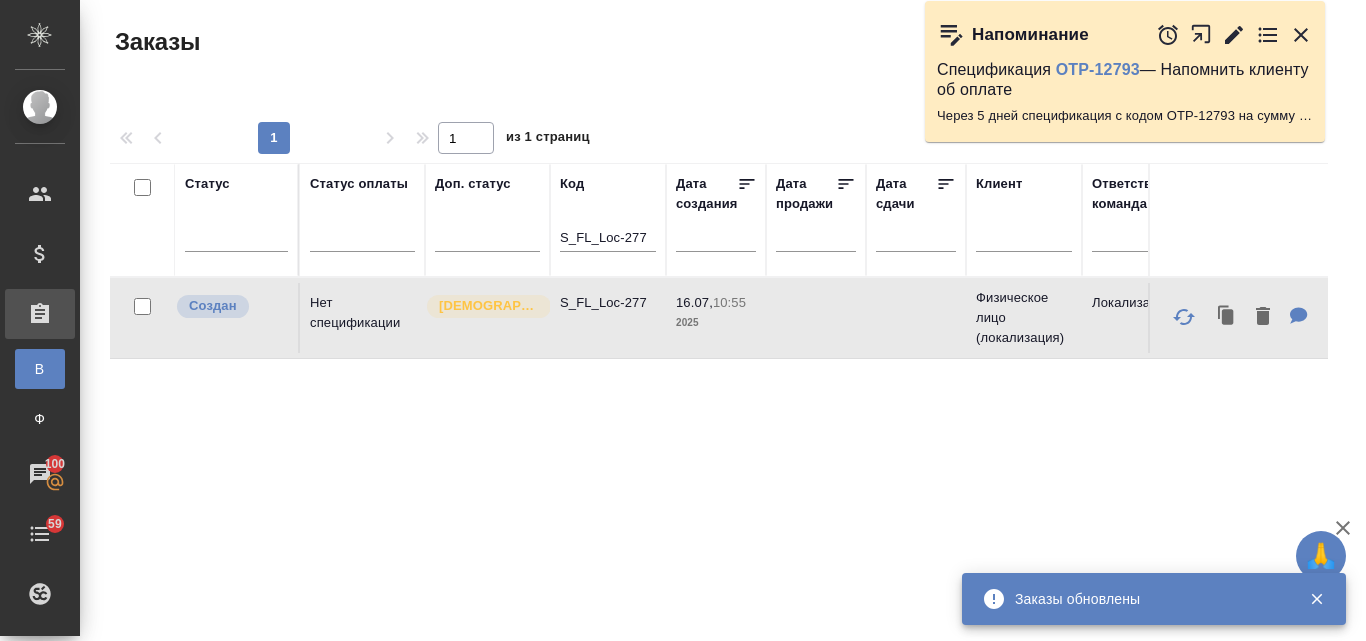 scroll, scrollTop: 0, scrollLeft: 0, axis: both 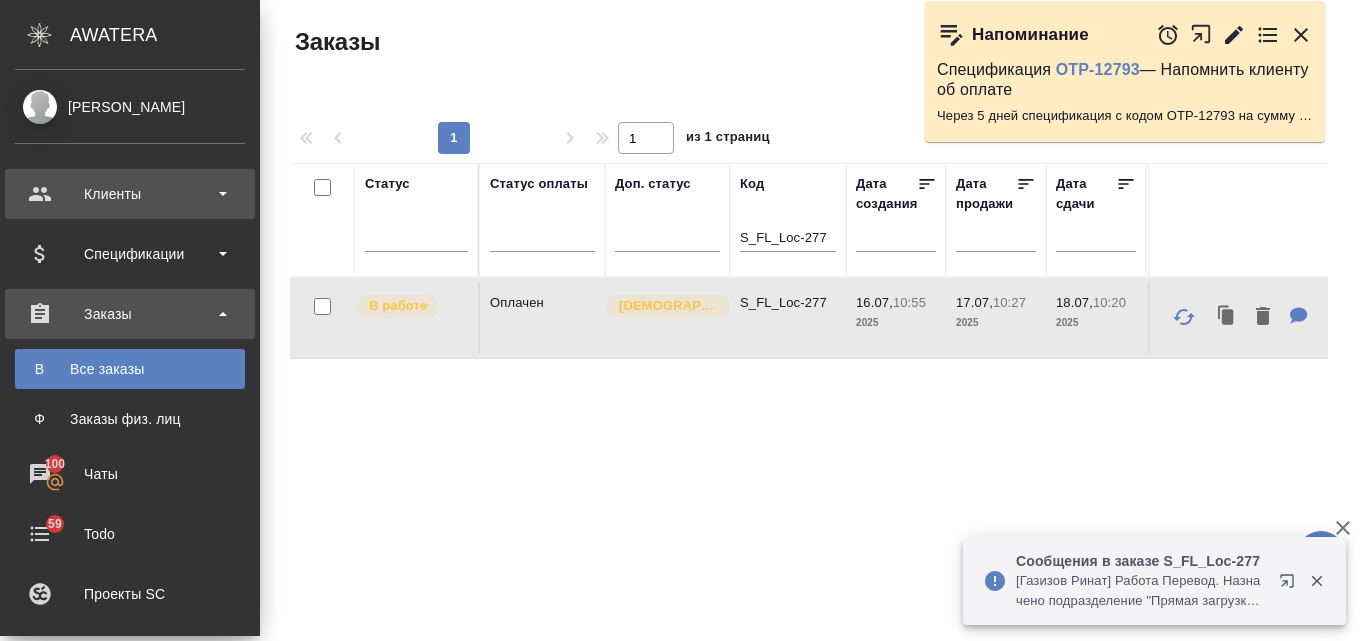 click on "Клиенты" at bounding box center [130, 194] 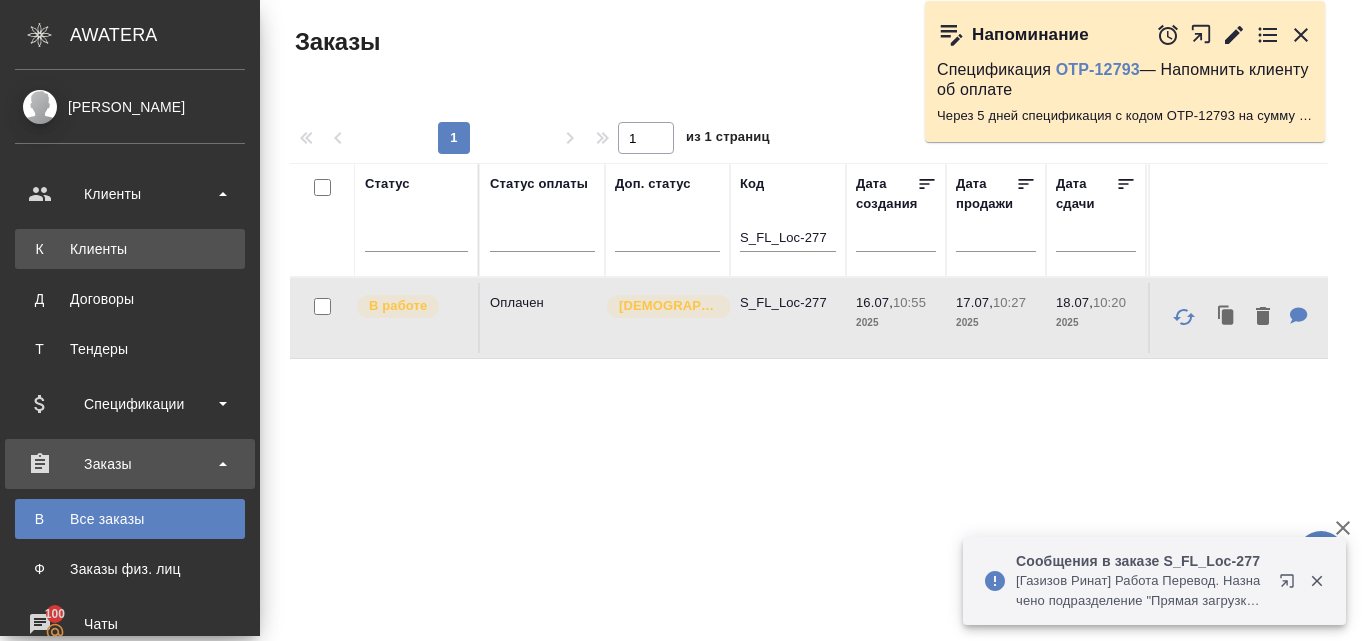 click on "К Клиенты" at bounding box center [130, 249] 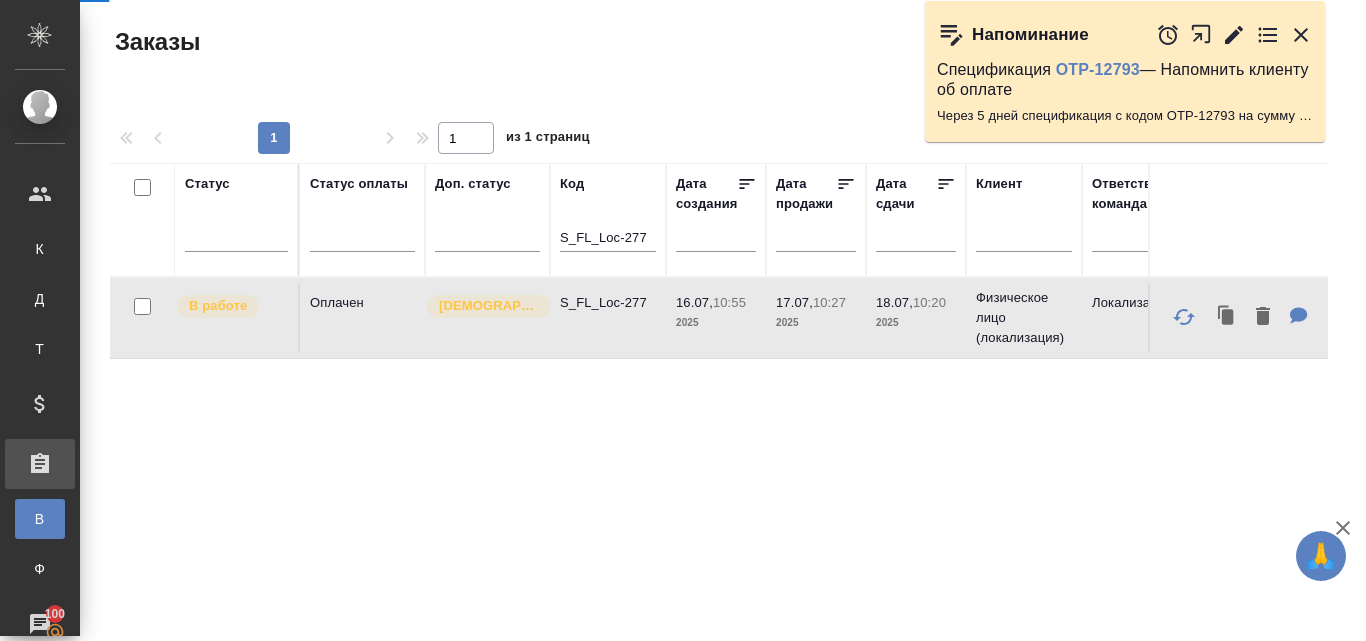 select on "RU" 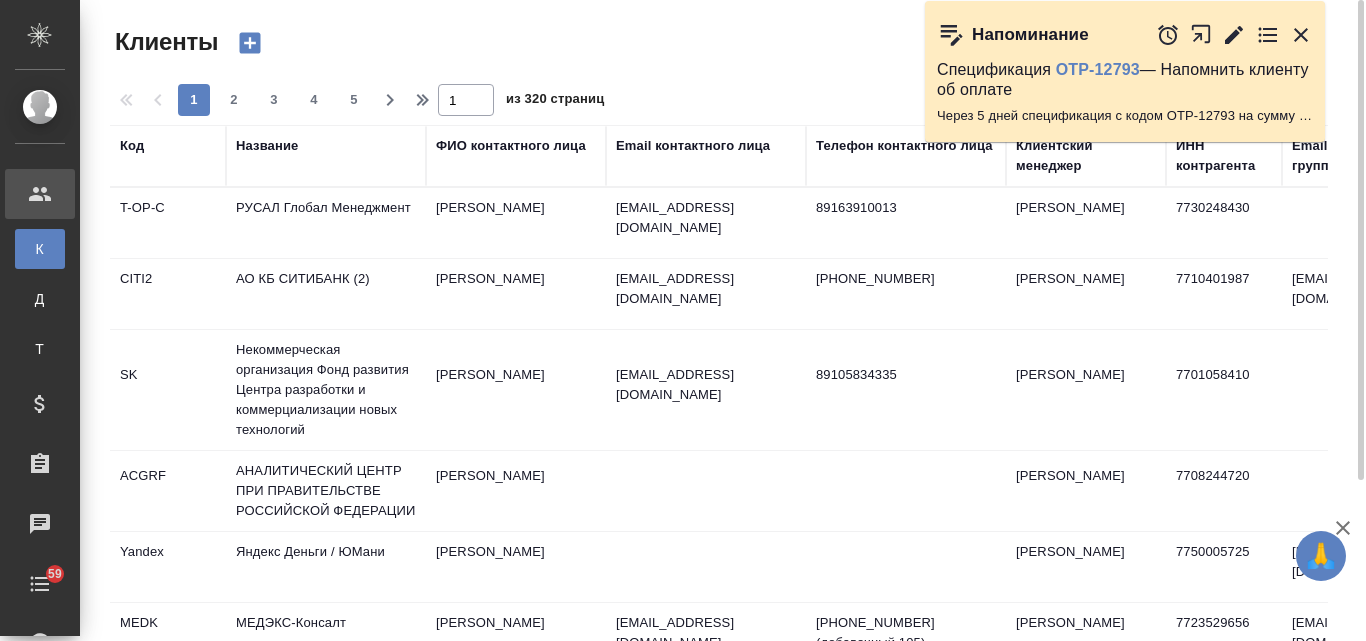 click on "Название" at bounding box center (267, 146) 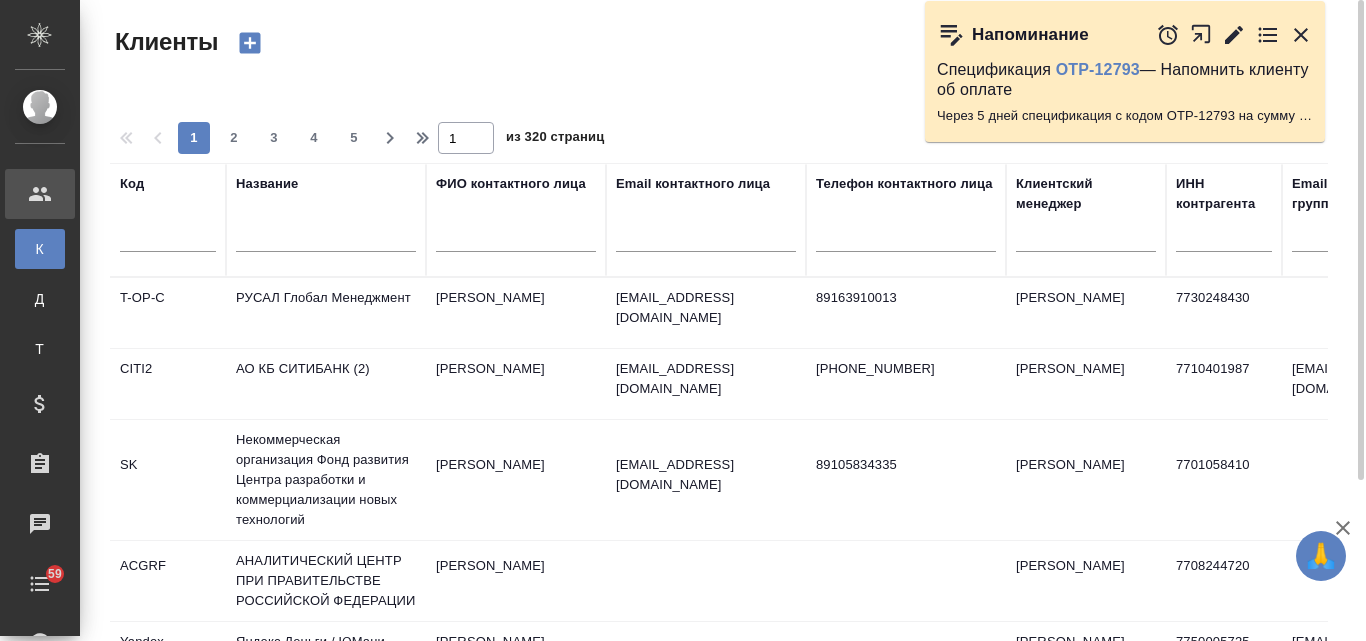 click at bounding box center (326, 239) 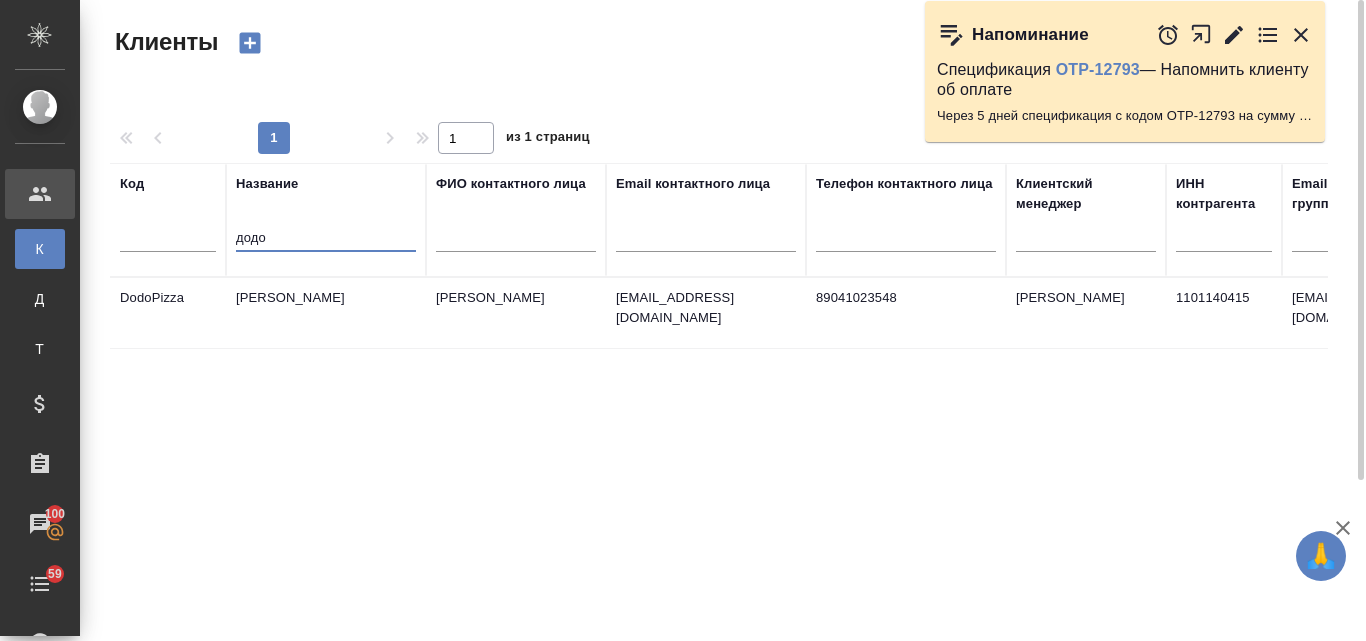 type on "додо" 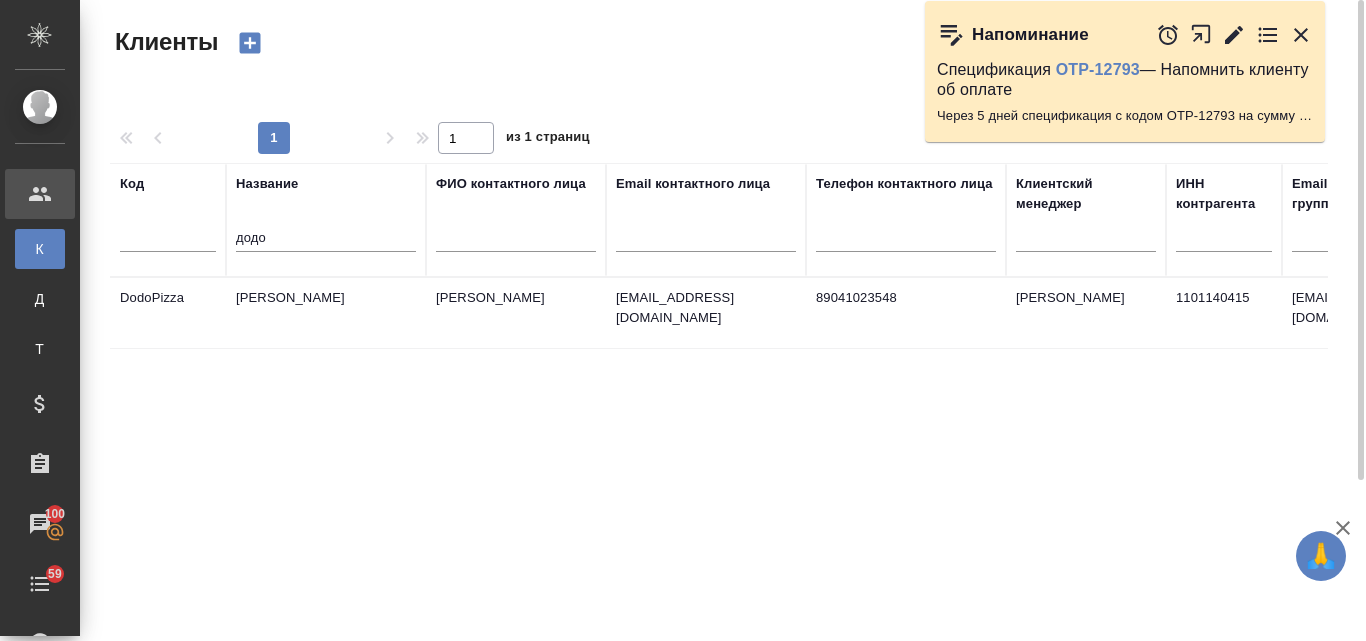 click on "[PERSON_NAME]" at bounding box center (326, 313) 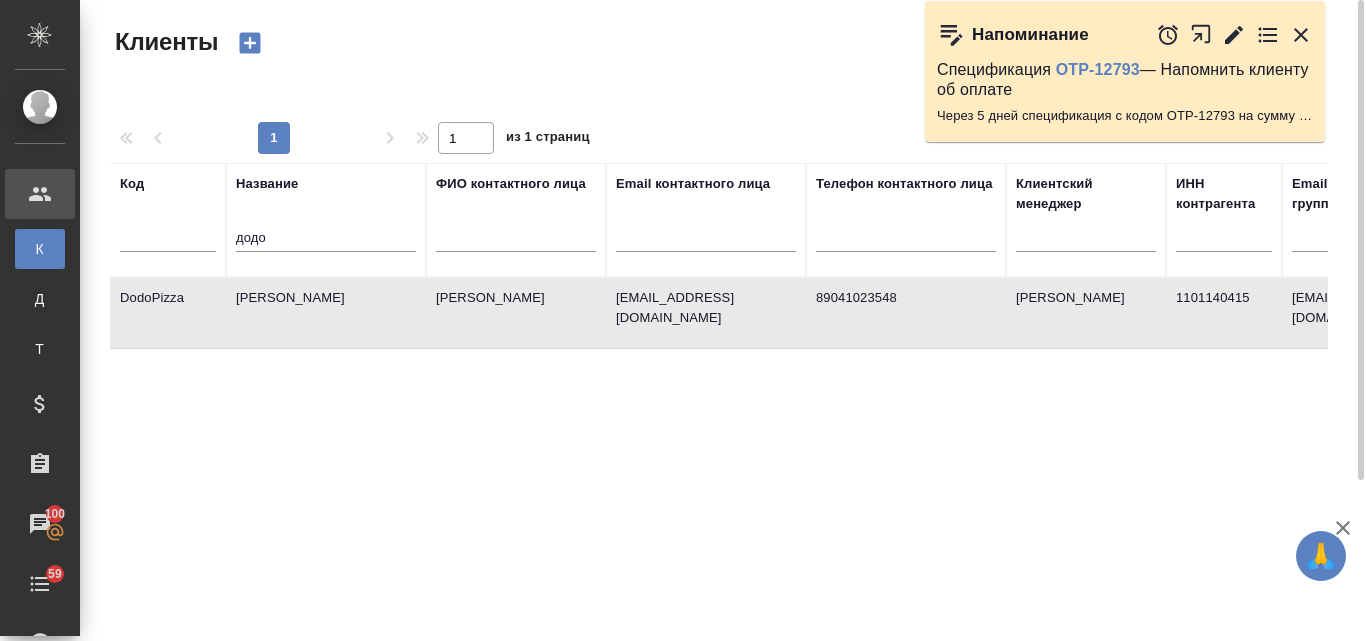click on "[PERSON_NAME]" at bounding box center [326, 313] 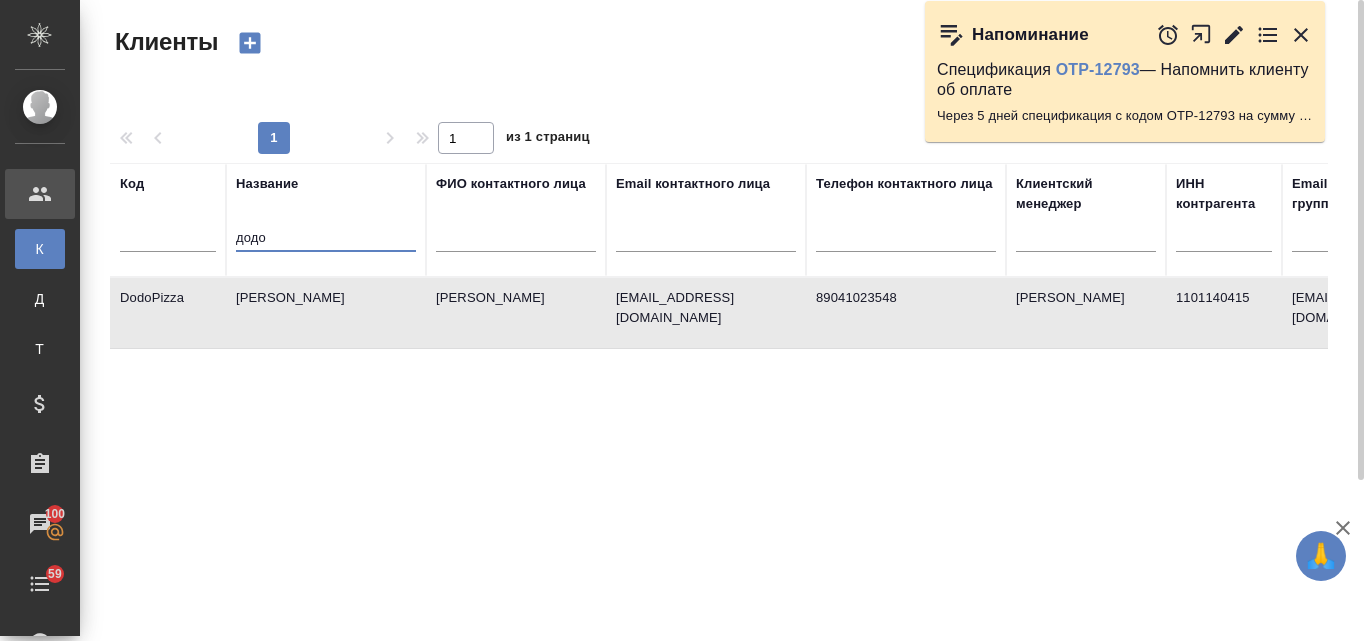 drag, startPoint x: 310, startPoint y: 236, endPoint x: 214, endPoint y: 246, distance: 96.519424 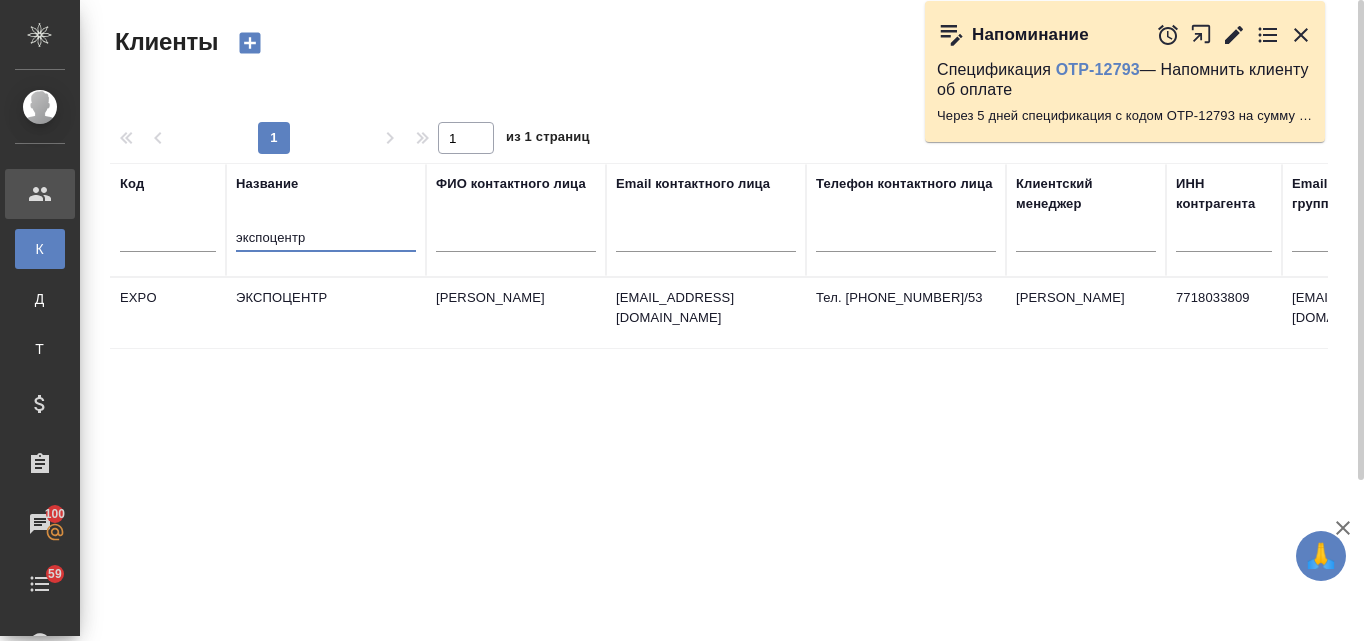 type on "экспоцентр" 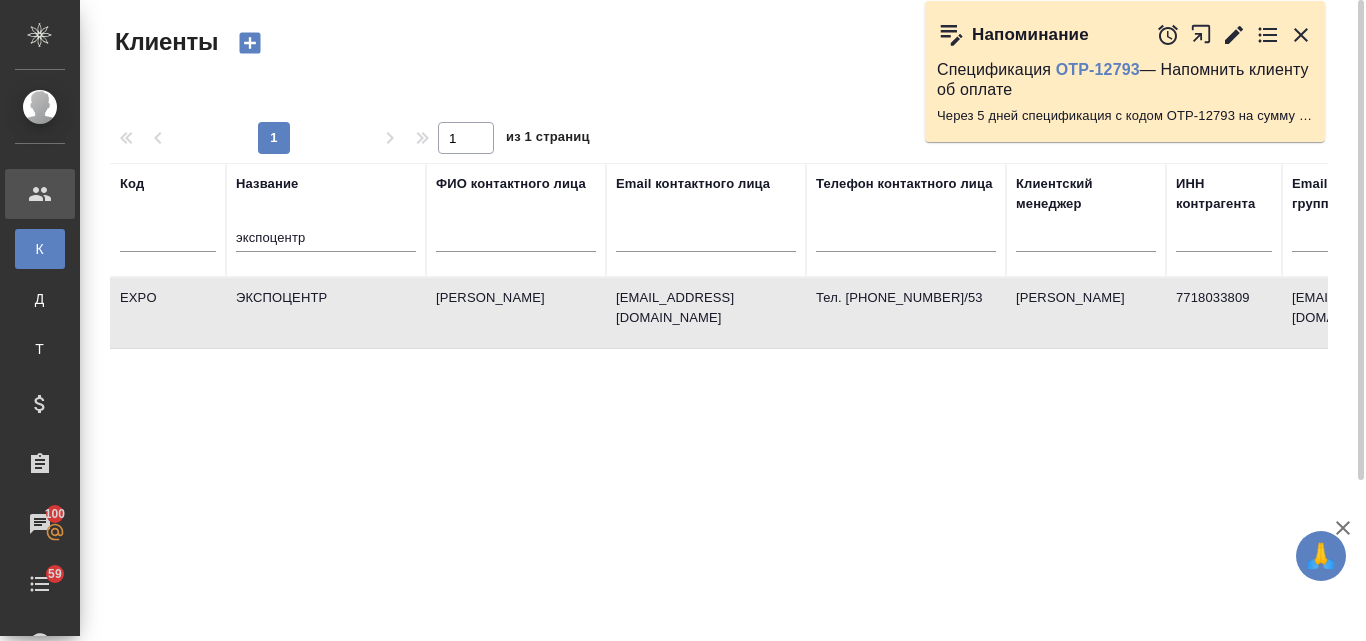 click on "ЭКСПОЦЕНТР" at bounding box center (326, 313) 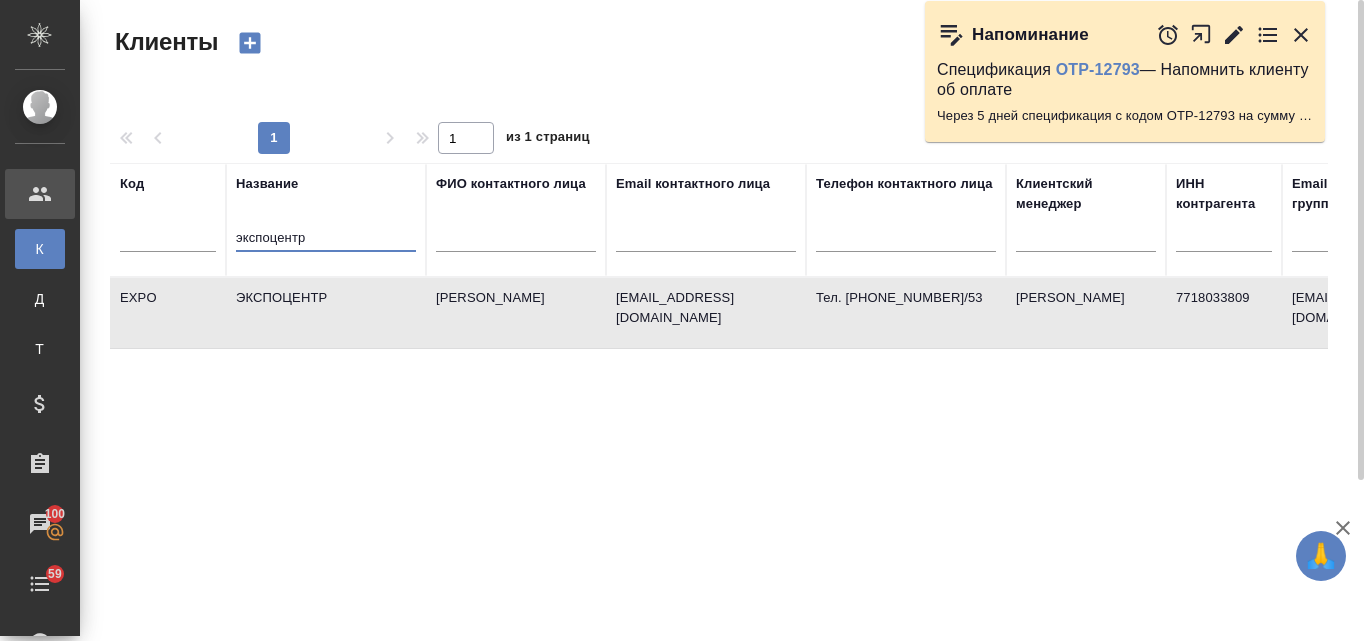 drag, startPoint x: 314, startPoint y: 236, endPoint x: 224, endPoint y: 236, distance: 90 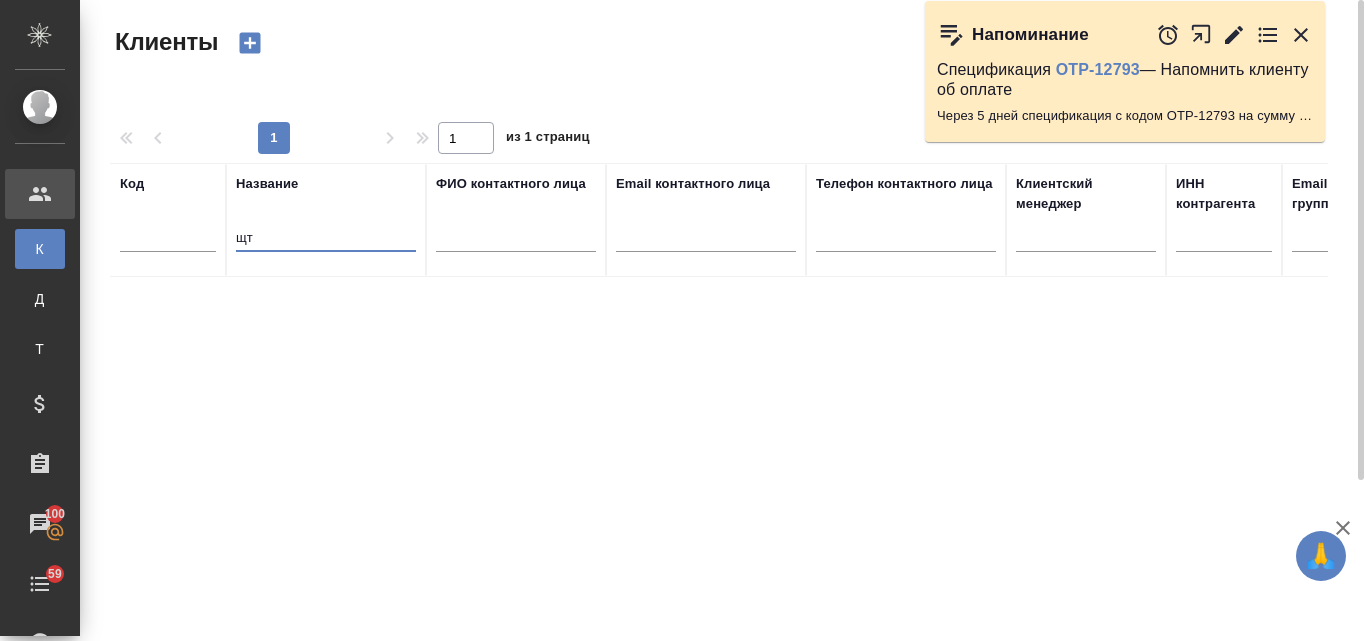 type on "щ" 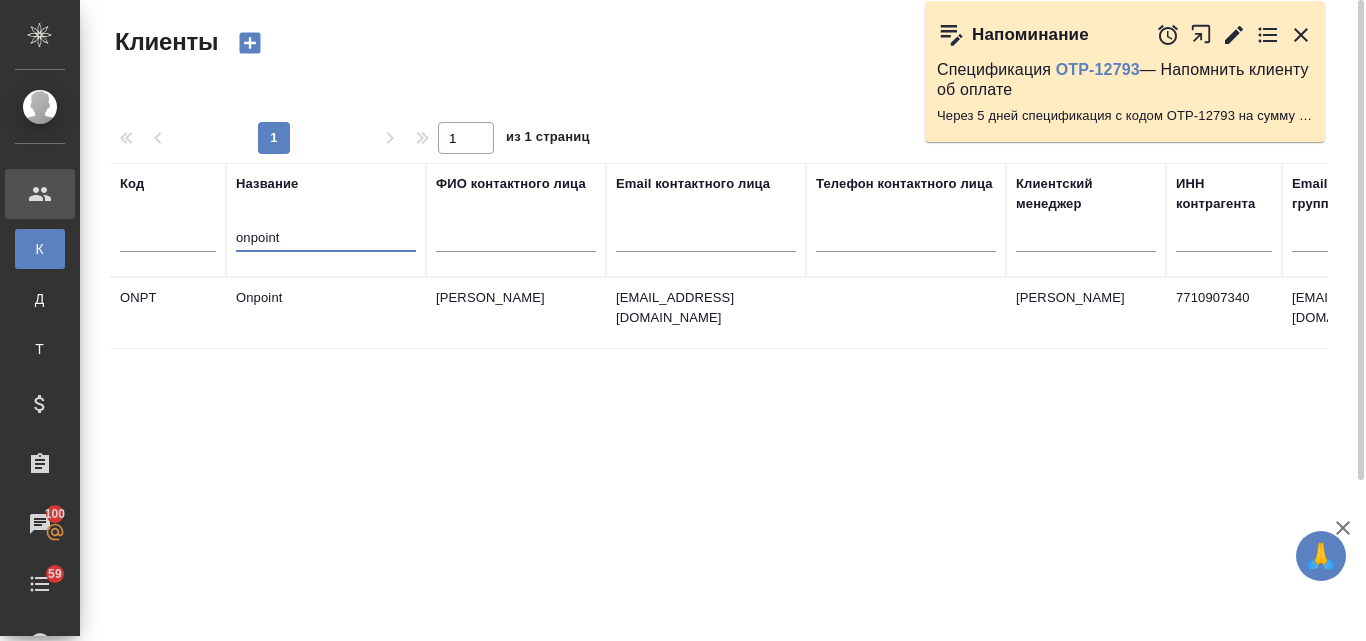 type on "onpoint" 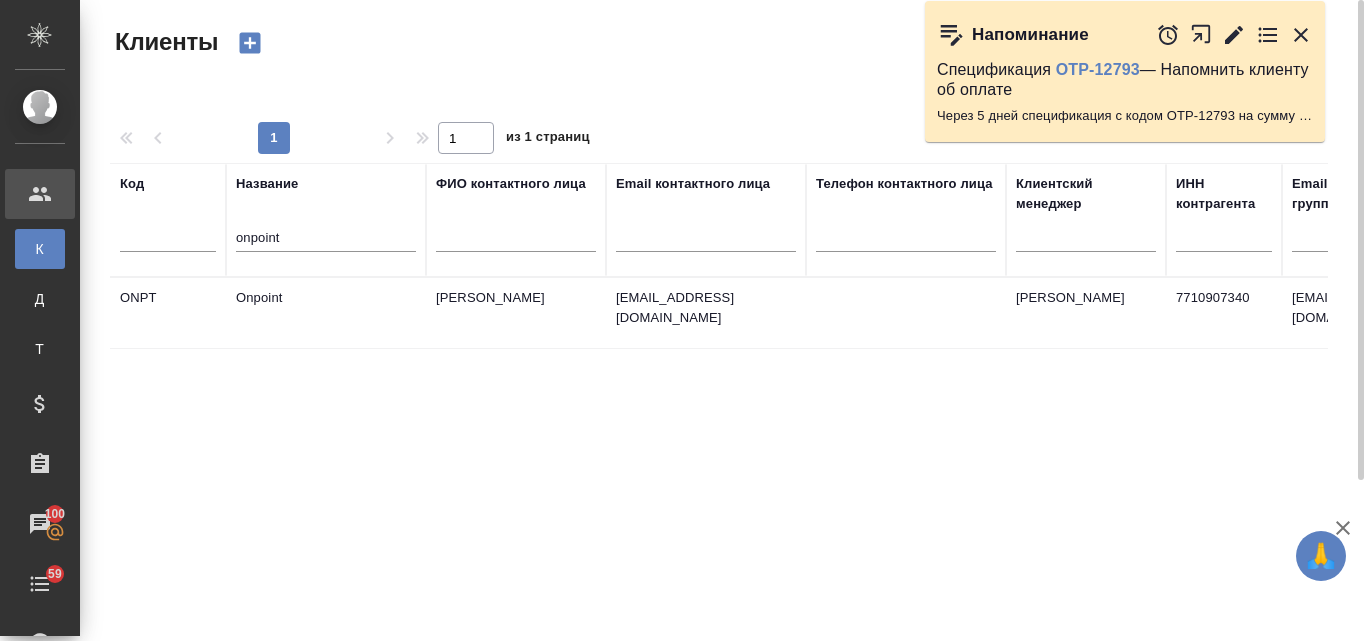 click on "Onpoint" at bounding box center [326, 313] 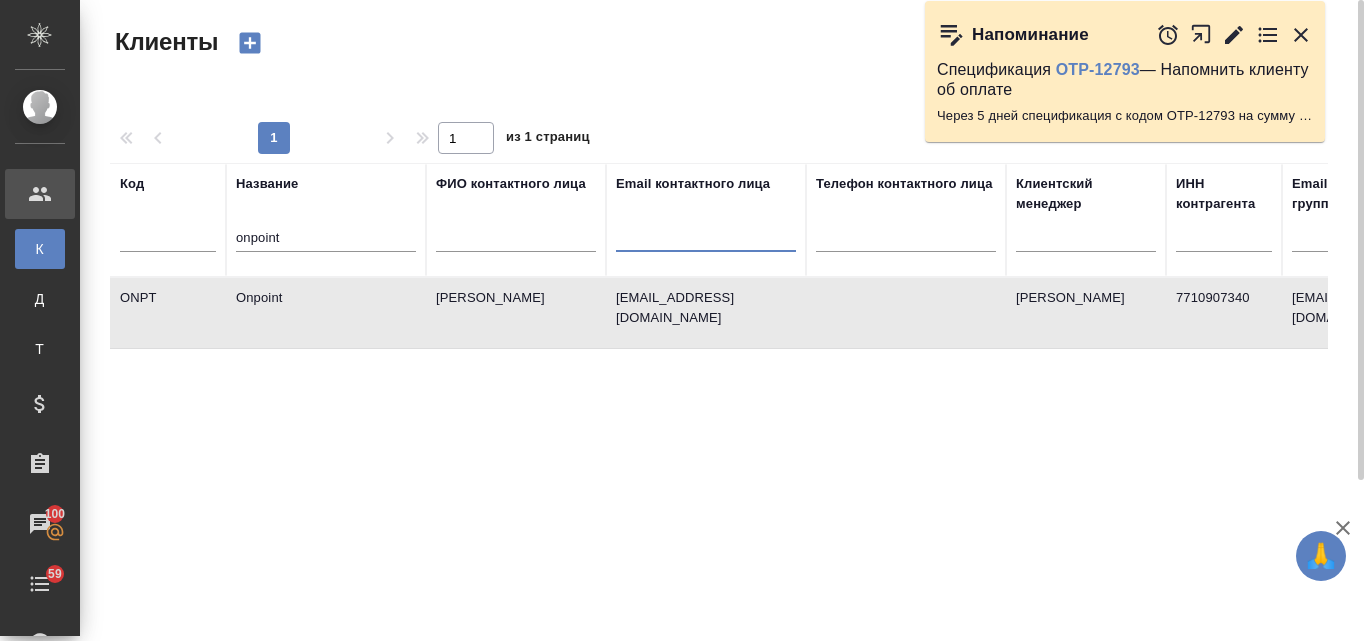 click at bounding box center (706, 239) 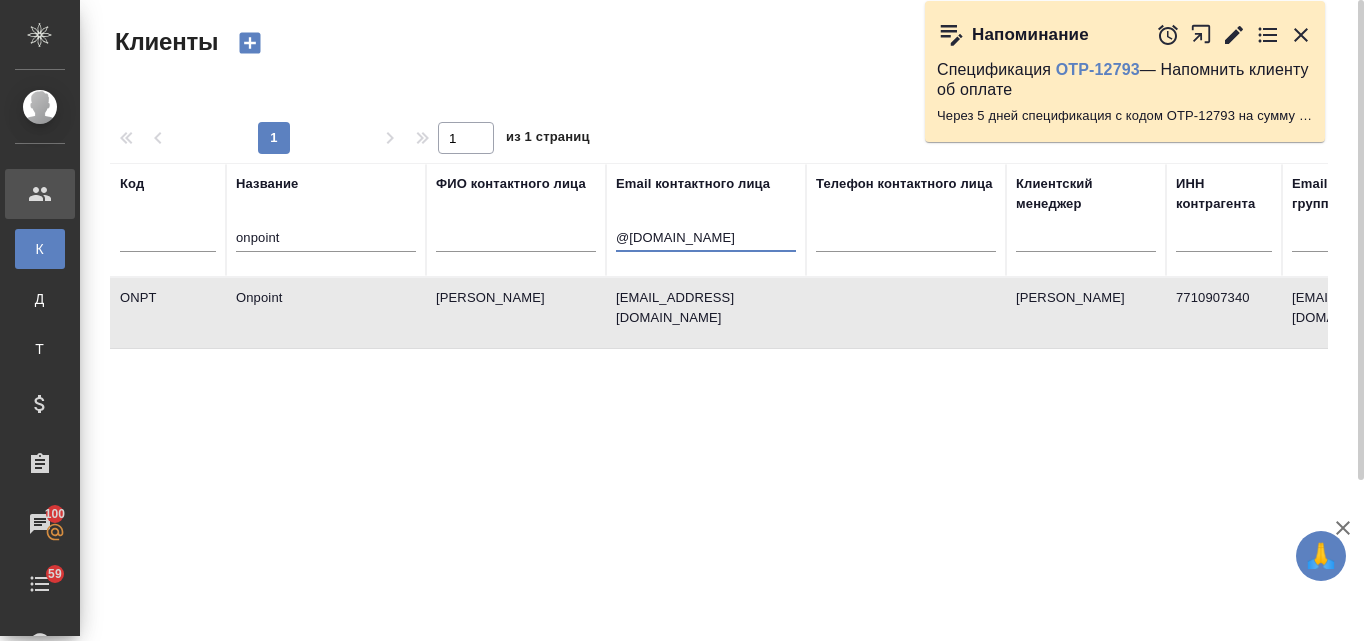 type on "@haierrussia.ru" 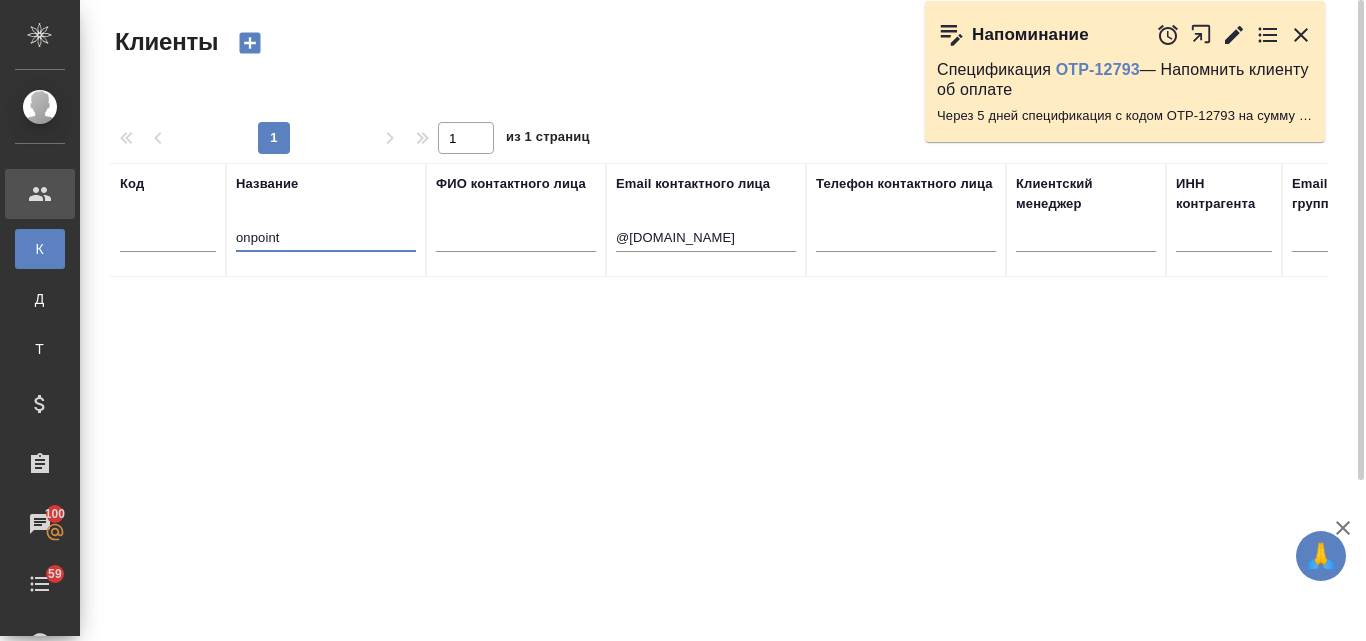 drag, startPoint x: 287, startPoint y: 234, endPoint x: 237, endPoint y: 232, distance: 50.039986 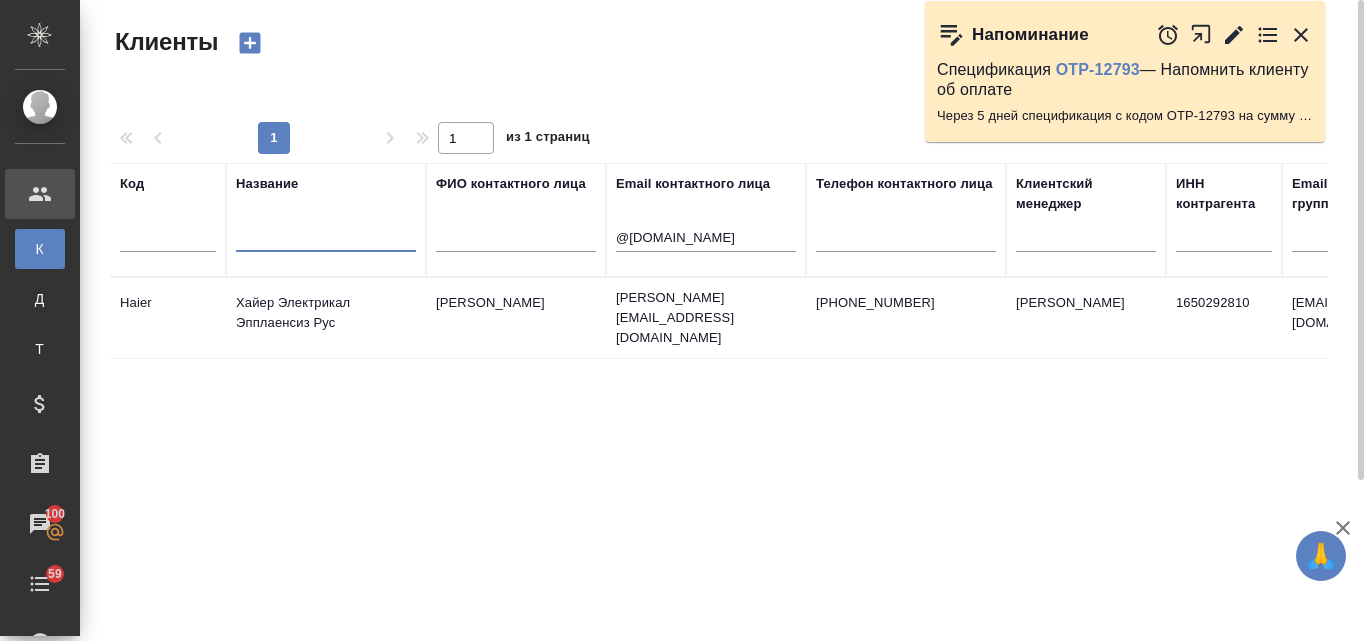 type 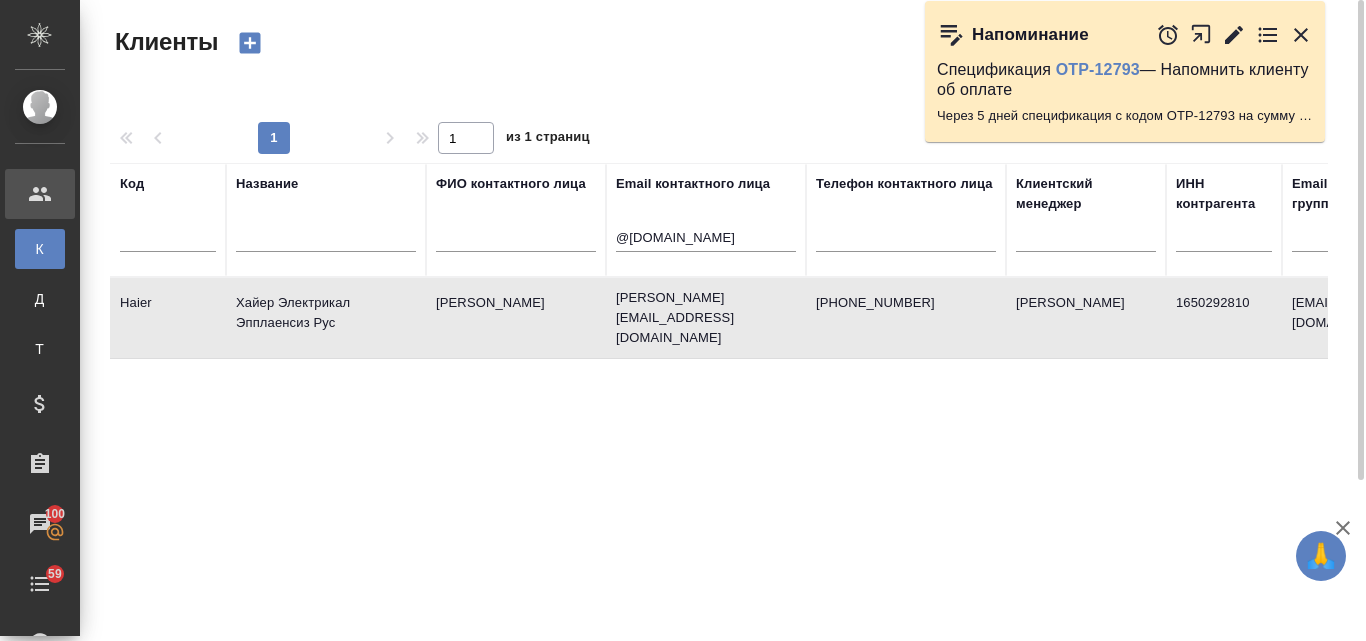 click on "Иван Пунченко" at bounding box center (516, 318) 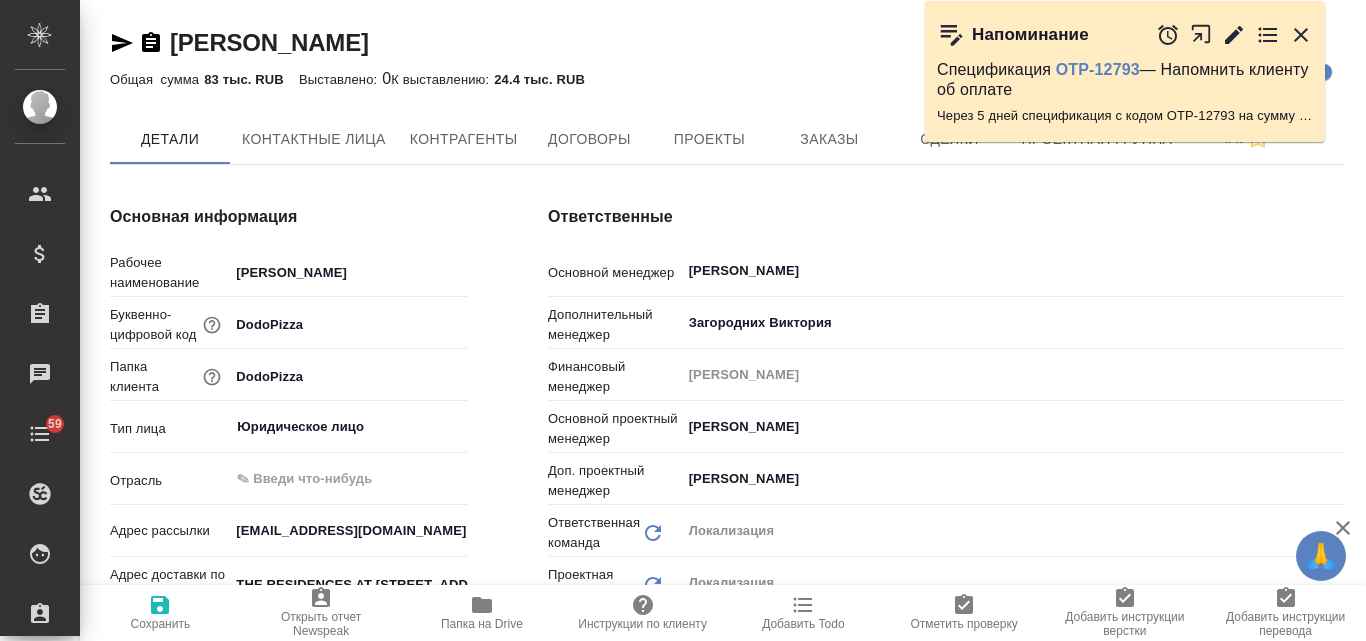 type on "x" 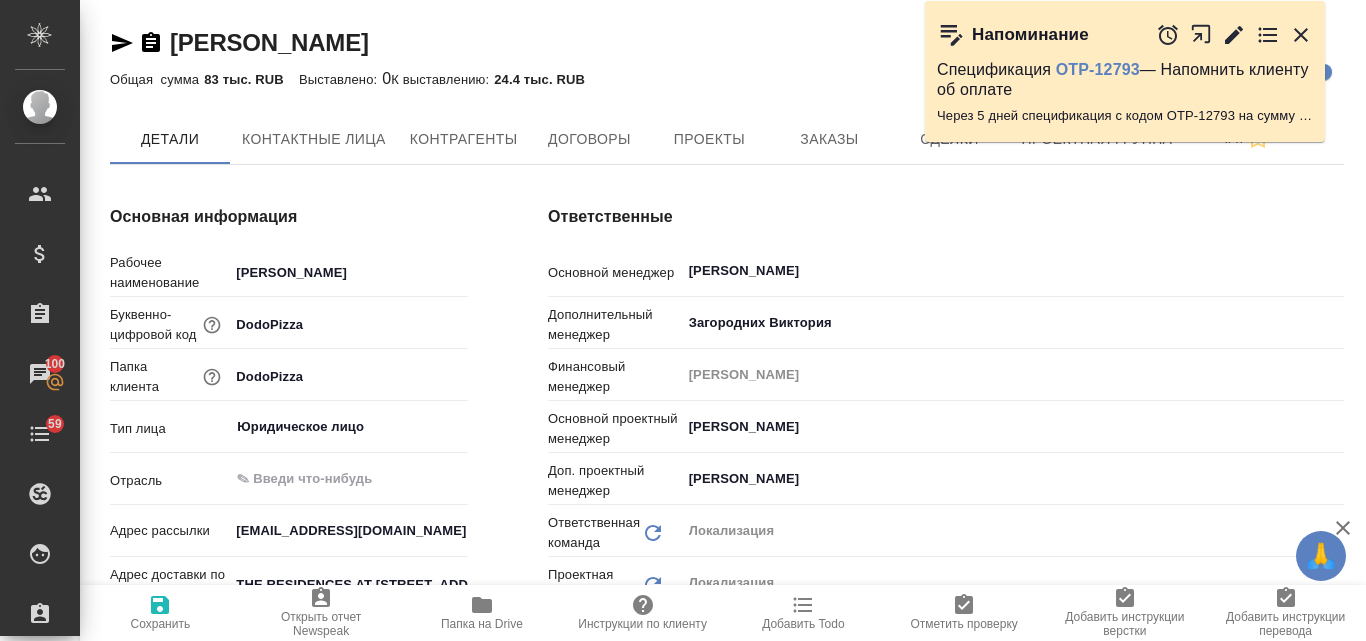 scroll, scrollTop: 0, scrollLeft: 0, axis: both 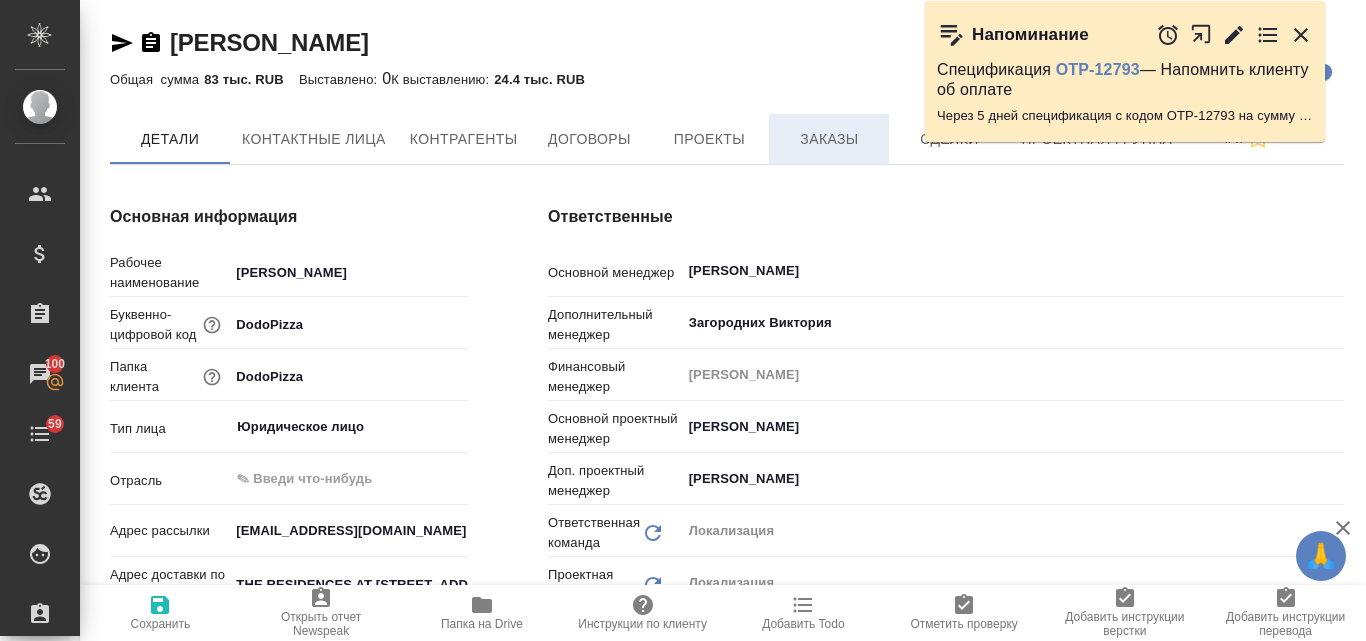 click on "Заказы" at bounding box center [829, 139] 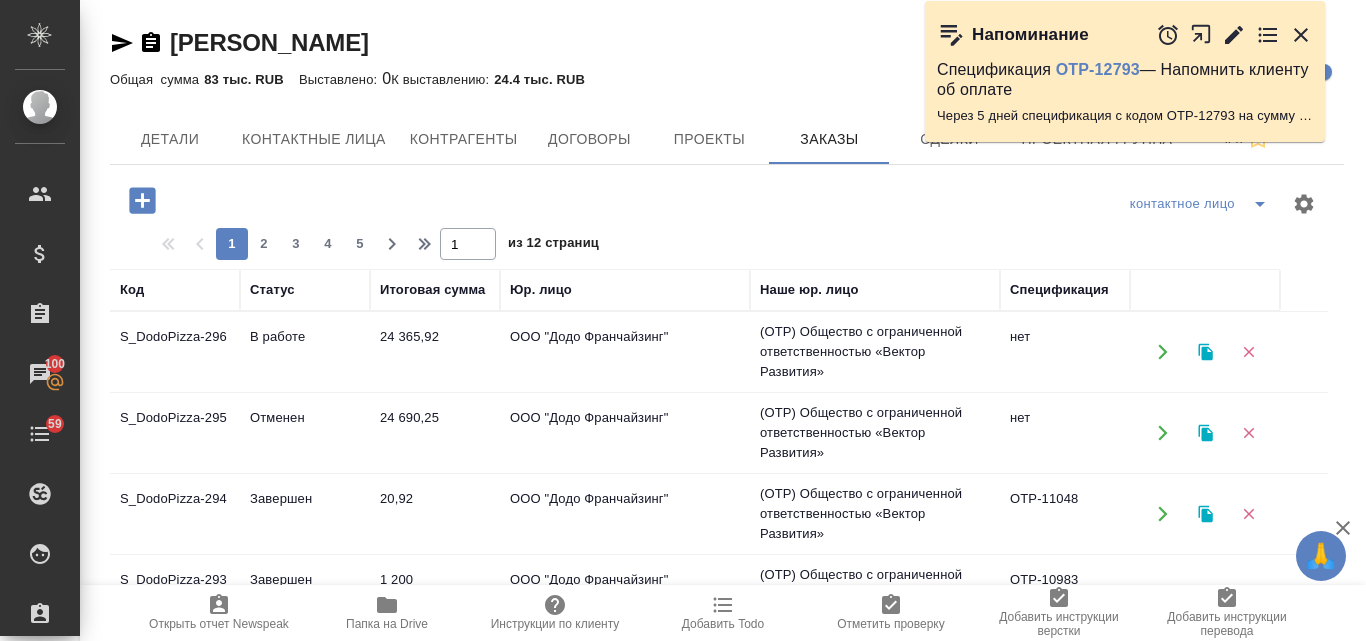 click 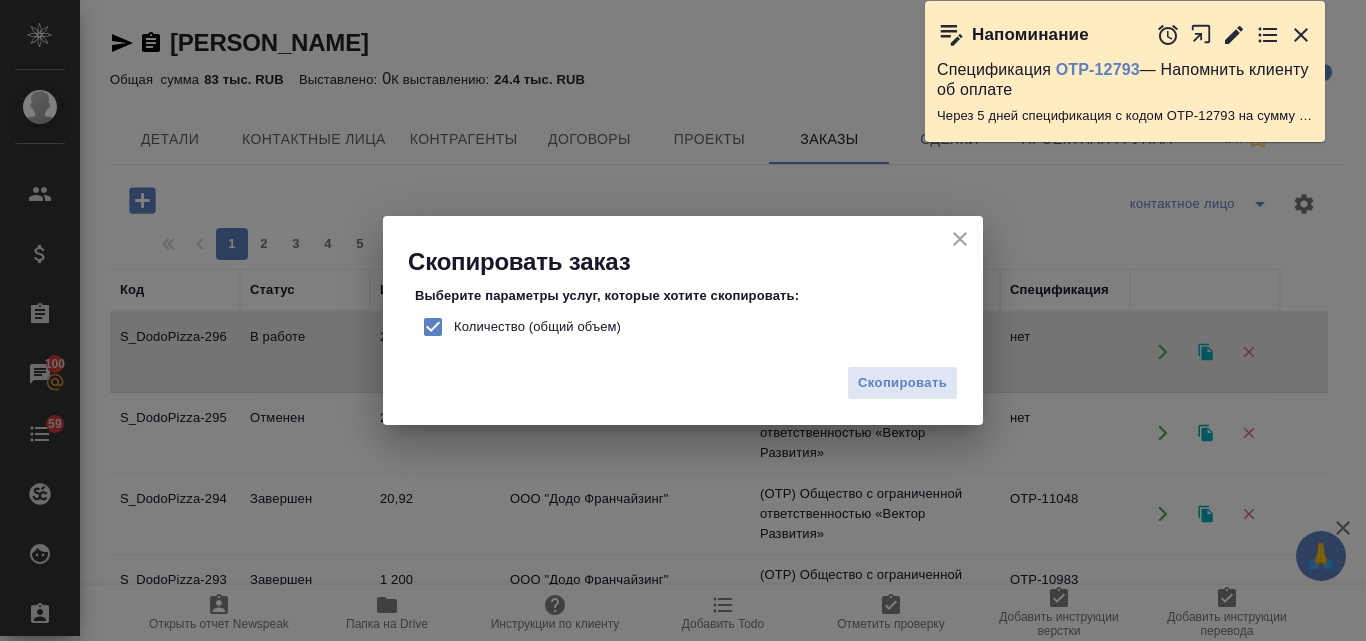click on "Количество (общий объем)" at bounding box center [433, 327] 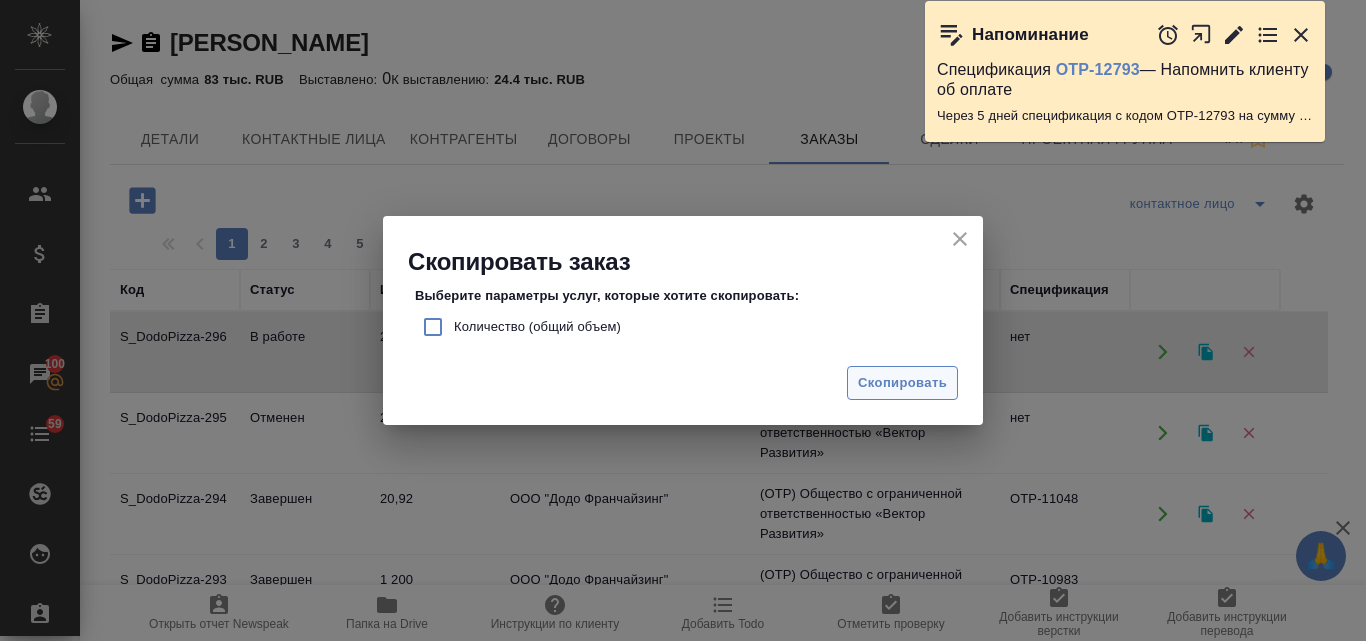 click on "Скопировать" at bounding box center (902, 383) 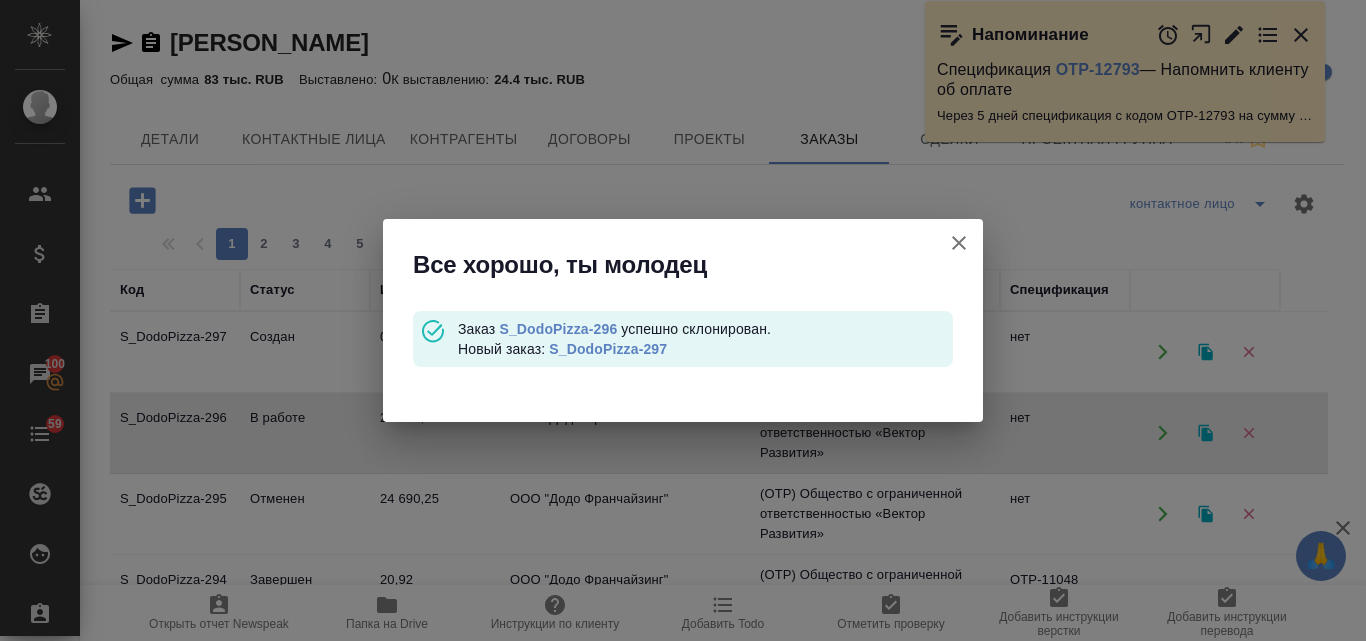 click on "S_DodoPizza-297" at bounding box center (608, 349) 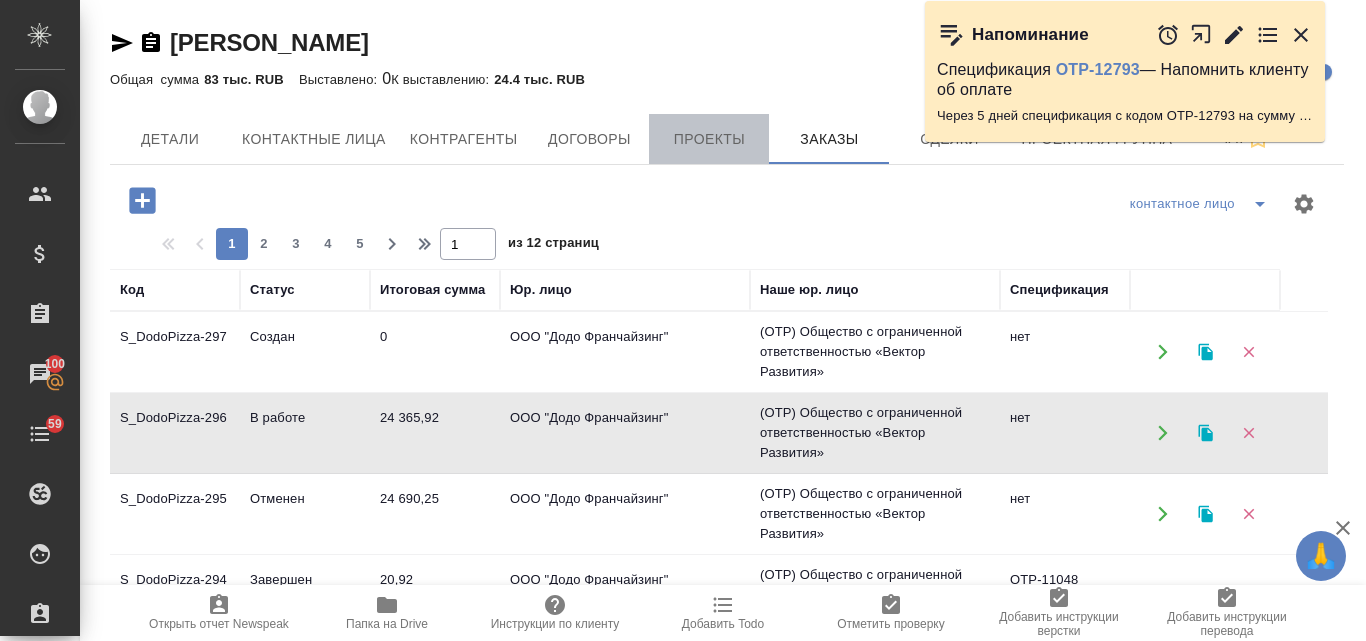 click on "Проекты" at bounding box center [709, 139] 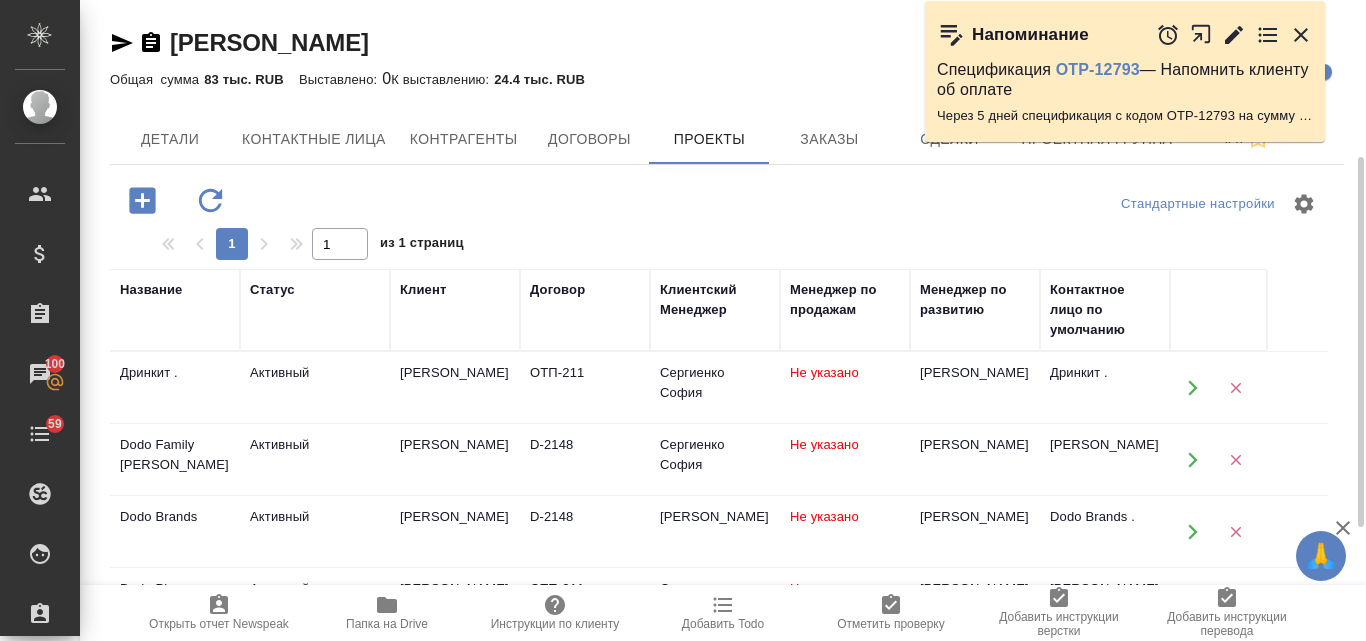 scroll, scrollTop: 100, scrollLeft: 0, axis: vertical 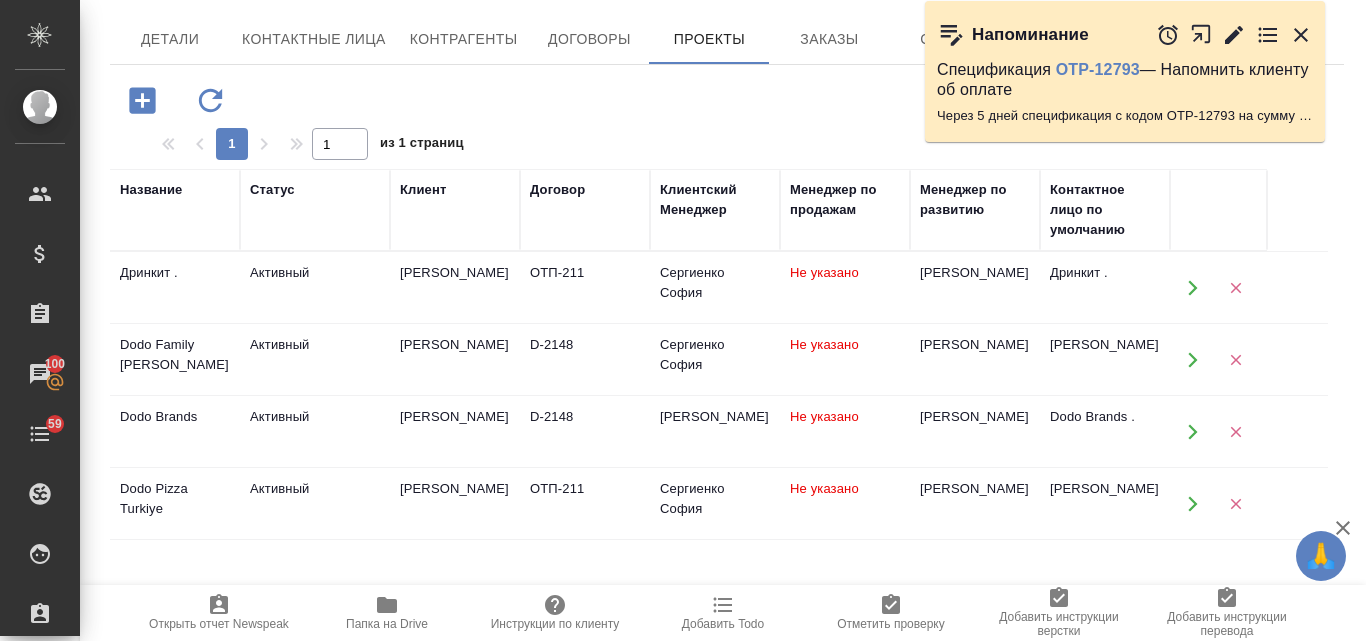 click 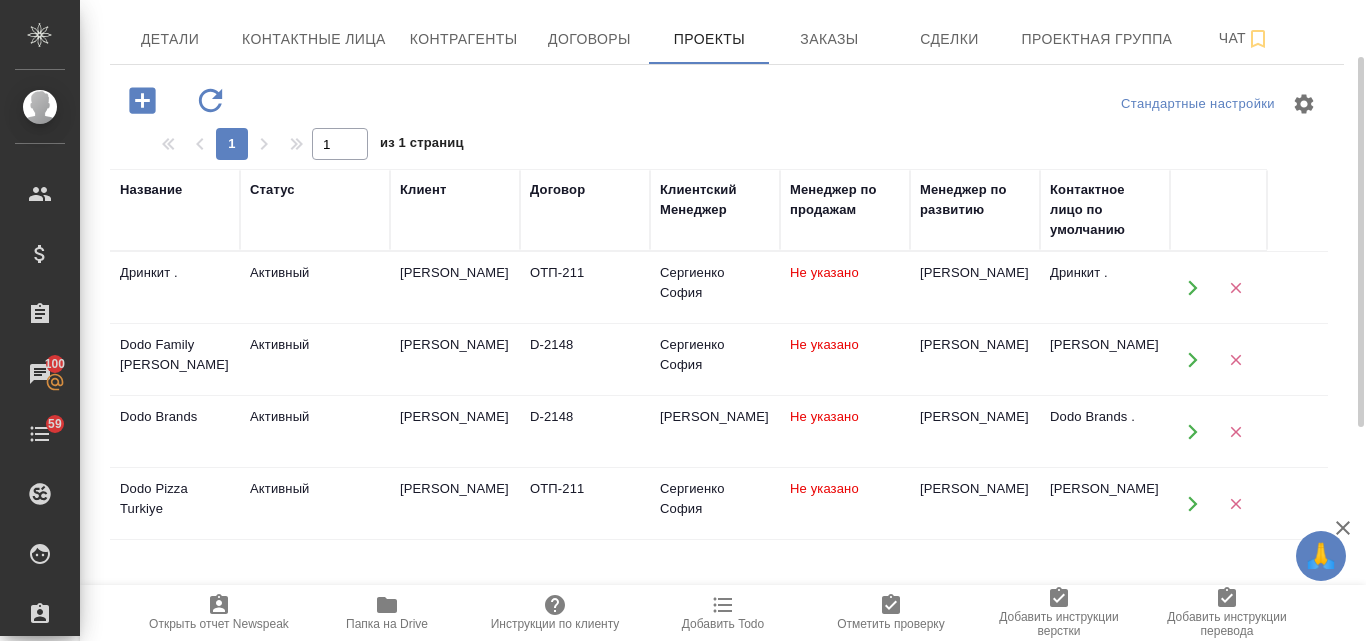 scroll, scrollTop: 200, scrollLeft: 0, axis: vertical 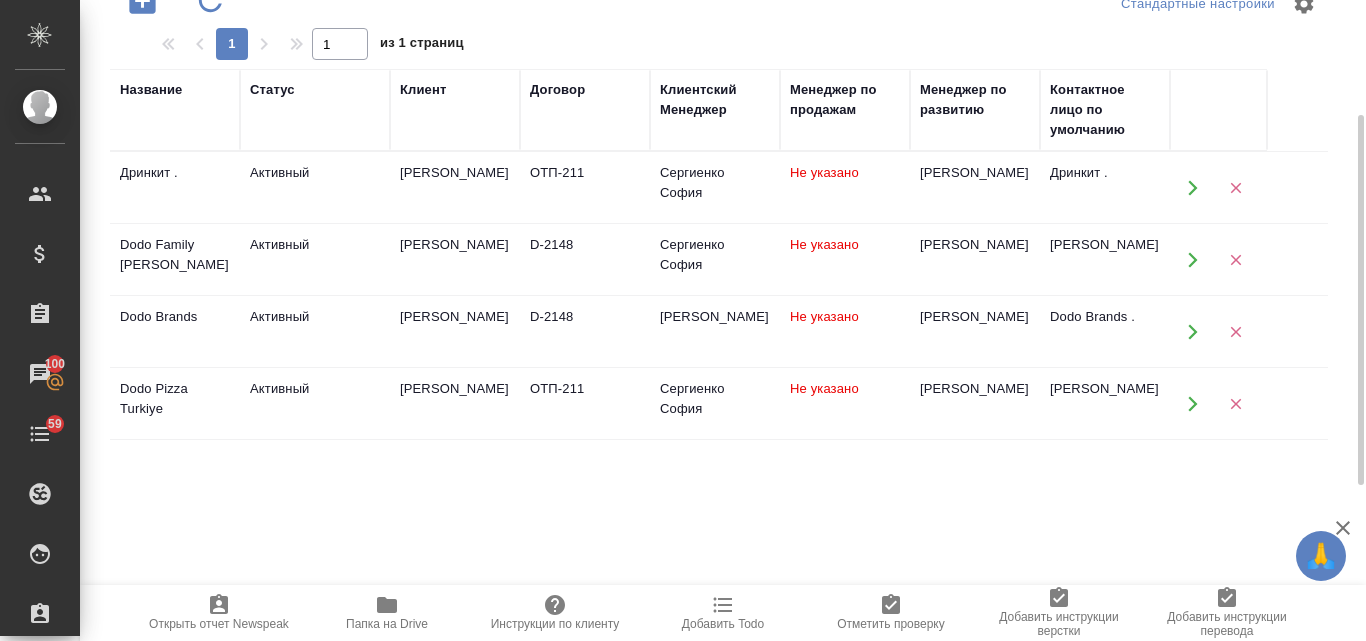 click on "ОТП-211" at bounding box center [585, 173] 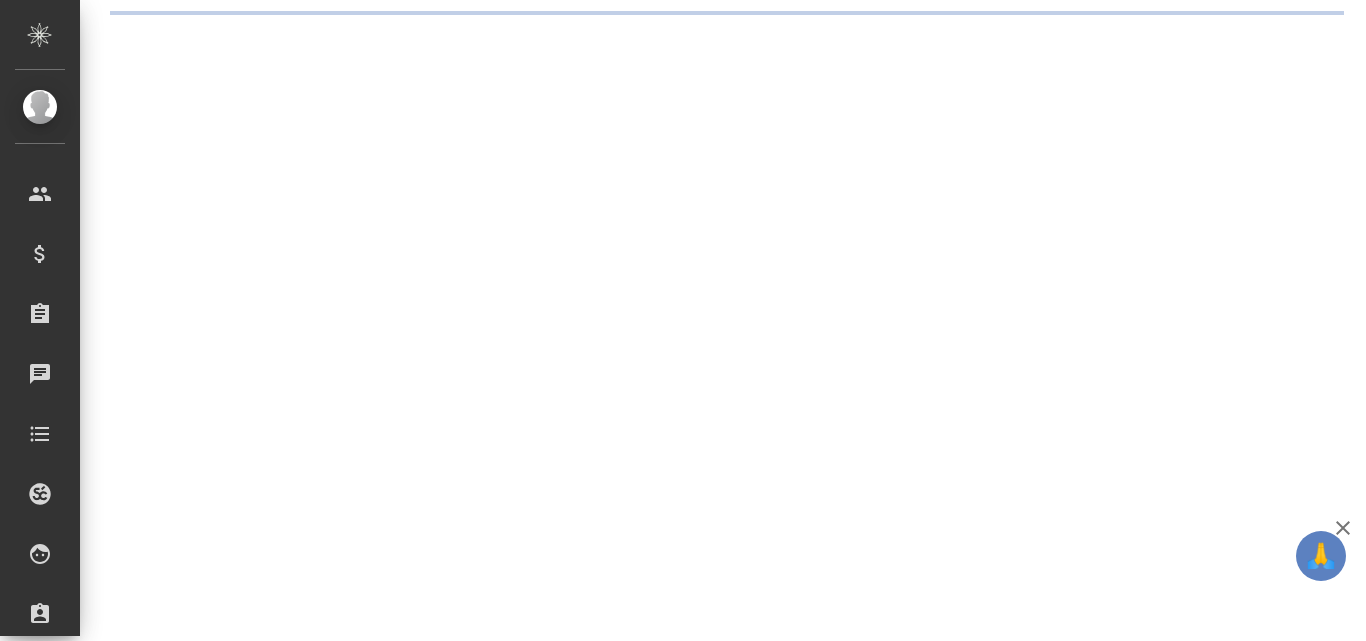 scroll, scrollTop: 0, scrollLeft: 0, axis: both 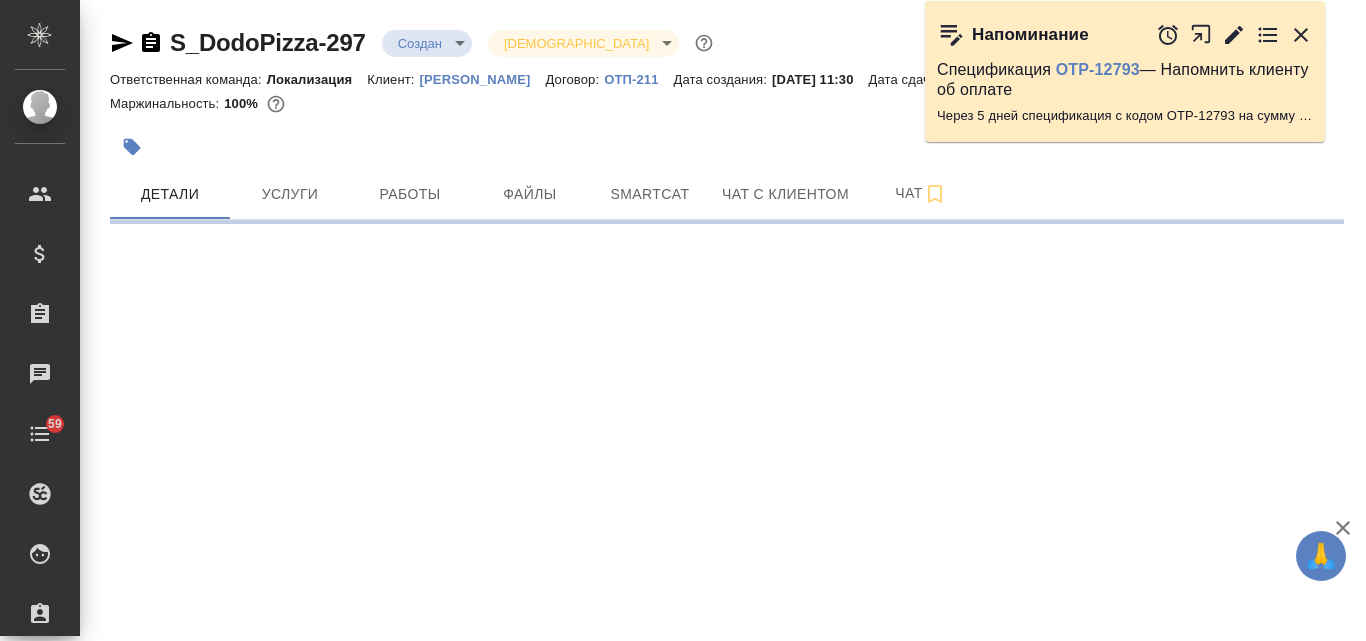 select on "RU" 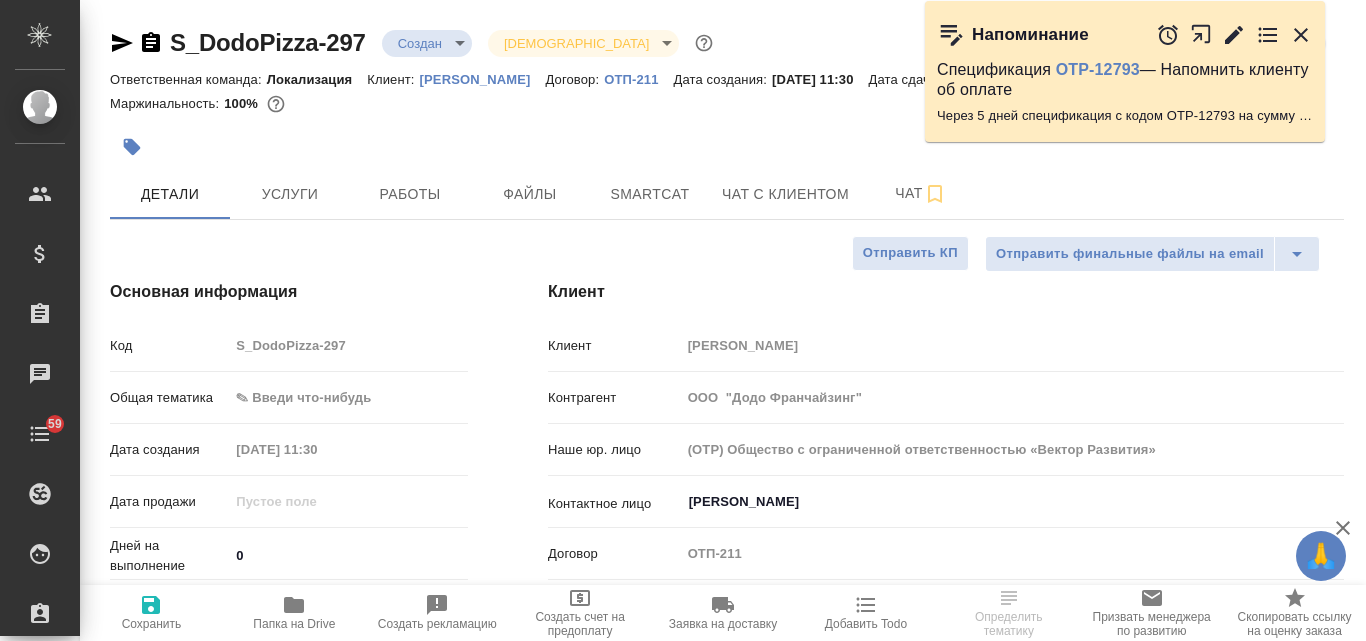 type on "x" 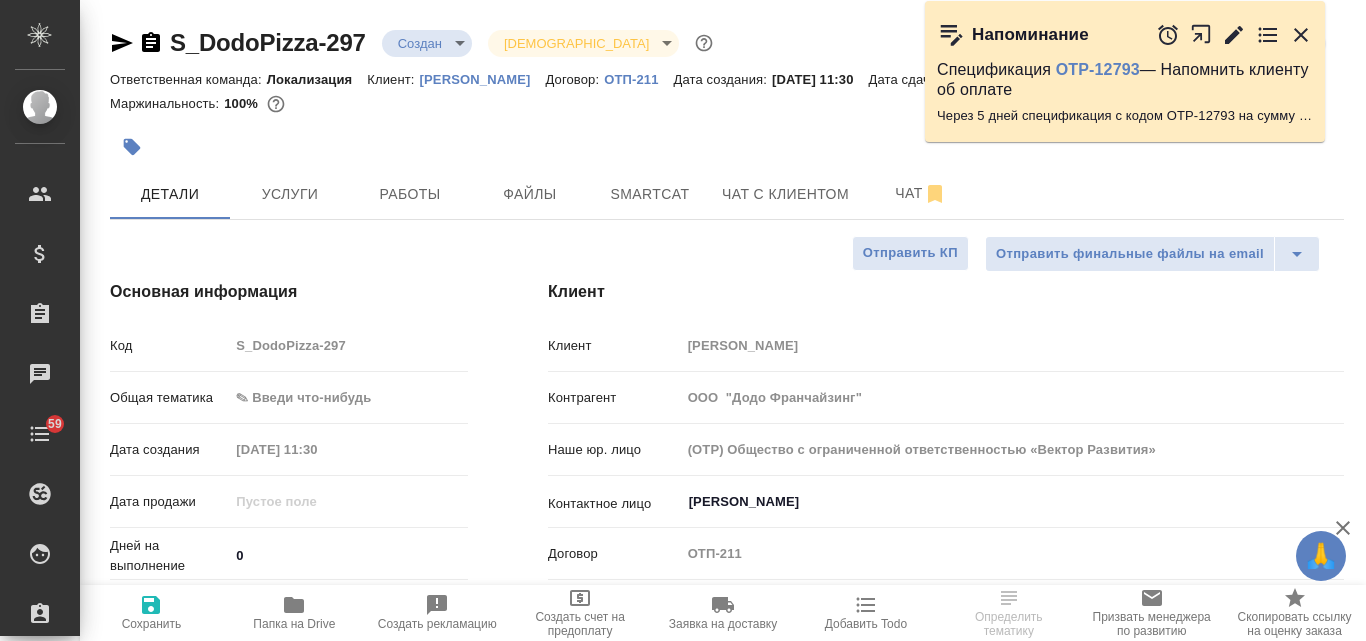 type on "x" 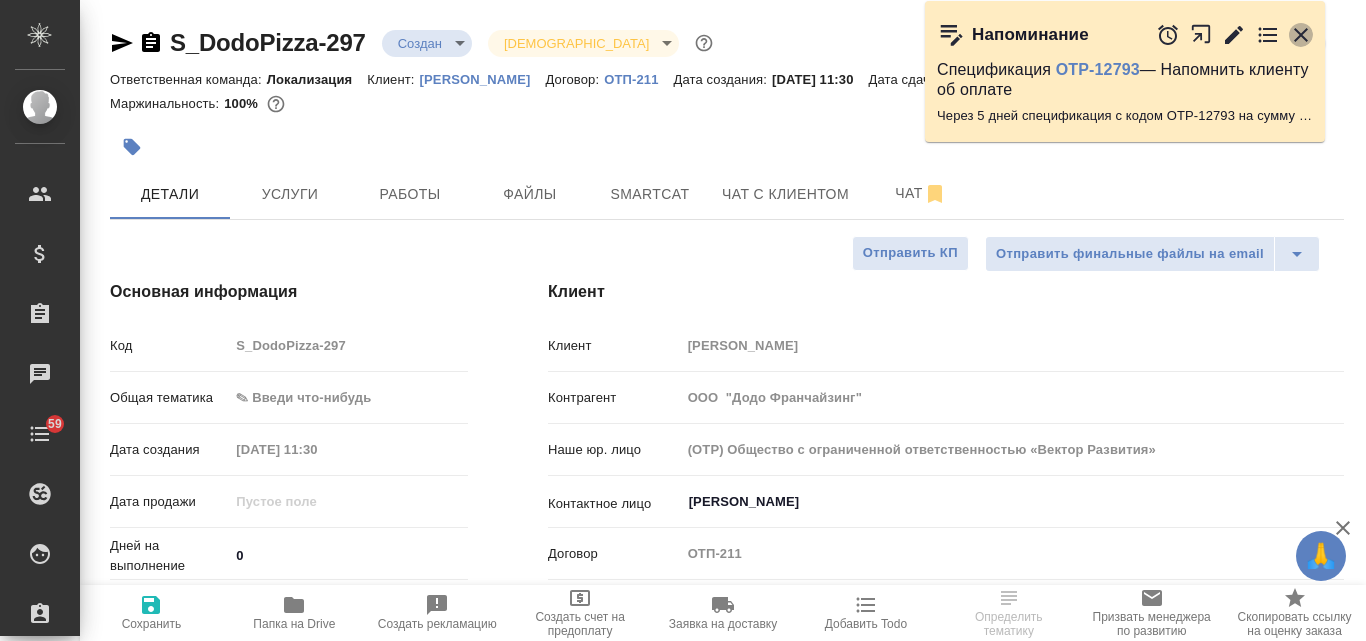 click 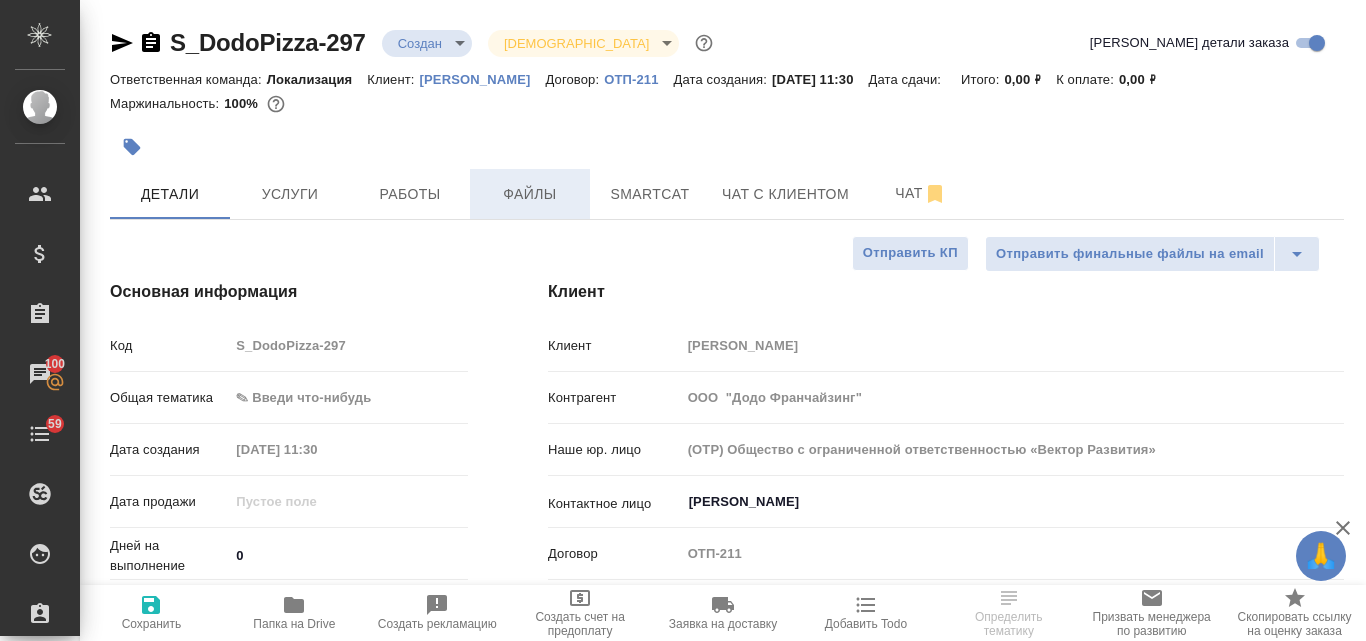click on "Файлы" at bounding box center (530, 194) 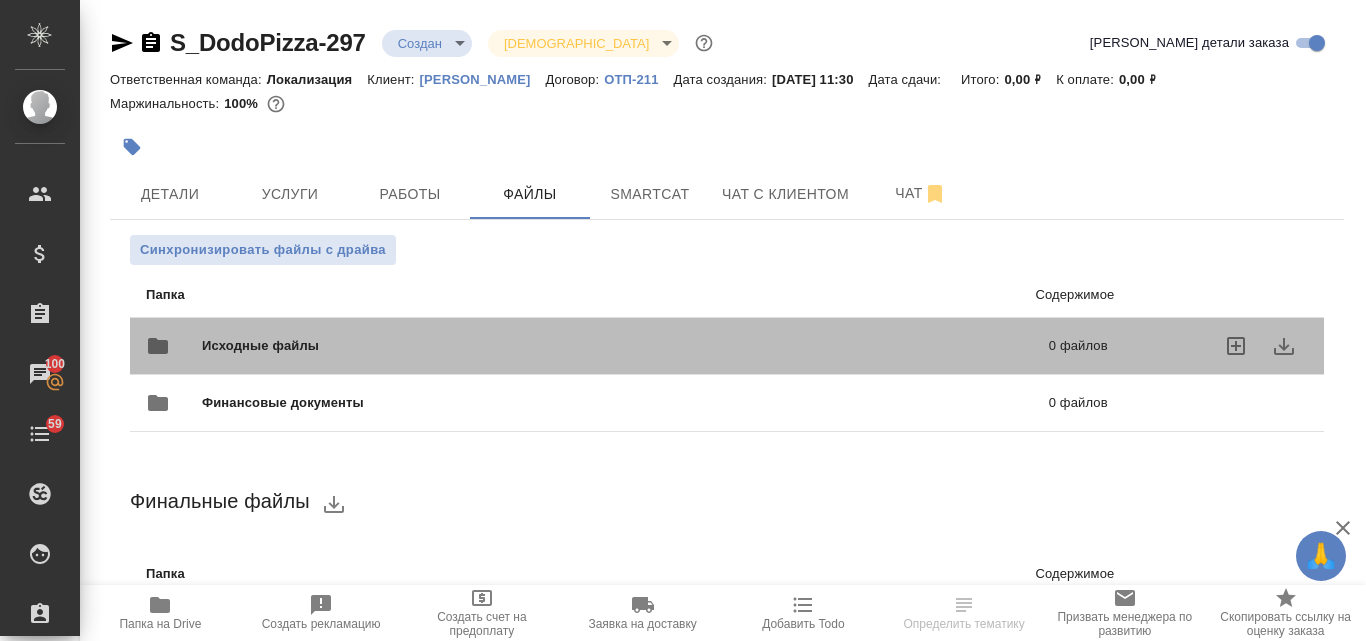 click on "Исходные файлы" at bounding box center (443, 346) 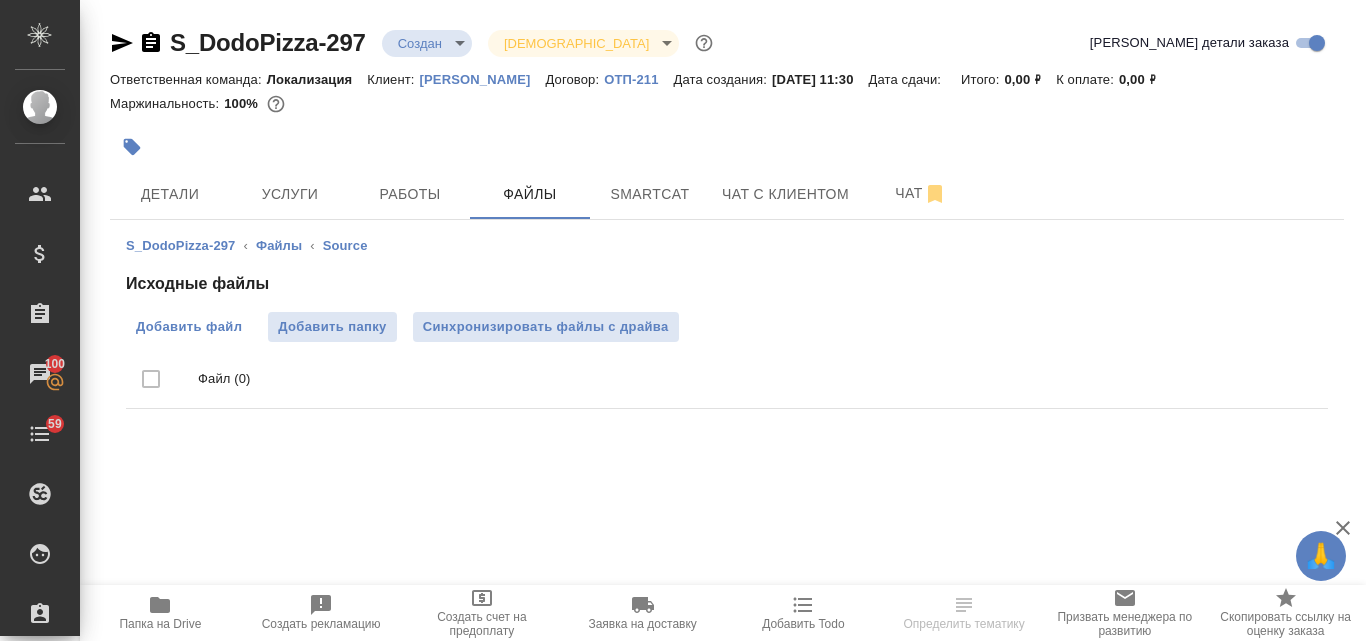 click on "Добавить файл" at bounding box center [189, 327] 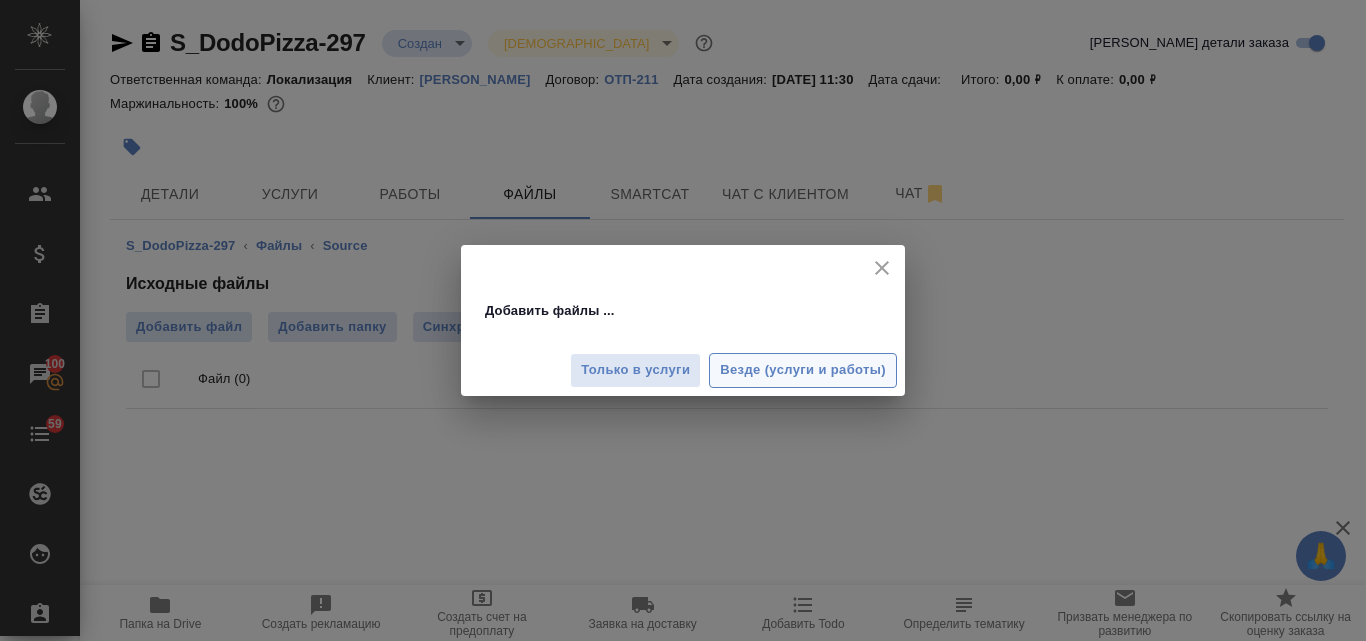 click on "Везде (услуги и работы)" at bounding box center (803, 370) 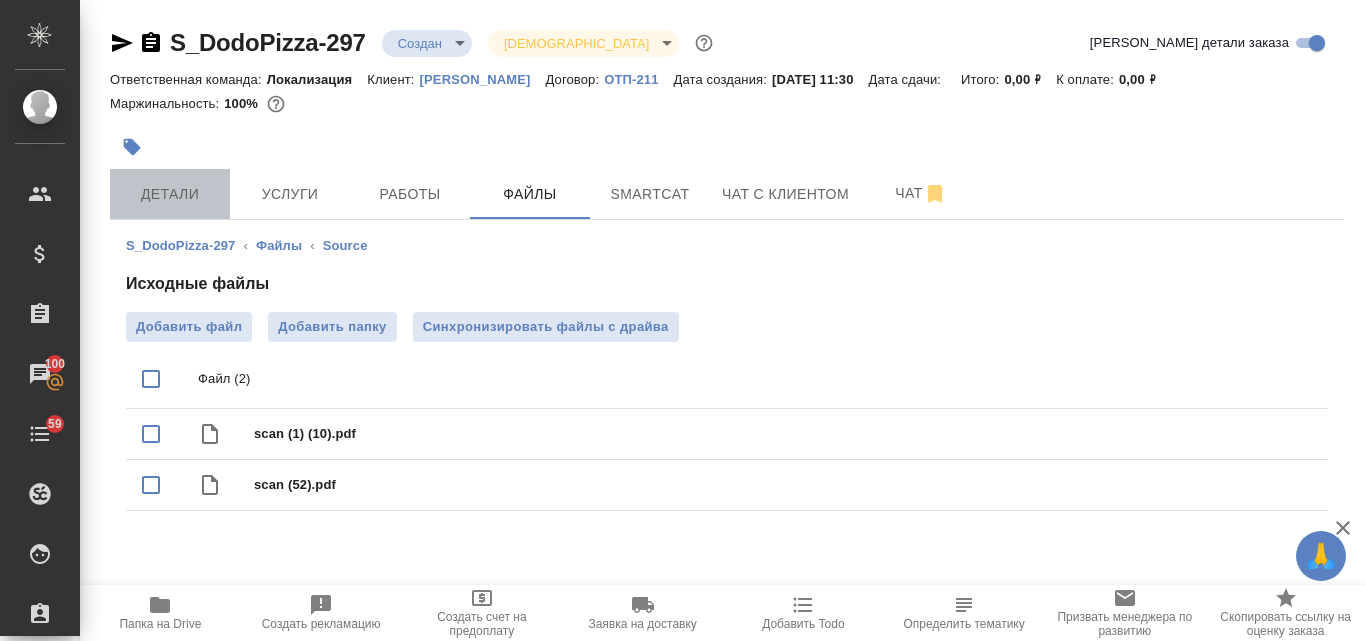 click on "Детали" at bounding box center [170, 194] 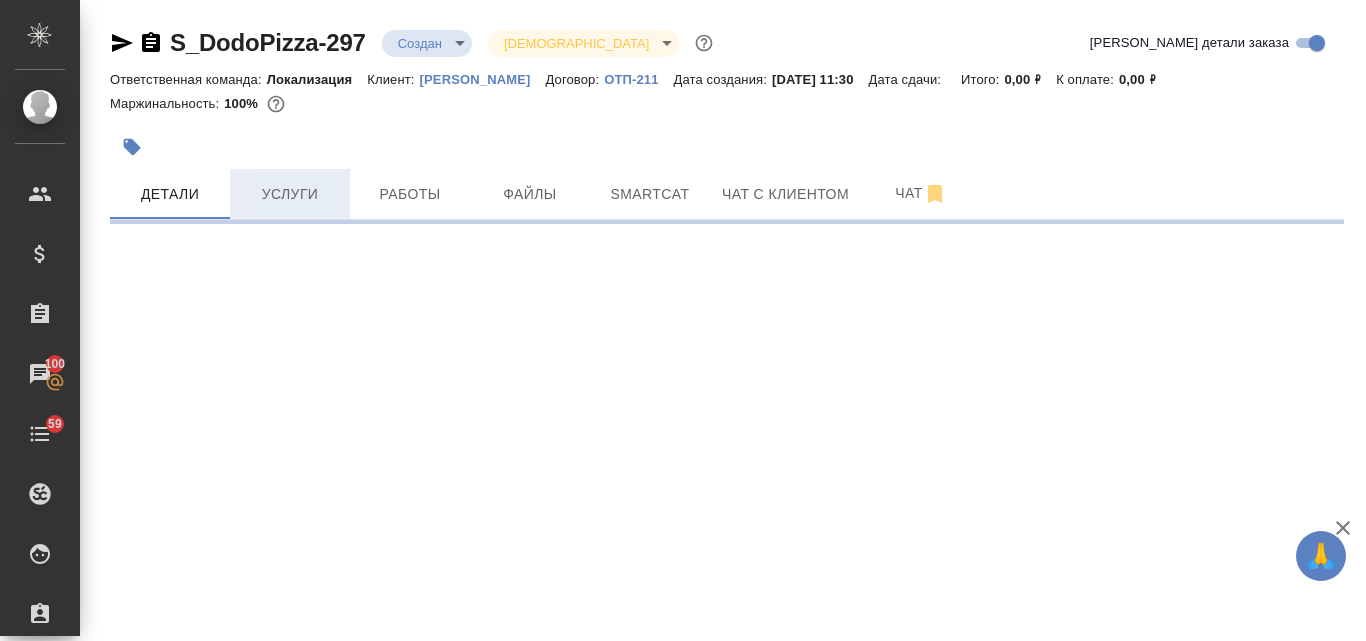select on "RU" 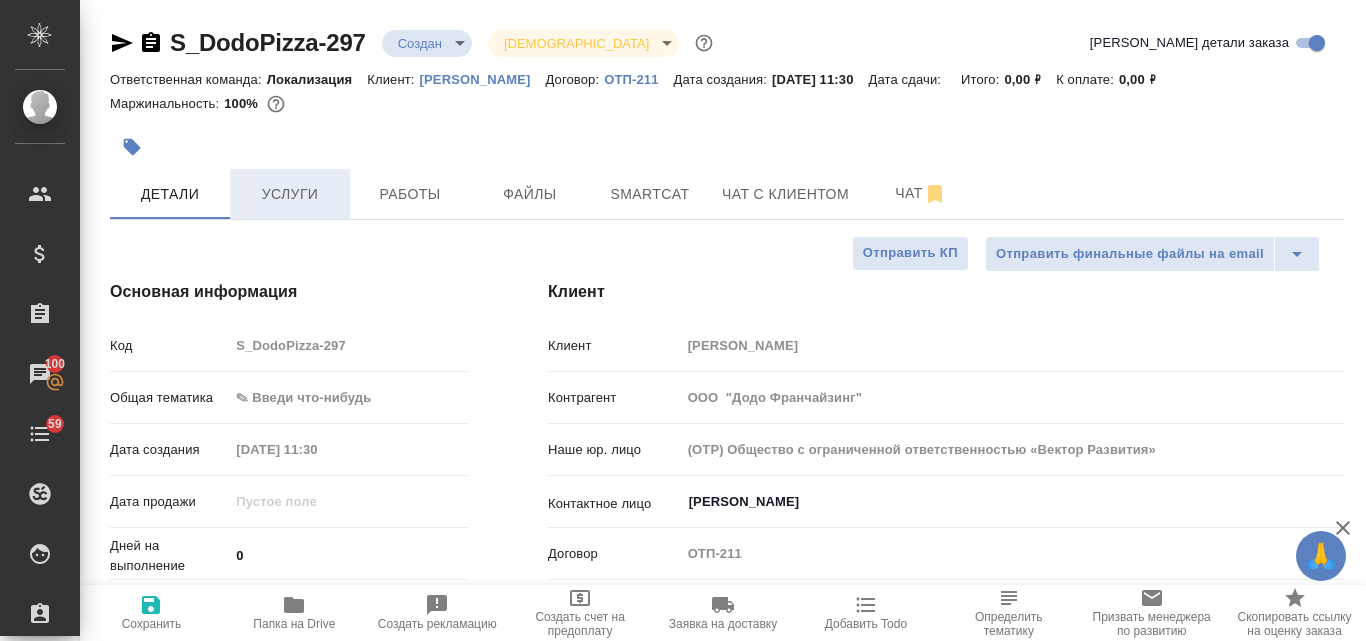type on "x" 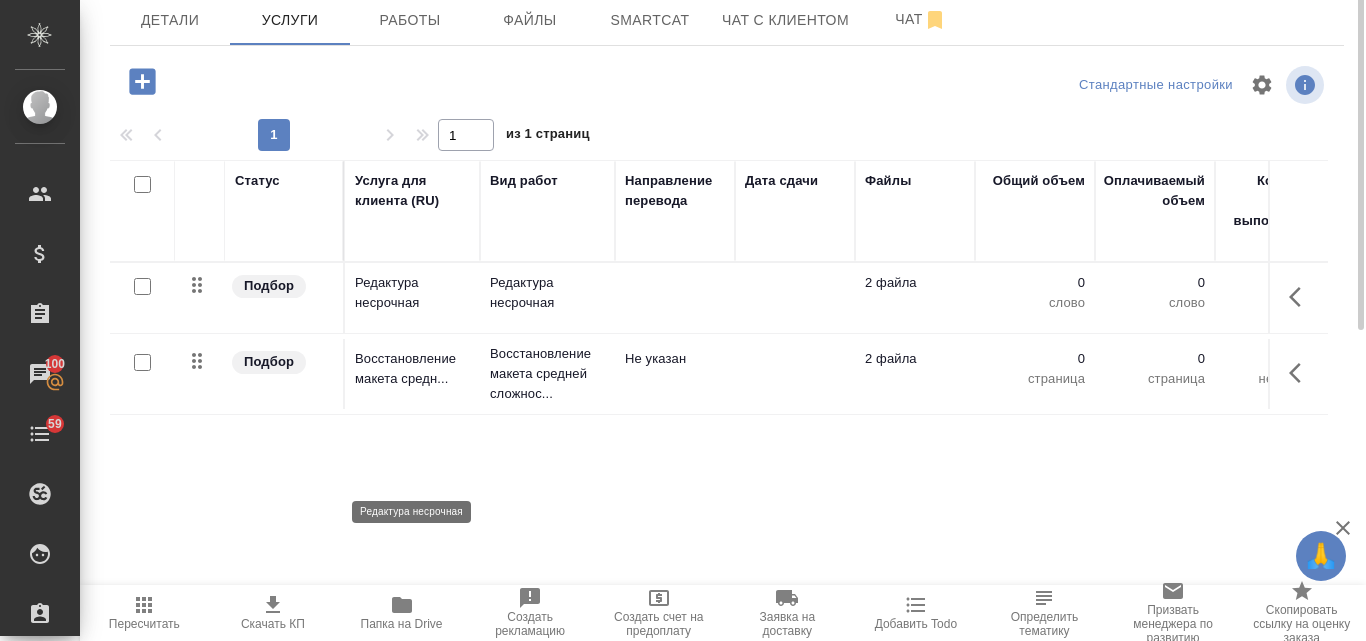 scroll, scrollTop: 0, scrollLeft: 0, axis: both 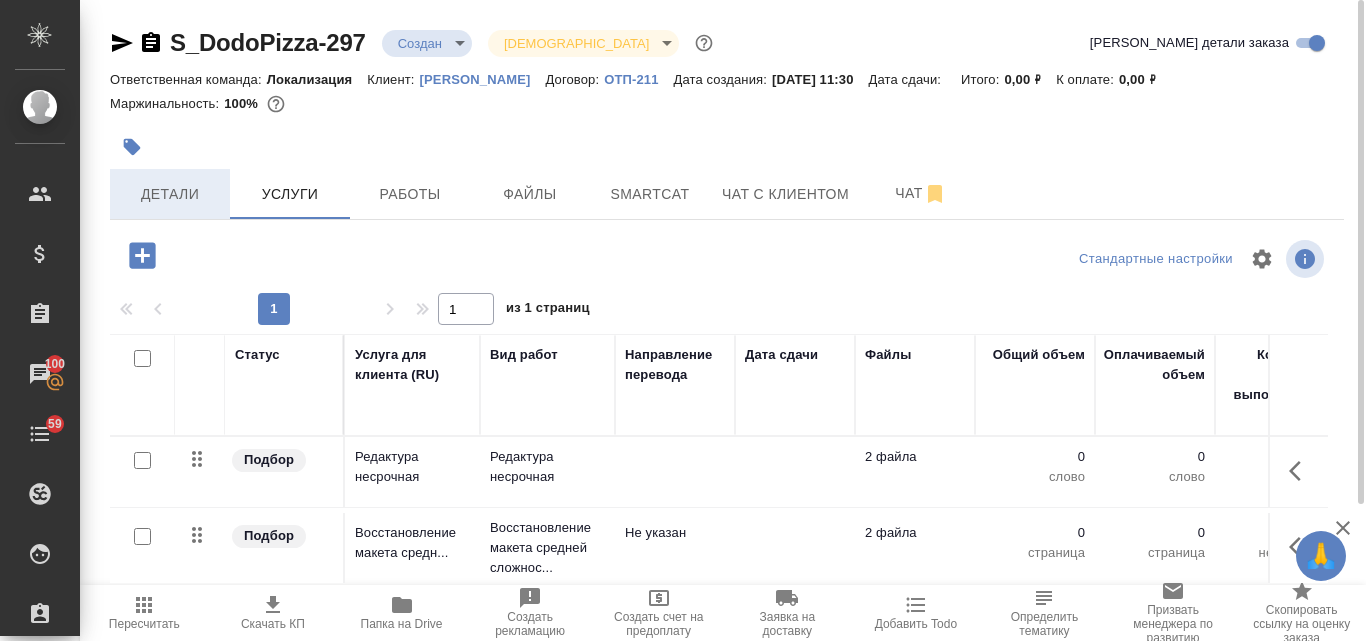 click on "Детали" at bounding box center (170, 194) 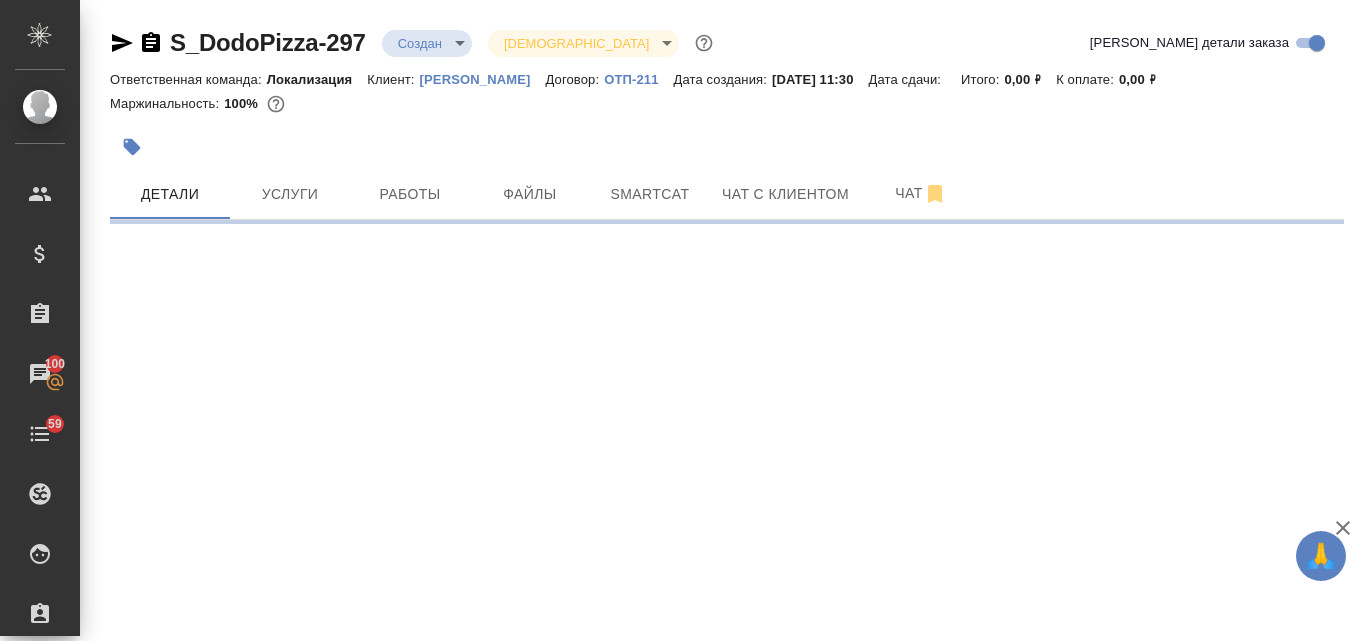 select on "RU" 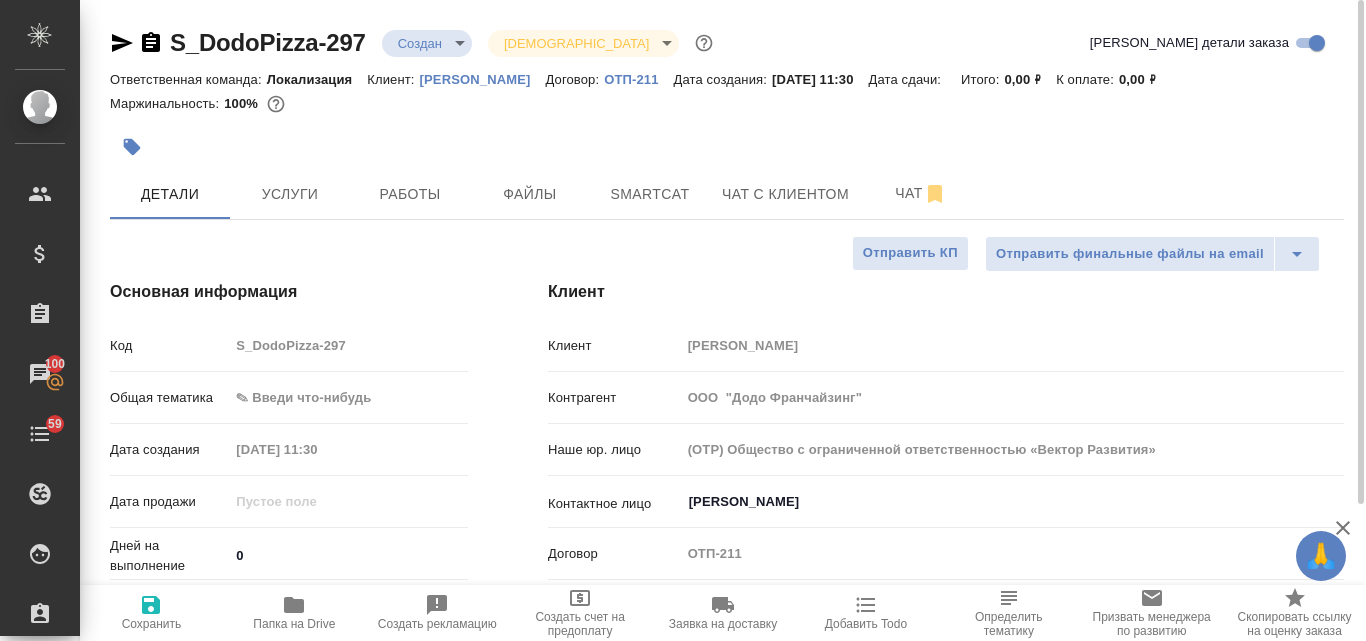 type on "x" 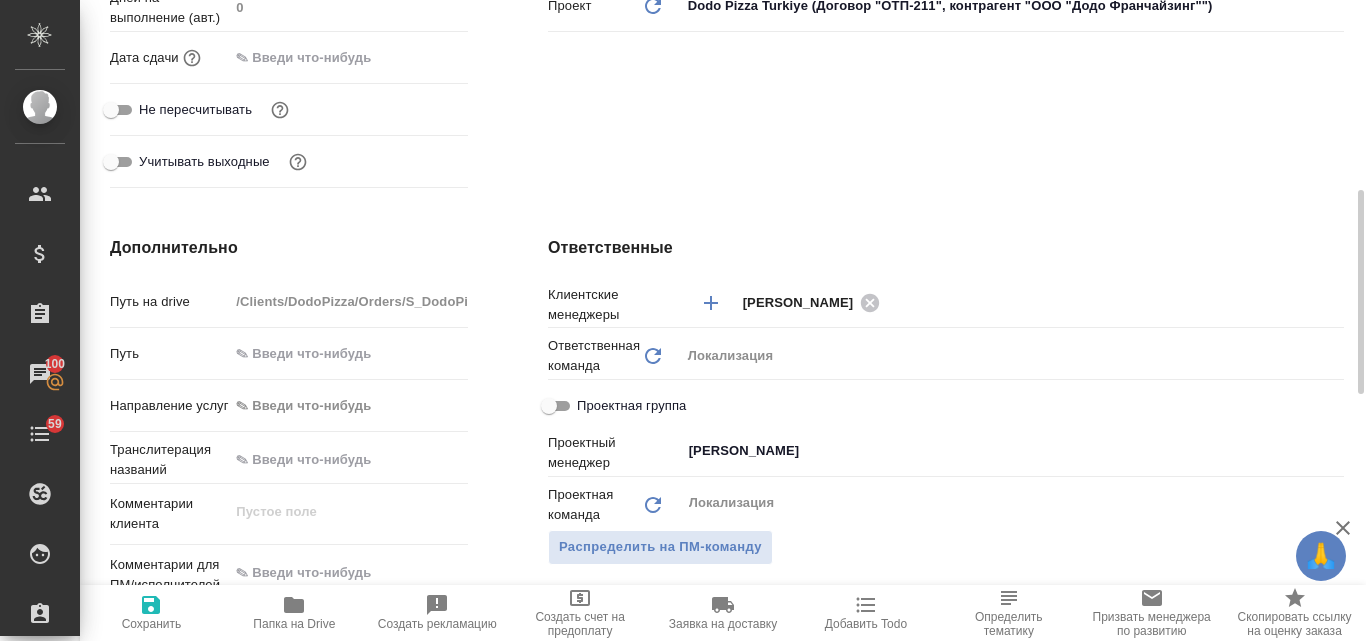 scroll, scrollTop: 800, scrollLeft: 0, axis: vertical 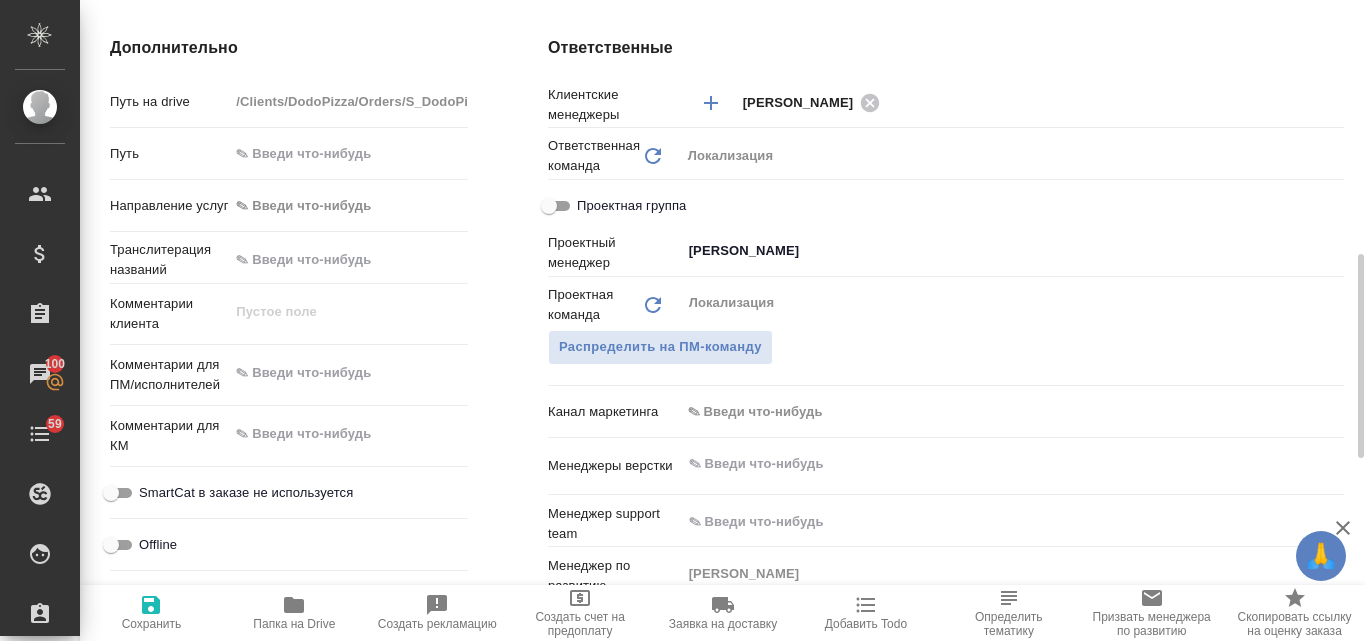 type on "x" 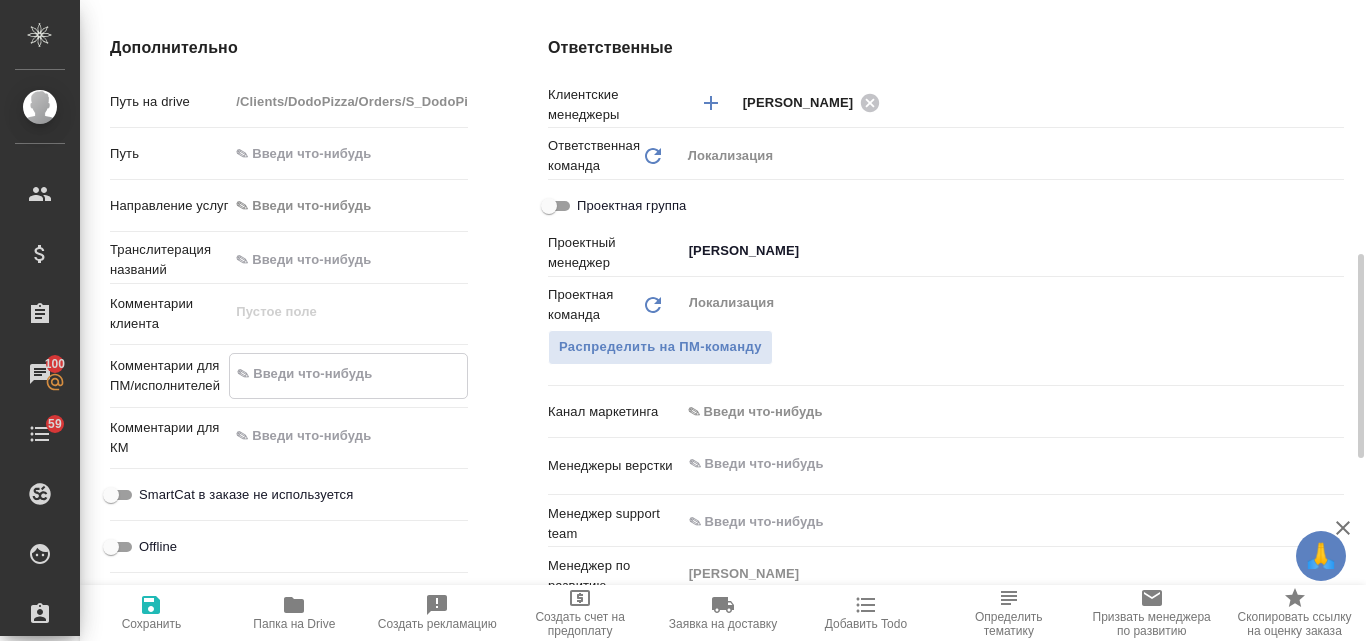 paste on "Добрый день!
Меня зовут Даниил, юрист компании Dodo Brands. Ранее с вами связывался
мой коллега Денис.
Нам нужно сделать перевод двух документов на русский язык. Прикрепляю
их к этому письму.
Подскажите, пожалуйста, получится взять в работу? Подскажите также по
стоимости и срокам? У нас сроки довольно сжатые, поэтому нам важно
знать вашу готовность взяться за перевод." 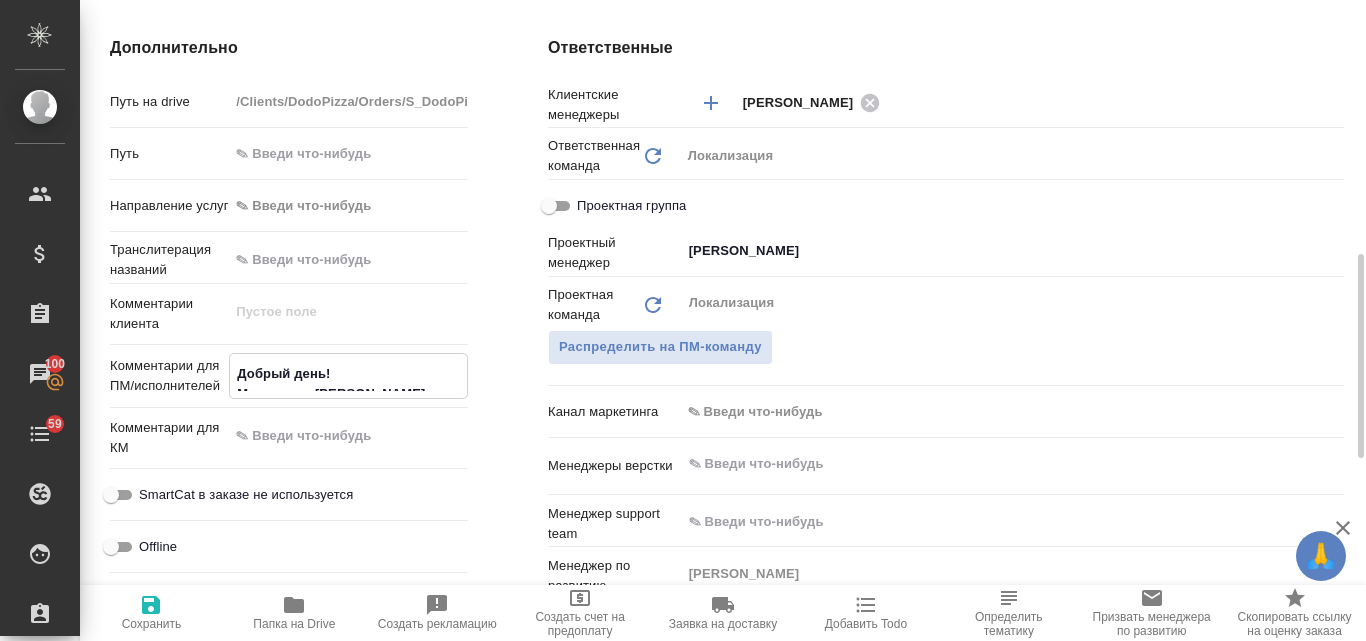 type on "x" 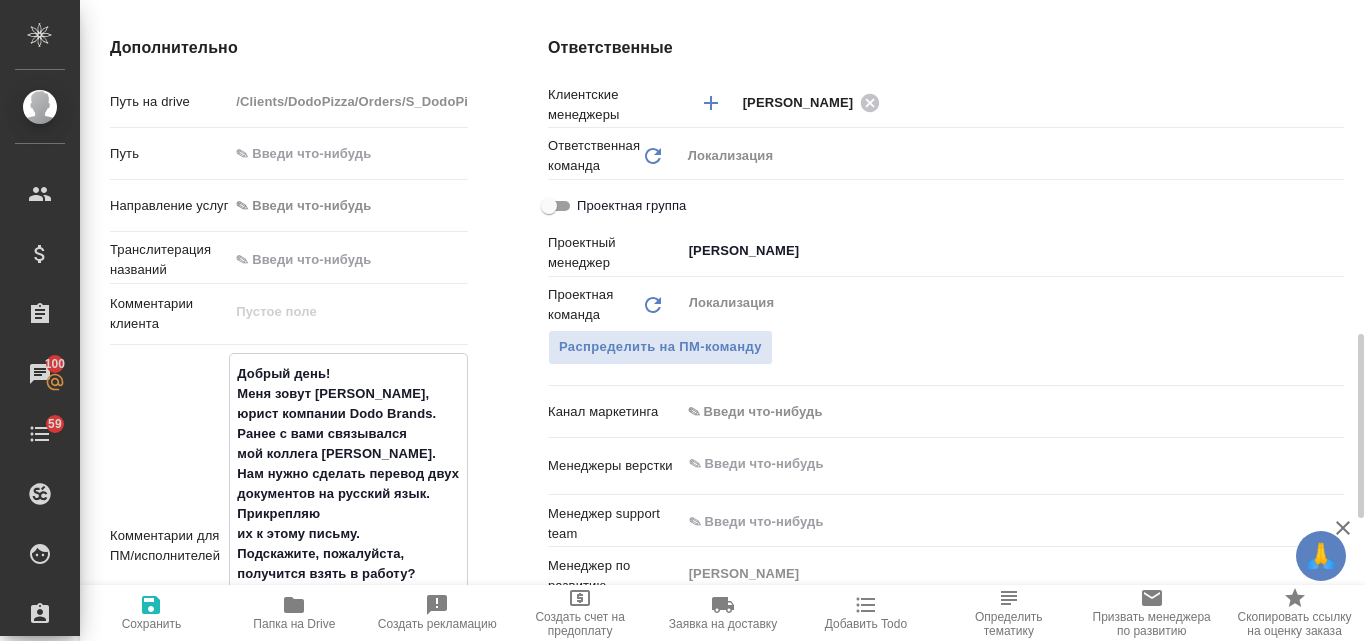 scroll, scrollTop: 880, scrollLeft: 0, axis: vertical 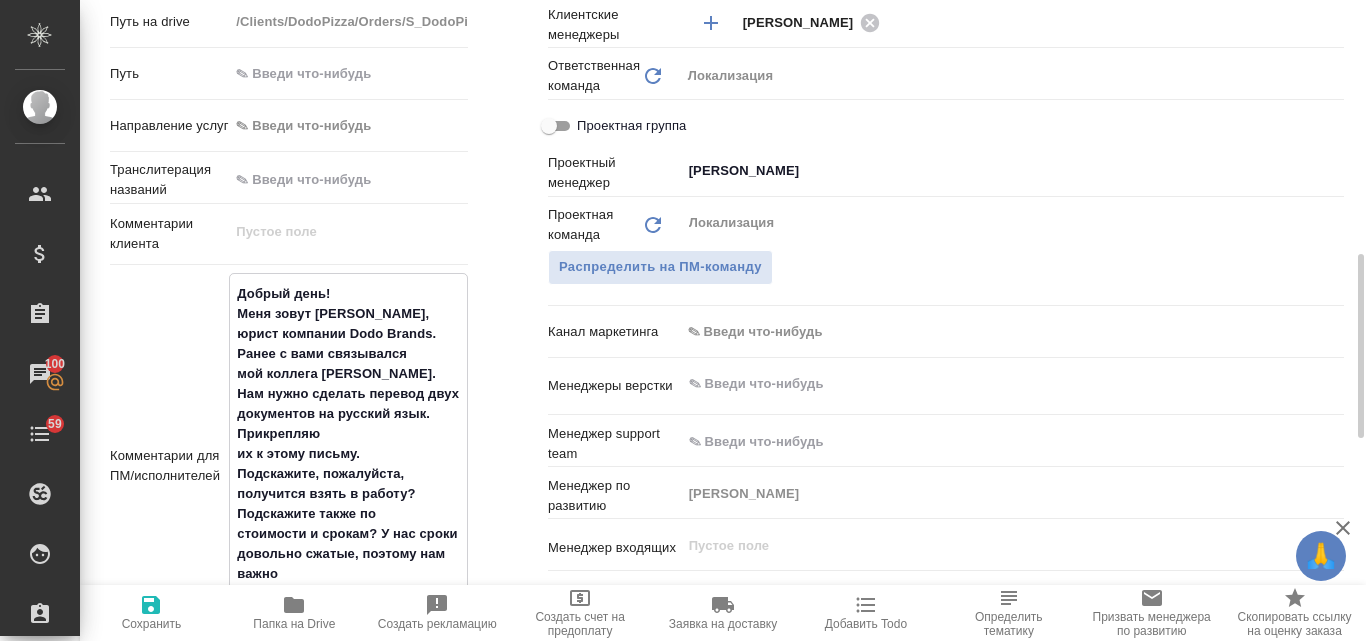 type on "Добрый день!
Меня зовут Даниил, юрист компании Dodo Brands. Ранее с вами связывался
мой коллега Денис.
Нам нужно сделать перевод двух документов на русский язык. Прикрепляю
их к этому письму.
Подскажите, пожалуйста, получится взять в работу? Подскажите также по
стоимости и срокам? У нас сроки довольно сжатые, поэтому нам важно
знать вашу готовность взяться за перевод." 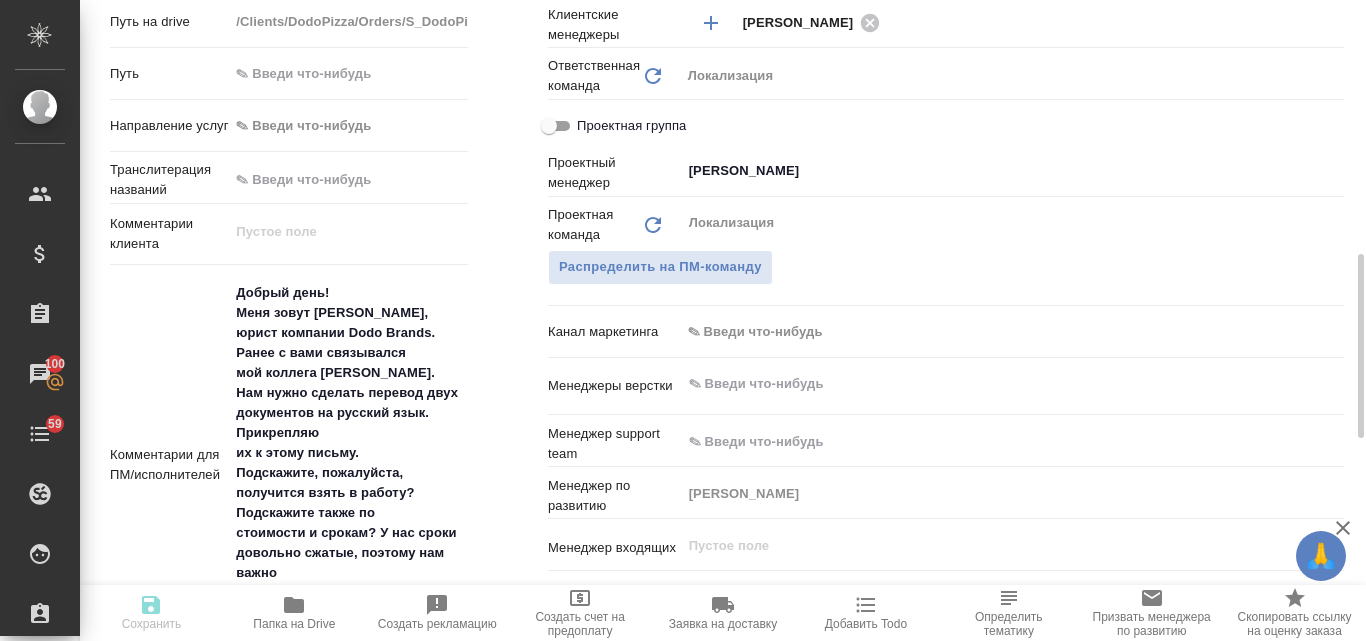 type on "x" 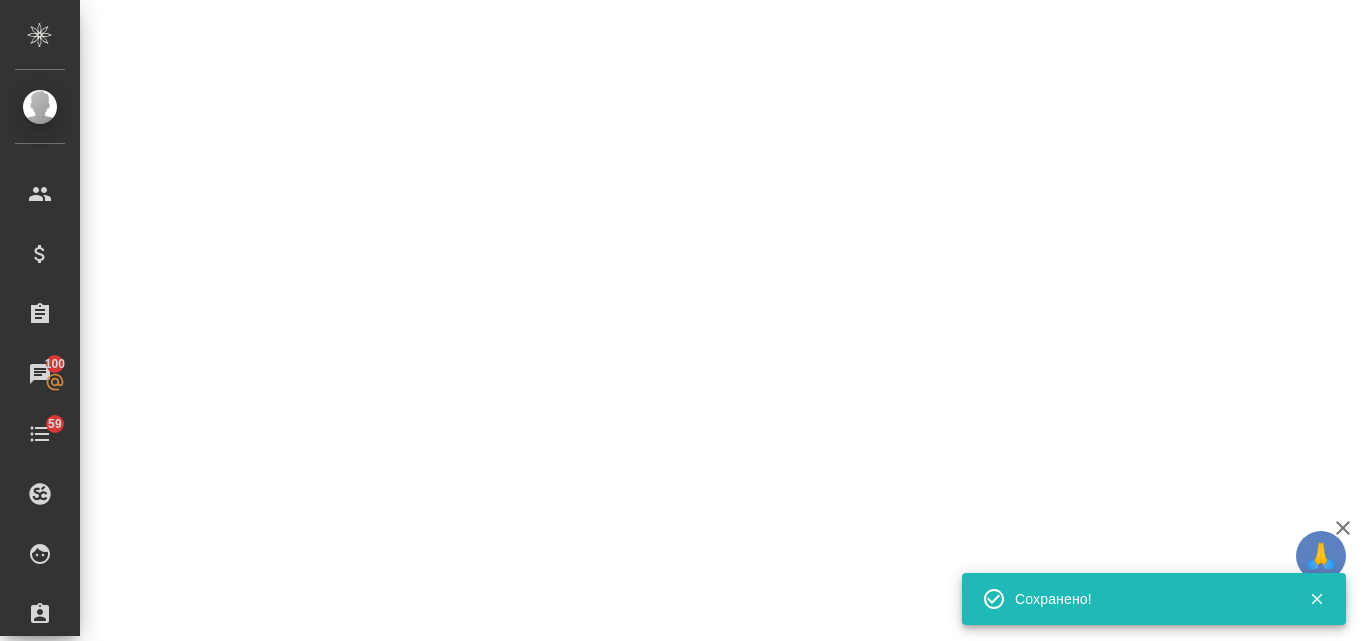 select on "RU" 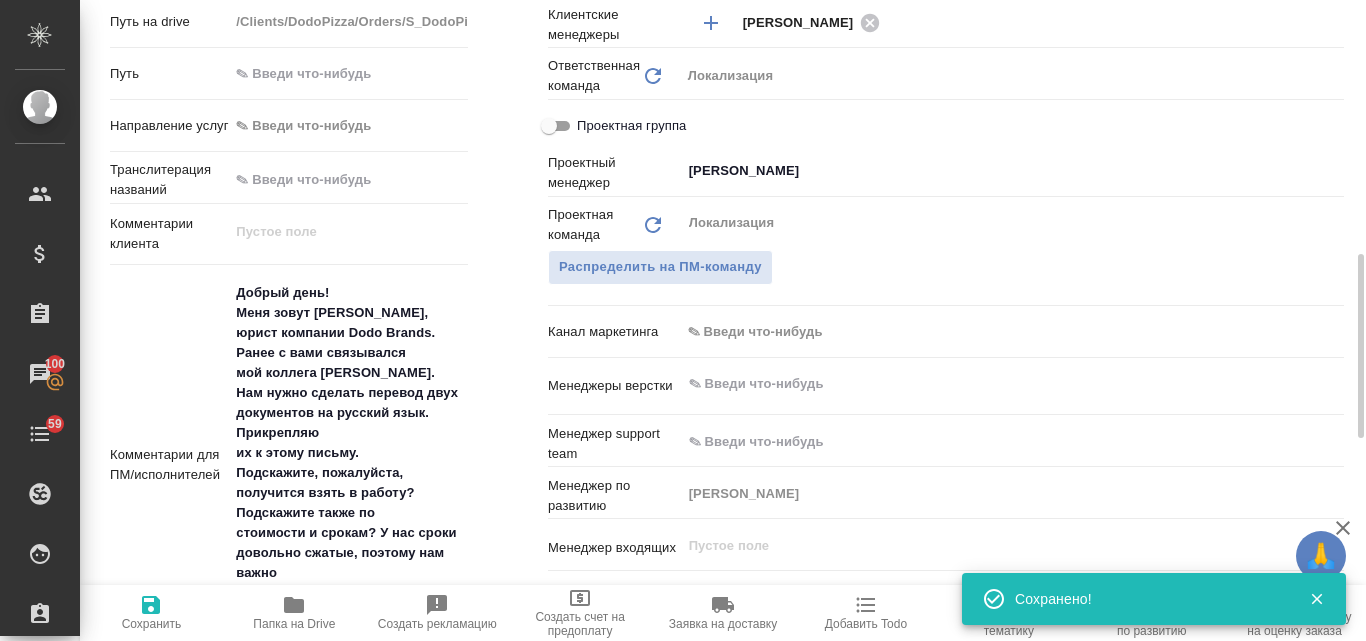 type on "x" 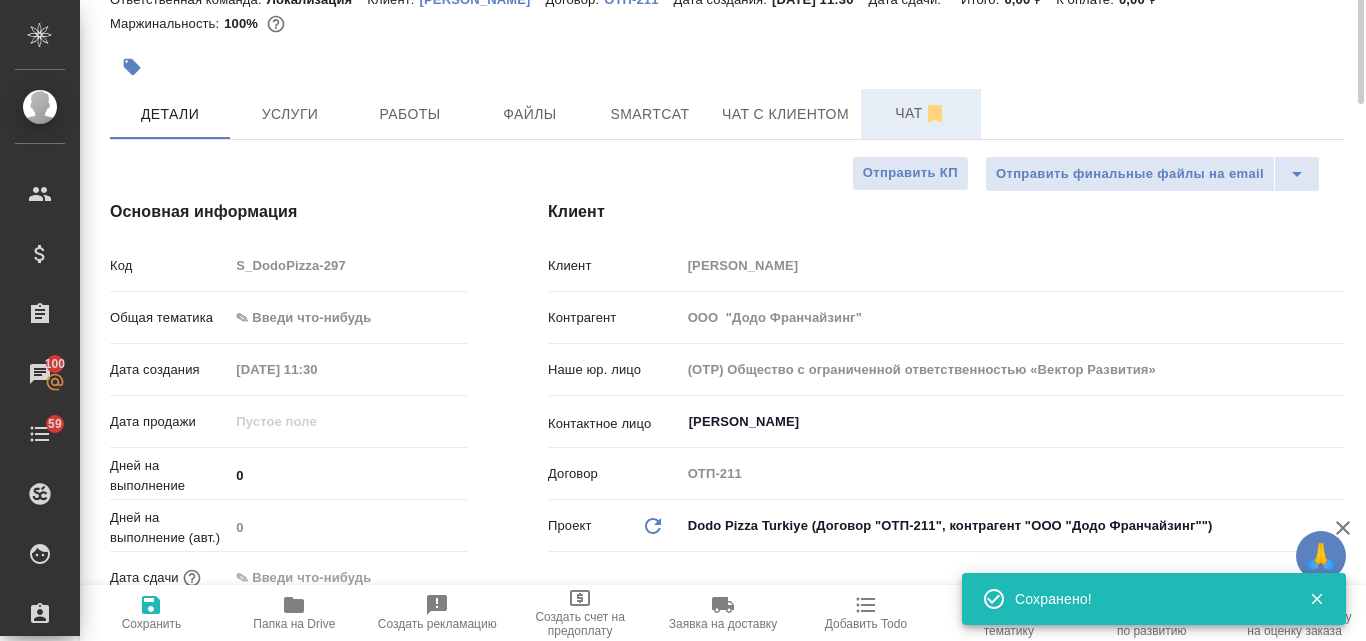 scroll, scrollTop: 0, scrollLeft: 0, axis: both 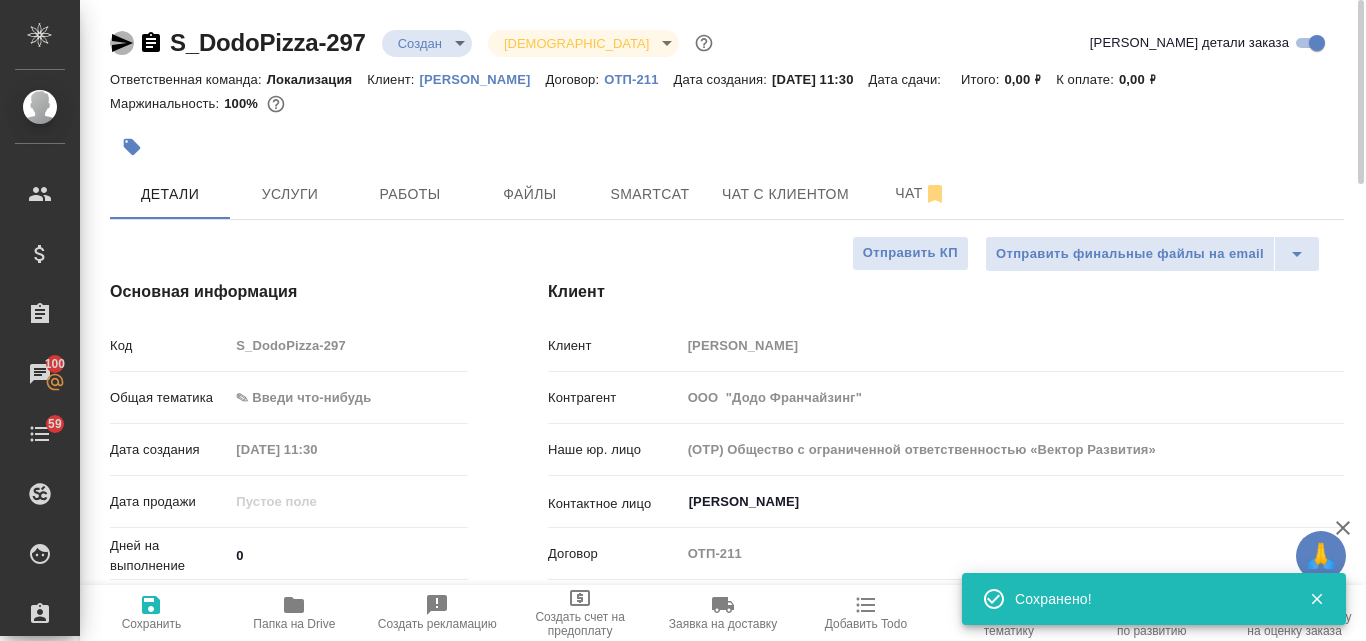click 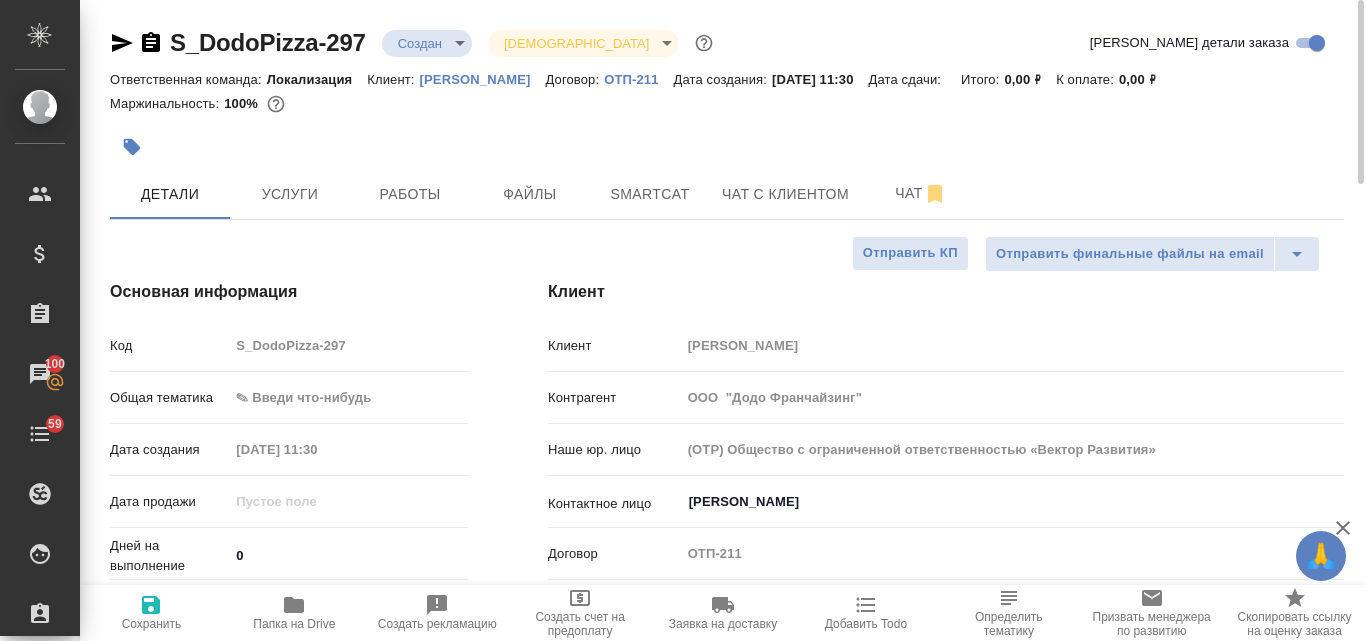type on "x" 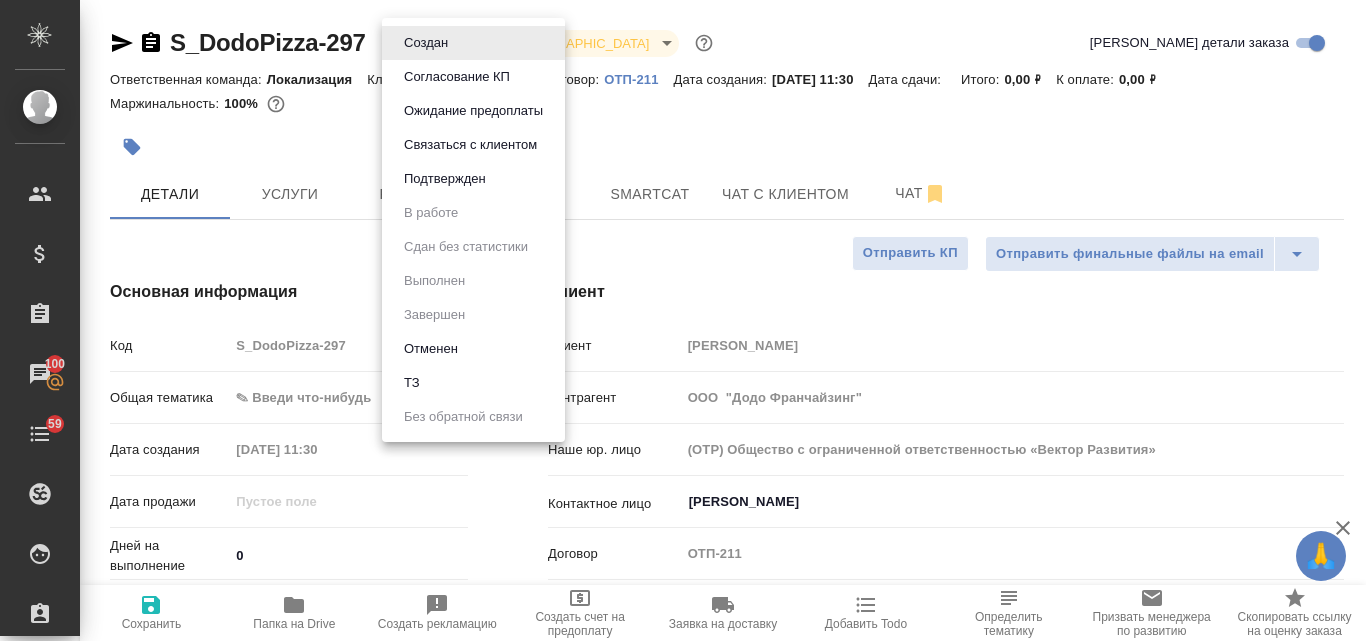 click on "ТЗ" at bounding box center (473, 383) 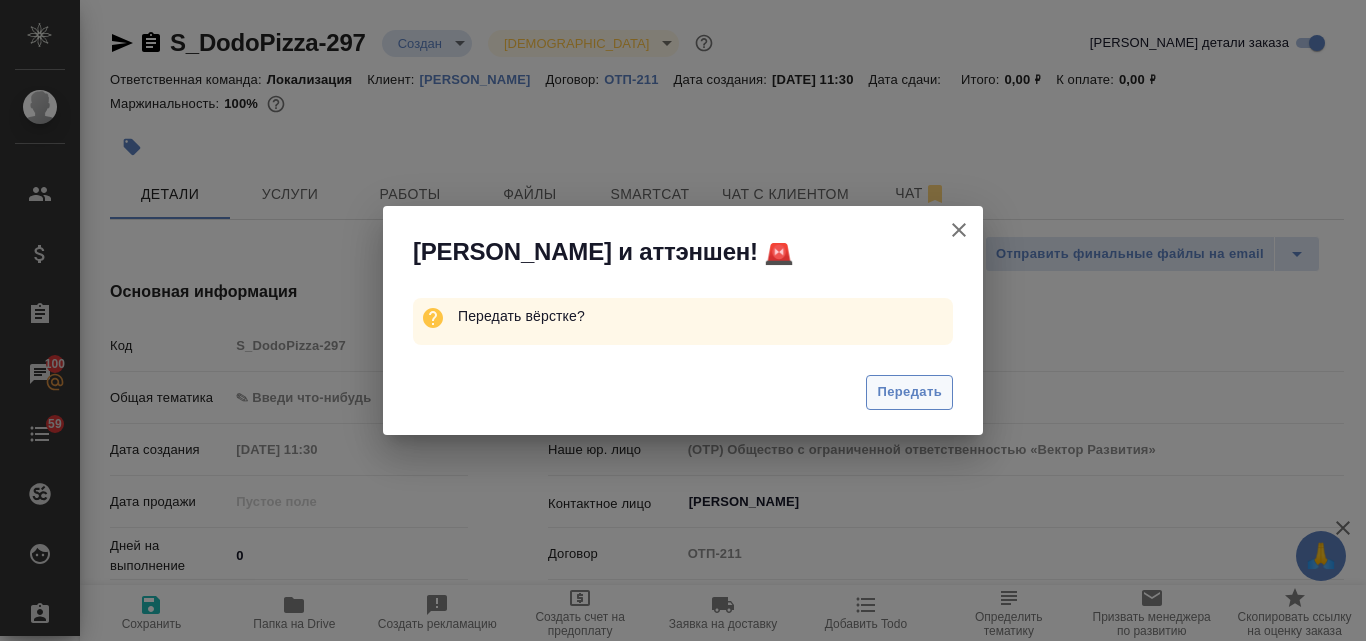 click on "Передать" at bounding box center (909, 392) 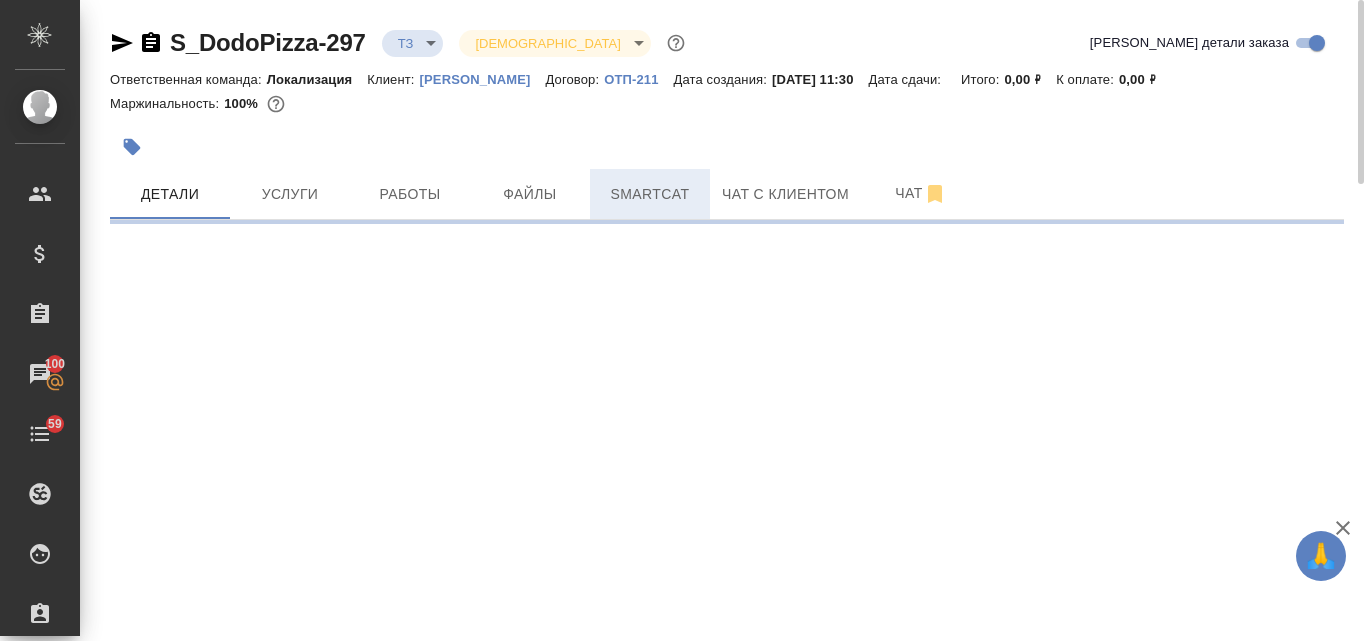 select on "RU" 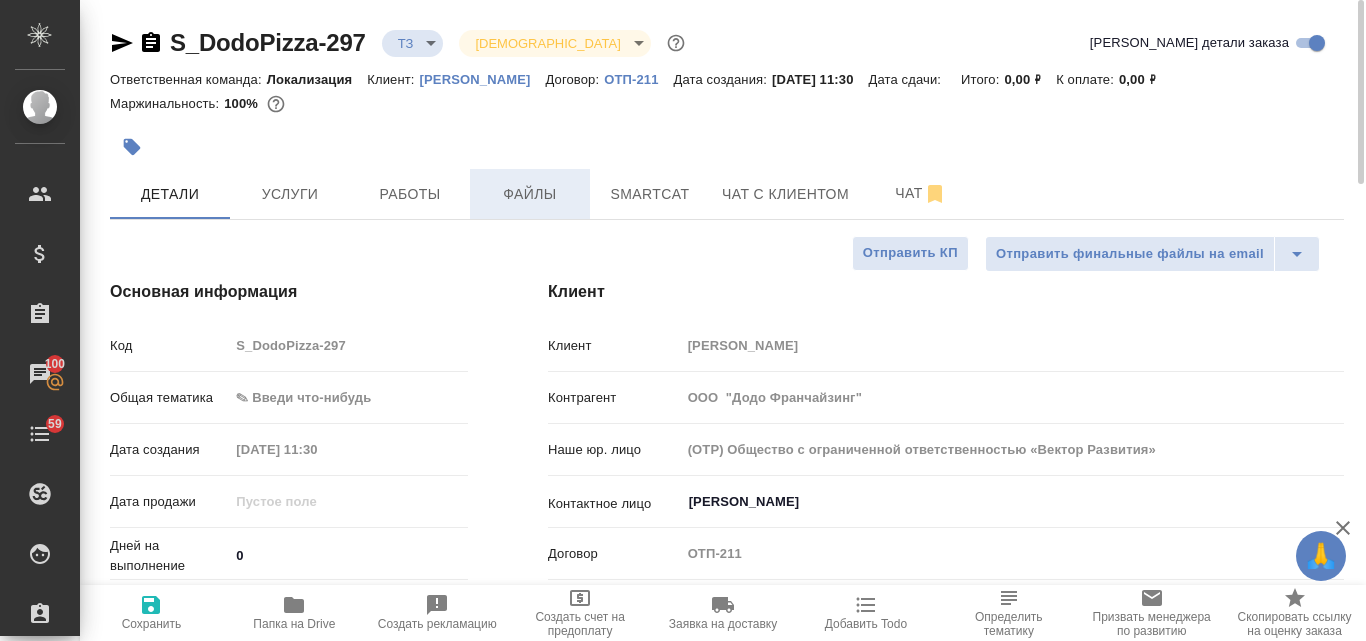 type on "x" 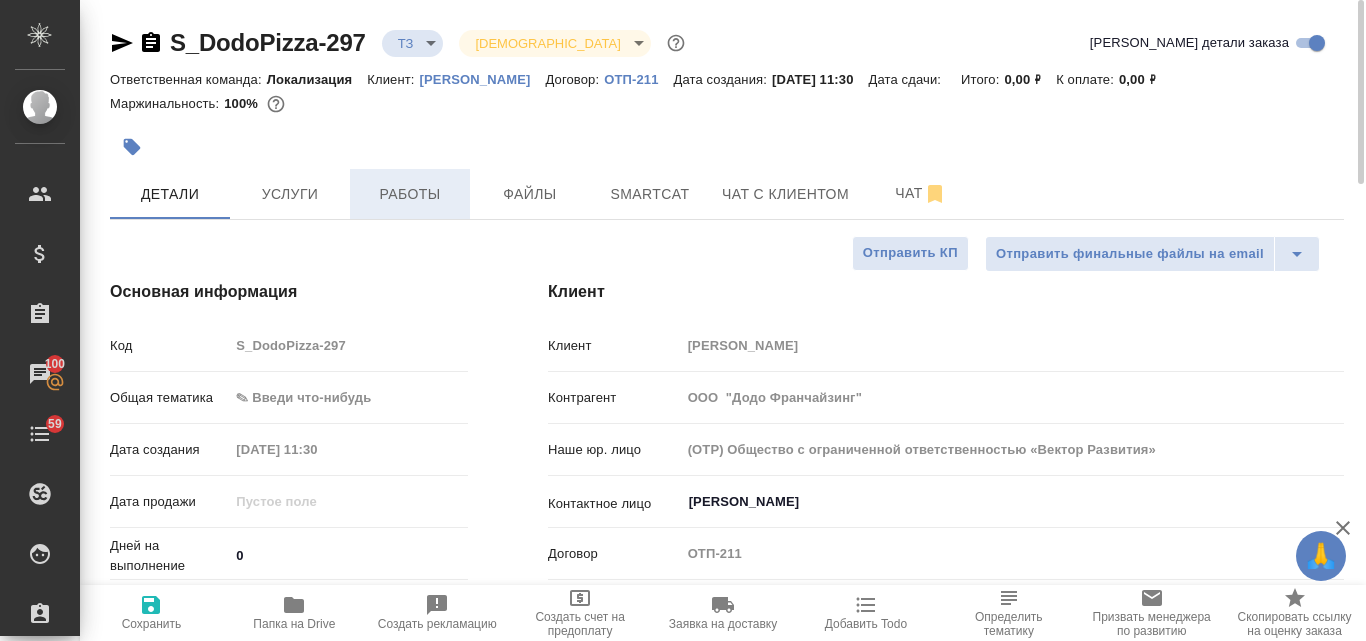 click on "Работы" at bounding box center [410, 194] 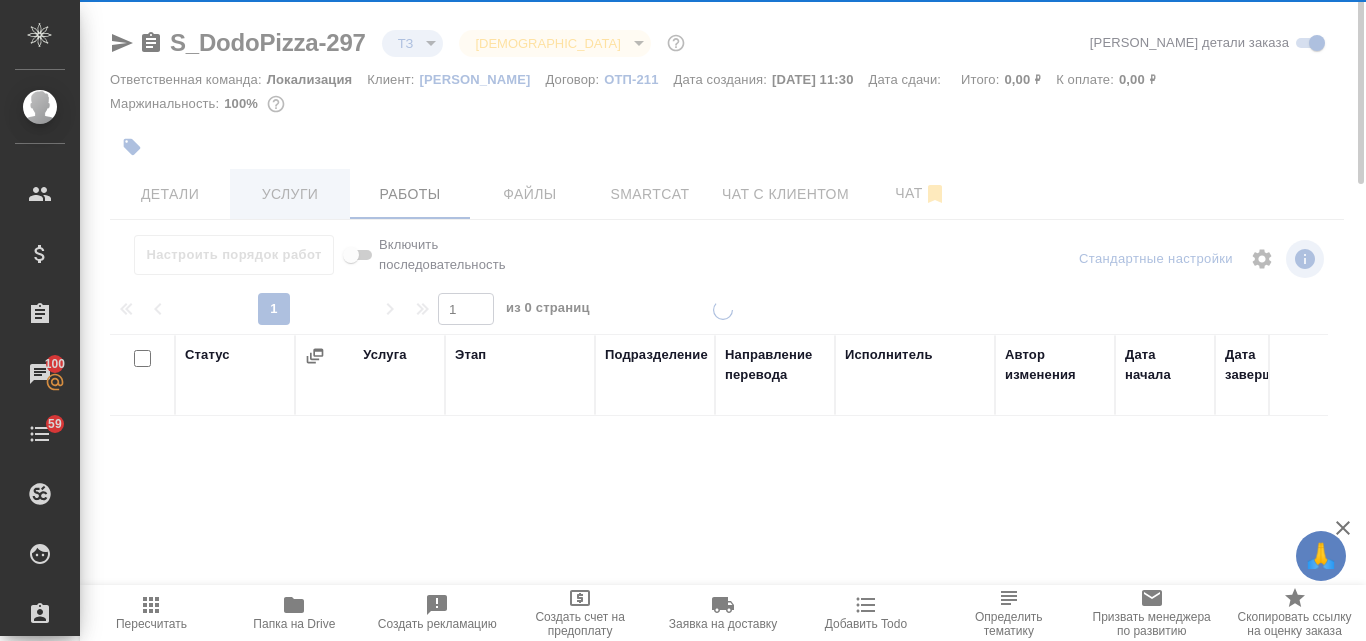 click at bounding box center (723, 320) 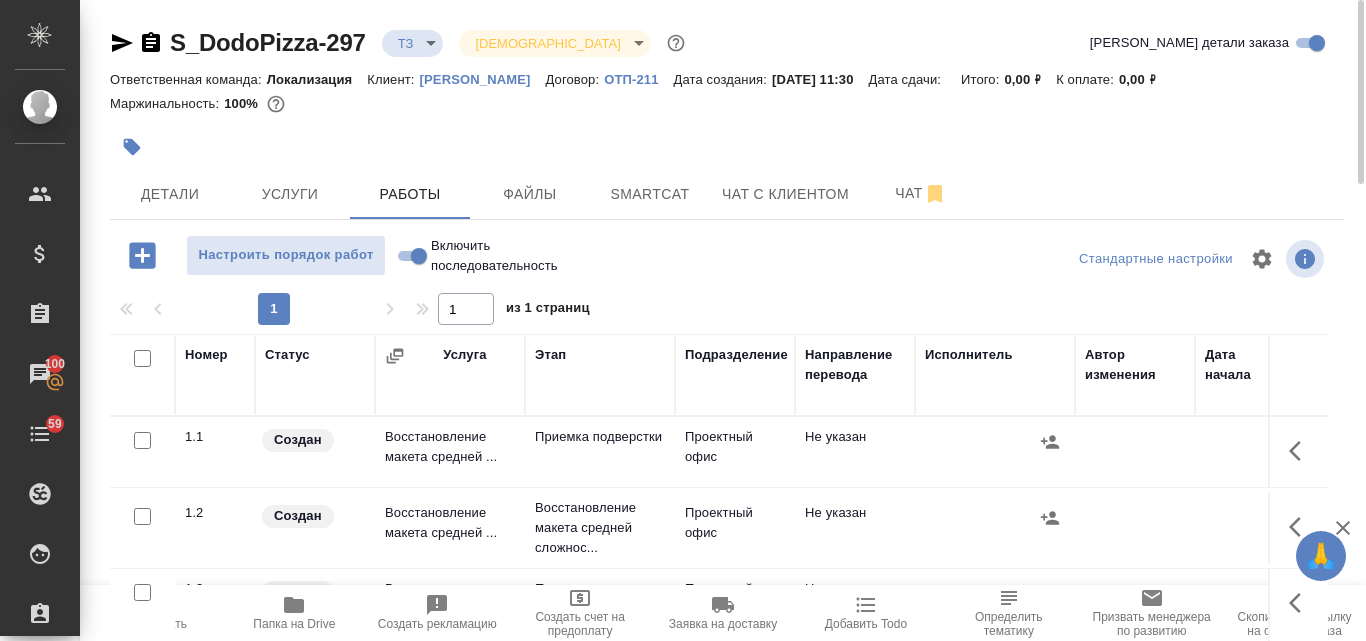 scroll, scrollTop: 194, scrollLeft: 0, axis: vertical 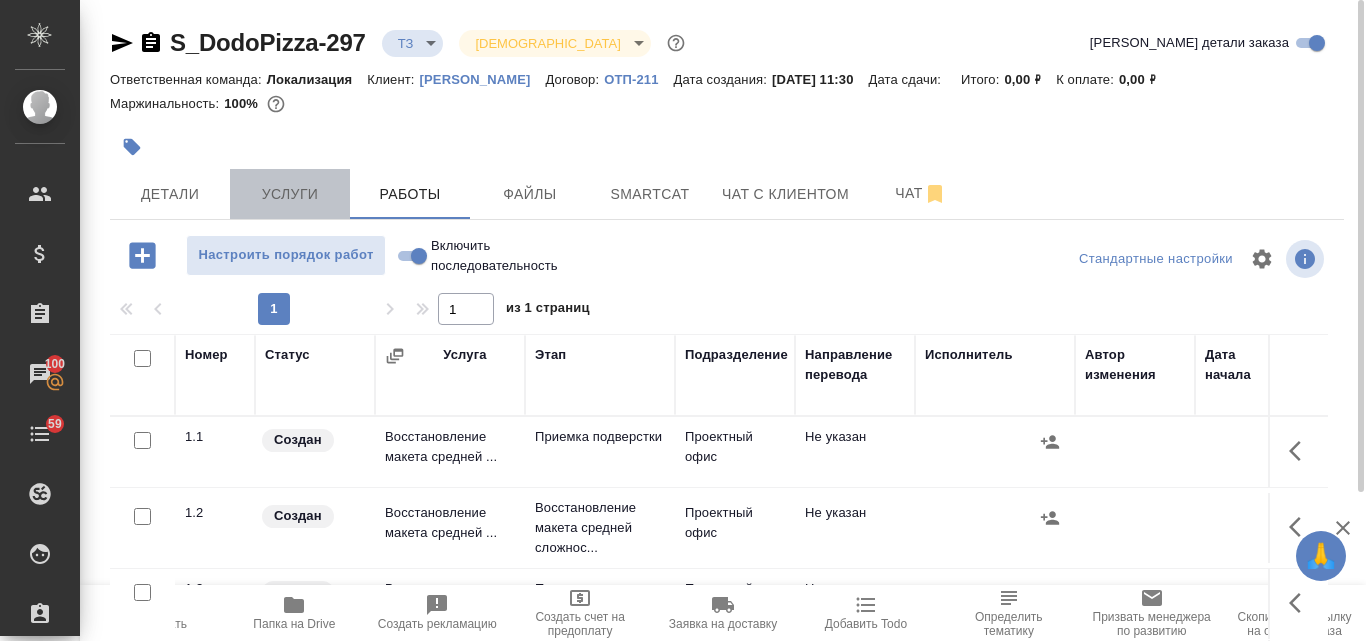 click on "Услуги" at bounding box center (290, 194) 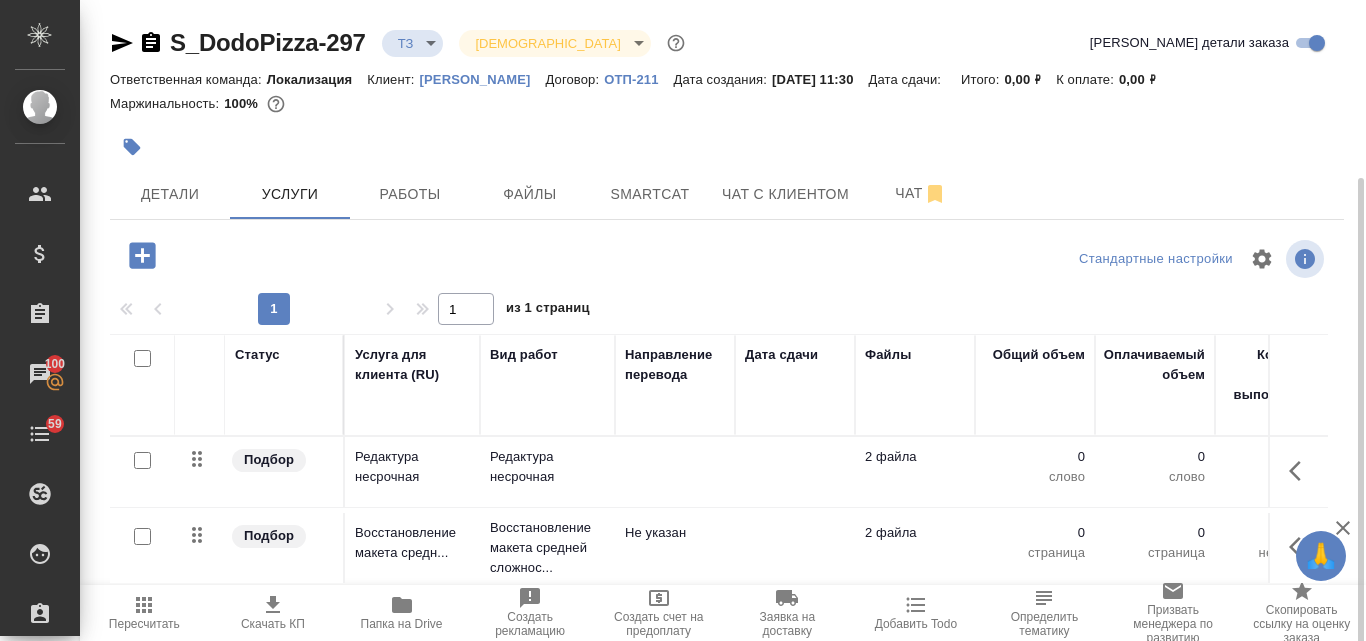 scroll, scrollTop: 174, scrollLeft: 0, axis: vertical 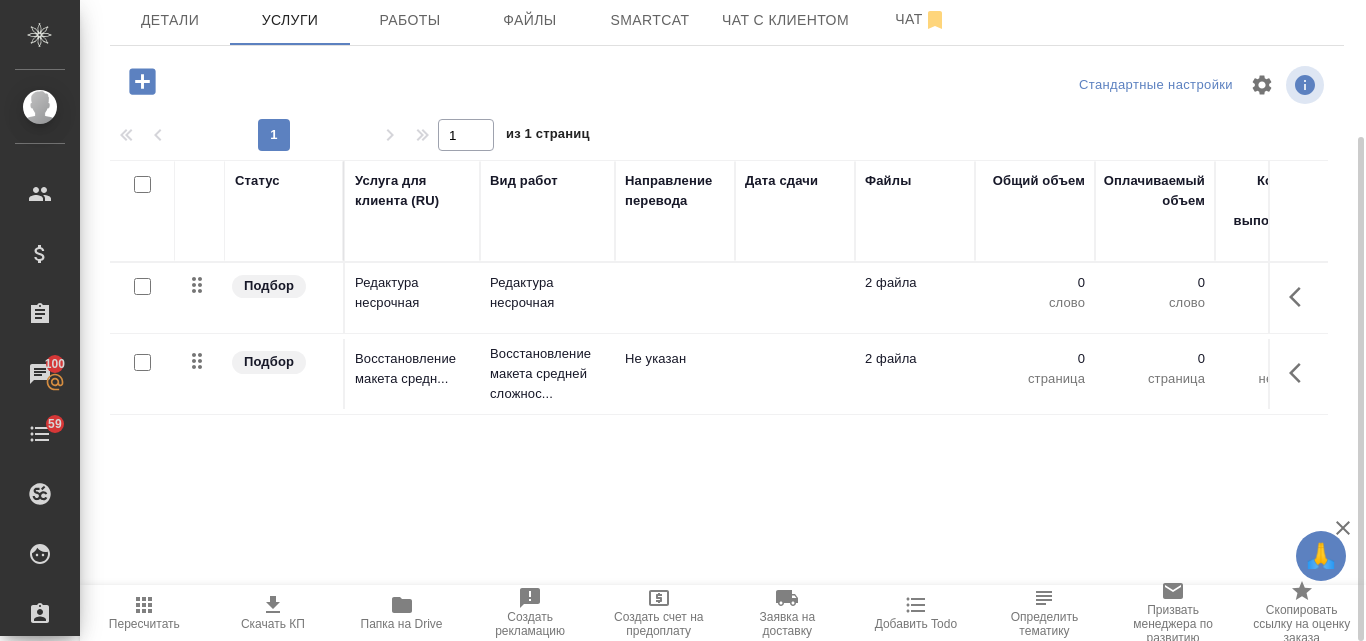 click at bounding box center [142, 362] 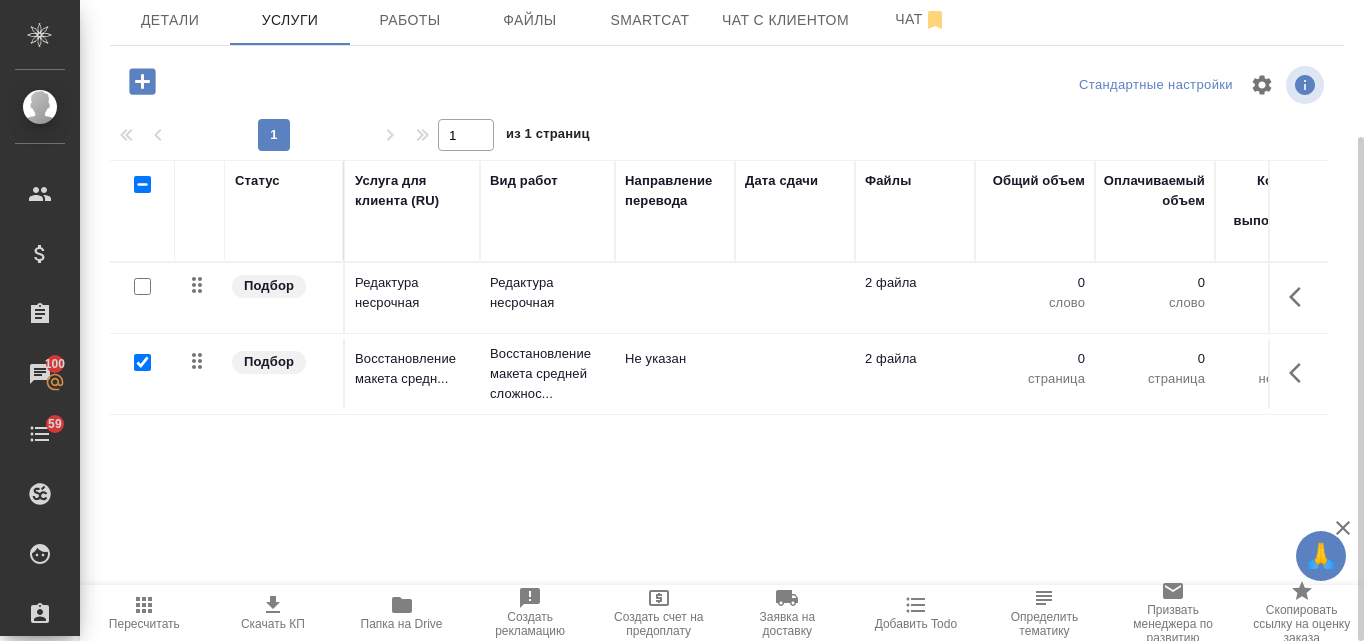 checkbox on "true" 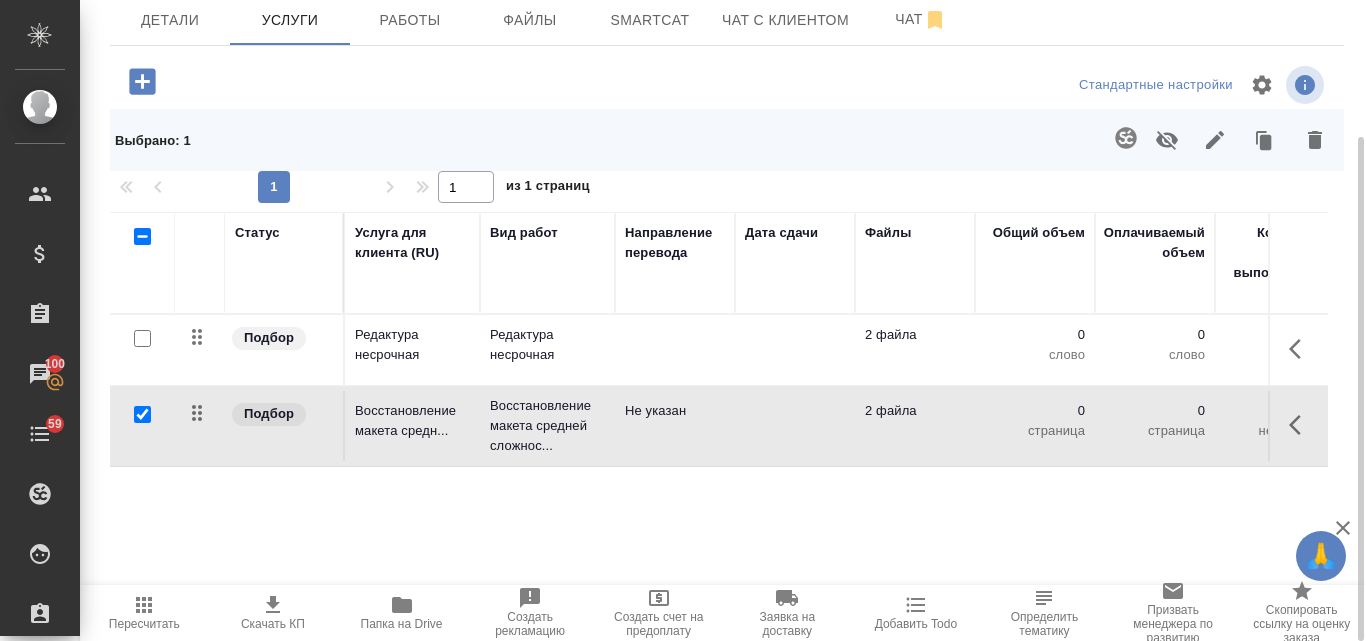 click 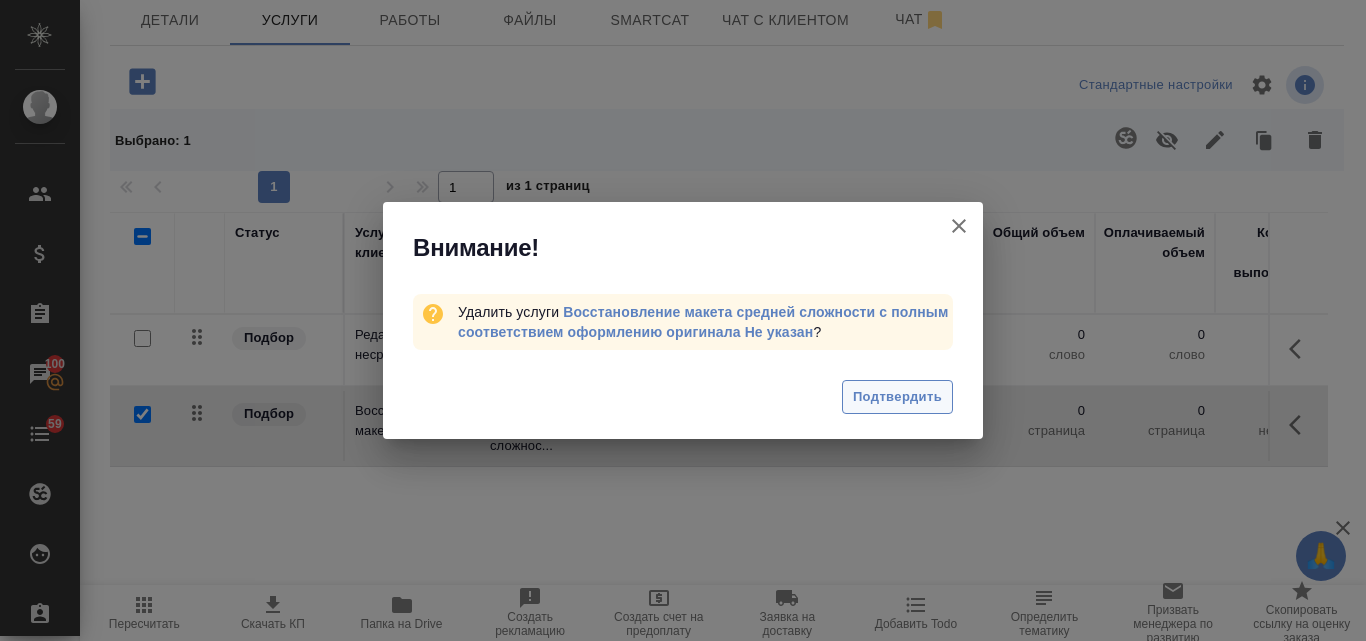 click on "Подтвердить" at bounding box center [897, 397] 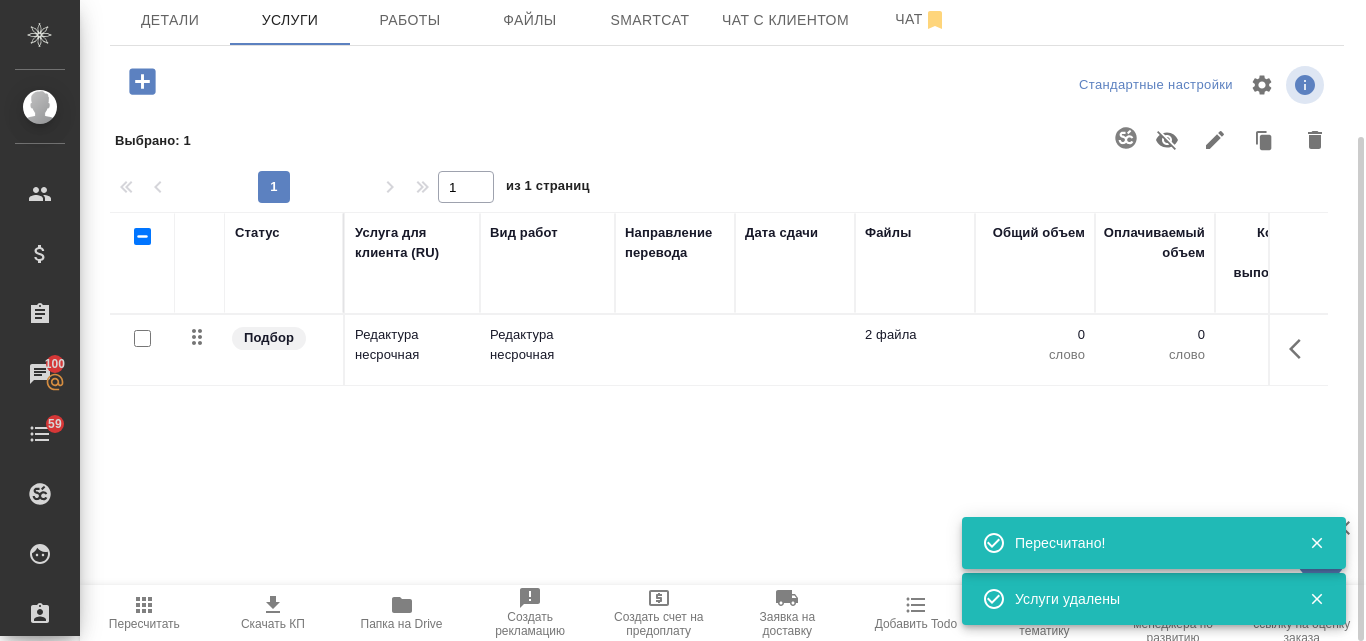 click at bounding box center (142, 338) 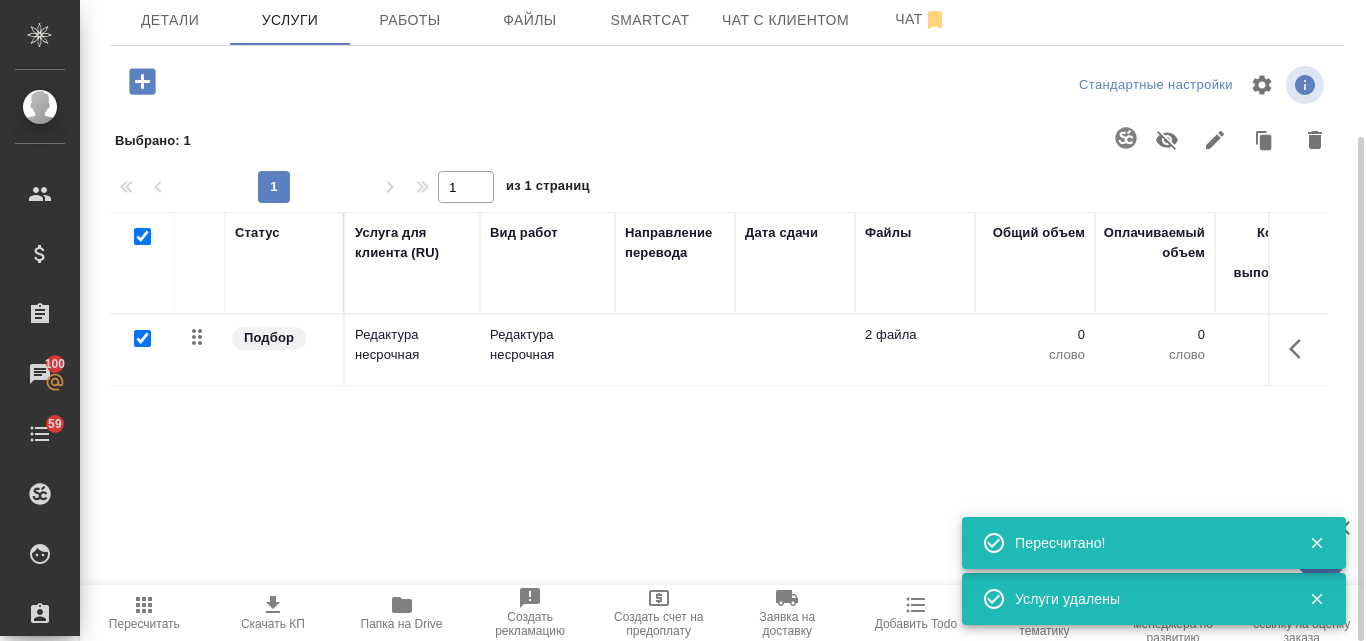 checkbox on "true" 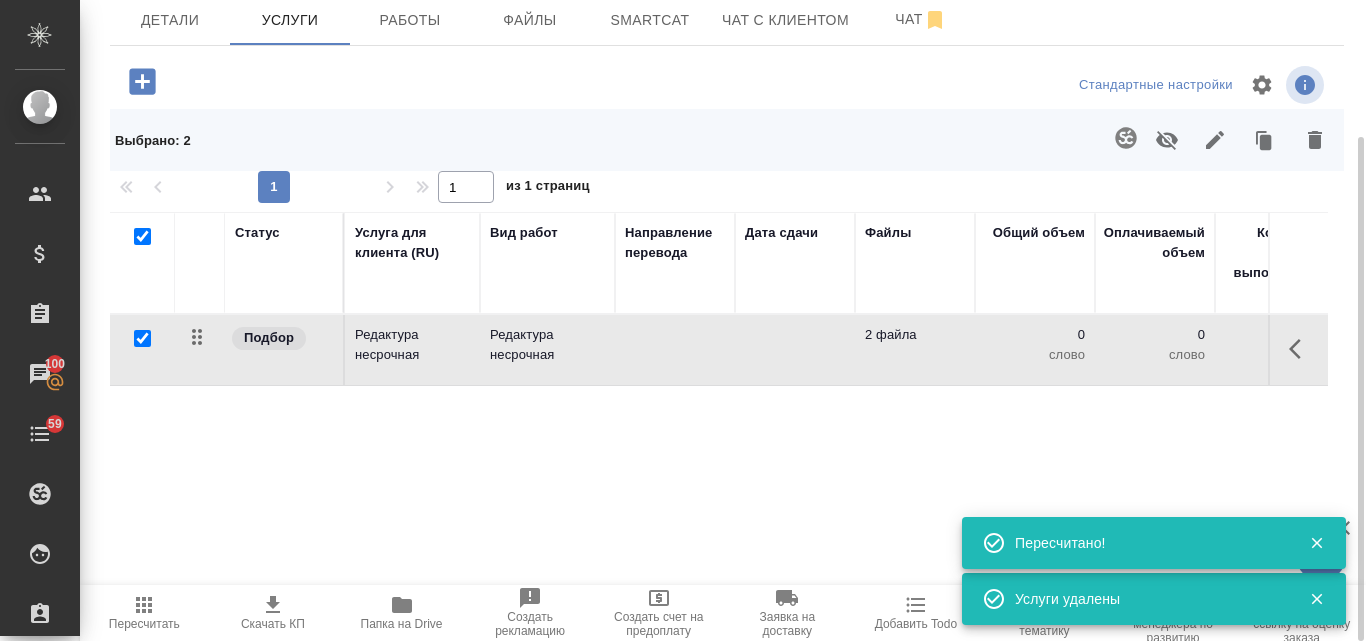 click 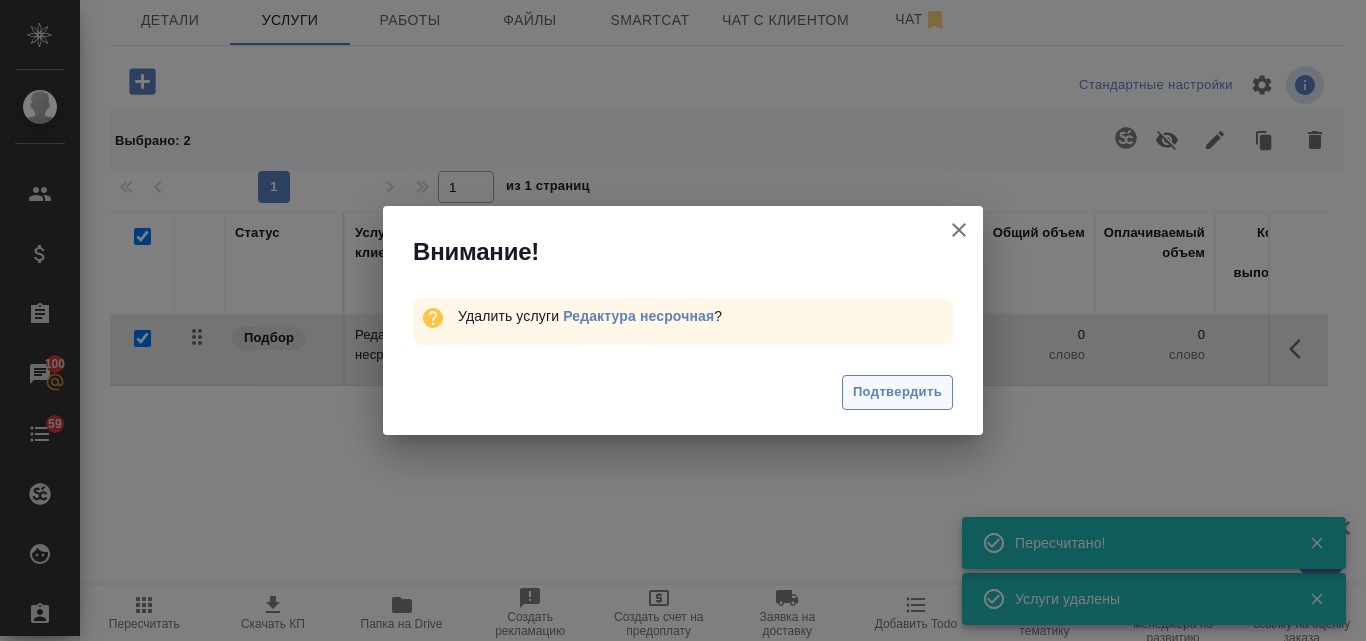 click on "Подтвердить" at bounding box center [897, 392] 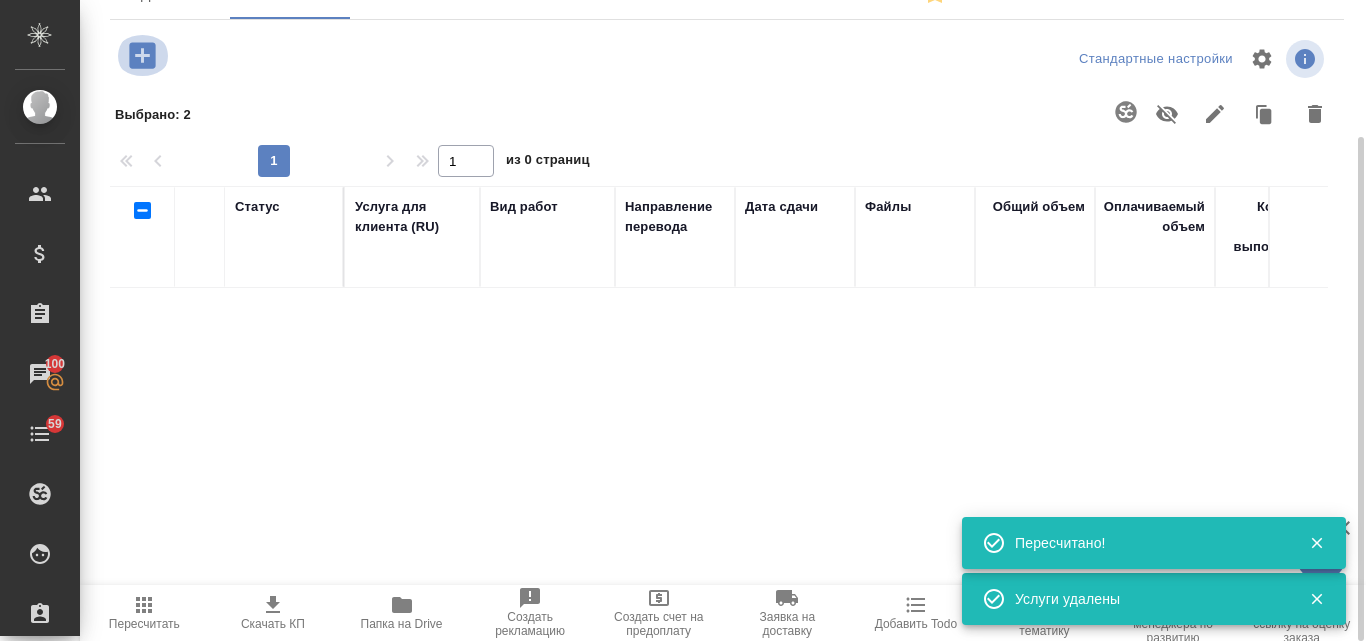 click 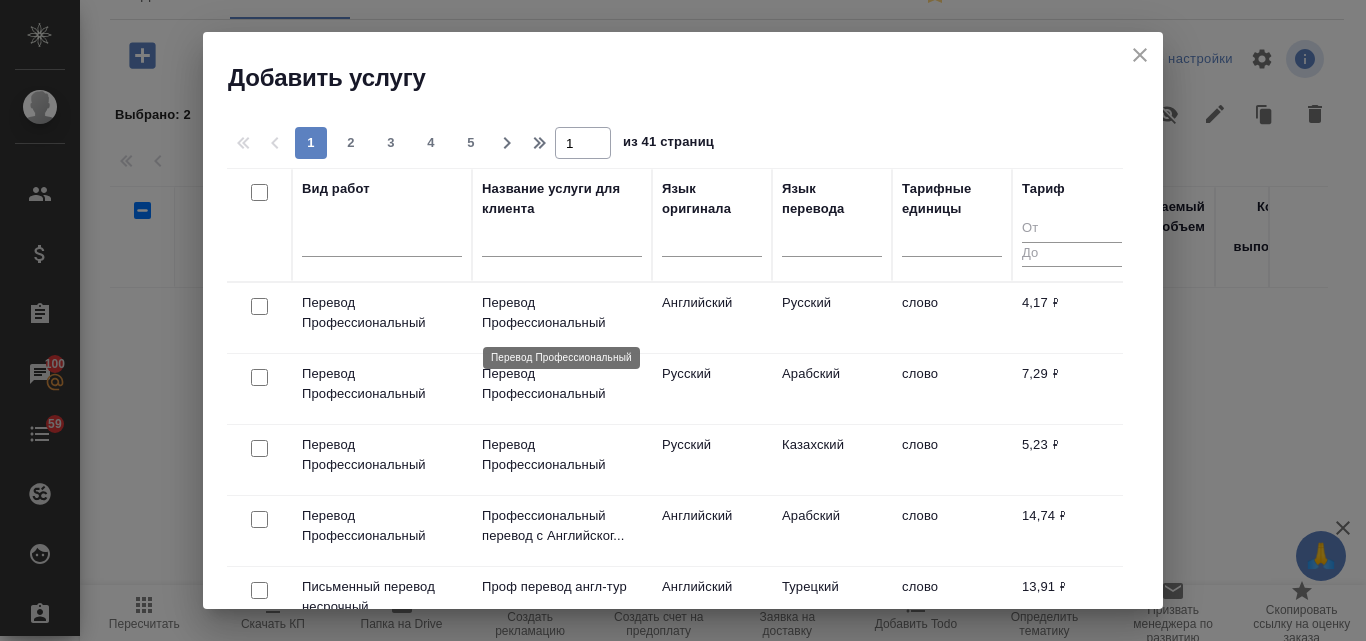 click on "Перевод Профессиональный" at bounding box center (562, 313) 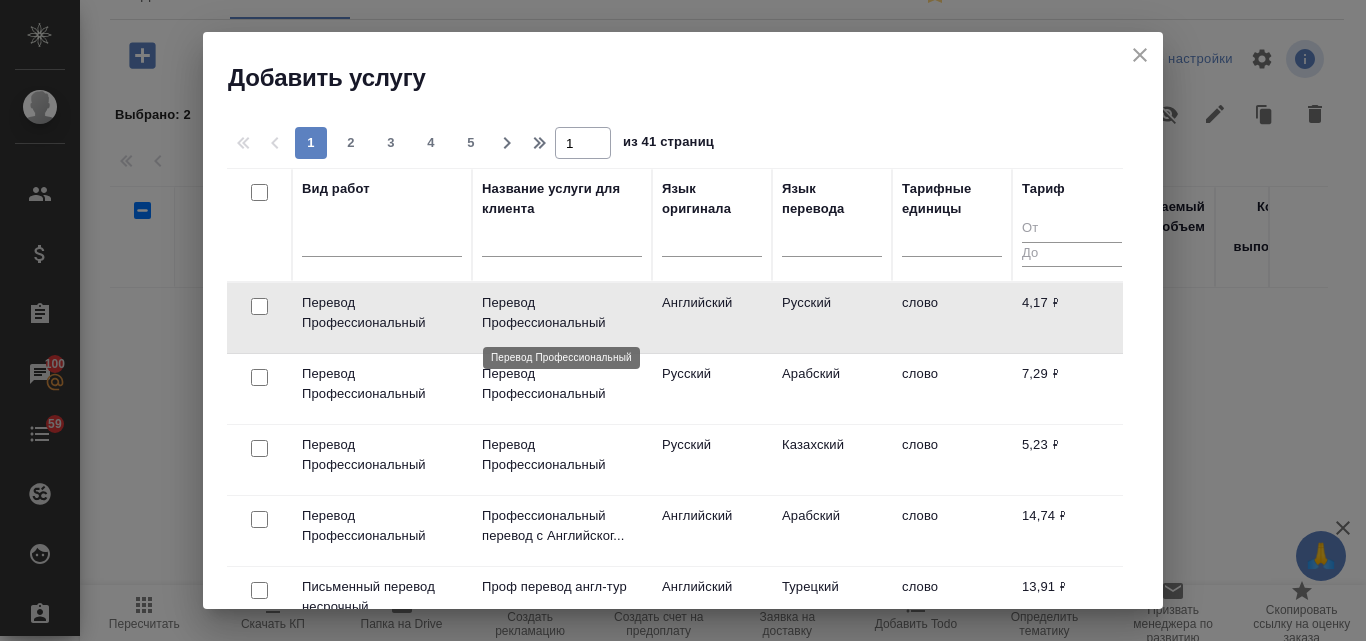 click on "Перевод Профессиональный" at bounding box center (562, 313) 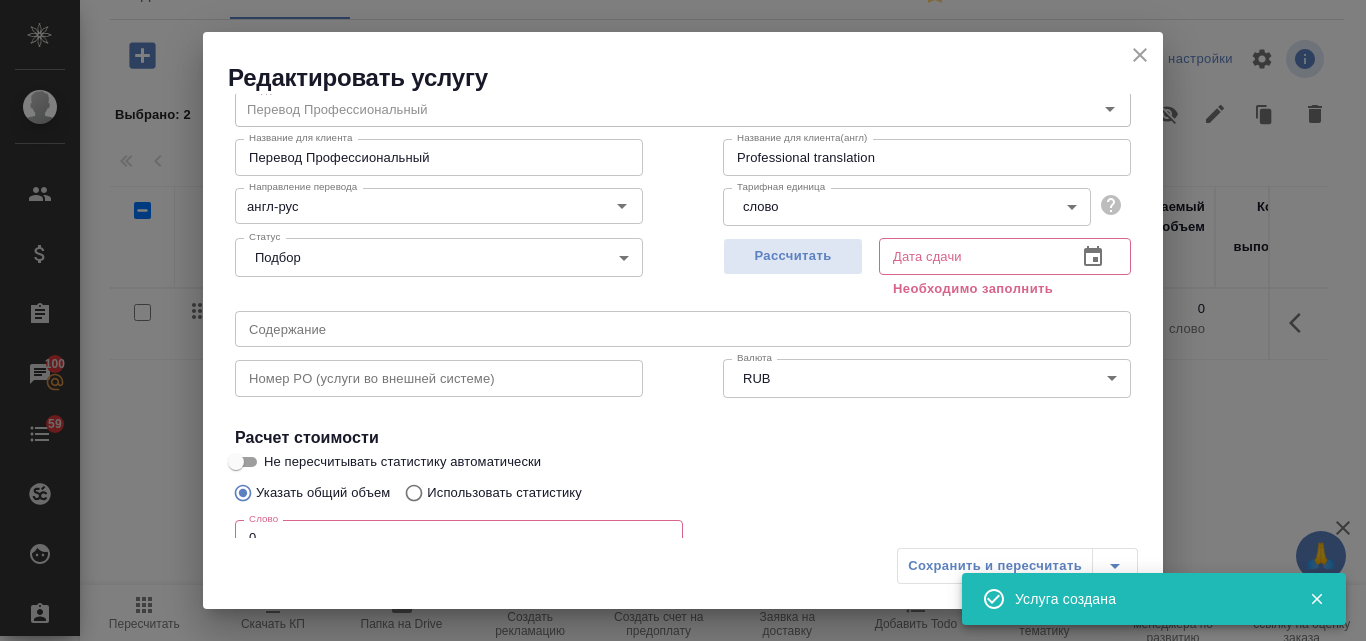 scroll, scrollTop: 200, scrollLeft: 0, axis: vertical 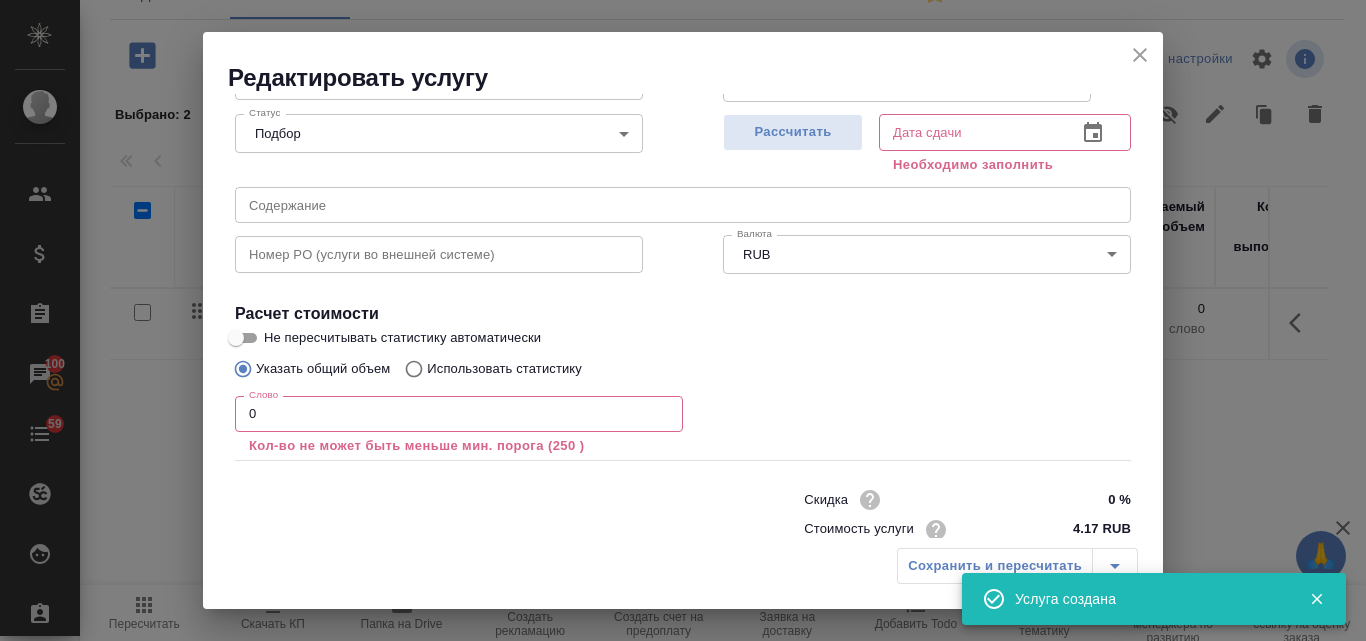 click 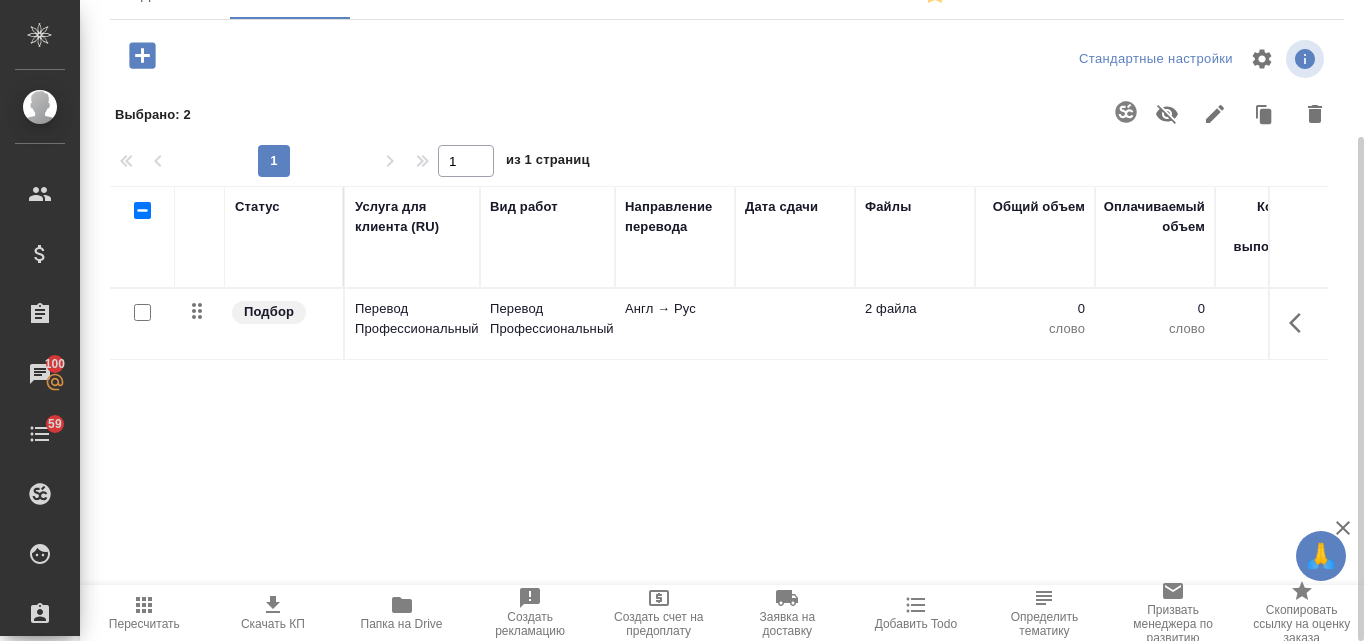 click at bounding box center [142, 312] 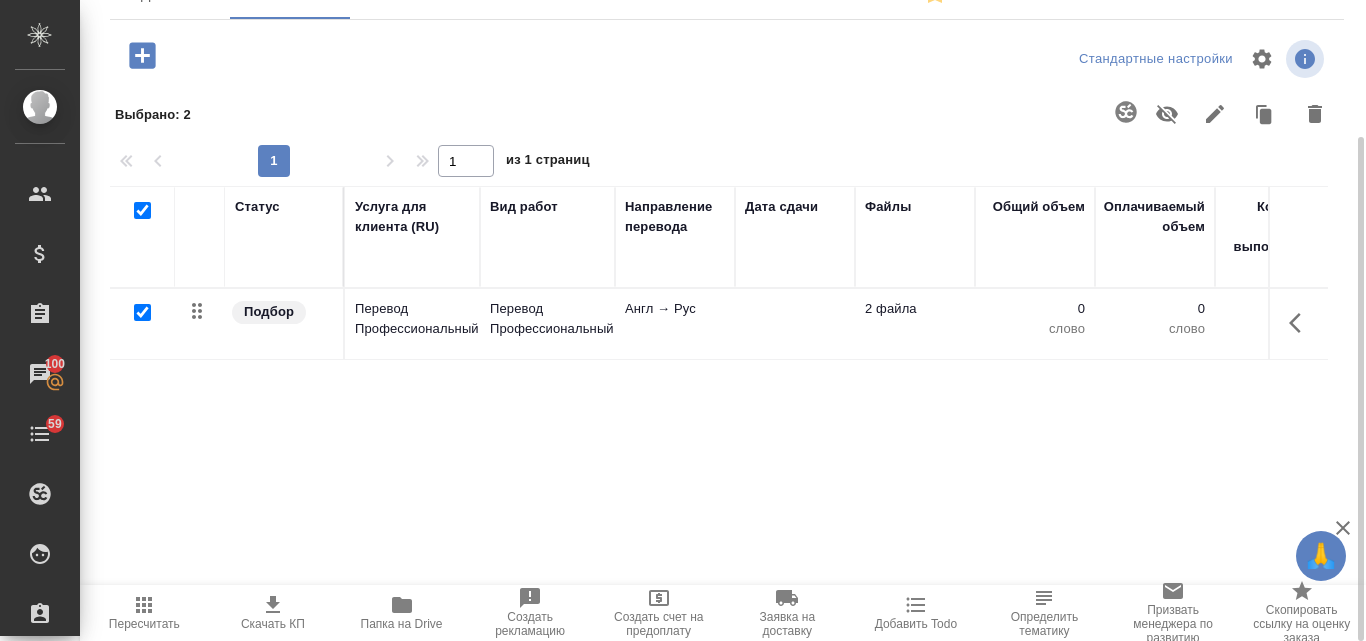 checkbox on "true" 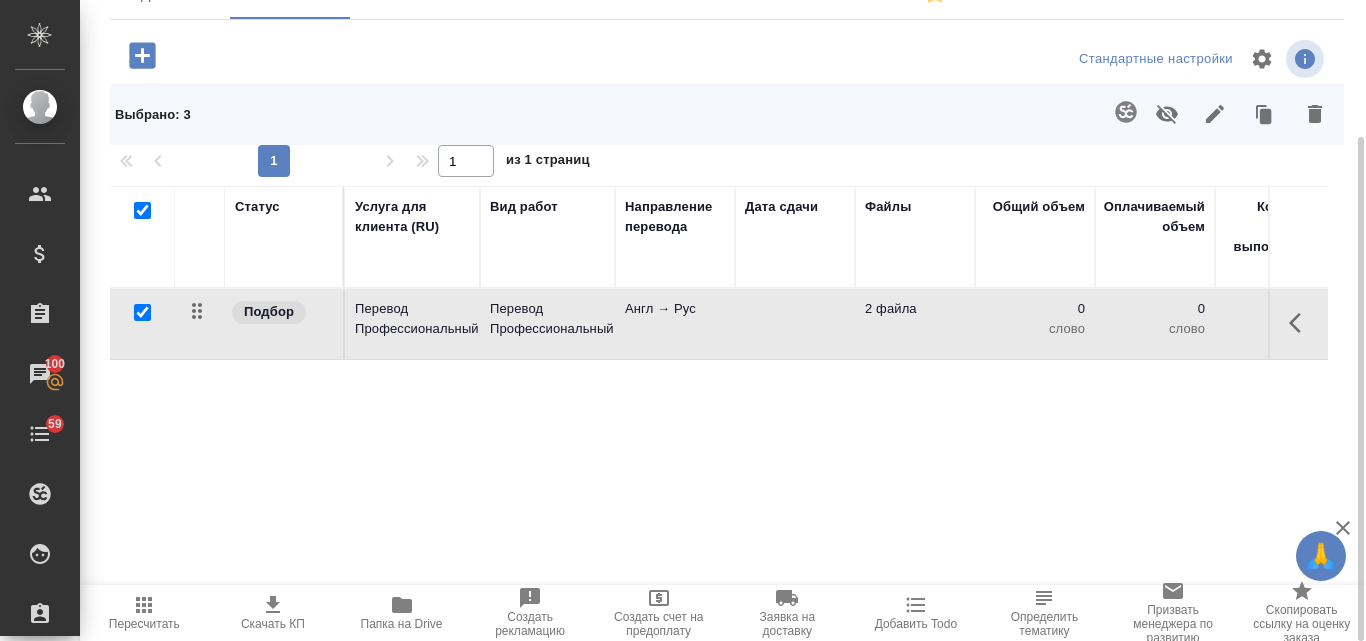 click 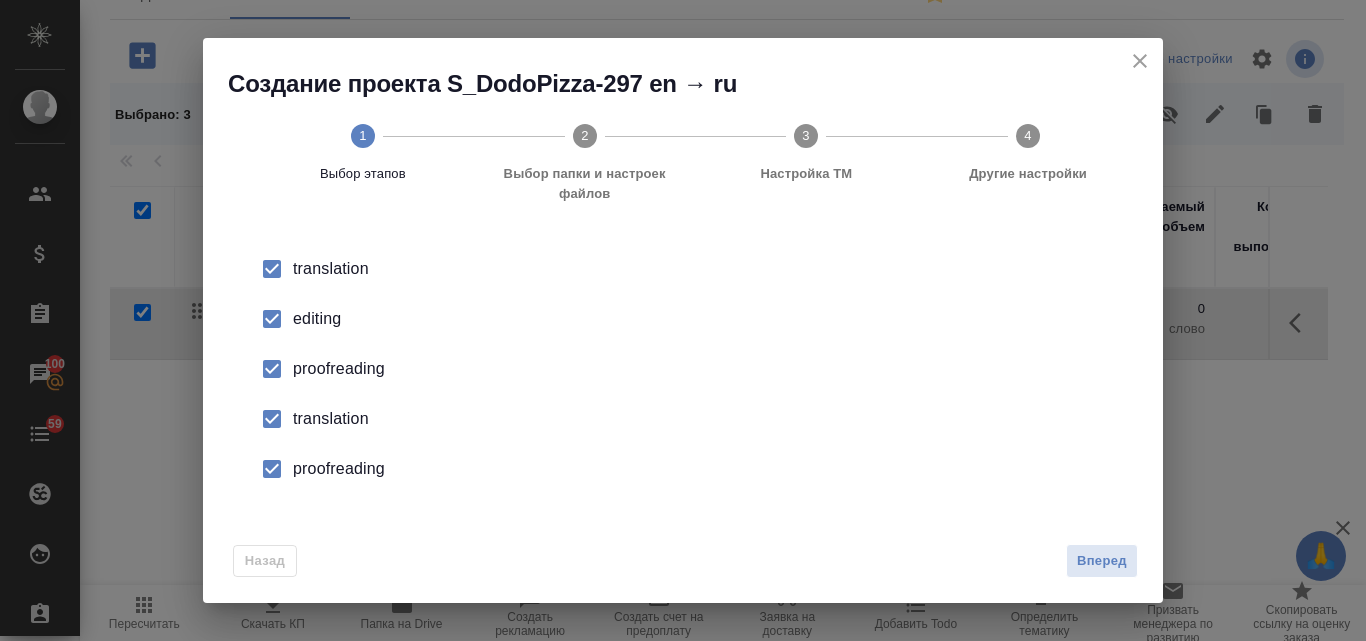 click on "editing" at bounding box center (704, 319) 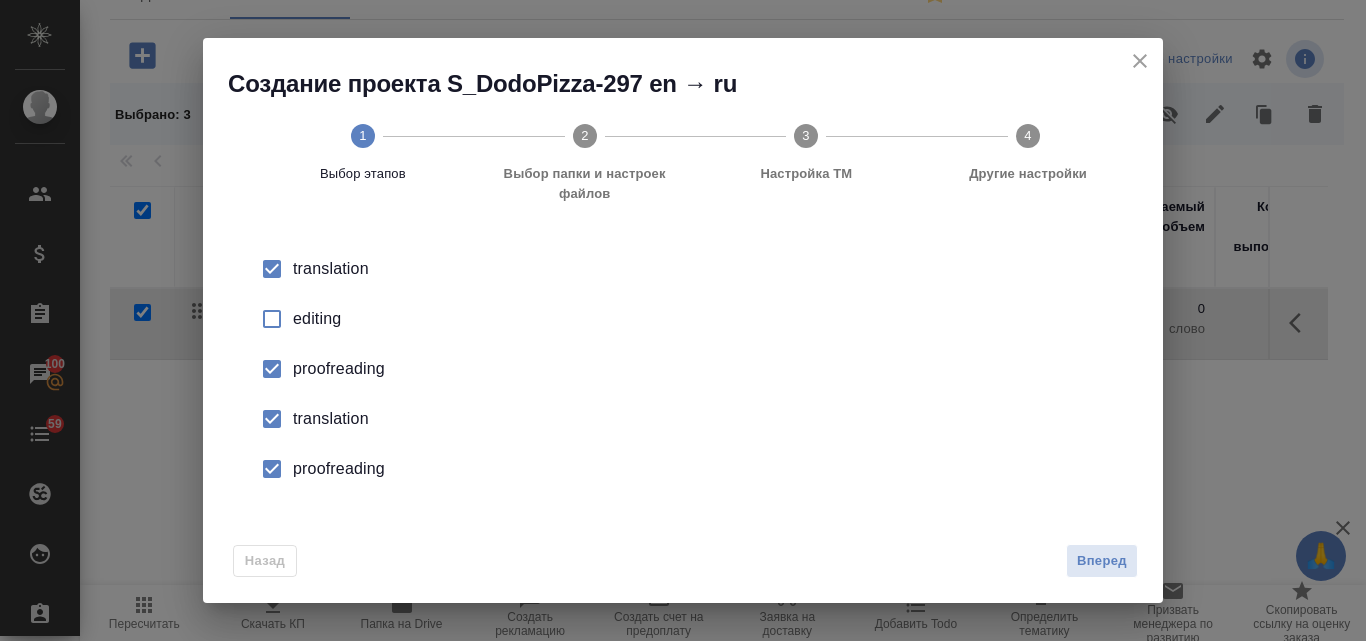 click on "proofreading" at bounding box center (683, 369) 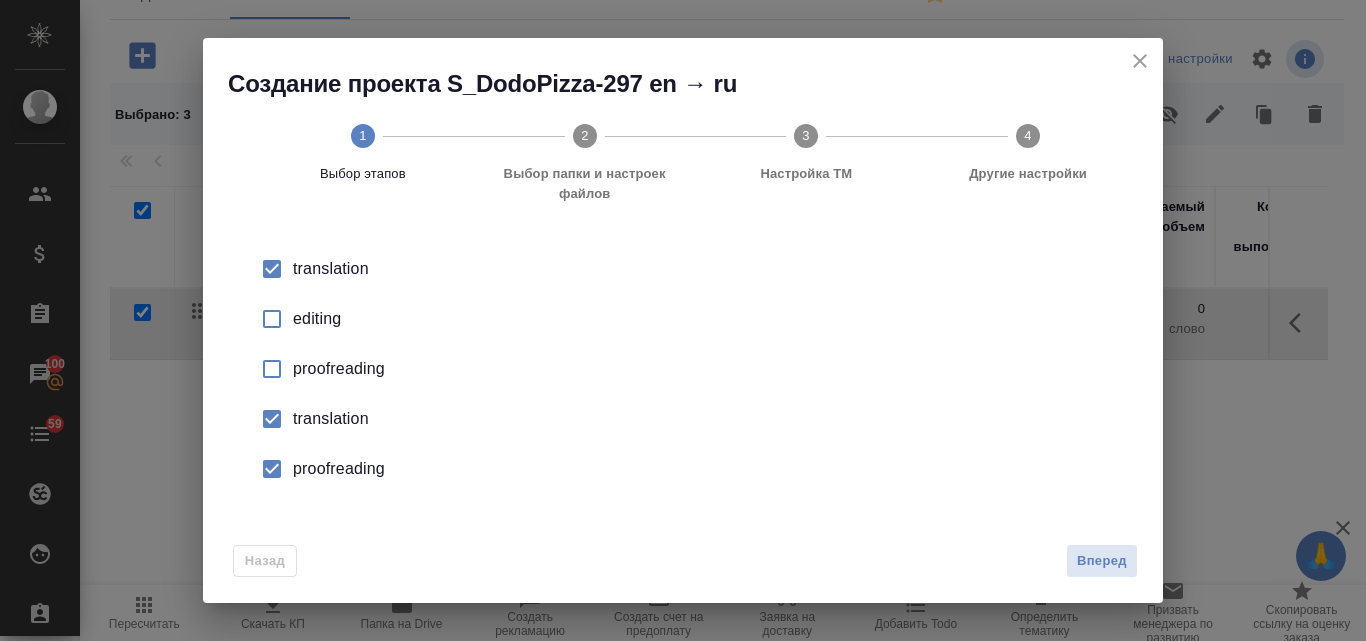 click on "translation" at bounding box center [704, 269] 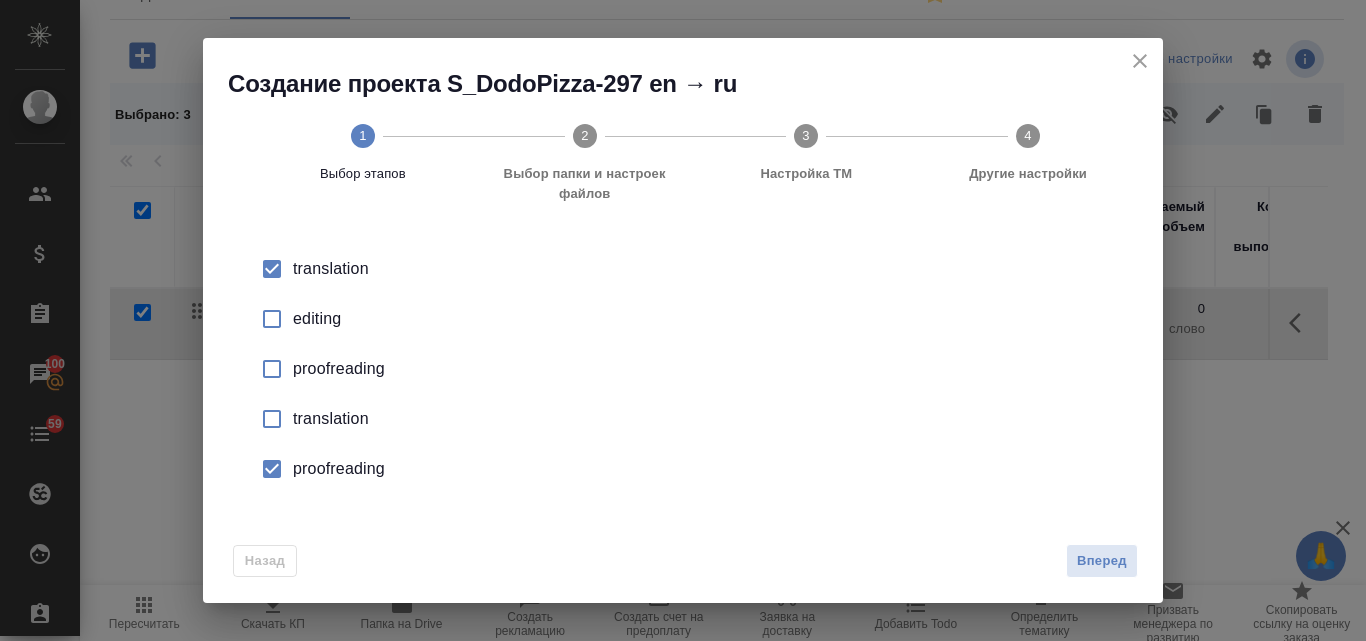 drag, startPoint x: 325, startPoint y: 415, endPoint x: 329, endPoint y: 463, distance: 48.166378 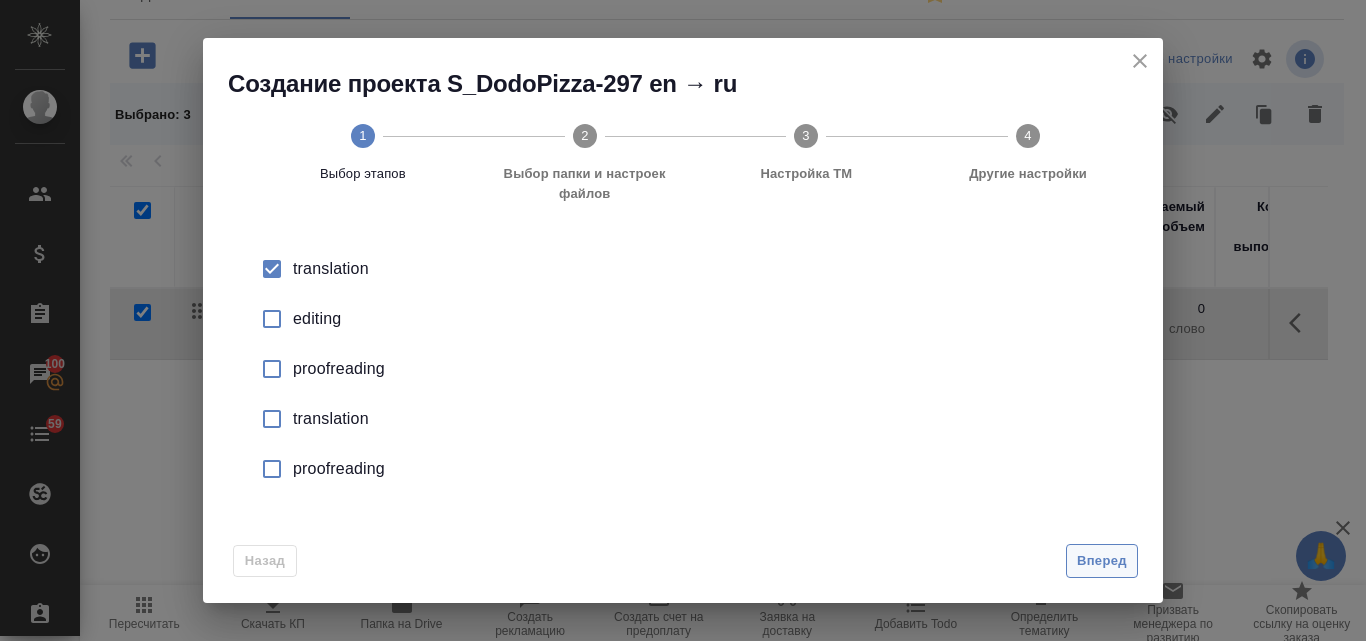 click on "Вперед" at bounding box center [1102, 561] 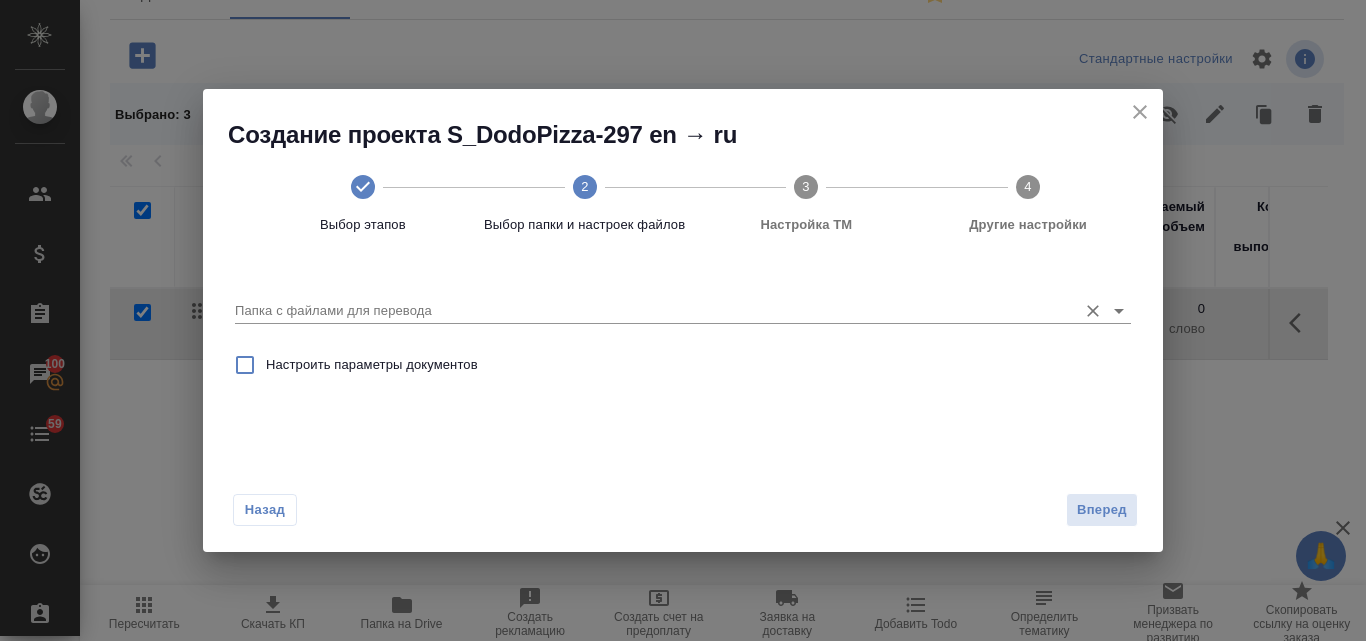 click on "Папка с файлами для перевода" at bounding box center (651, 311) 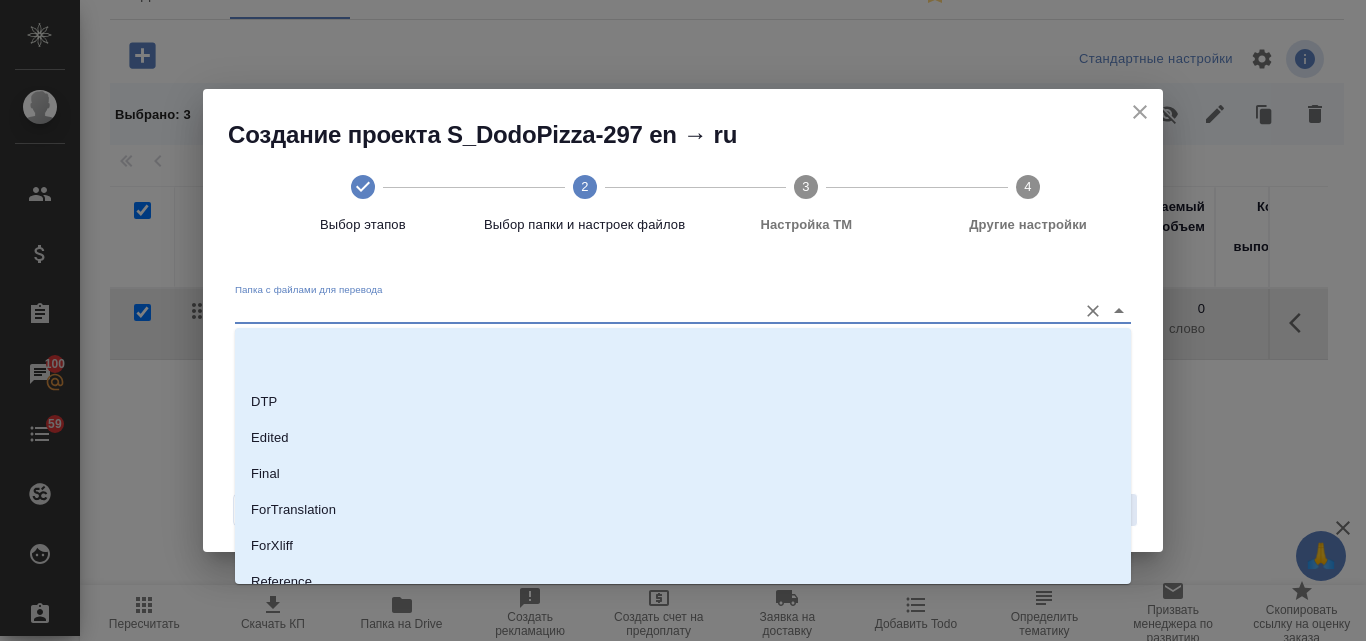 scroll, scrollTop: 200, scrollLeft: 0, axis: vertical 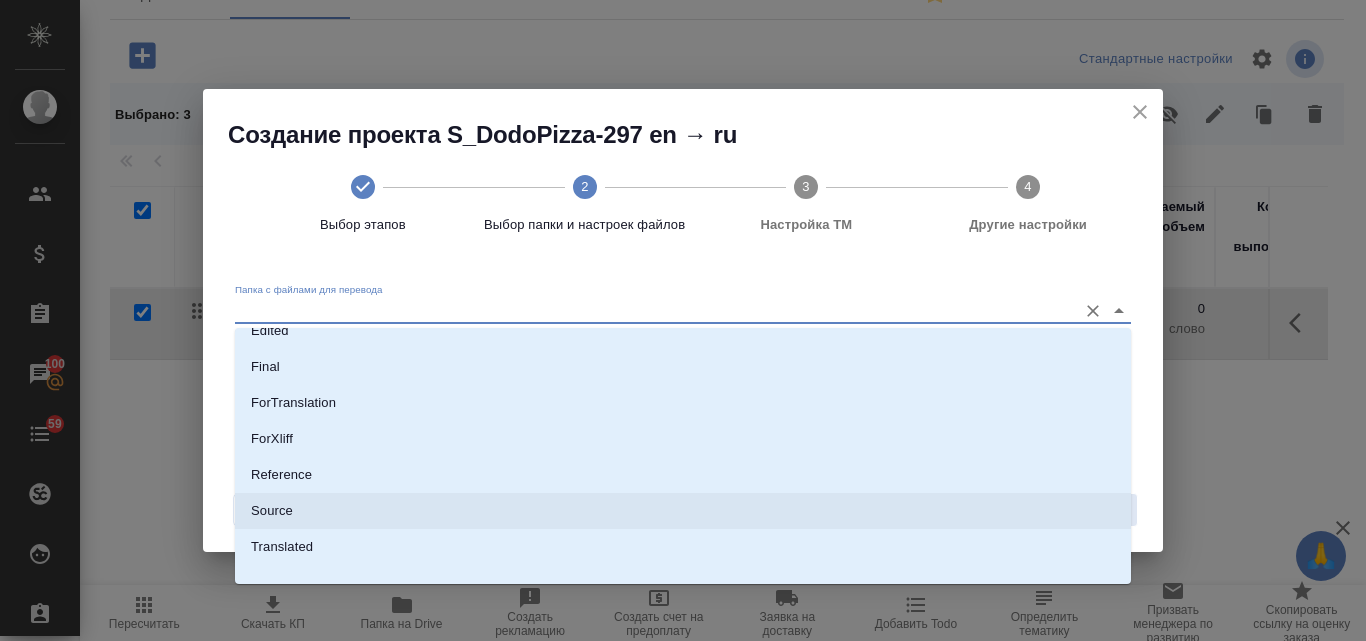 click on "Source" at bounding box center (683, 511) 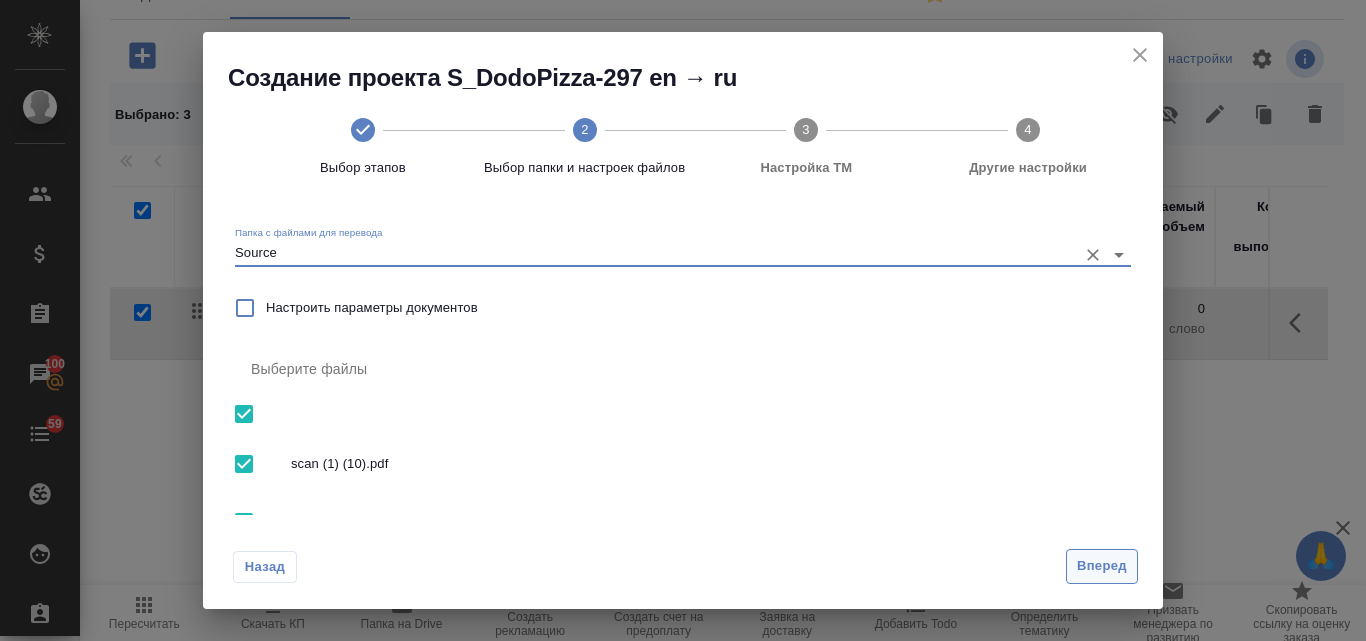 click on "Вперед" at bounding box center (1102, 566) 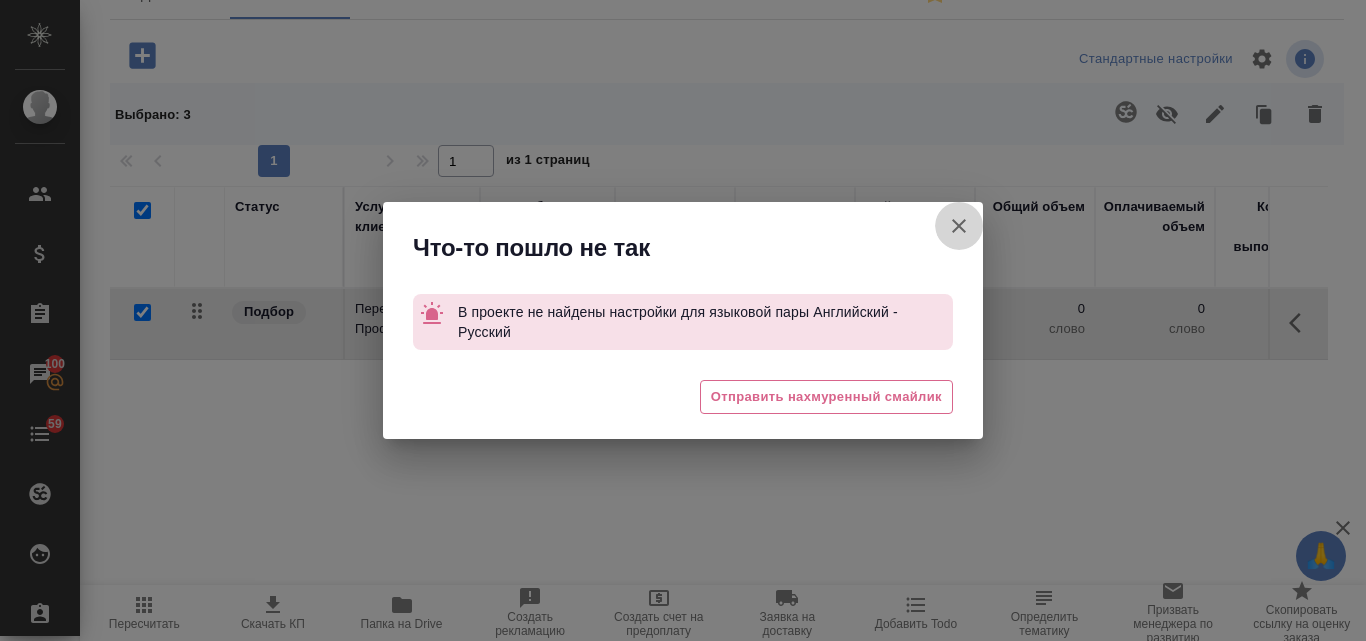 click 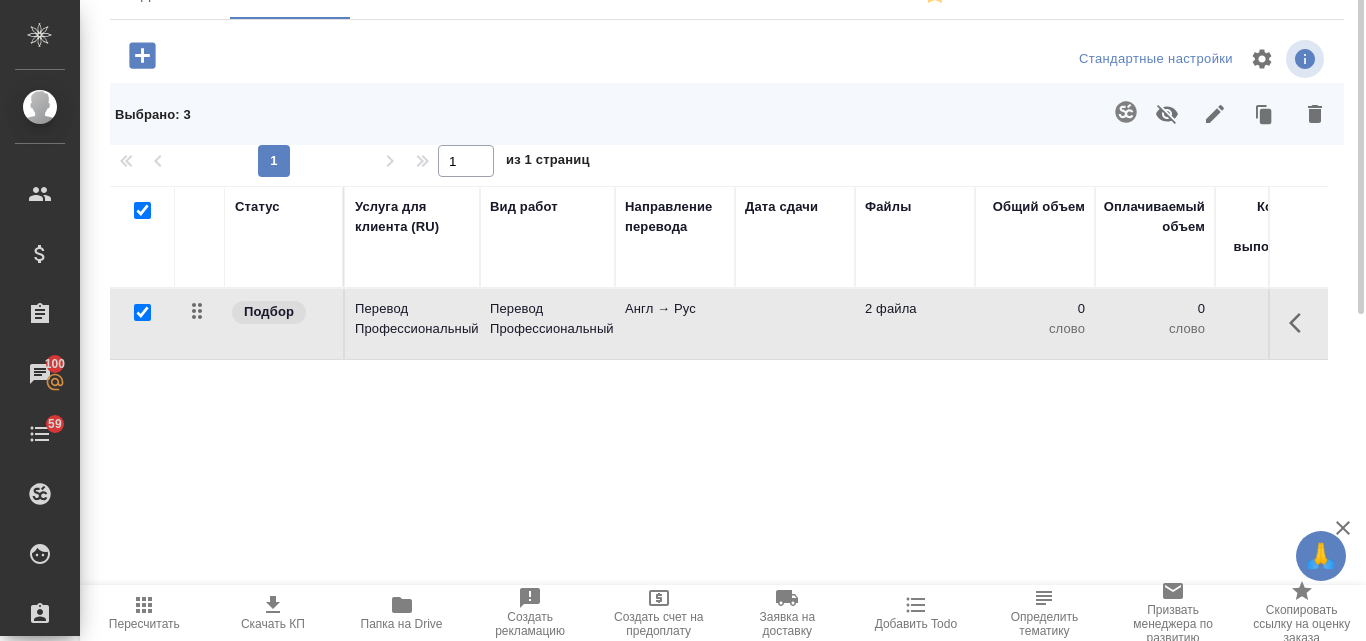 scroll, scrollTop: 0, scrollLeft: 0, axis: both 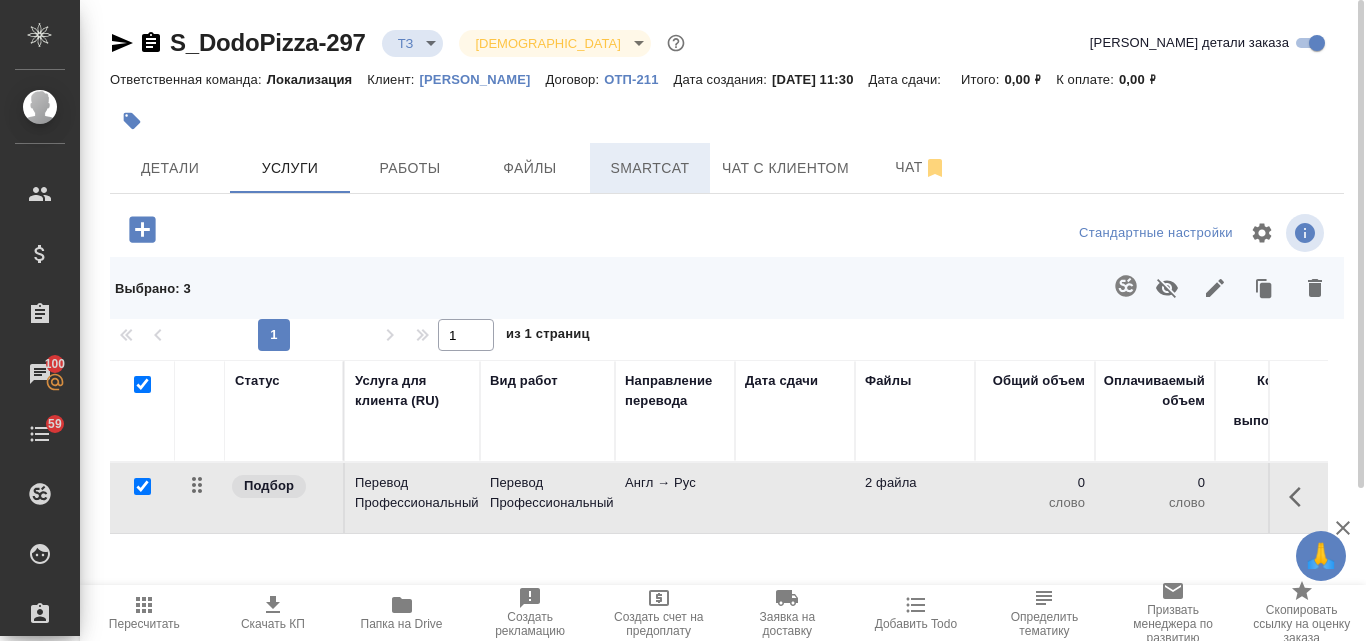 click on "Smartcat" at bounding box center [650, 168] 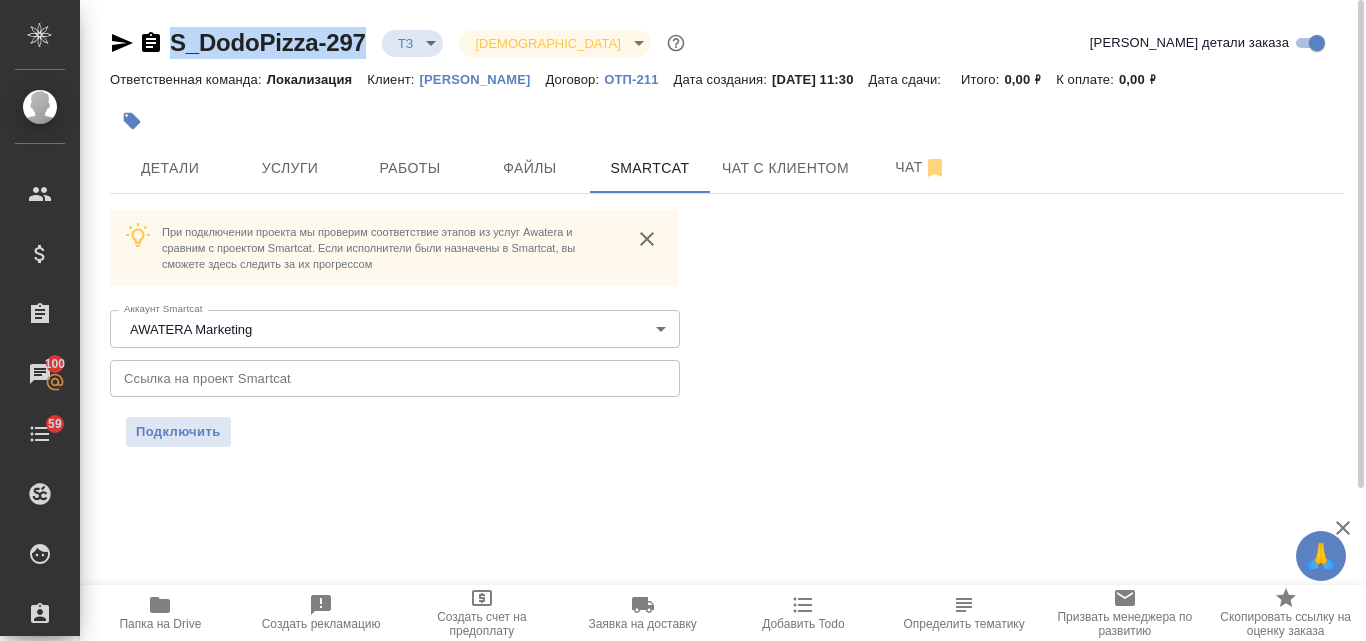 drag, startPoint x: 366, startPoint y: 46, endPoint x: 173, endPoint y: 39, distance: 193.1269 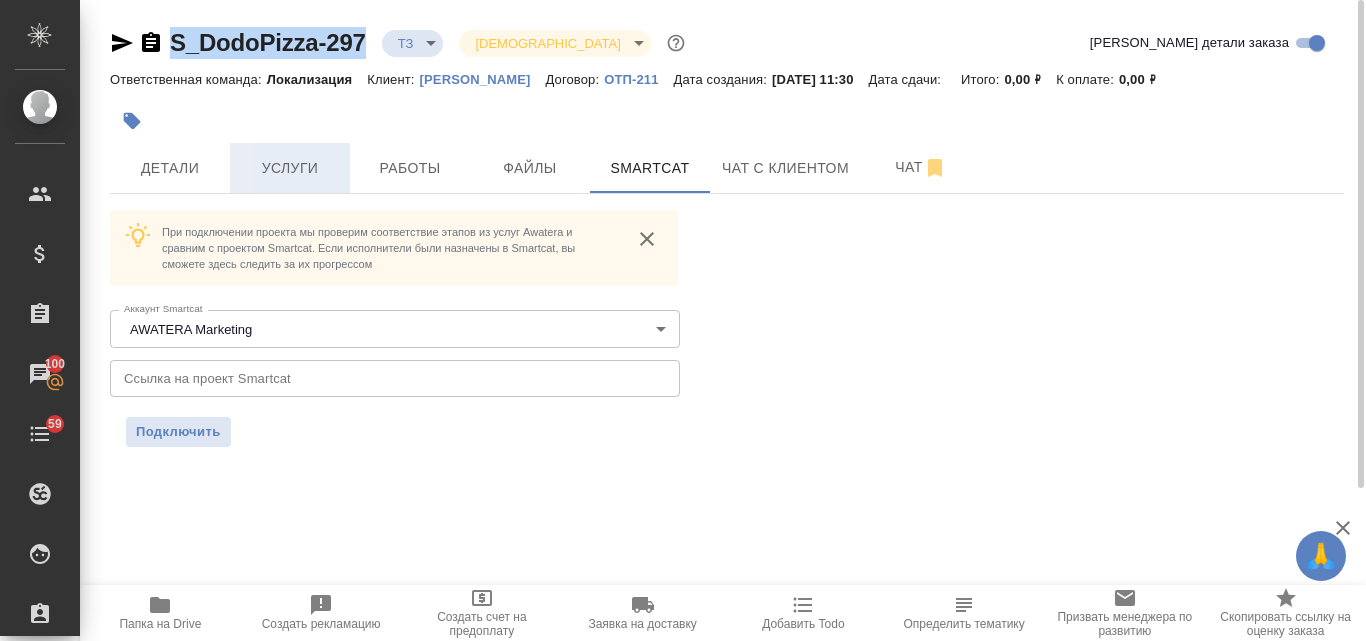 click on "Услуги" at bounding box center [290, 168] 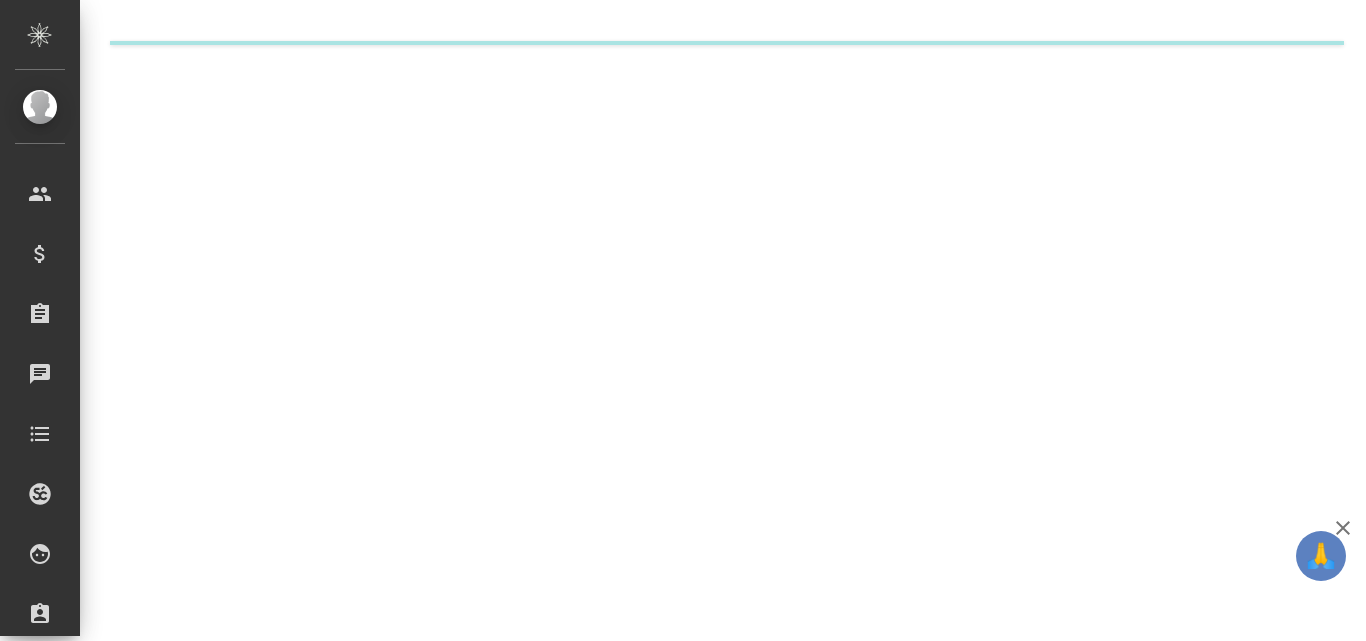scroll, scrollTop: 0, scrollLeft: 0, axis: both 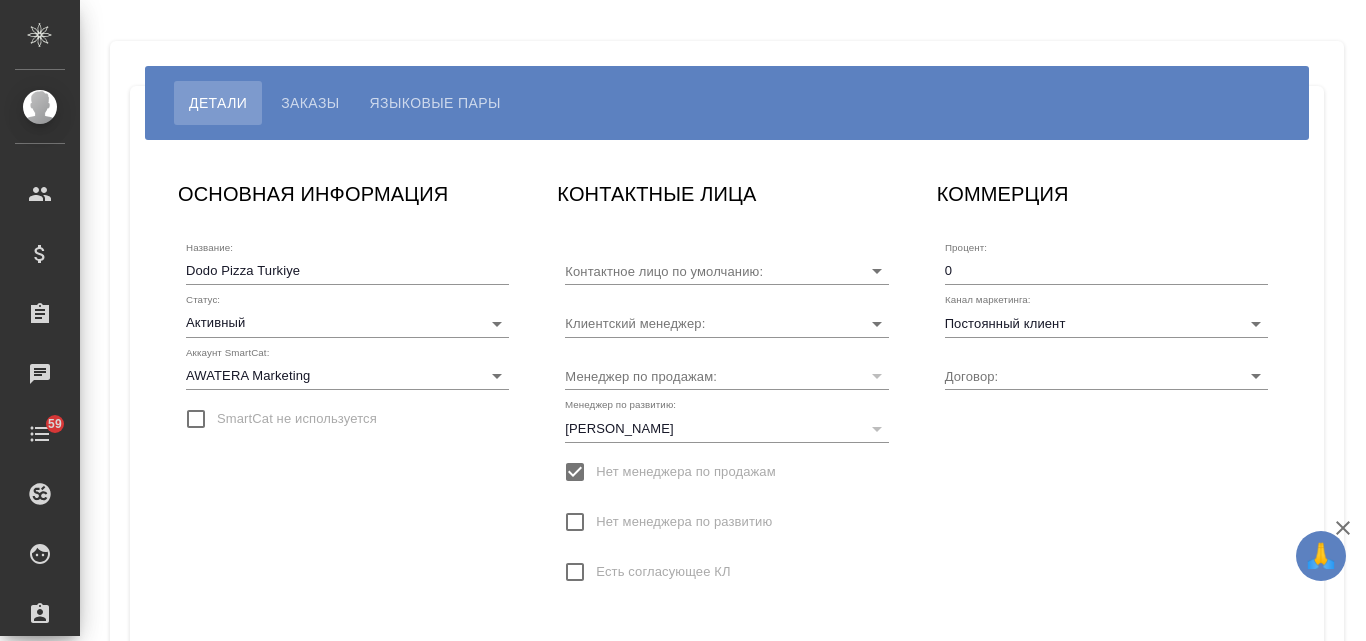 type on "[PERSON_NAME]" 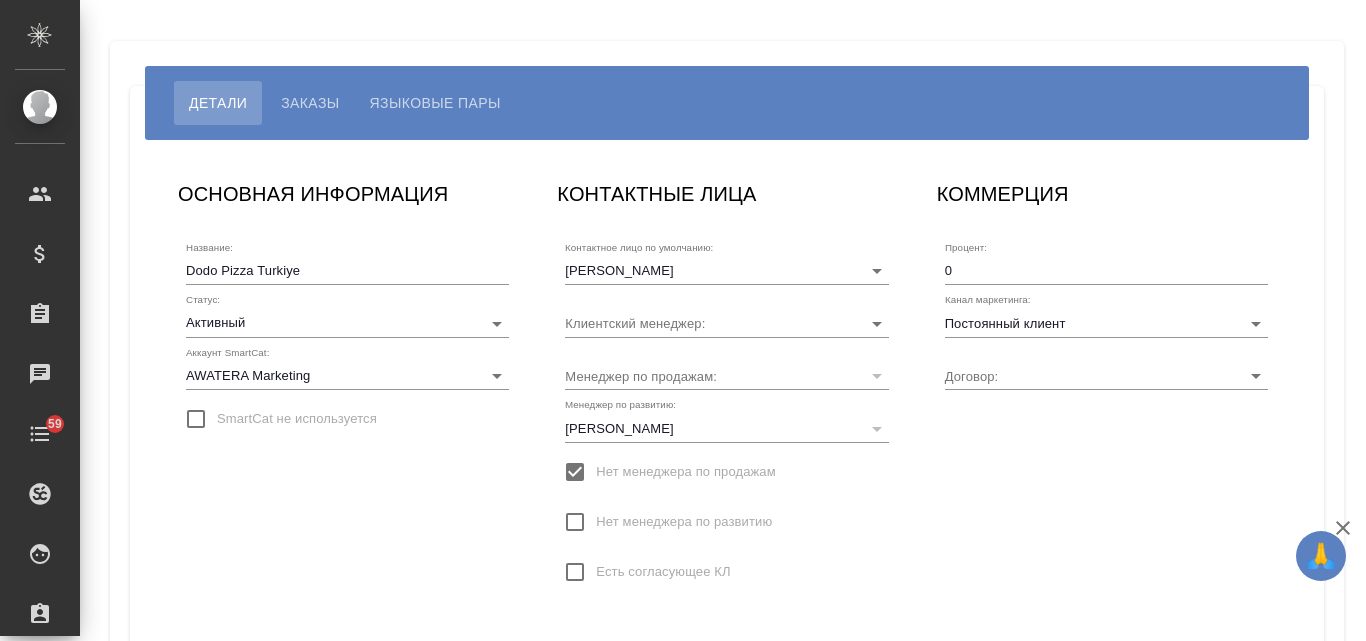 type on "ОТП-211" 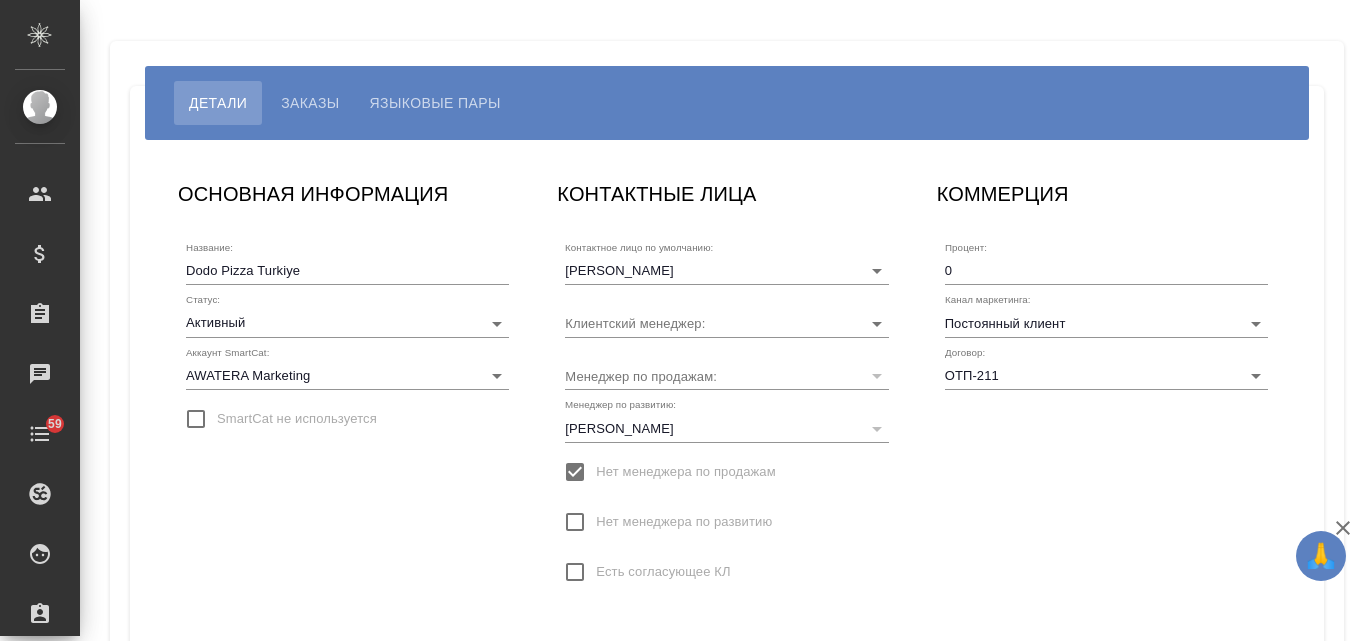 type on "Сергиенко София" 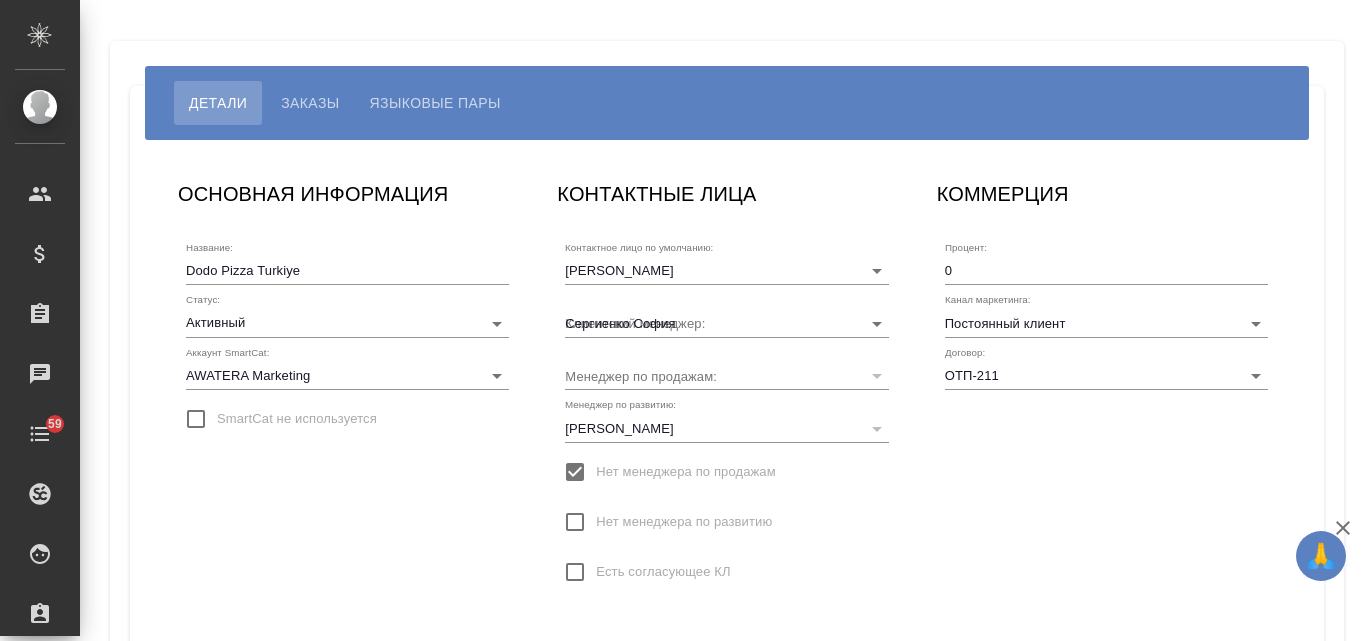 click on "Языковые пары" at bounding box center (435, 103) 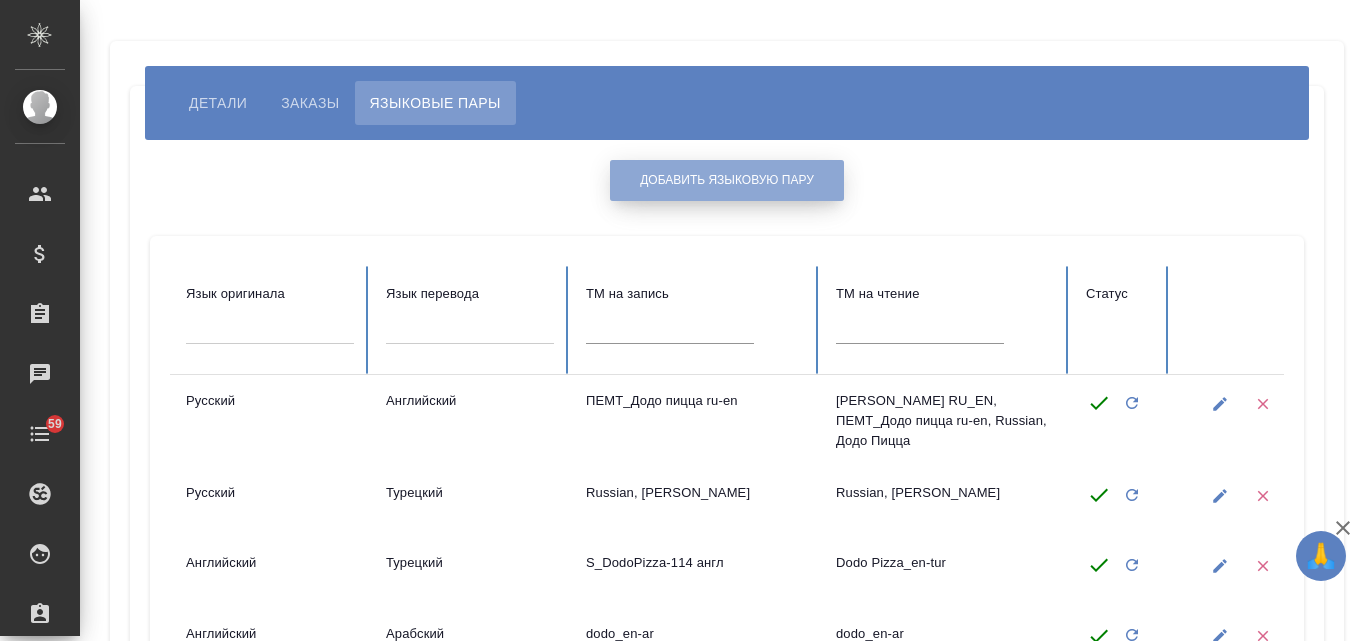 click on "Добавить языковую пару" at bounding box center [727, 180] 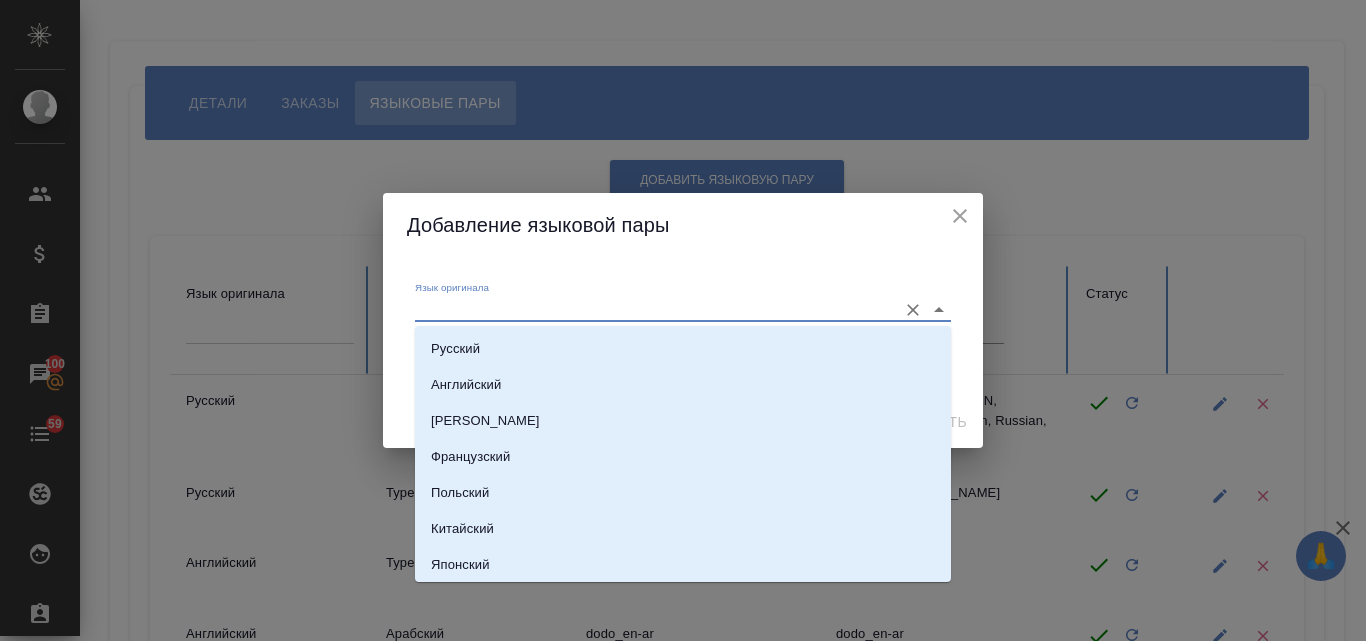 click on "Язык оригинала" at bounding box center (651, 309) 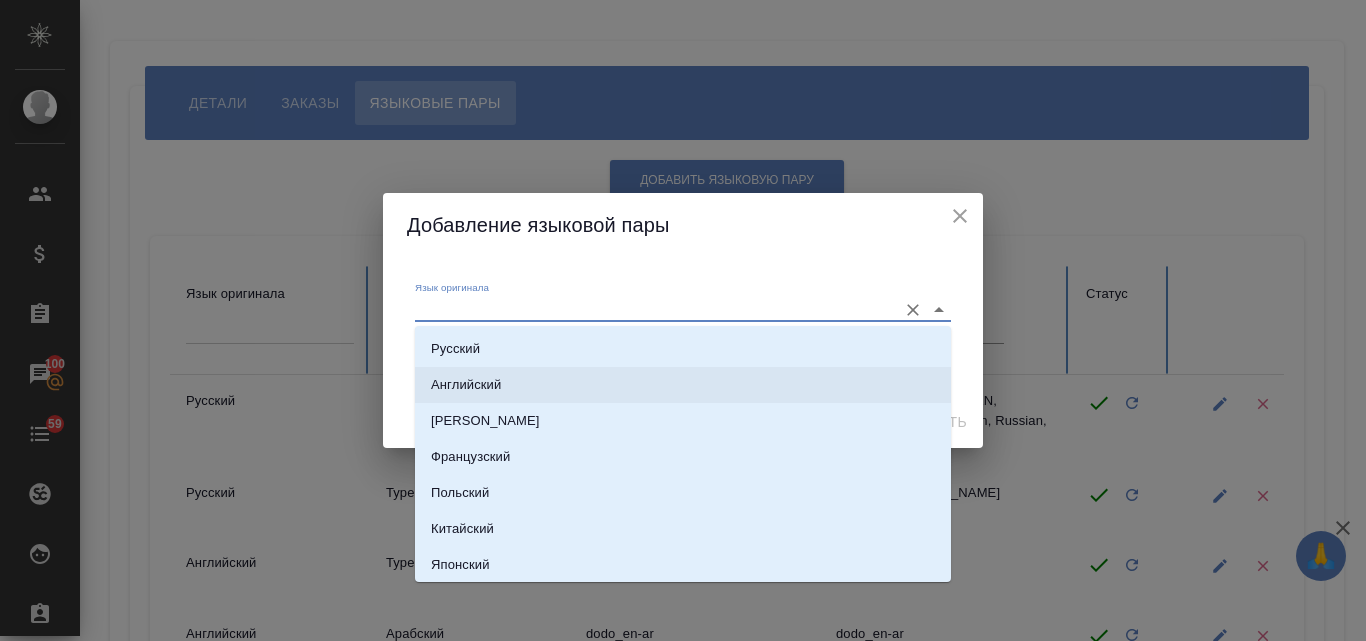 click on "Английский" at bounding box center [466, 385] 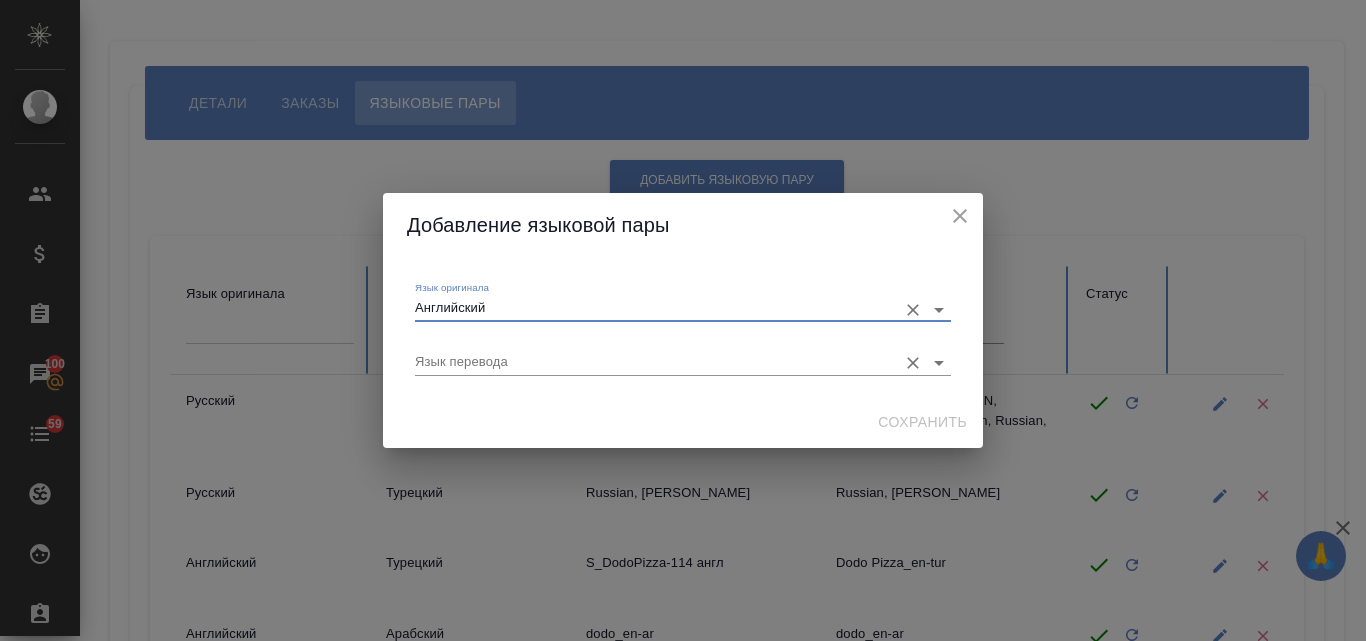 click on "Язык перевода" at bounding box center [651, 362] 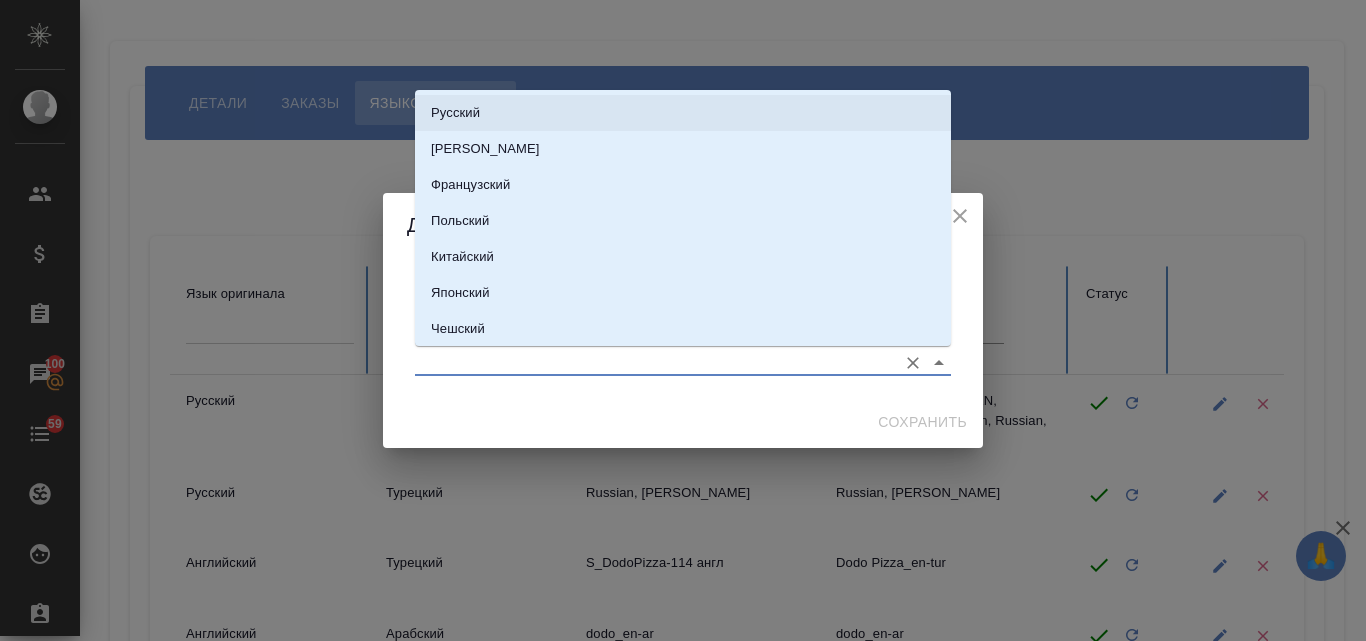 click on "Русский" at bounding box center [455, 113] 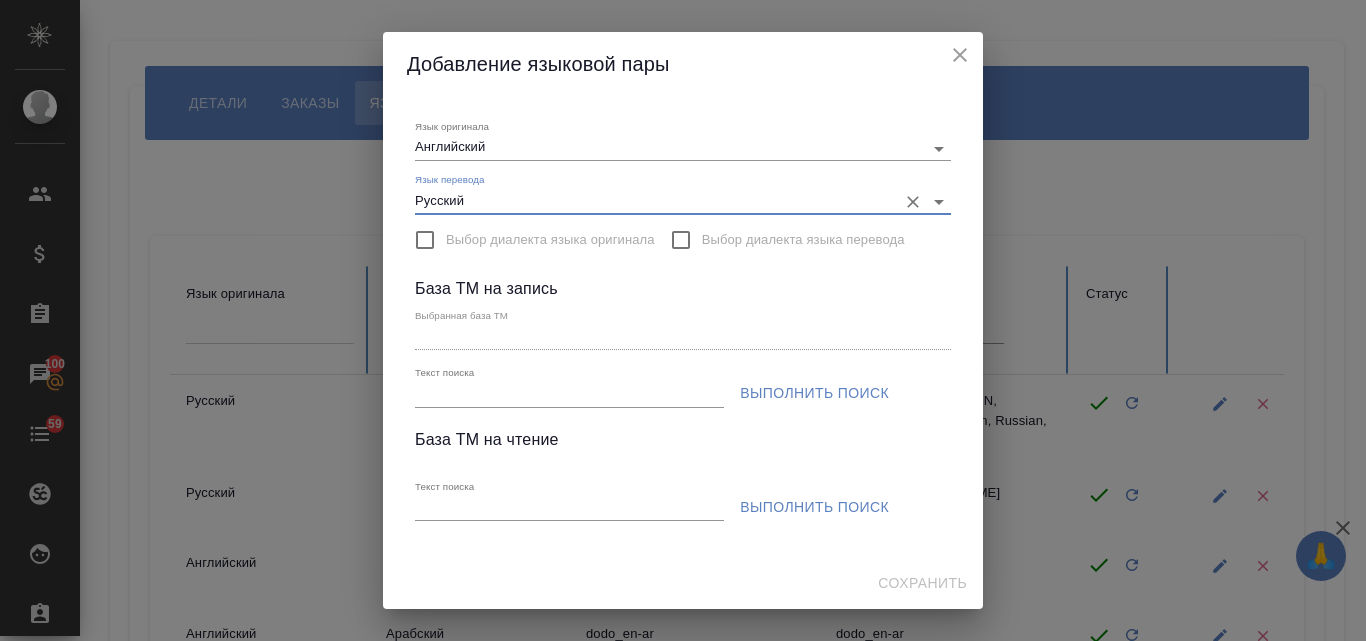 click on "Текст поиска" at bounding box center [569, 394] 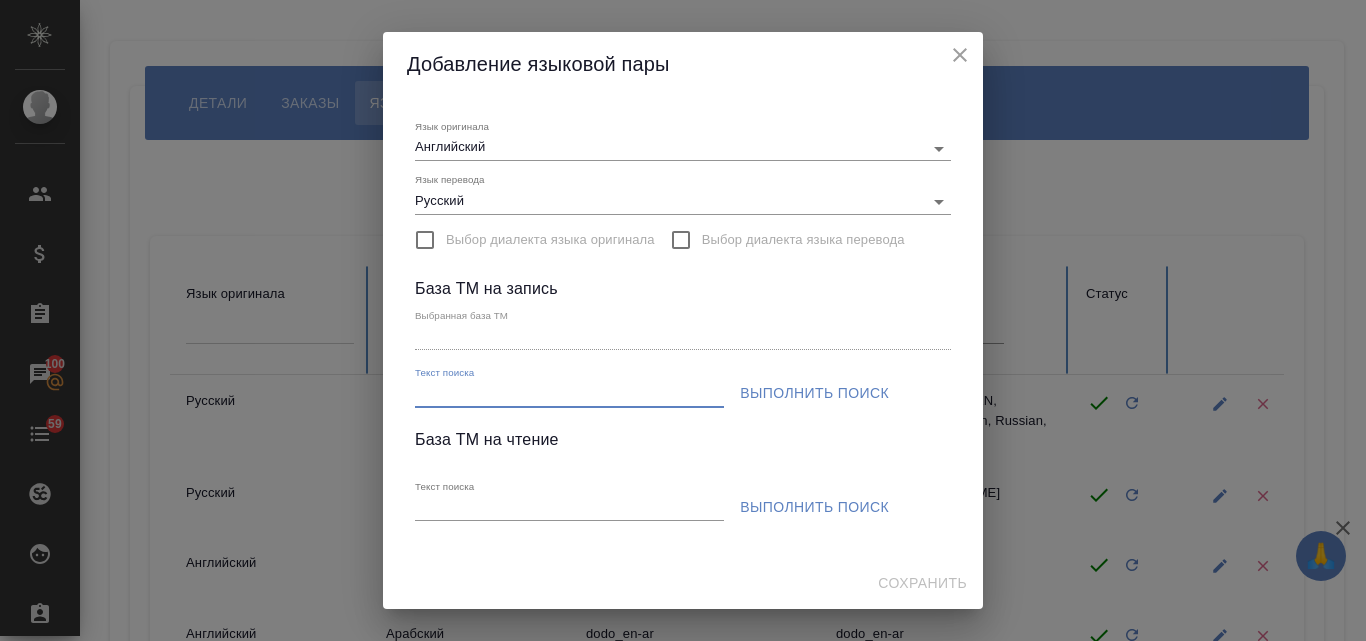 paste on "S_DodoPizza-297" 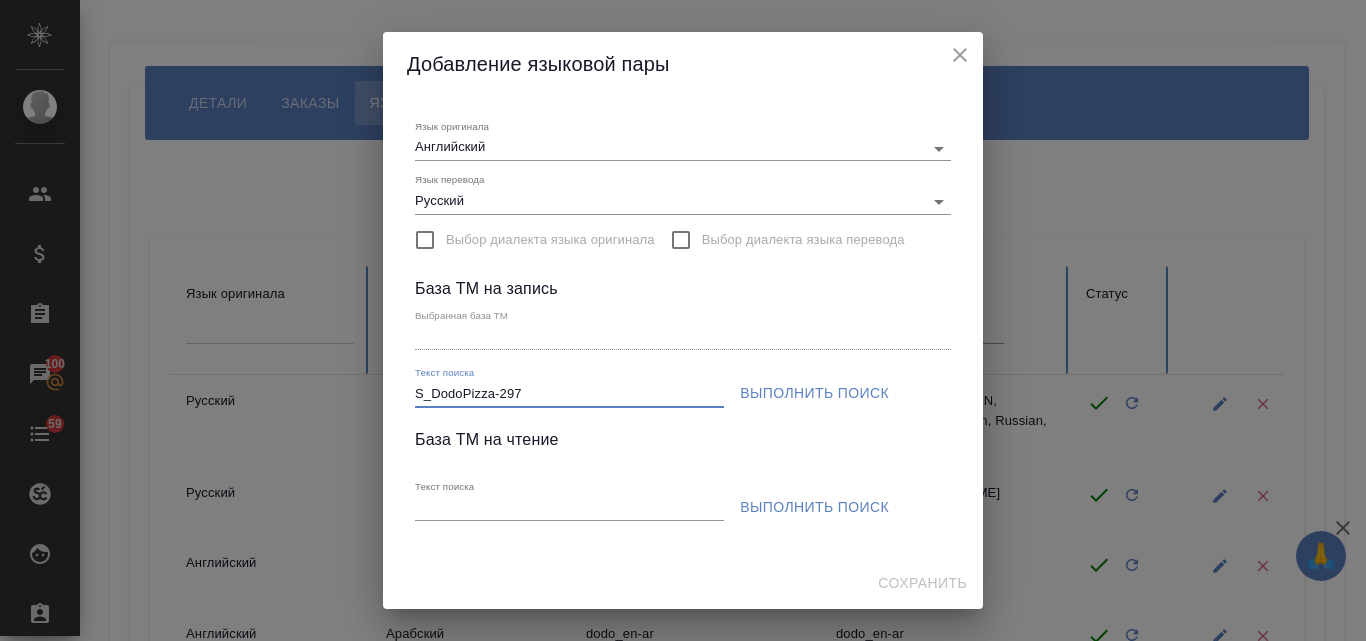 type on "S_DodoPizza-297" 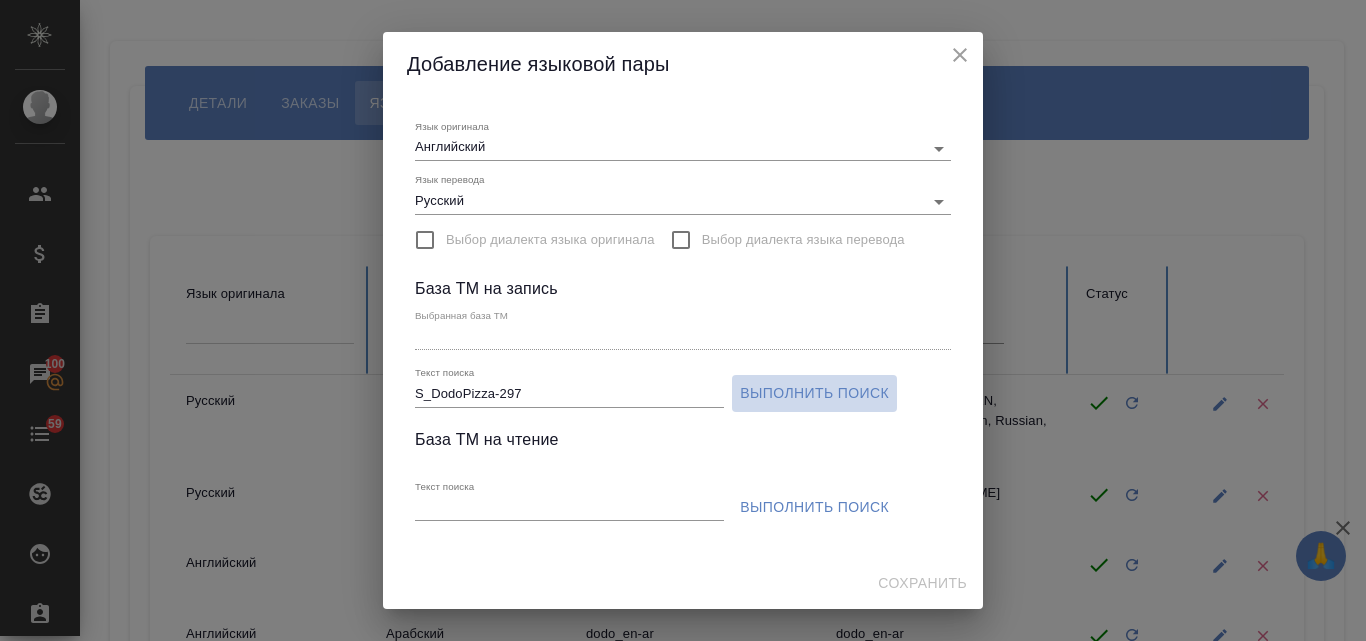 click on "Выполнить поиск" at bounding box center (814, 393) 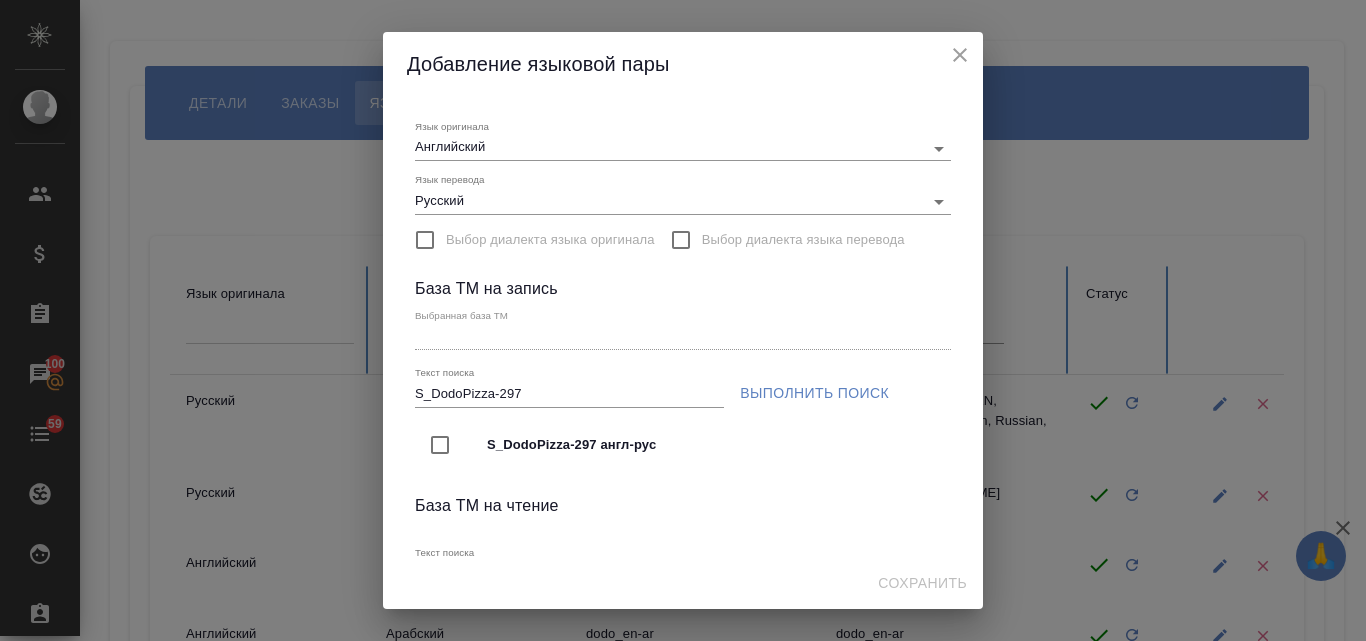 click at bounding box center [440, 445] 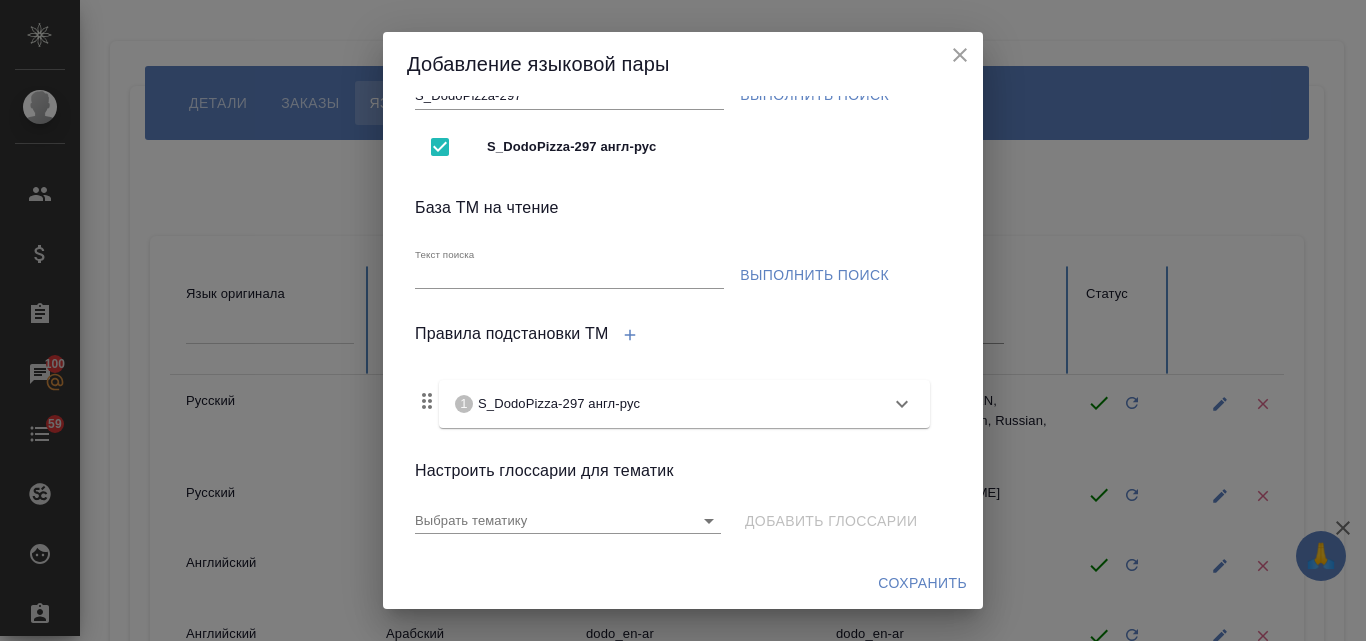 scroll, scrollTop: 301, scrollLeft: 0, axis: vertical 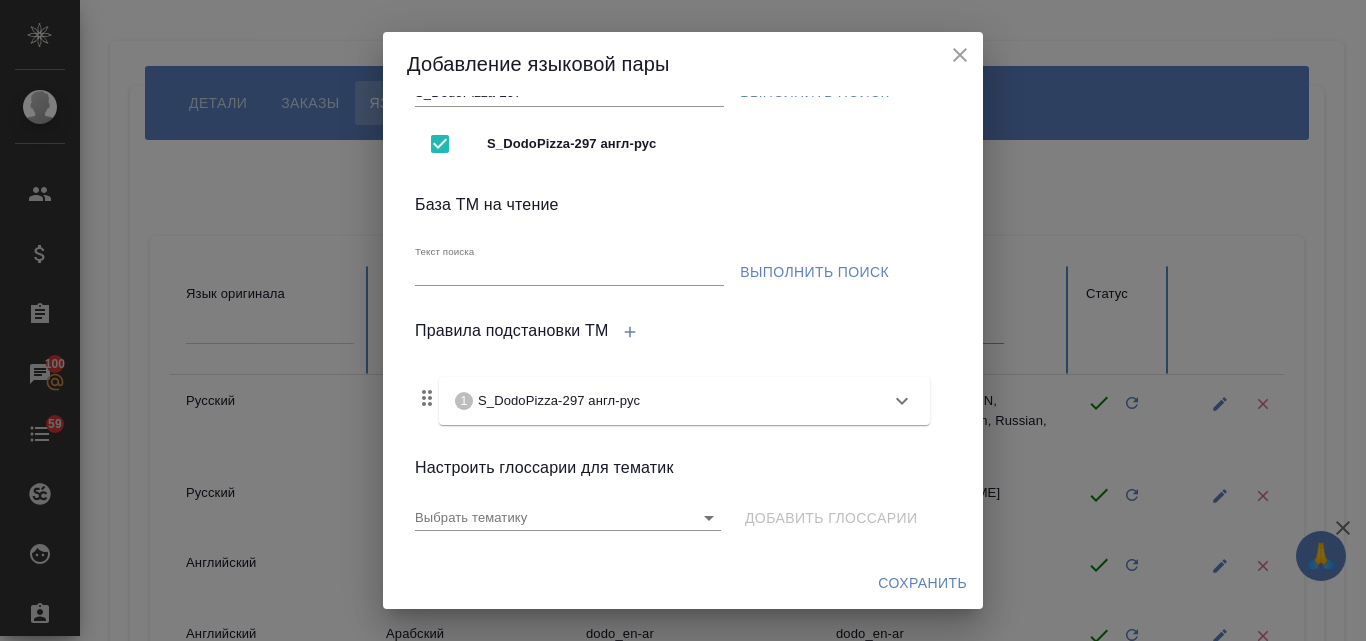 click on "Текст поиска" at bounding box center [569, 273] 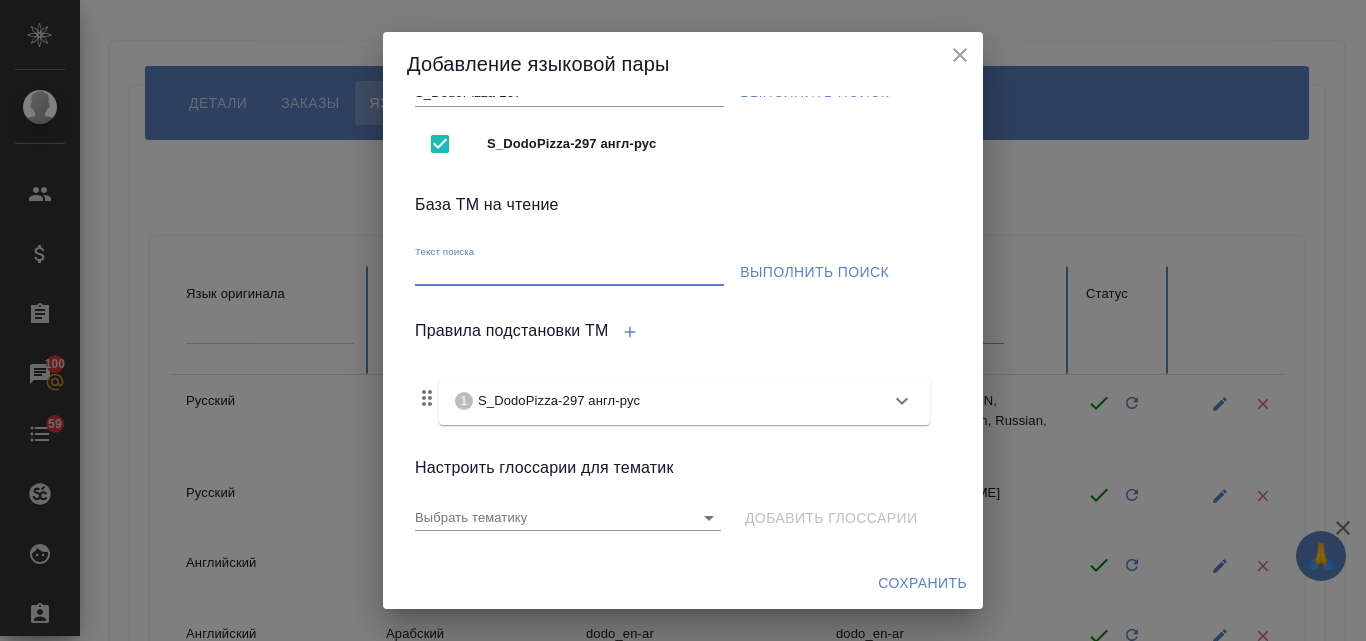 paste on "S_DodoPizza-297" 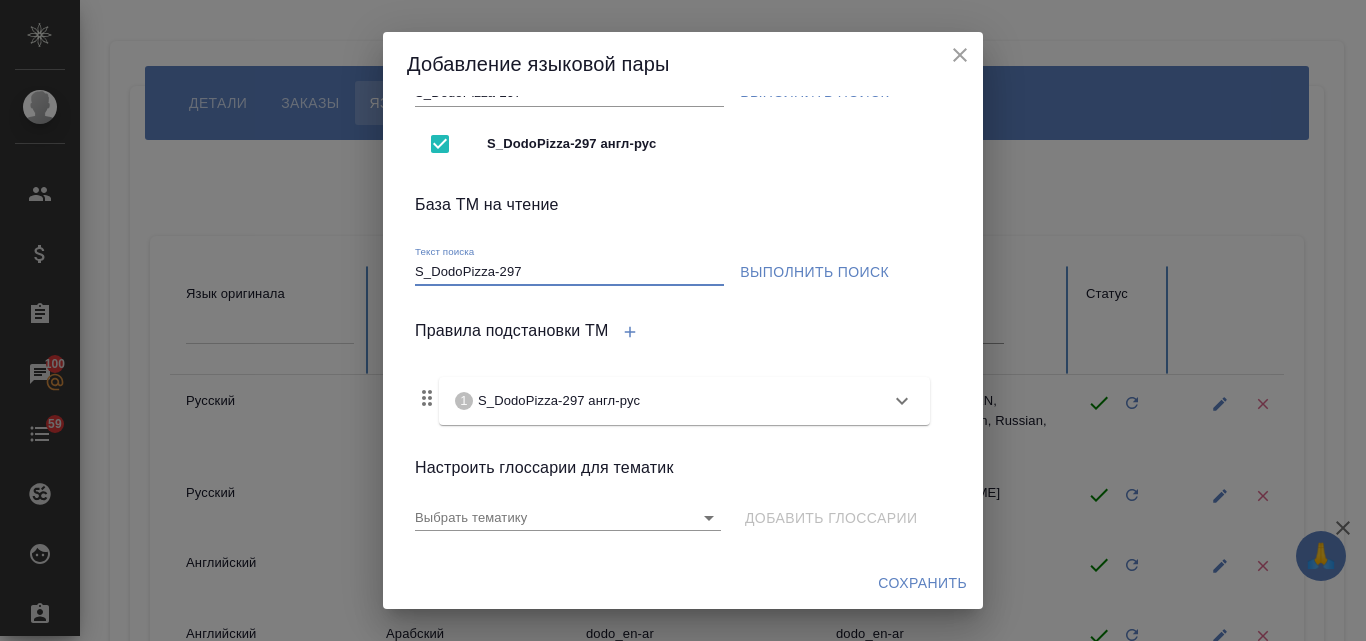 type on "S_DodoPizza-297" 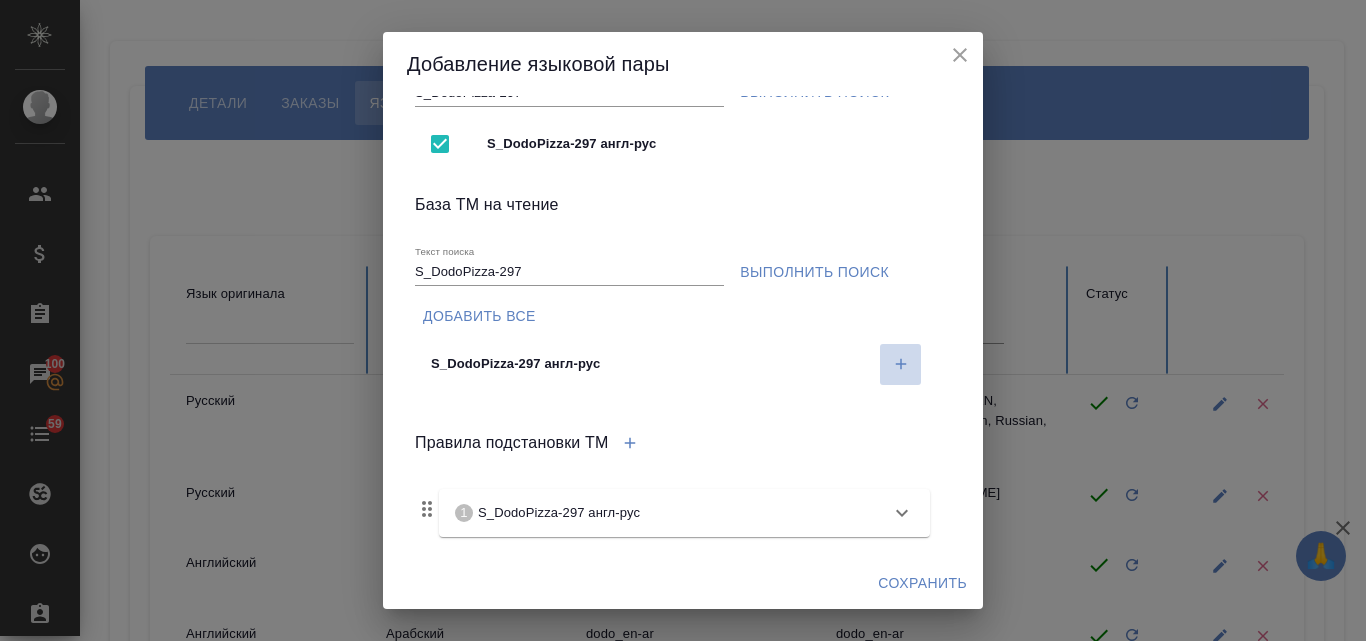 click 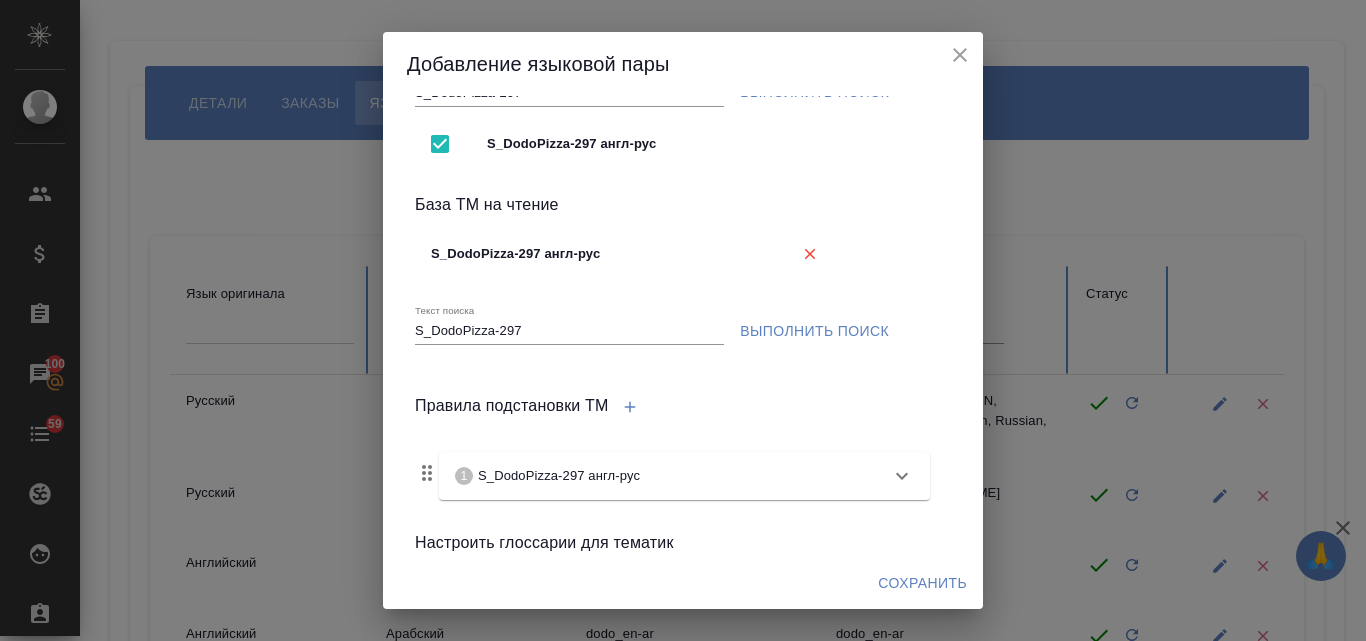 click on "Сохранить" at bounding box center (922, 583) 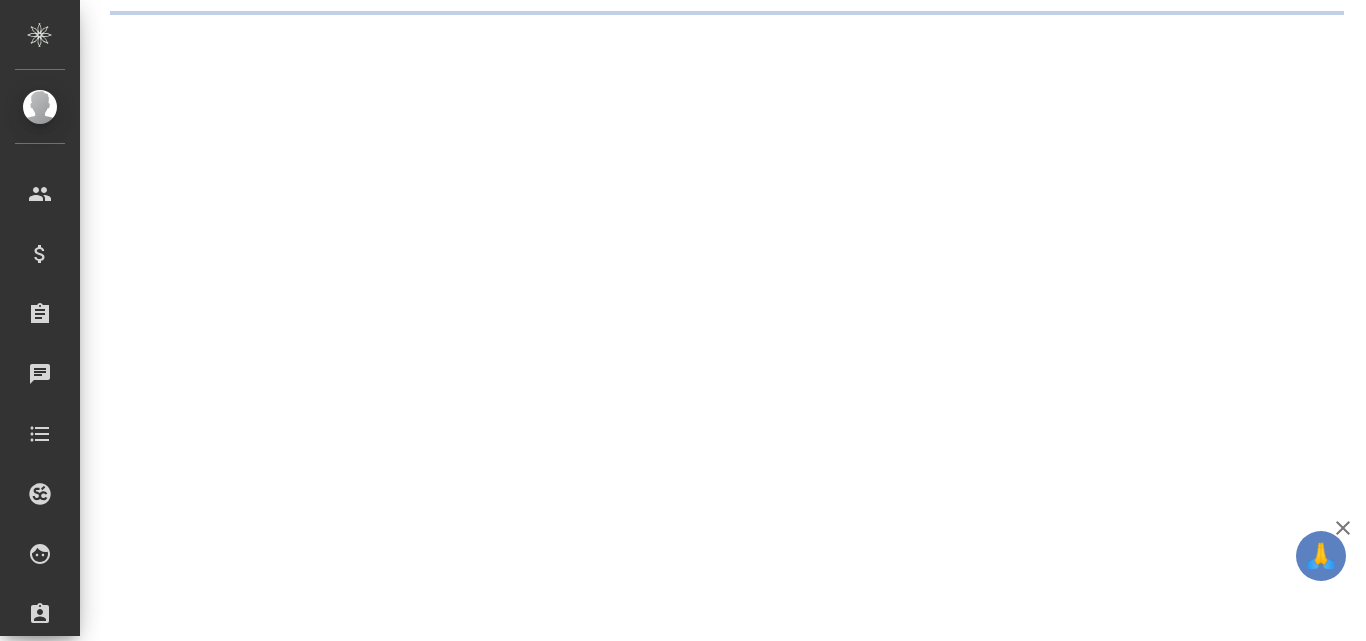 scroll, scrollTop: 0, scrollLeft: 0, axis: both 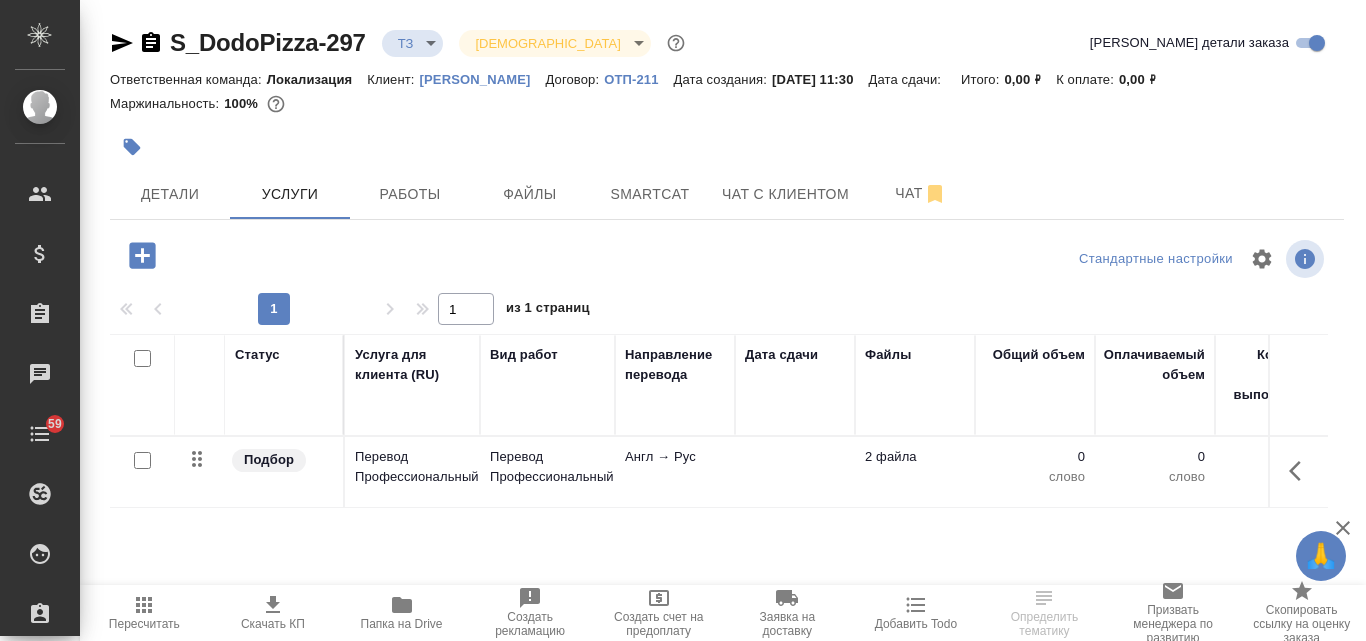 click at bounding box center [142, 460] 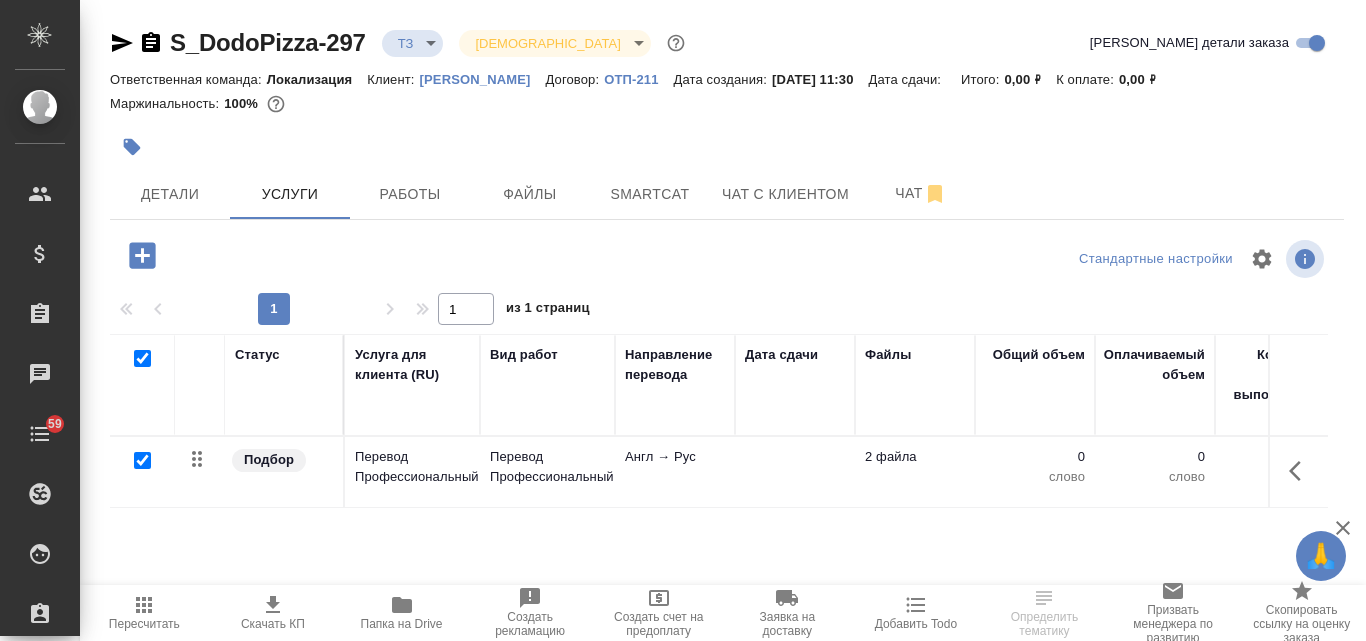 checkbox on "true" 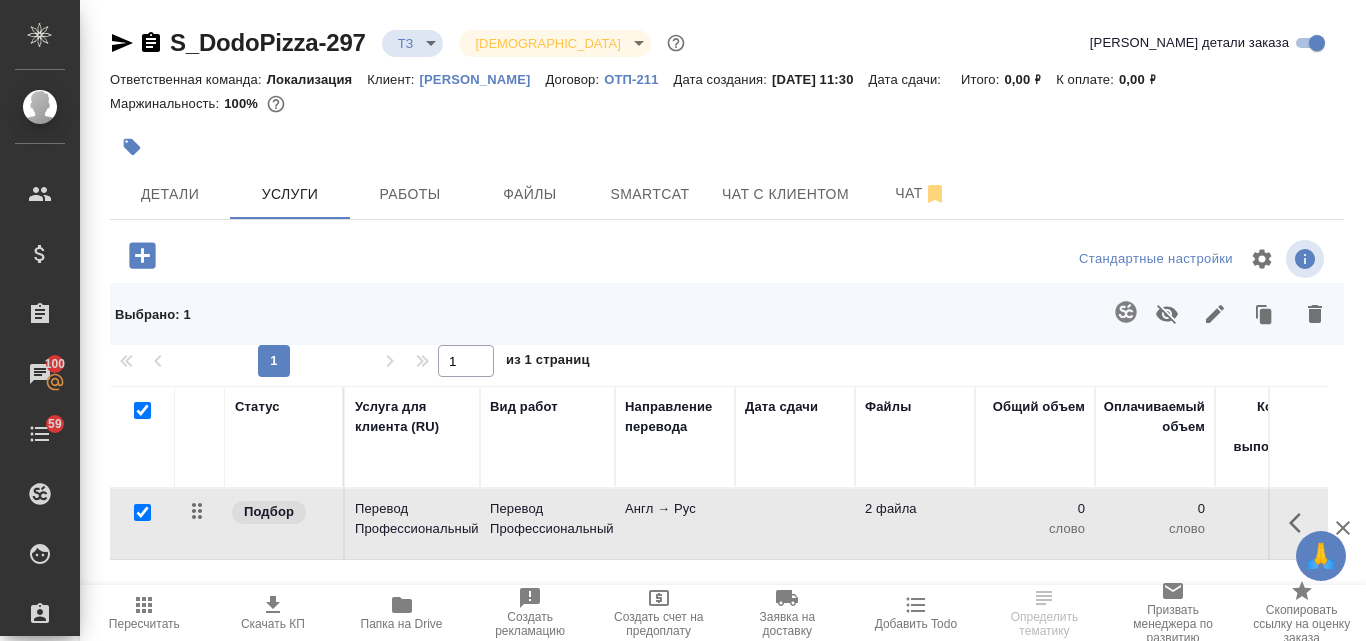 click 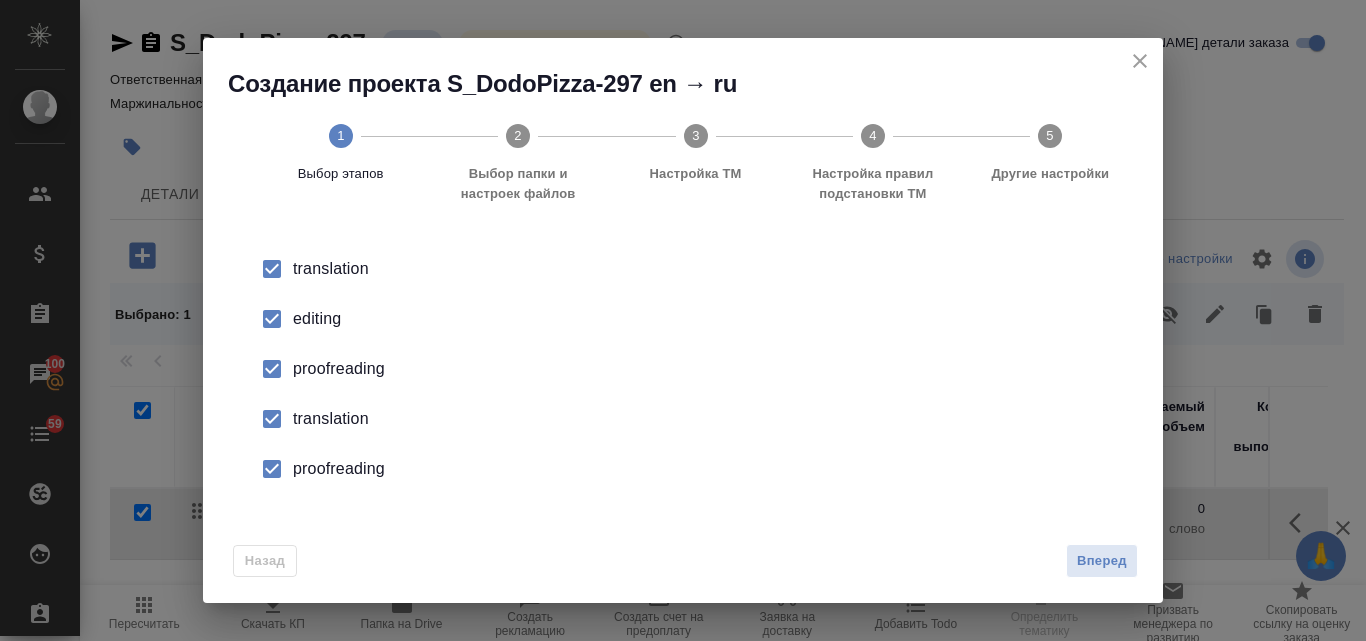 click on "editing" at bounding box center (704, 319) 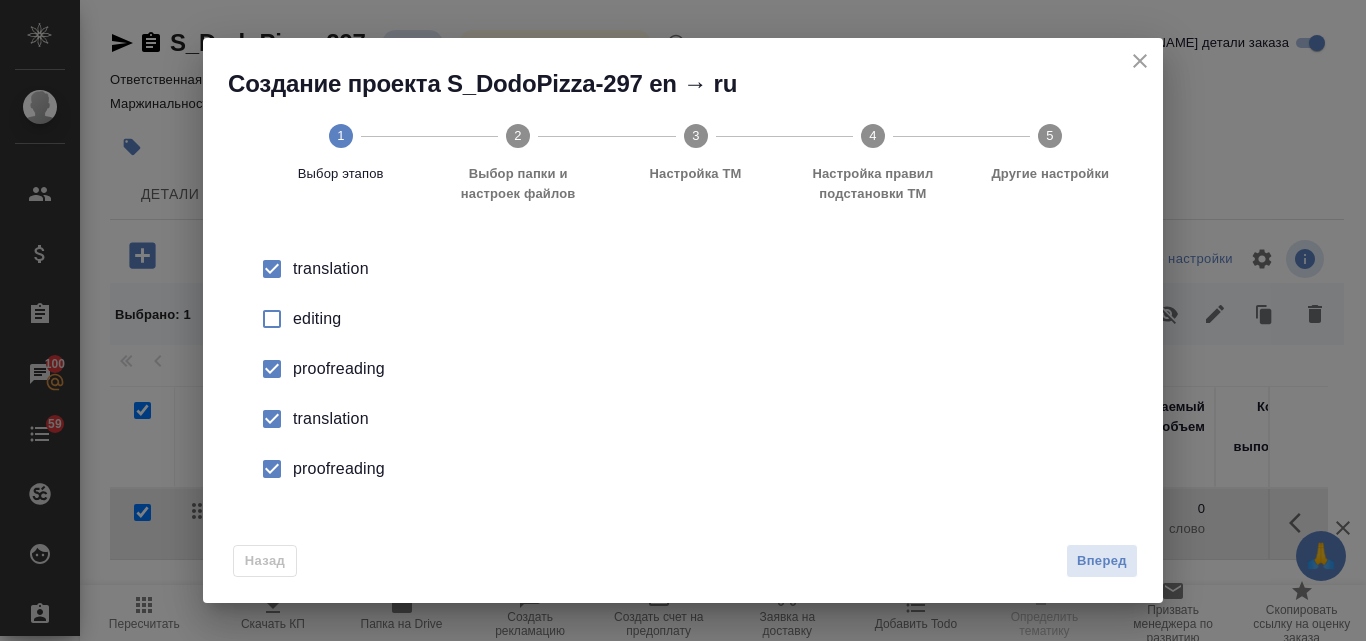click on "proofreading" at bounding box center (704, 369) 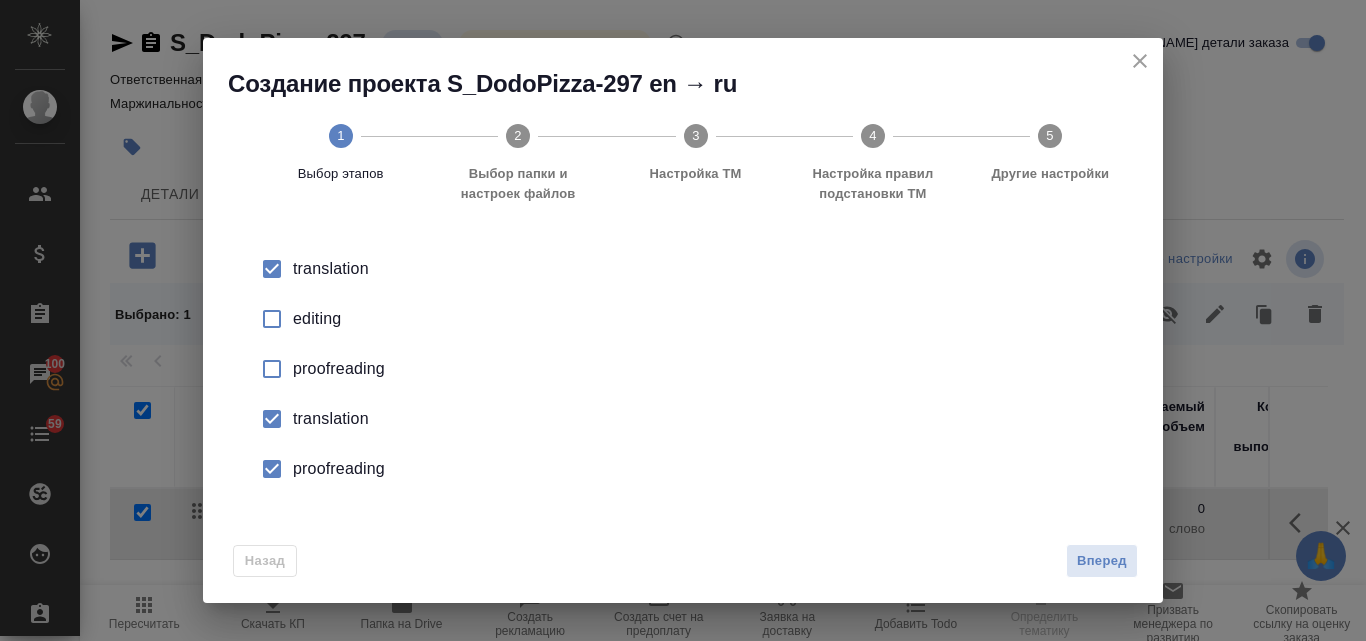 click on "translation" at bounding box center (704, 269) 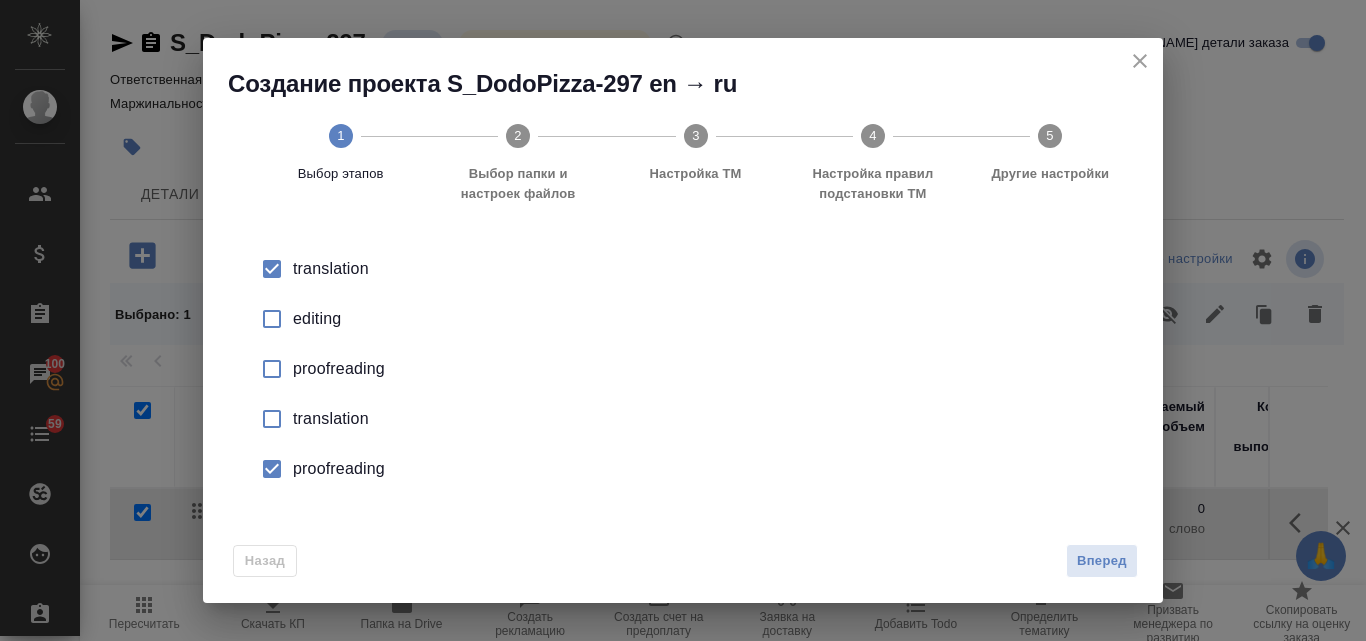 click on "proofreading" at bounding box center [704, 369] 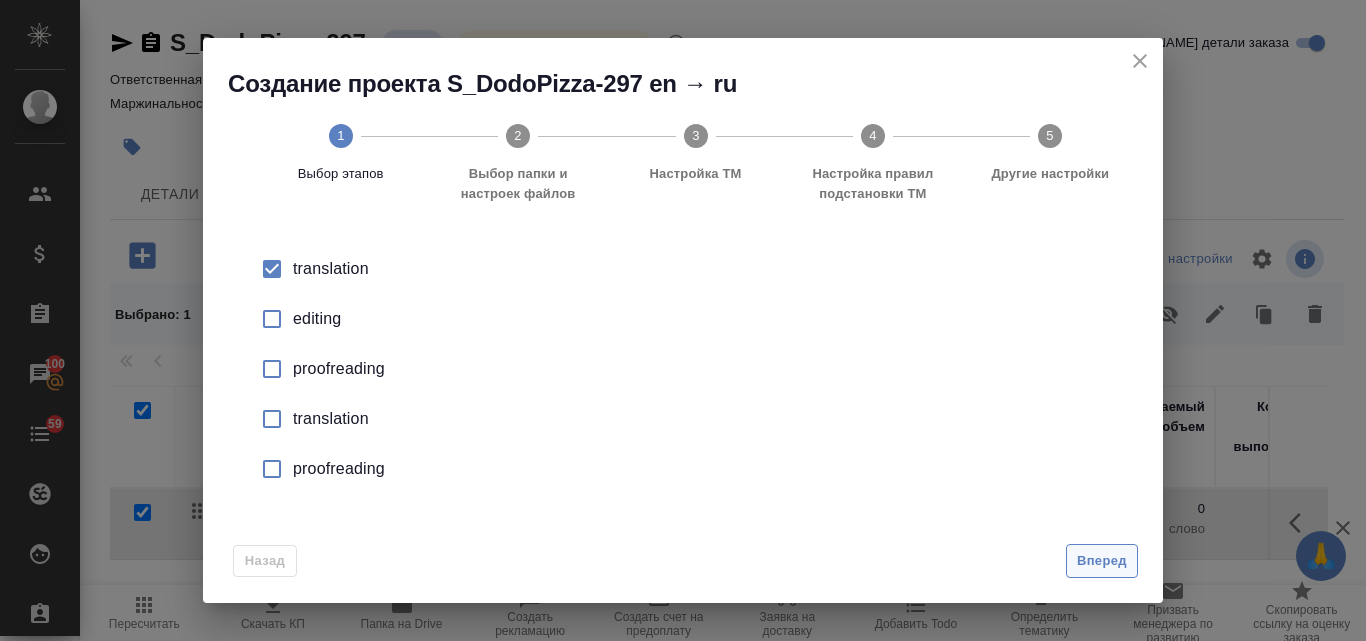 click on "Вперед" at bounding box center (1102, 561) 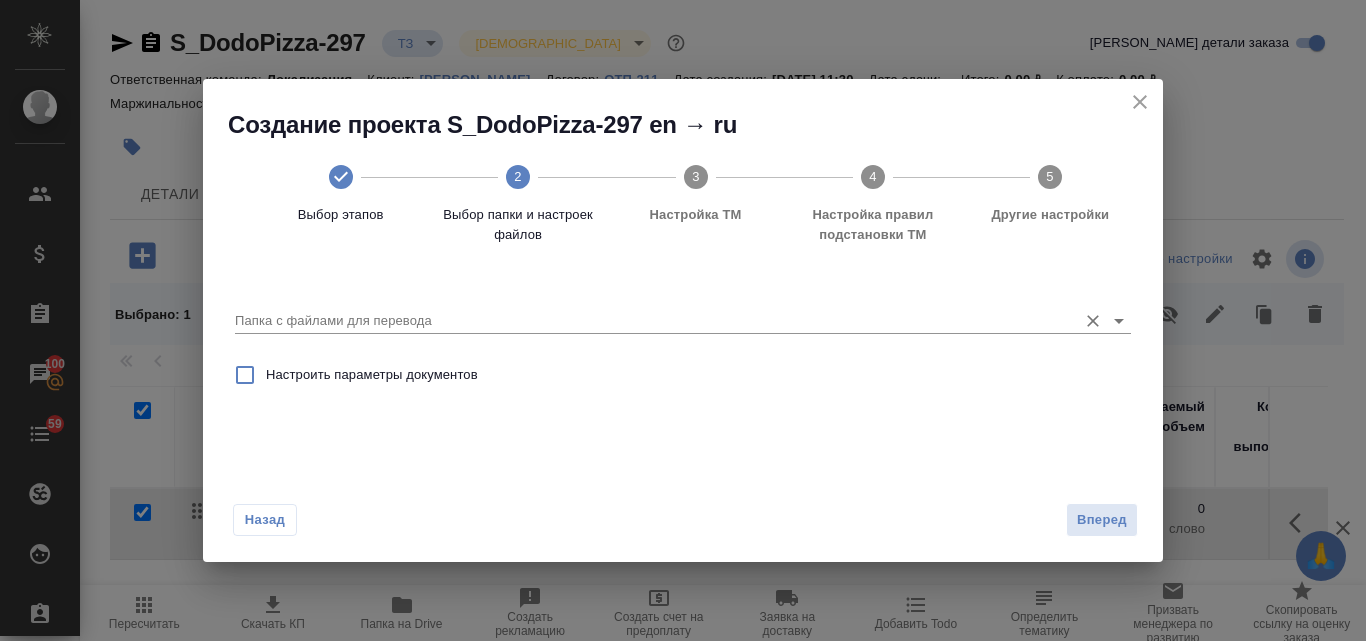 click on "Папка с файлами для перевода" at bounding box center (683, 313) 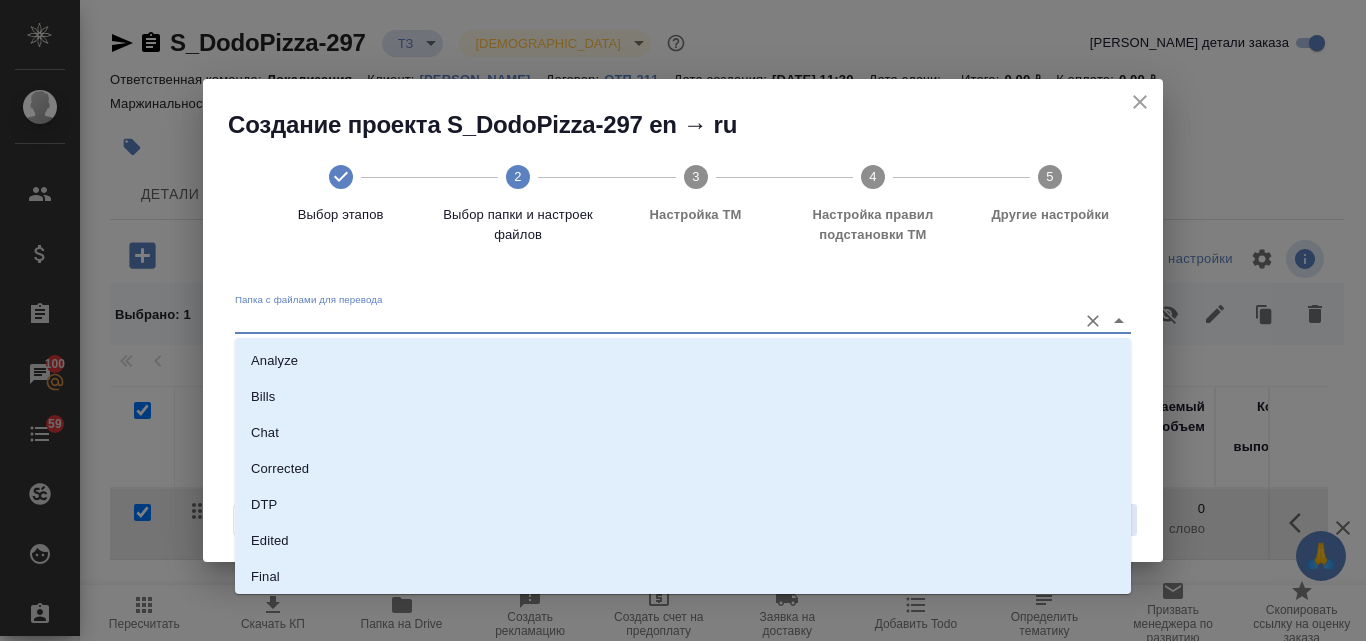 click on "Папка с файлами для перевода" at bounding box center (651, 321) 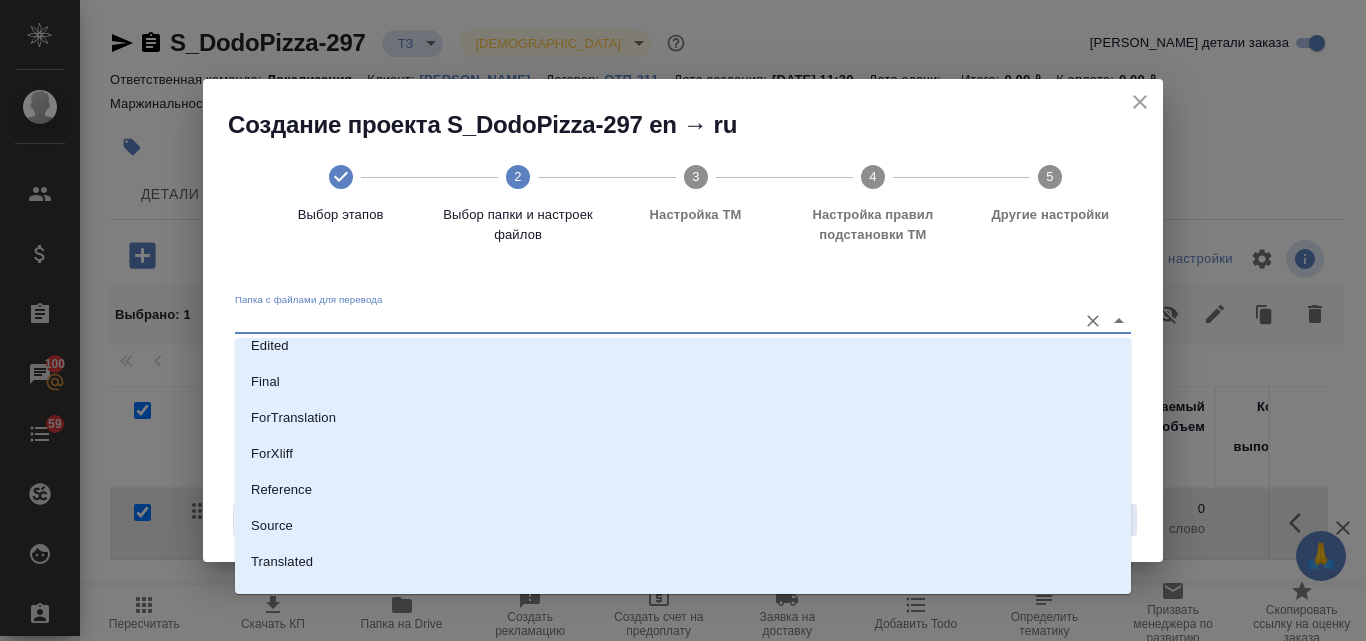 scroll, scrollTop: 200, scrollLeft: 0, axis: vertical 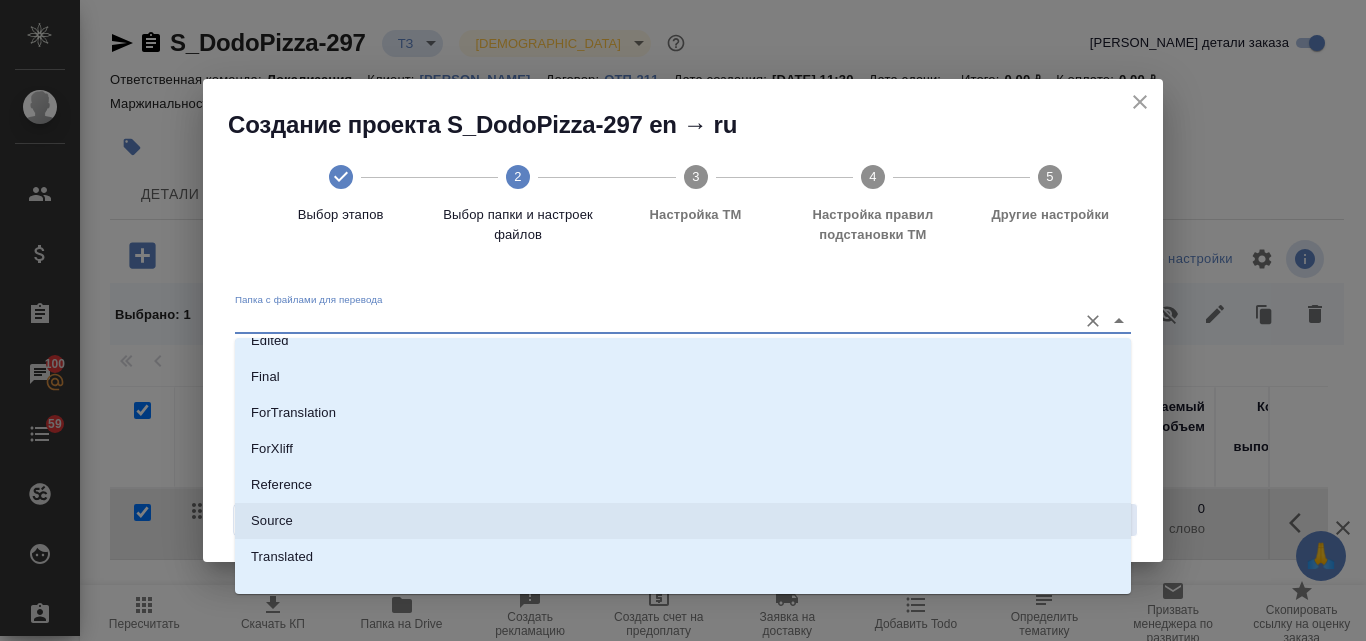 click on "Source" at bounding box center (683, 521) 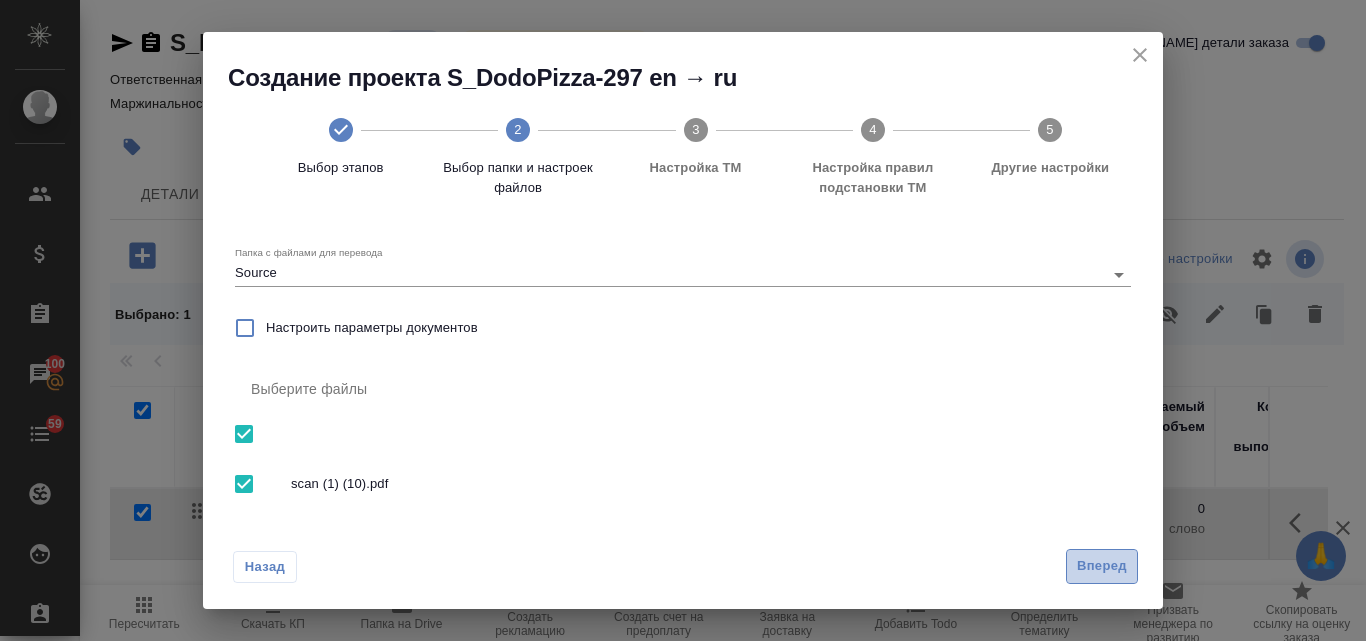 click on "Вперед" at bounding box center (1102, 566) 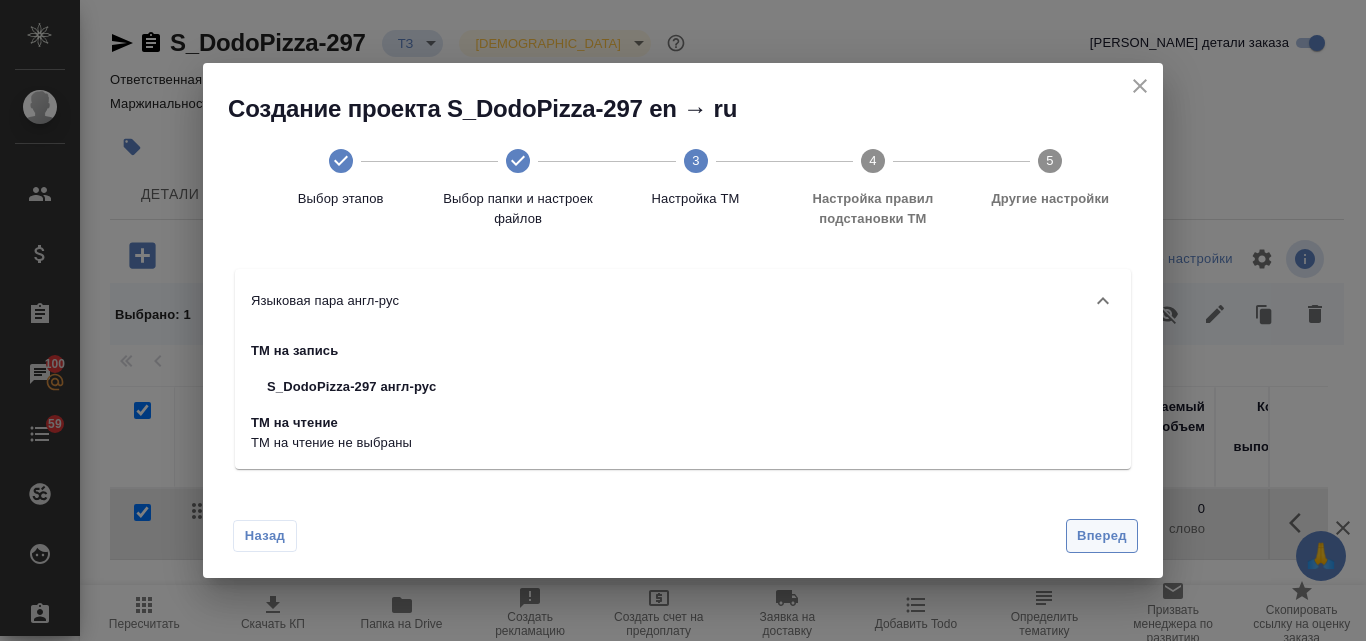 click on "Вперед" at bounding box center (1102, 536) 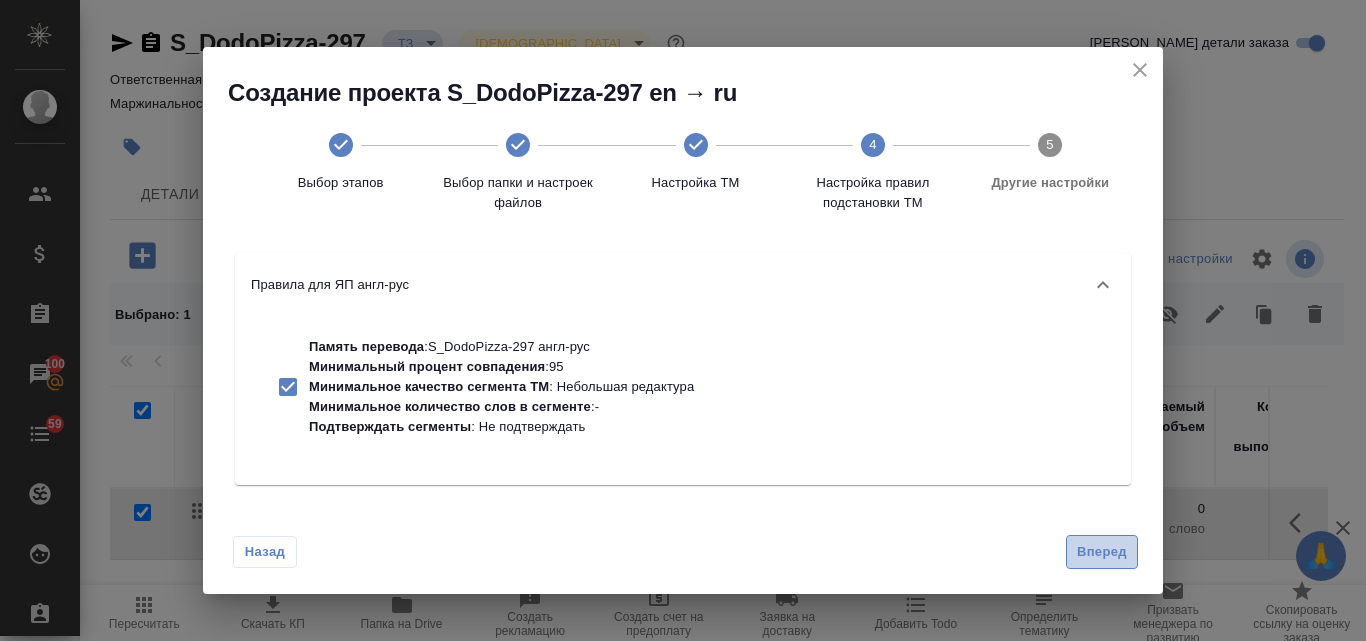 click on "Вперед" at bounding box center [1102, 552] 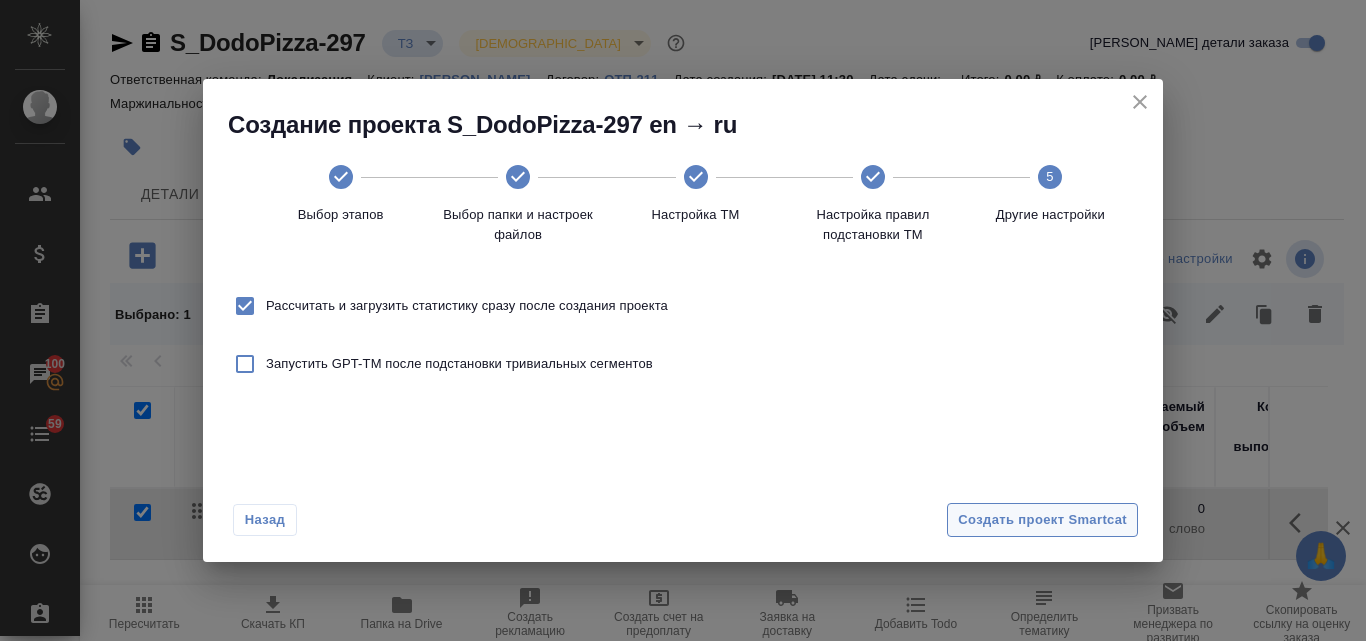click on "Создать проект Smartcat" at bounding box center [1042, 520] 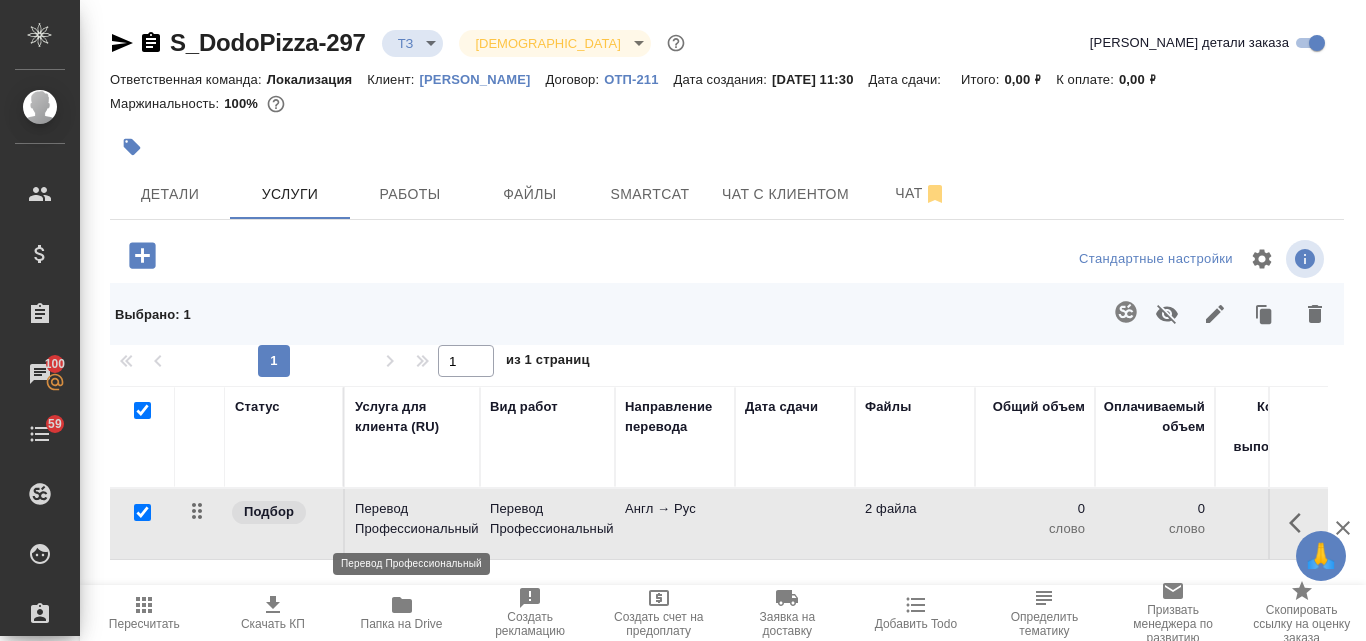 click on "Перевод Профессиональный" at bounding box center (412, 519) 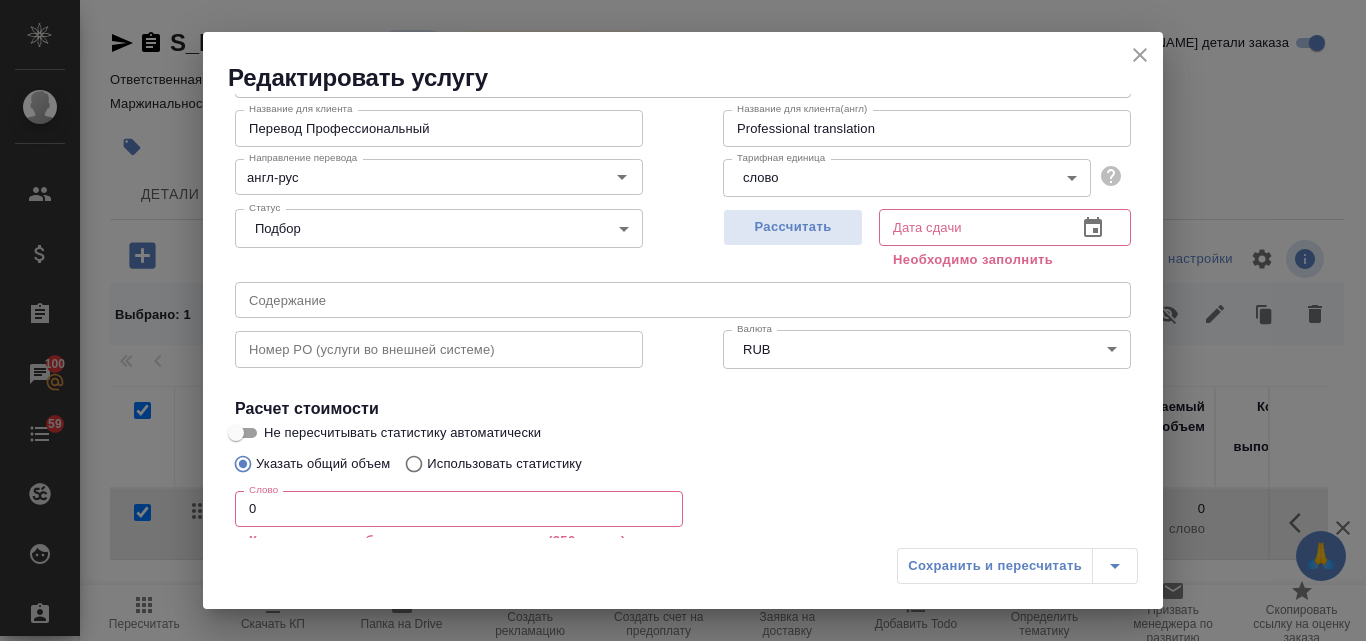scroll, scrollTop: 0, scrollLeft: 0, axis: both 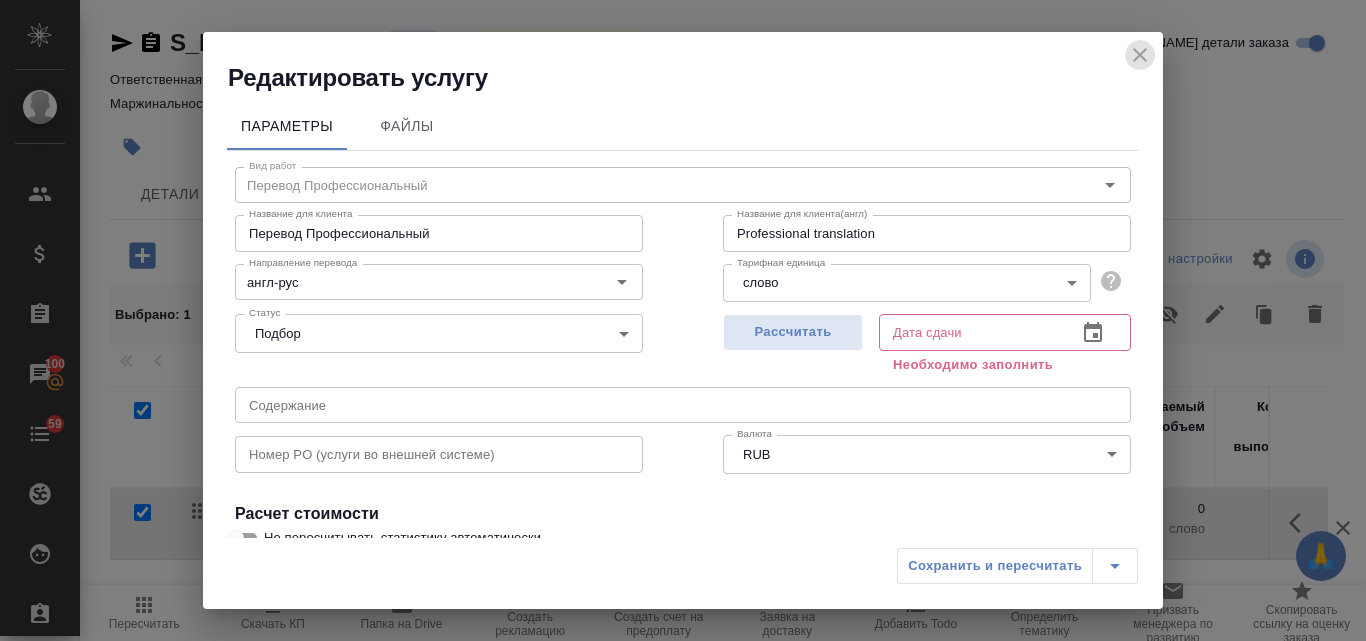 click 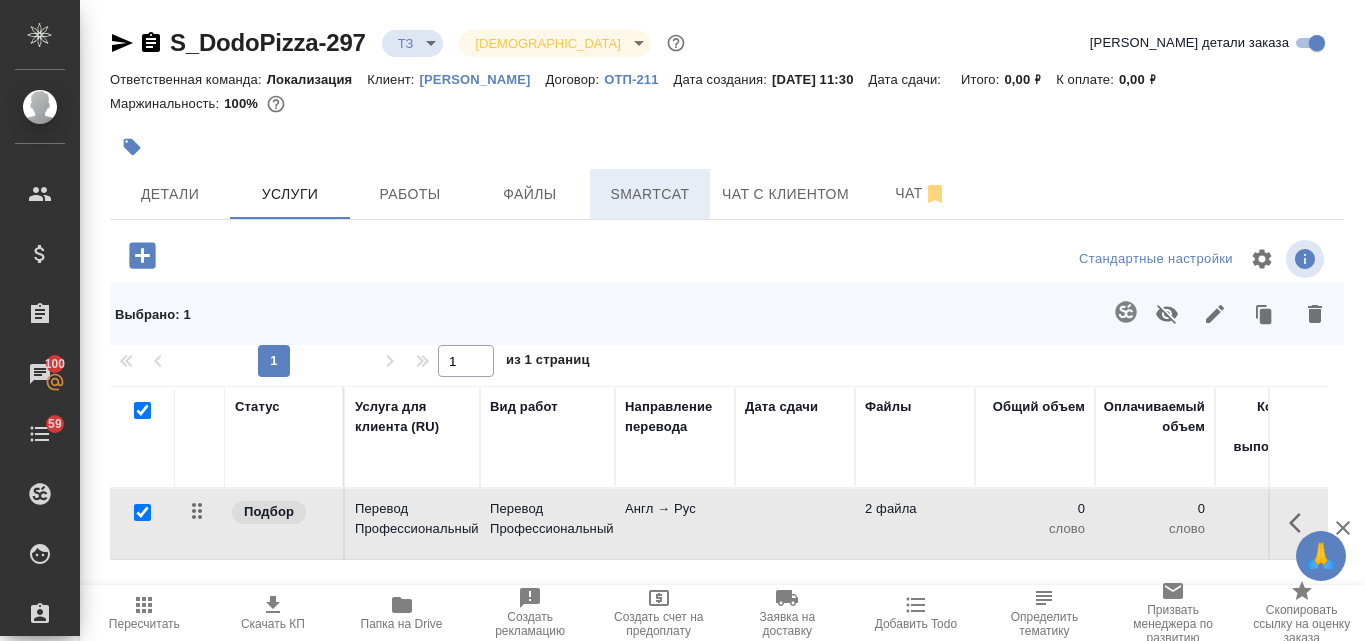 click on "Smartcat" at bounding box center [650, 194] 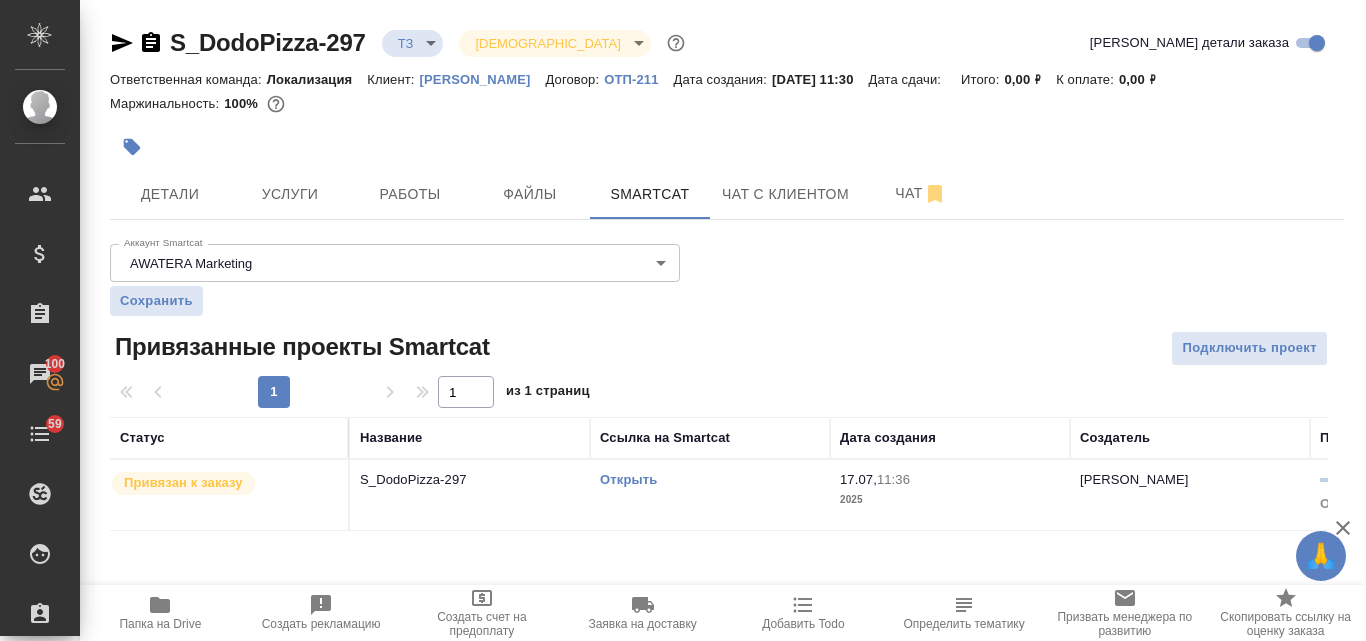 click on "Открыть" at bounding box center [628, 479] 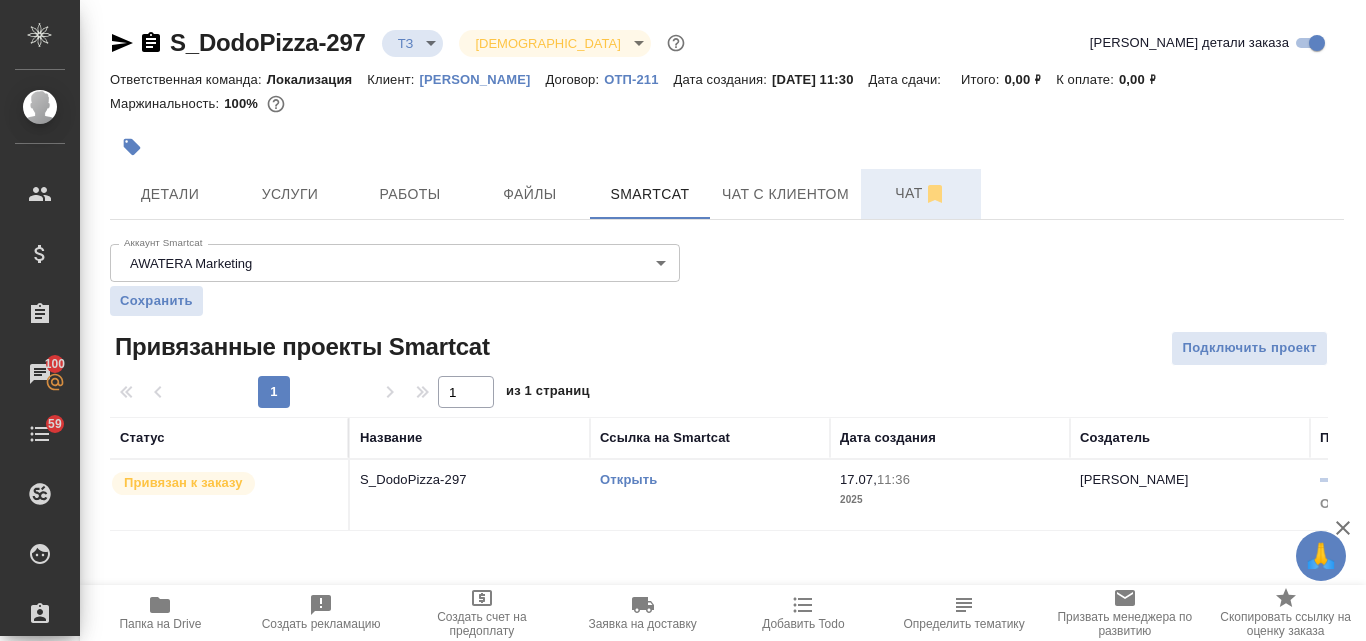 click on "Чат" at bounding box center (921, 194) 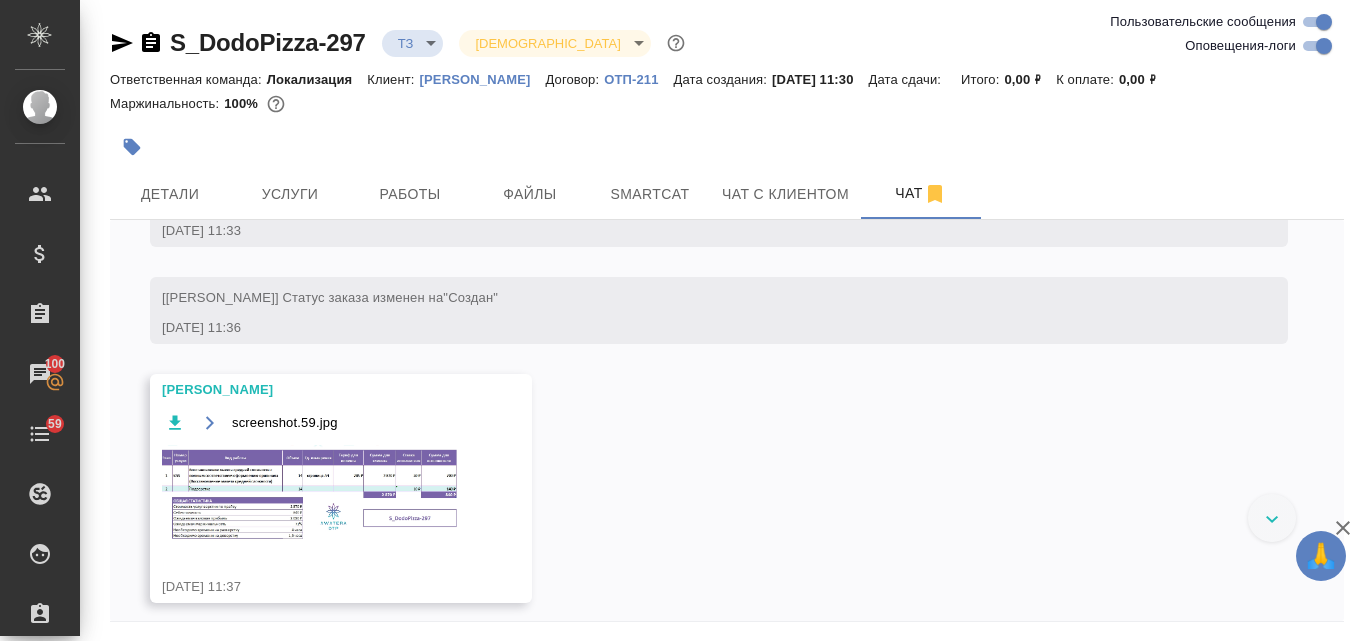 scroll, scrollTop: 1129, scrollLeft: 0, axis: vertical 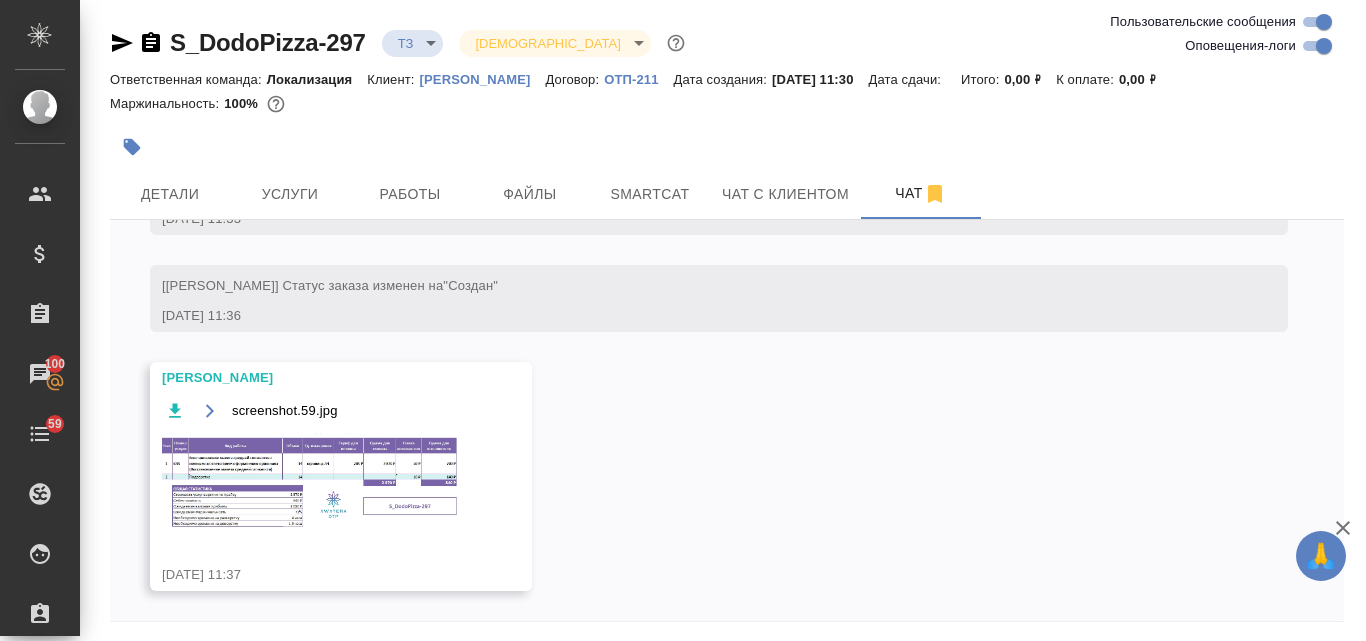 click at bounding box center [312, 481] 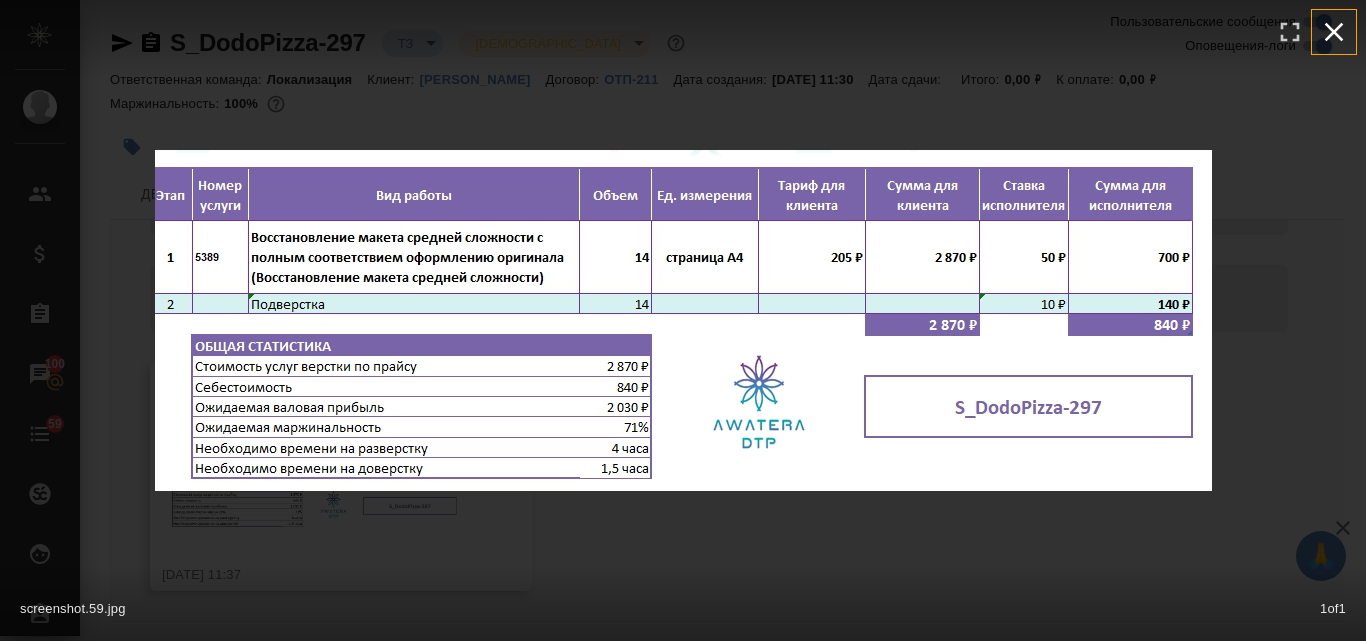 click 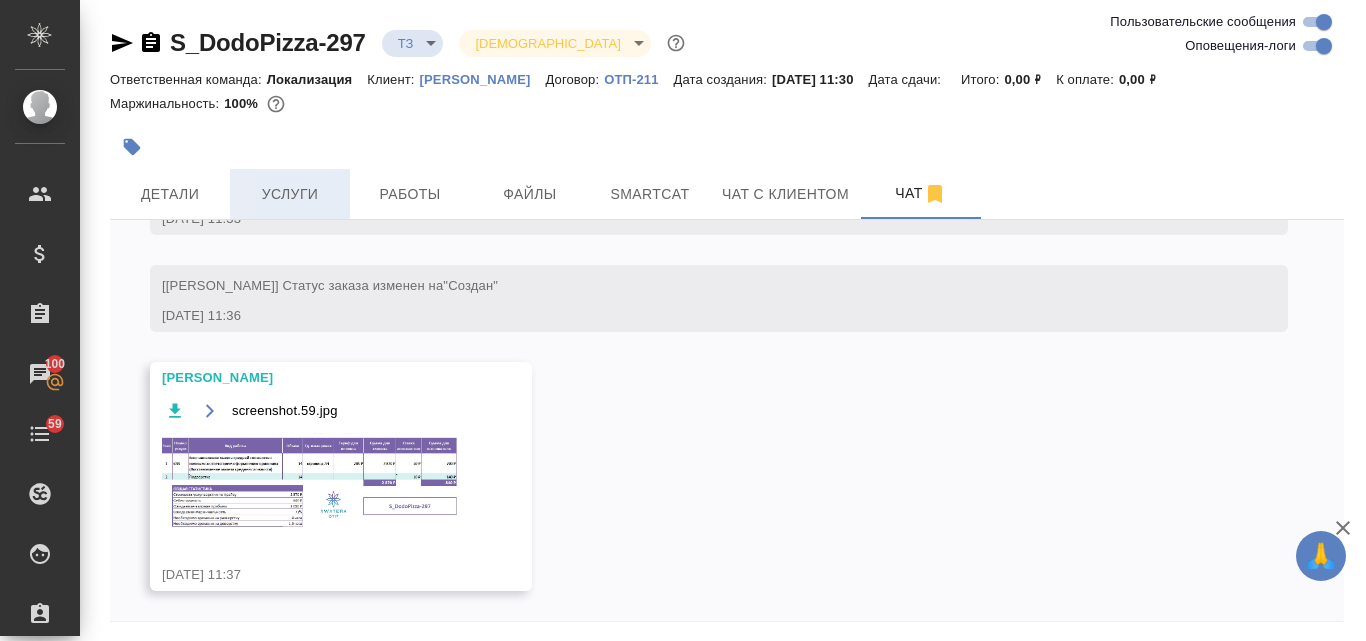 click on "Услуги" at bounding box center [290, 194] 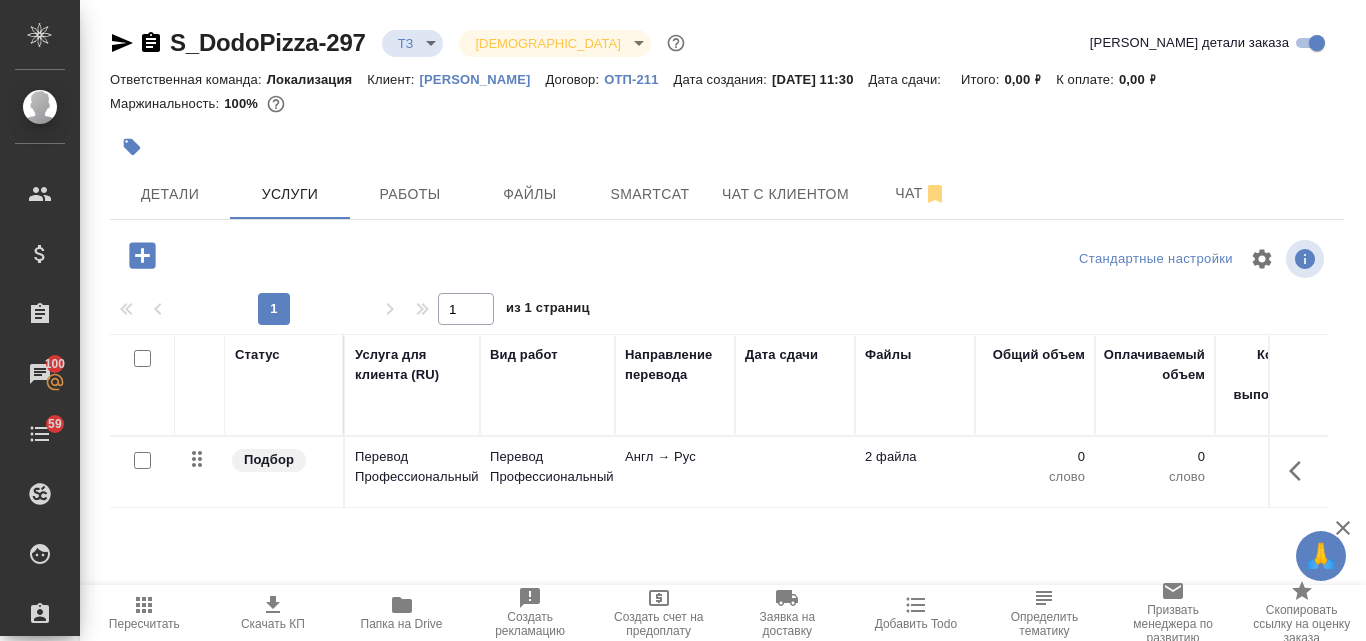 click 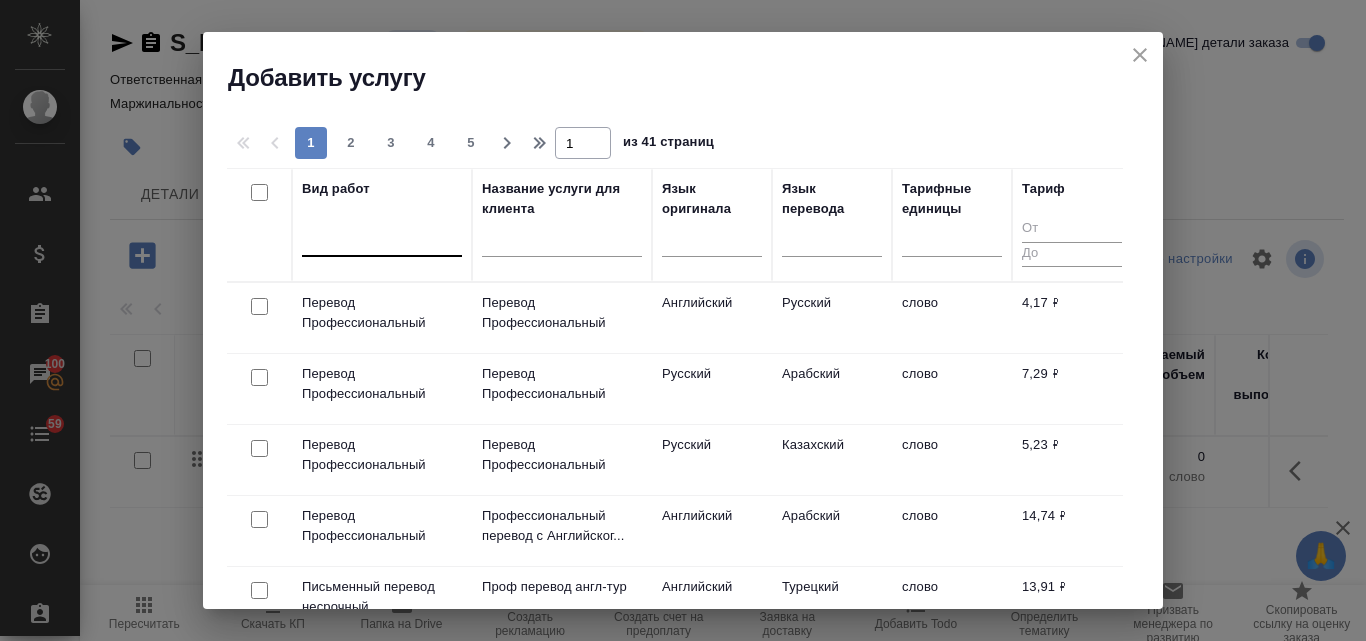 click at bounding box center (382, 236) 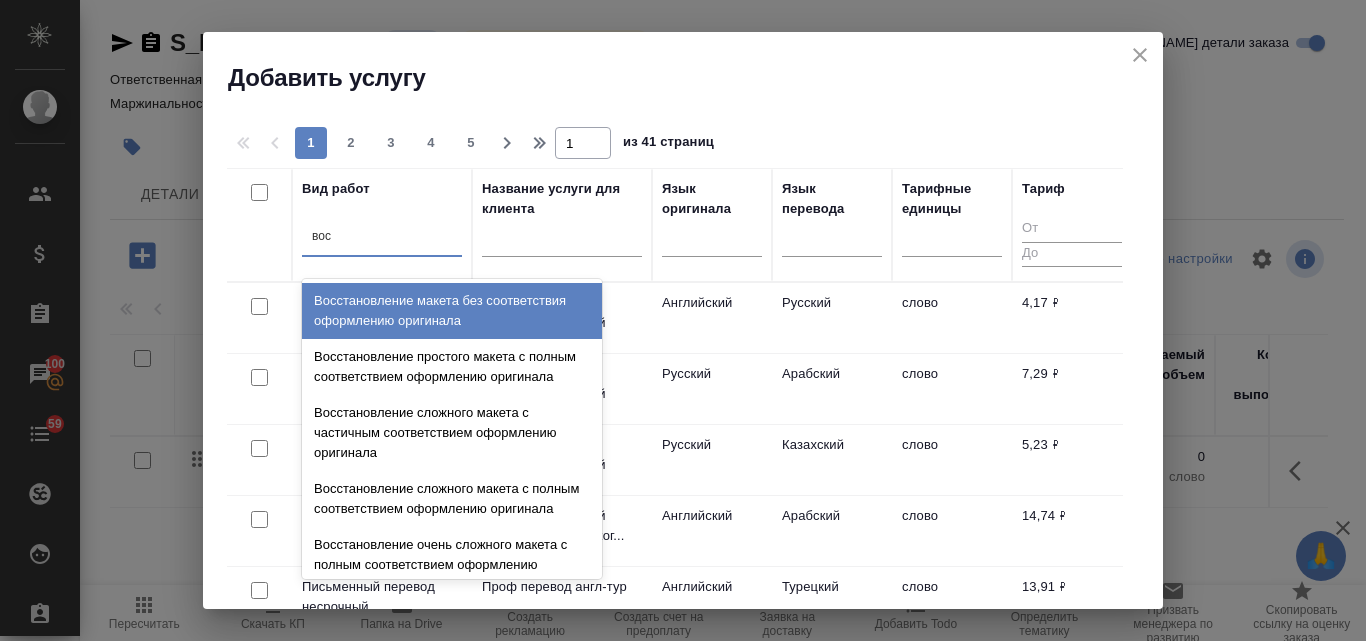 type on "восс" 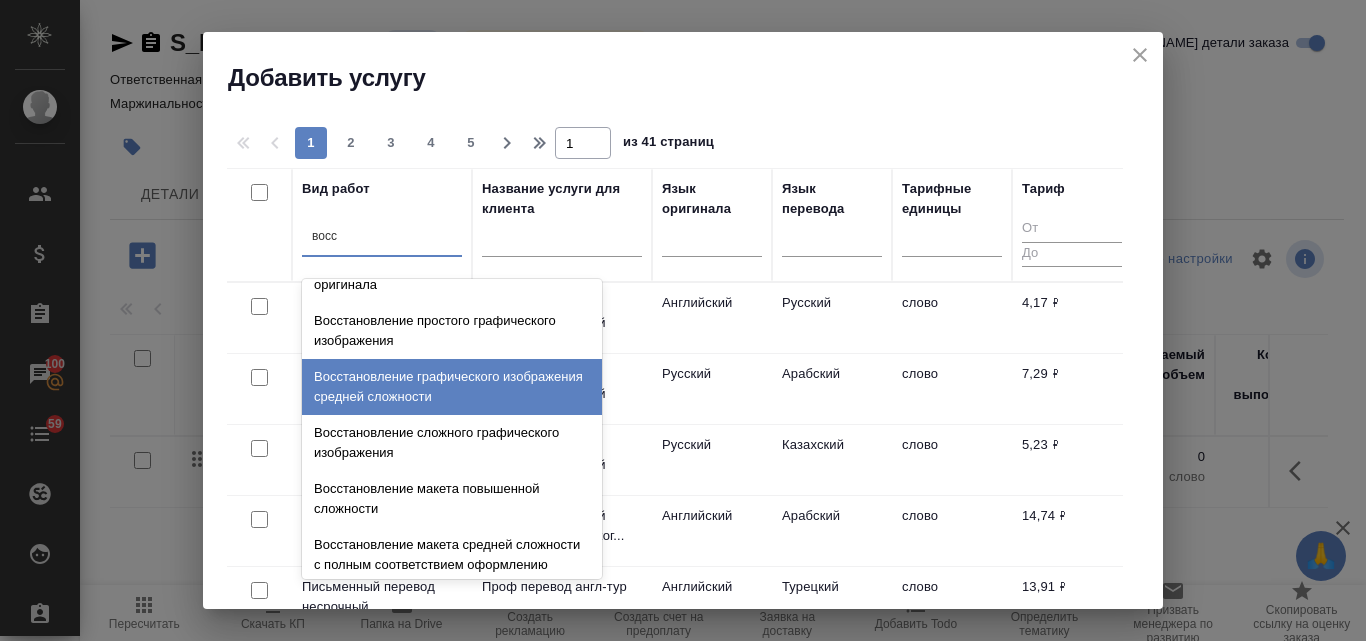 scroll, scrollTop: 368, scrollLeft: 0, axis: vertical 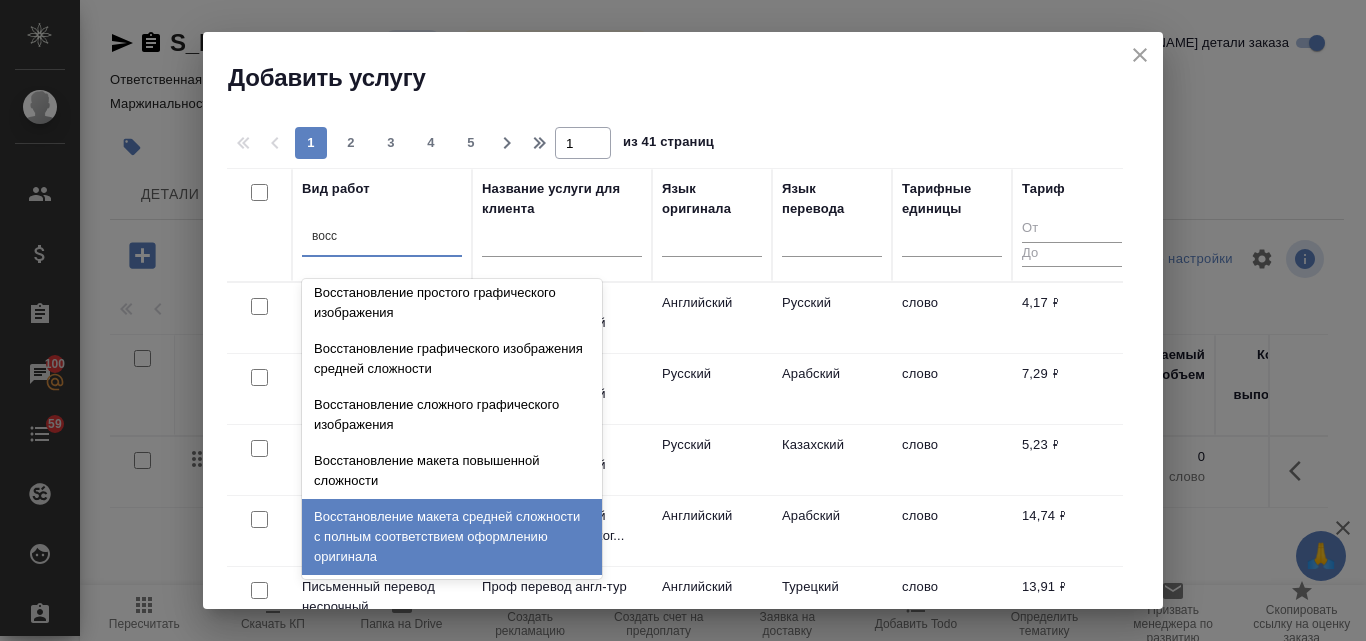 click on "Восстановление макета средней сложности с полным соответствием оформлению оригинала" at bounding box center [452, 537] 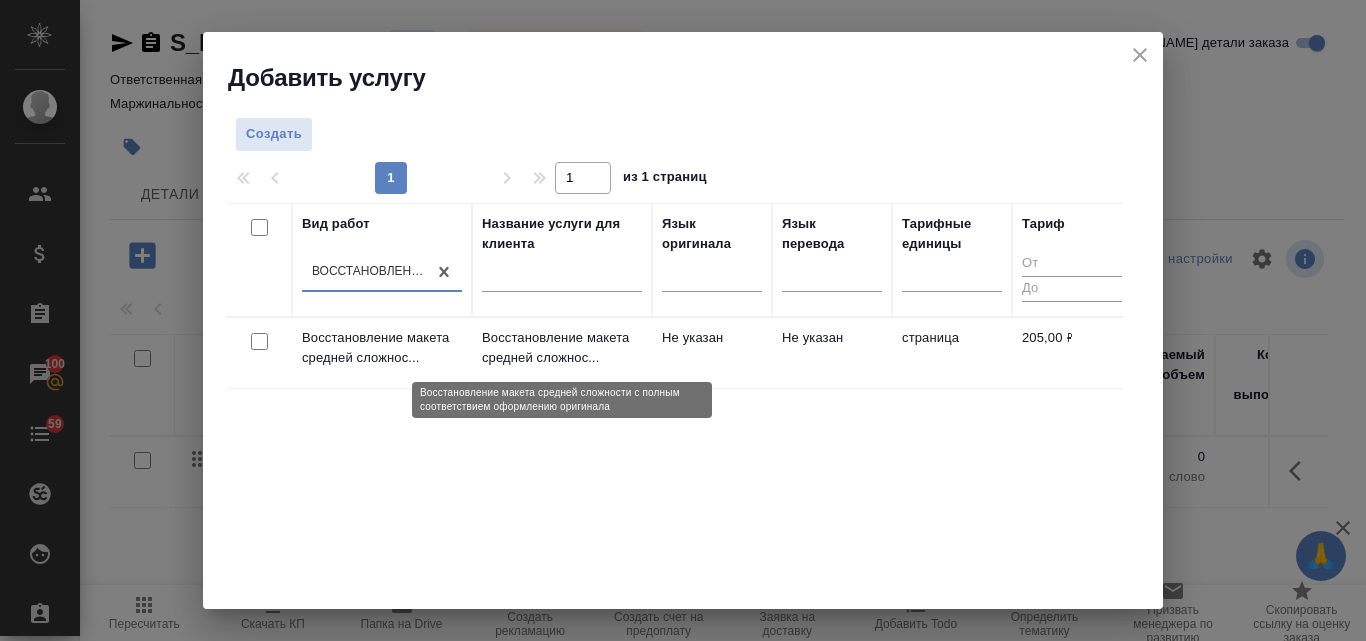 click on "Восстановление макета средней сложнос..." at bounding box center (562, 348) 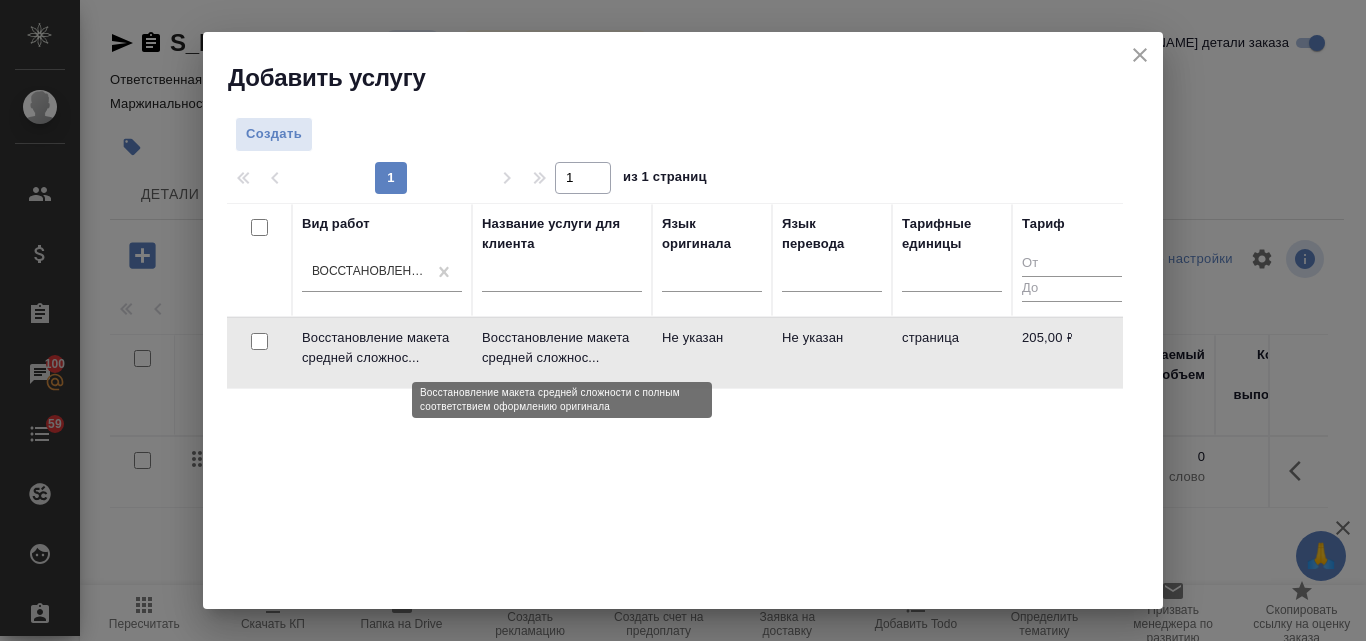click on "Восстановление макета средней сложнос..." at bounding box center (562, 348) 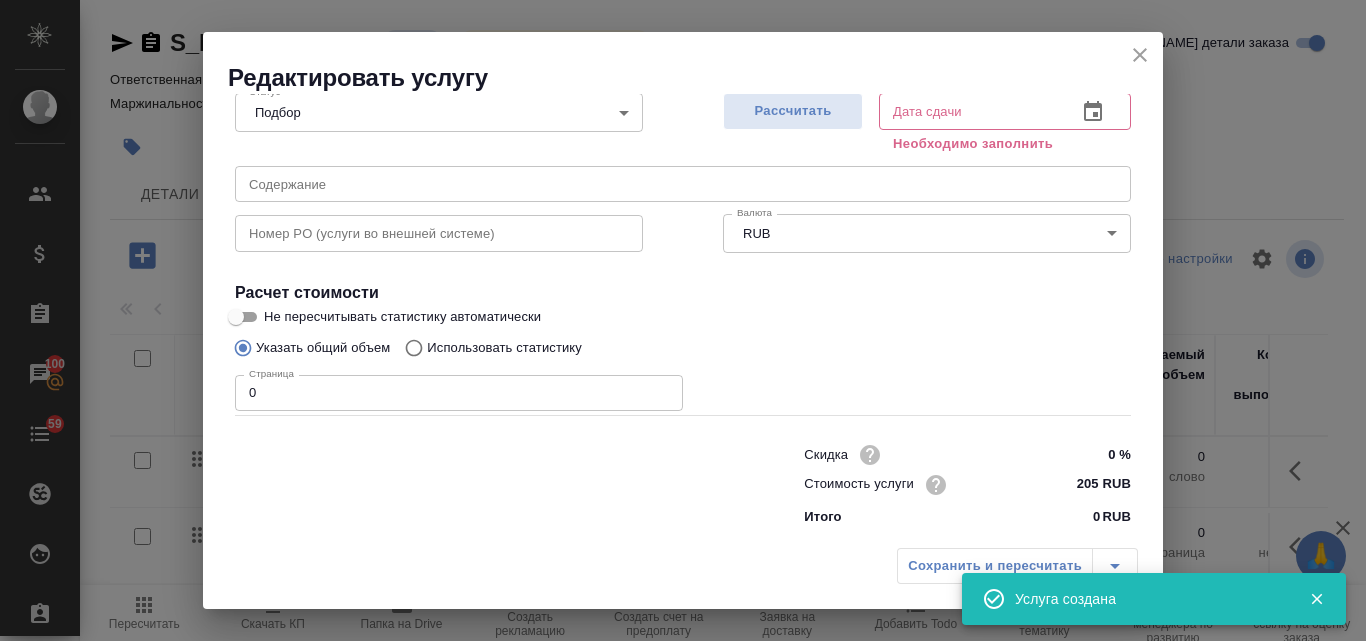 scroll, scrollTop: 226, scrollLeft: 0, axis: vertical 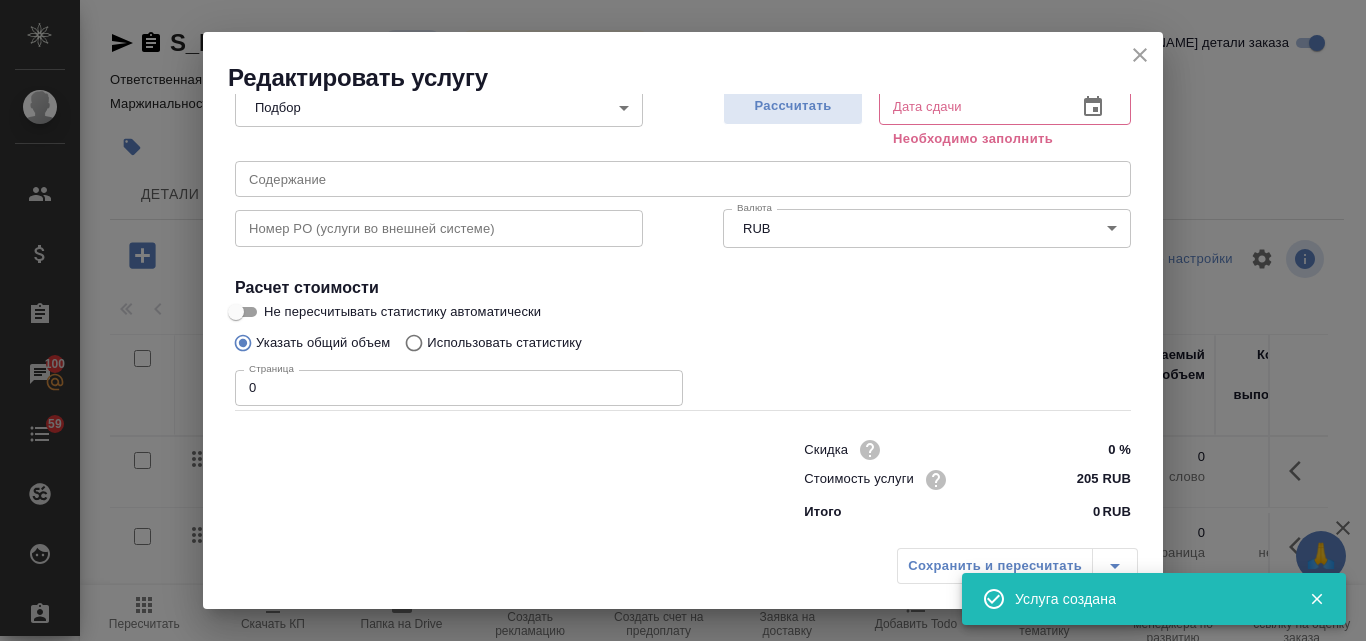 click on "0" at bounding box center [459, 388] 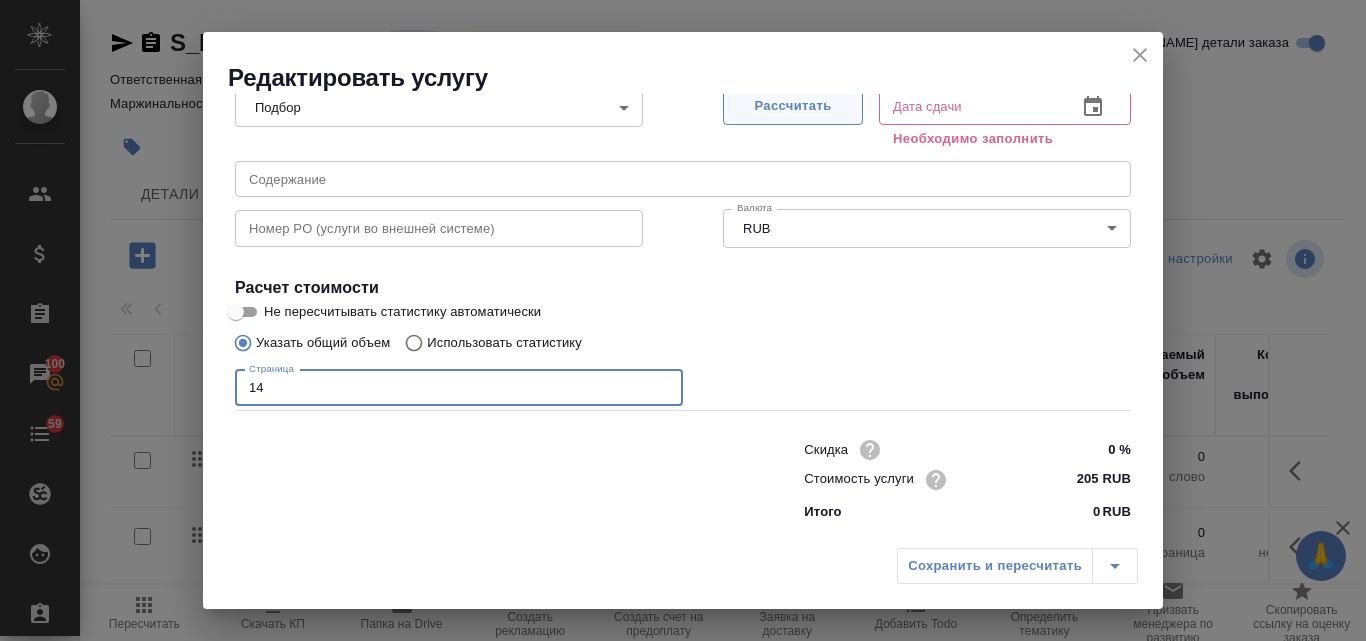 type on "14" 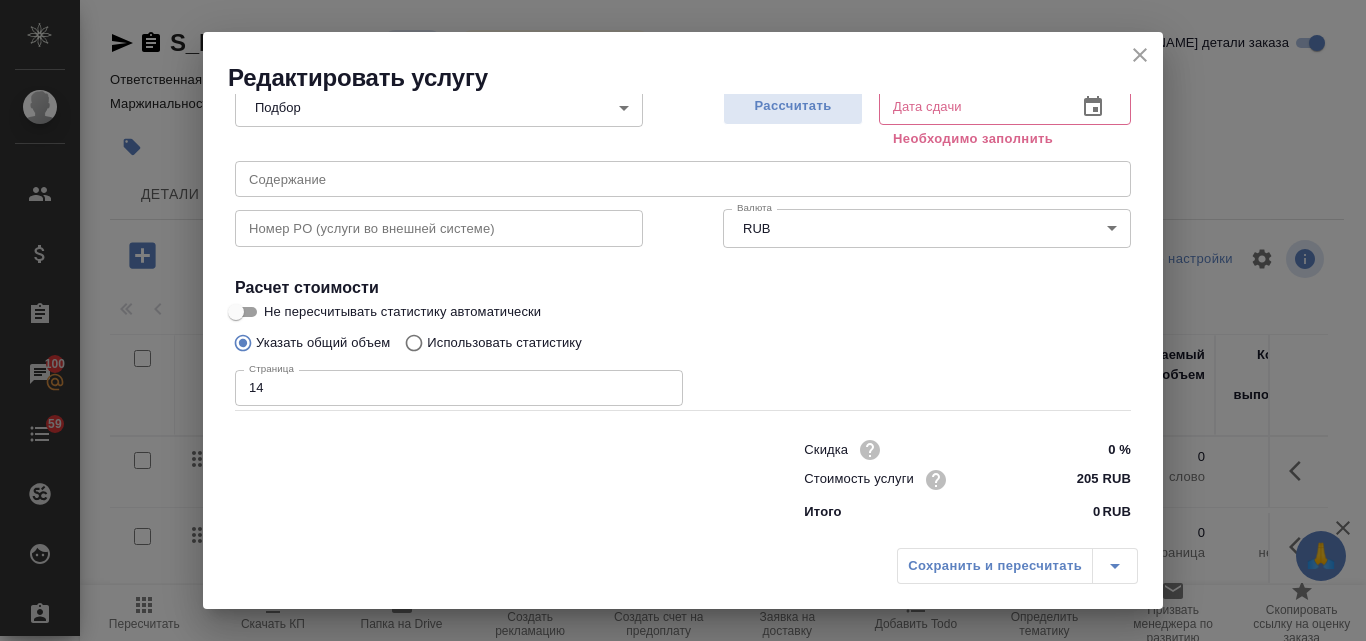 type on "17.07.2025 13:06" 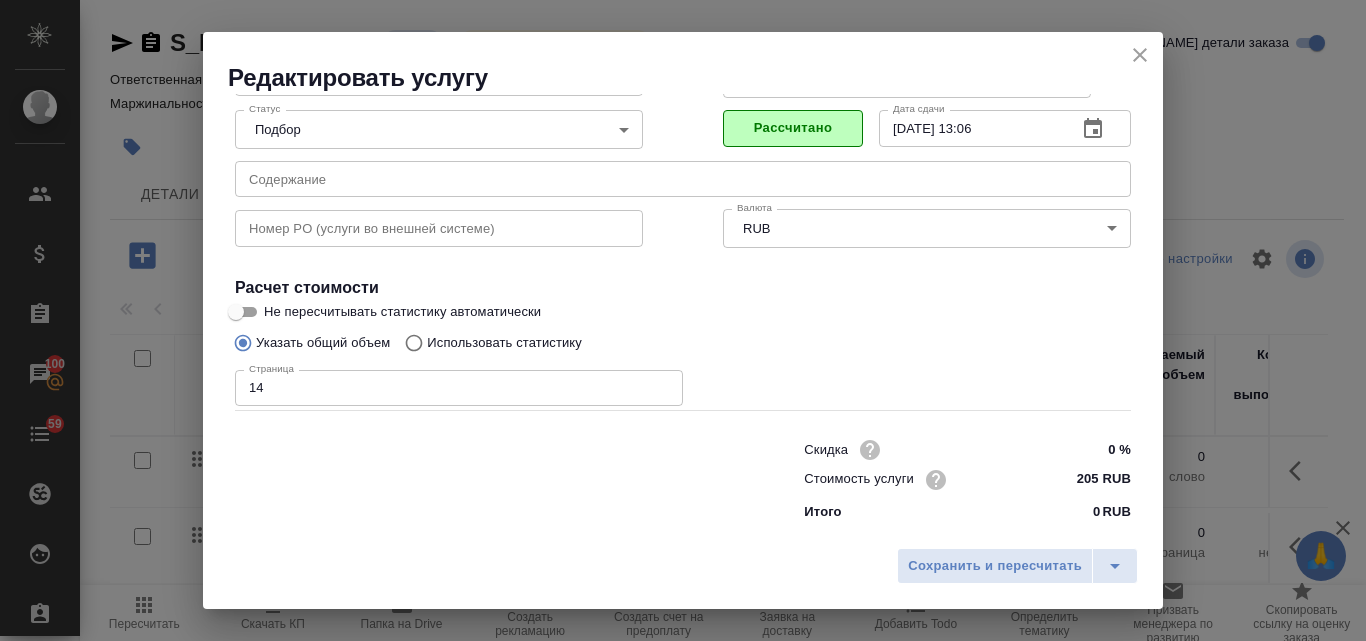 scroll, scrollTop: 204, scrollLeft: 0, axis: vertical 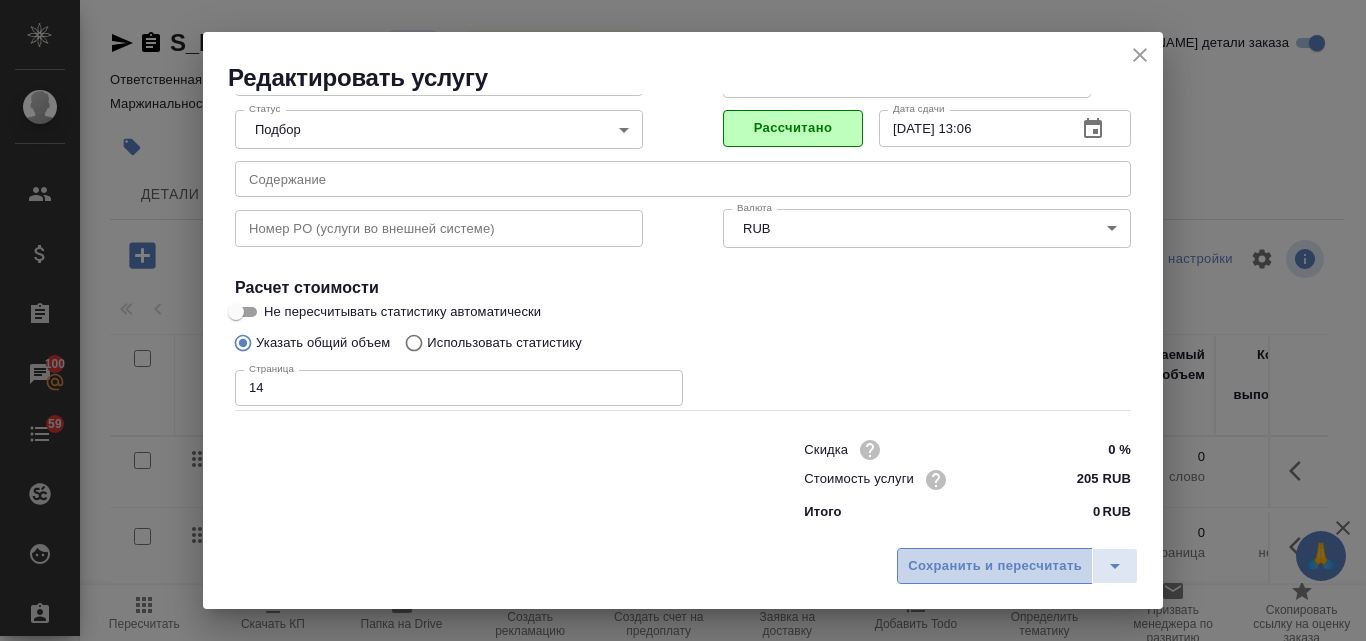 click on "Сохранить и пересчитать" at bounding box center [995, 566] 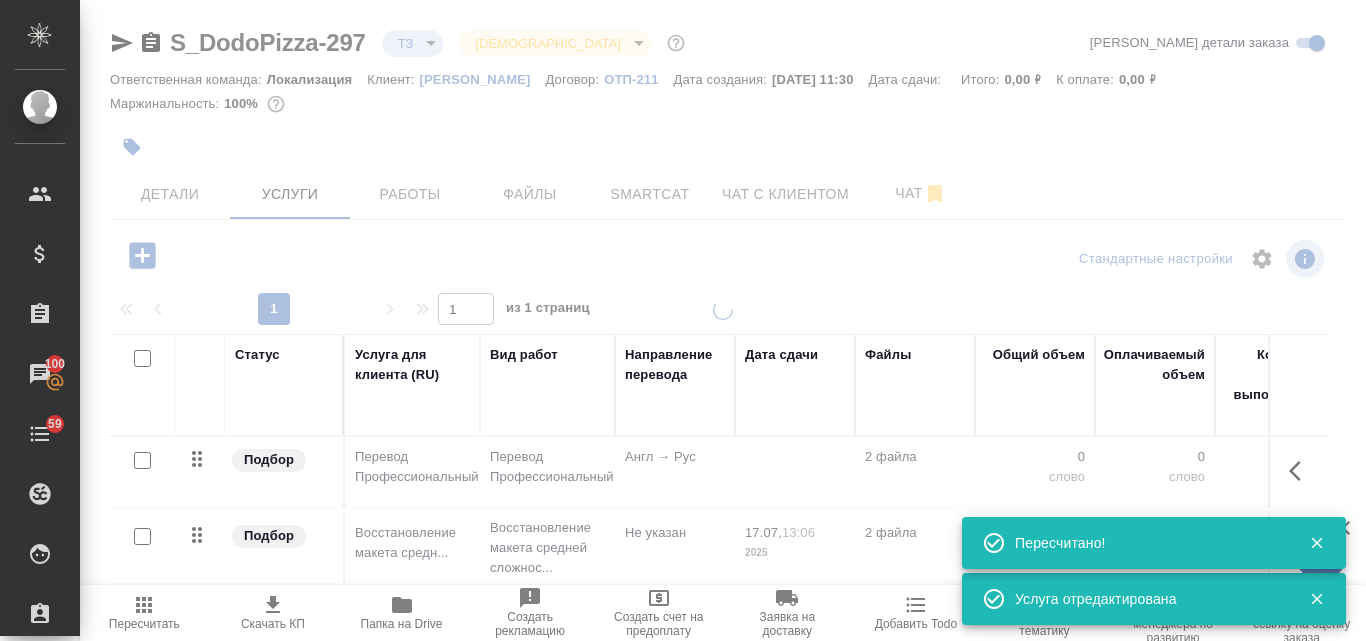 type on "new" 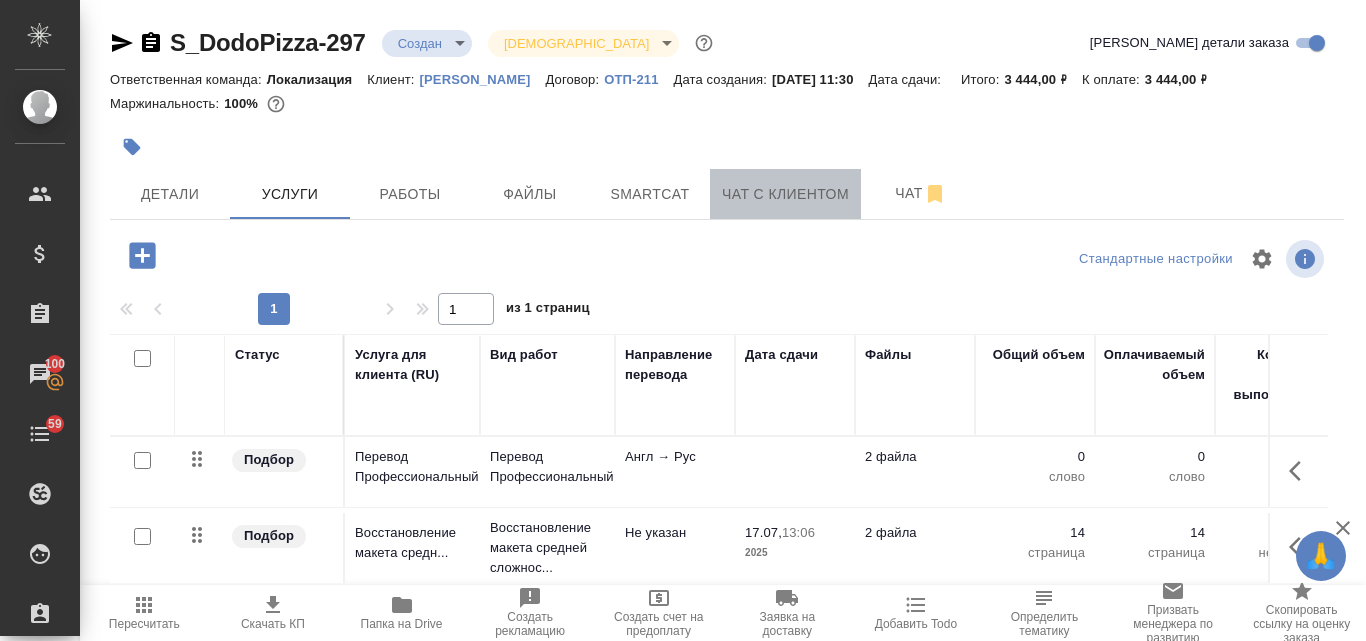 click on "Чат с клиентом" at bounding box center (785, 194) 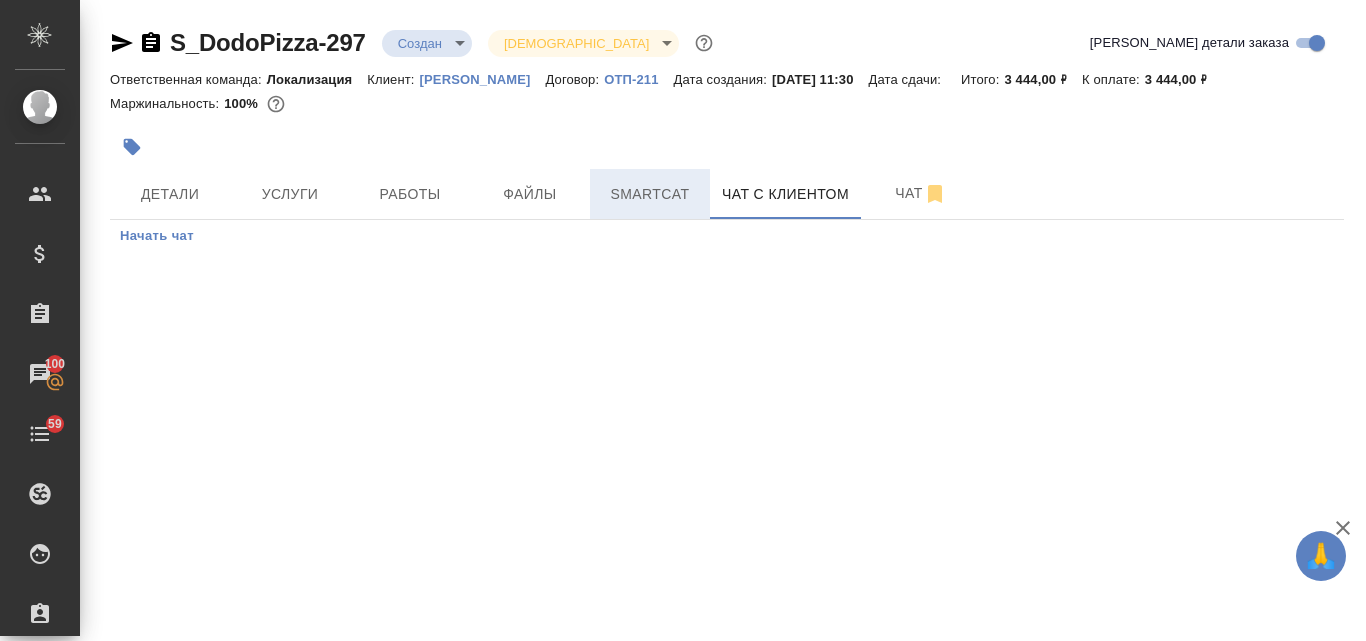click on "Smartcat" at bounding box center [650, 194] 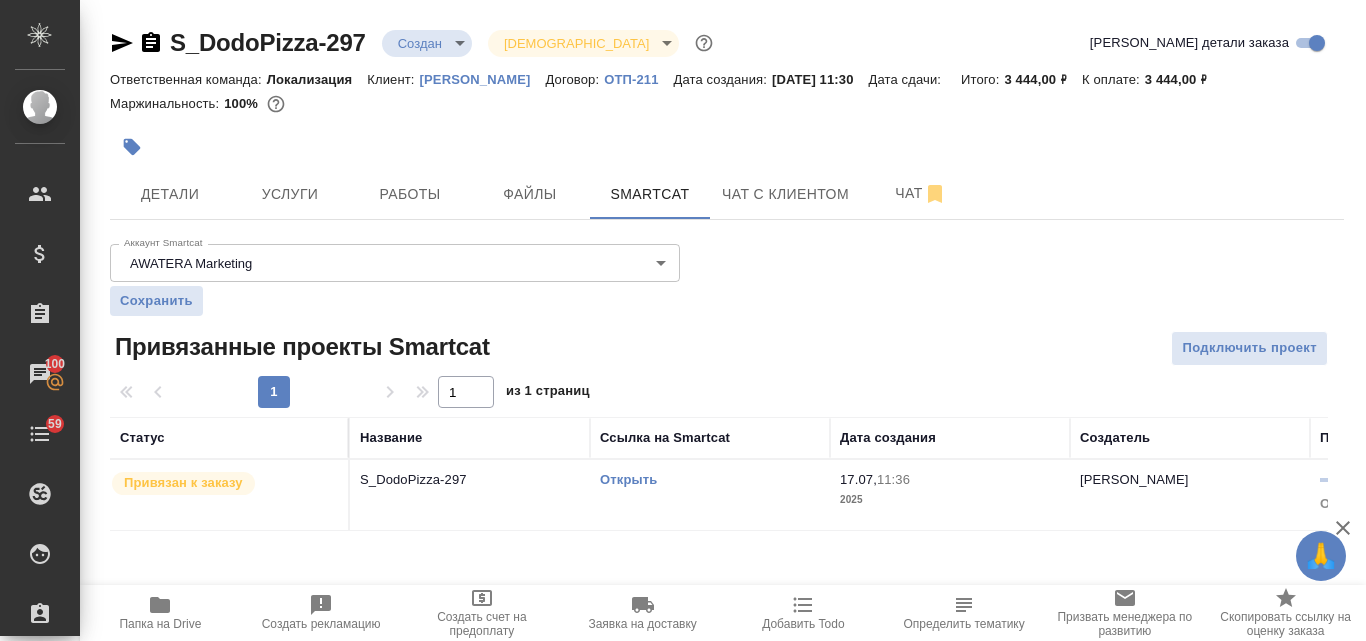 click on "Открыть" at bounding box center (628, 479) 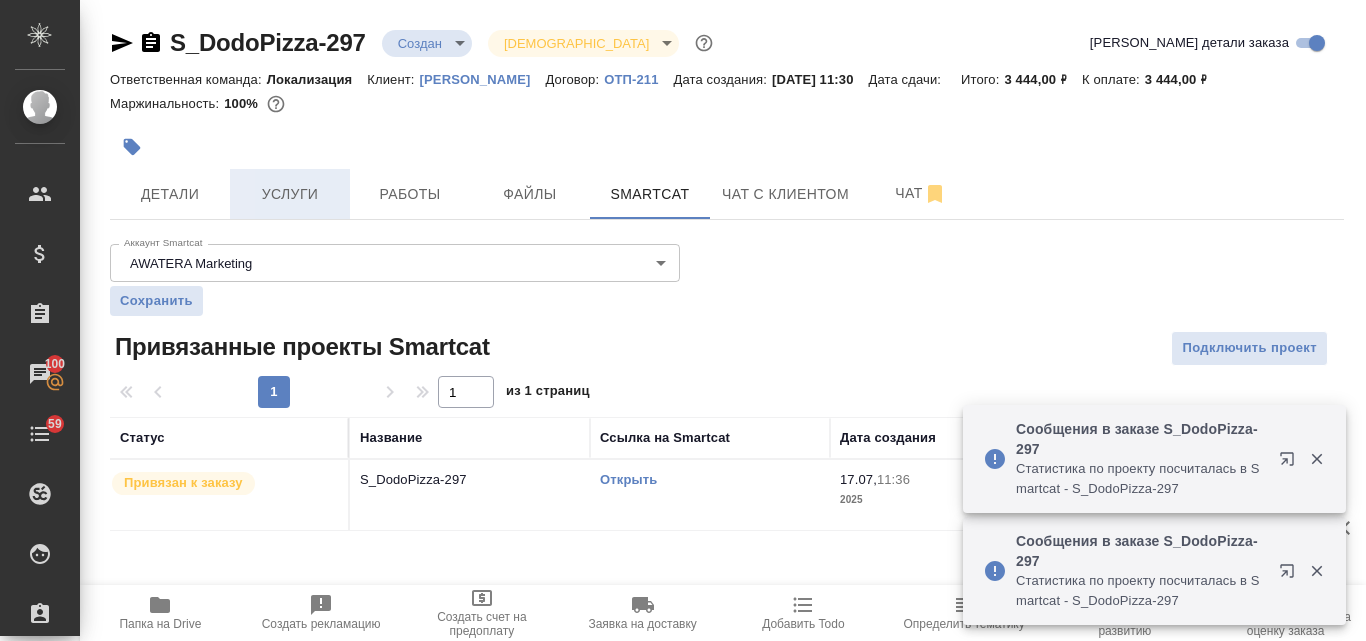 click on "Услуги" at bounding box center [290, 194] 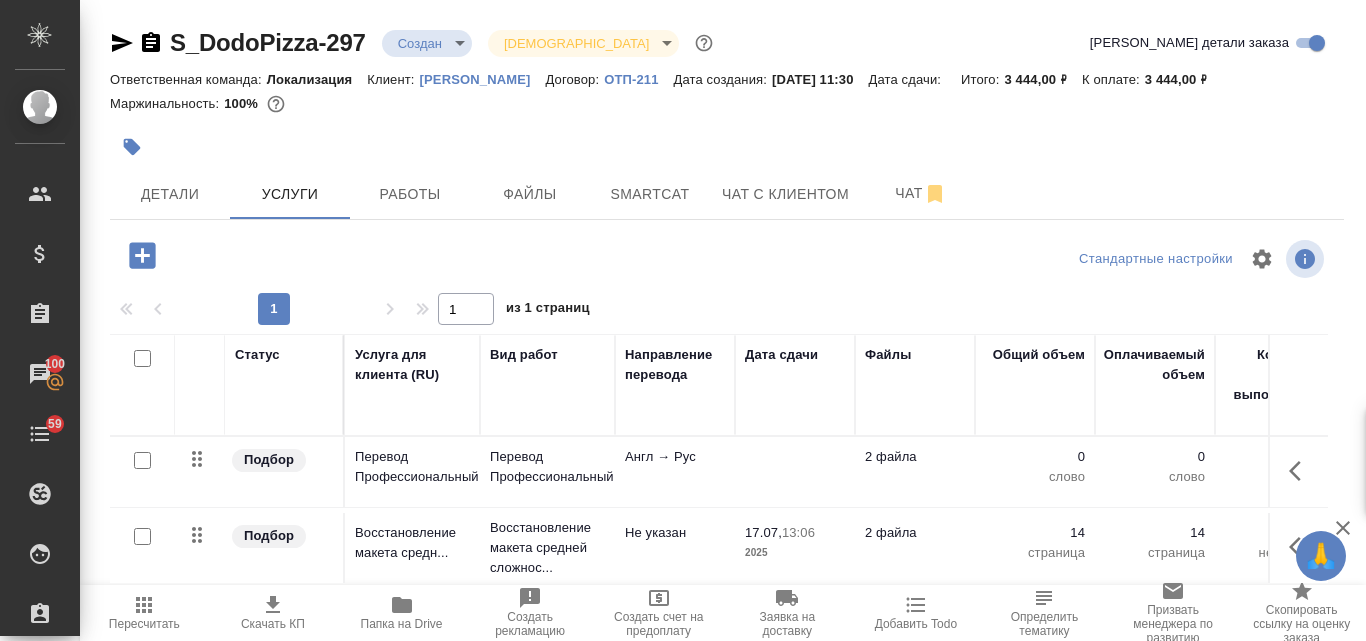 scroll, scrollTop: 100, scrollLeft: 0, axis: vertical 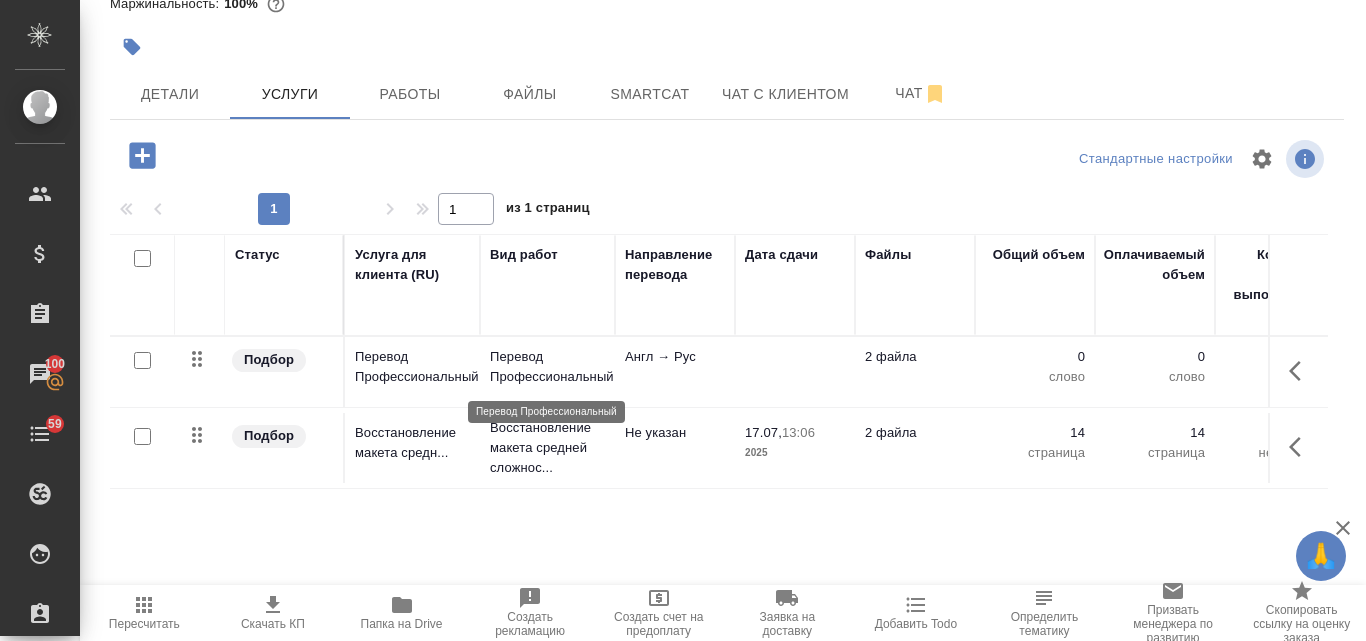 click on "Перевод Профессиональный" at bounding box center (547, 367) 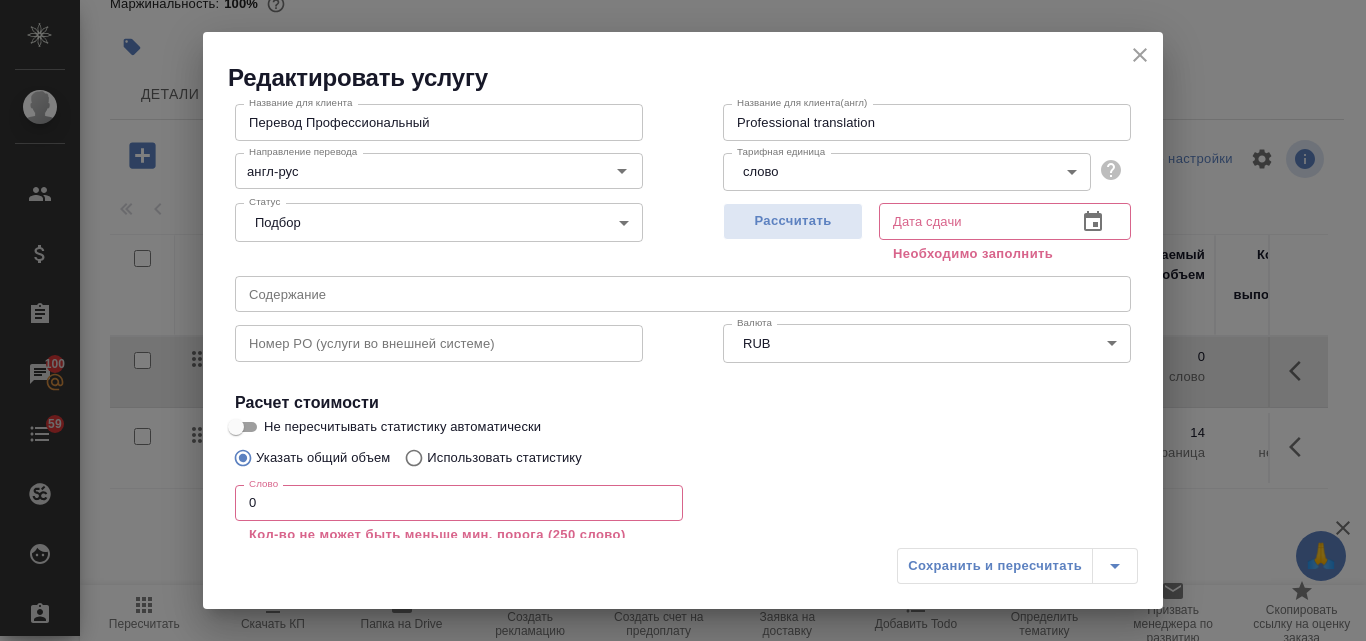 scroll, scrollTop: 200, scrollLeft: 0, axis: vertical 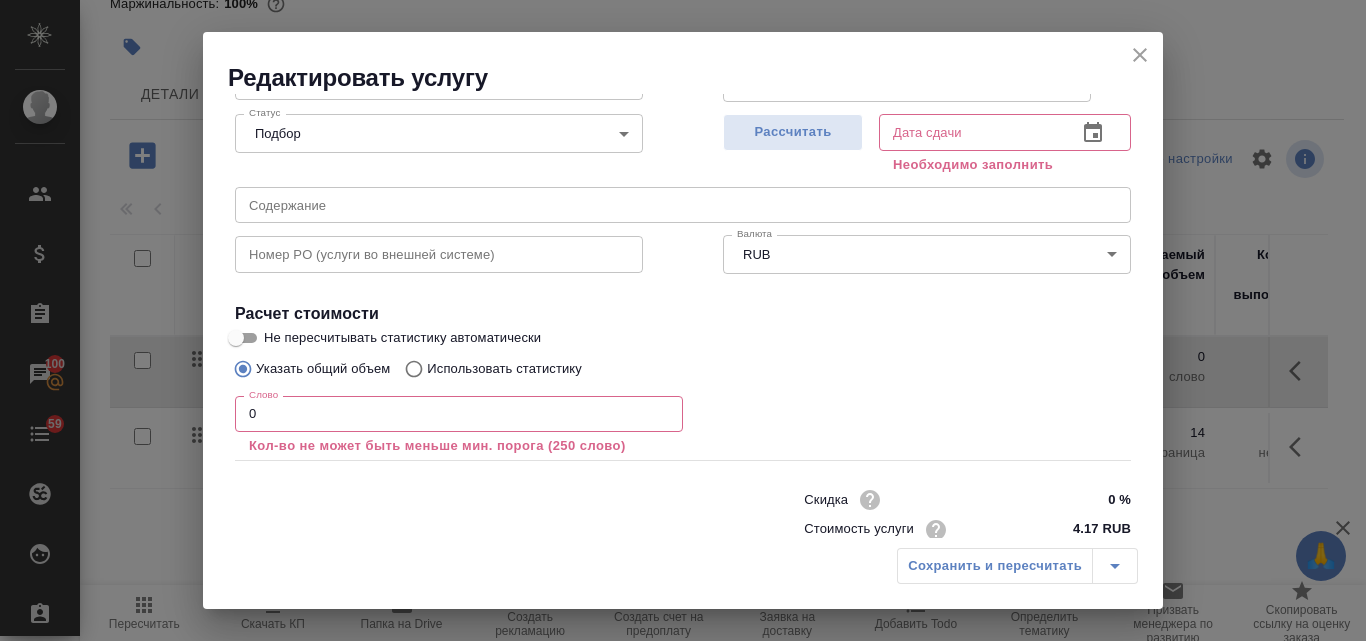 click 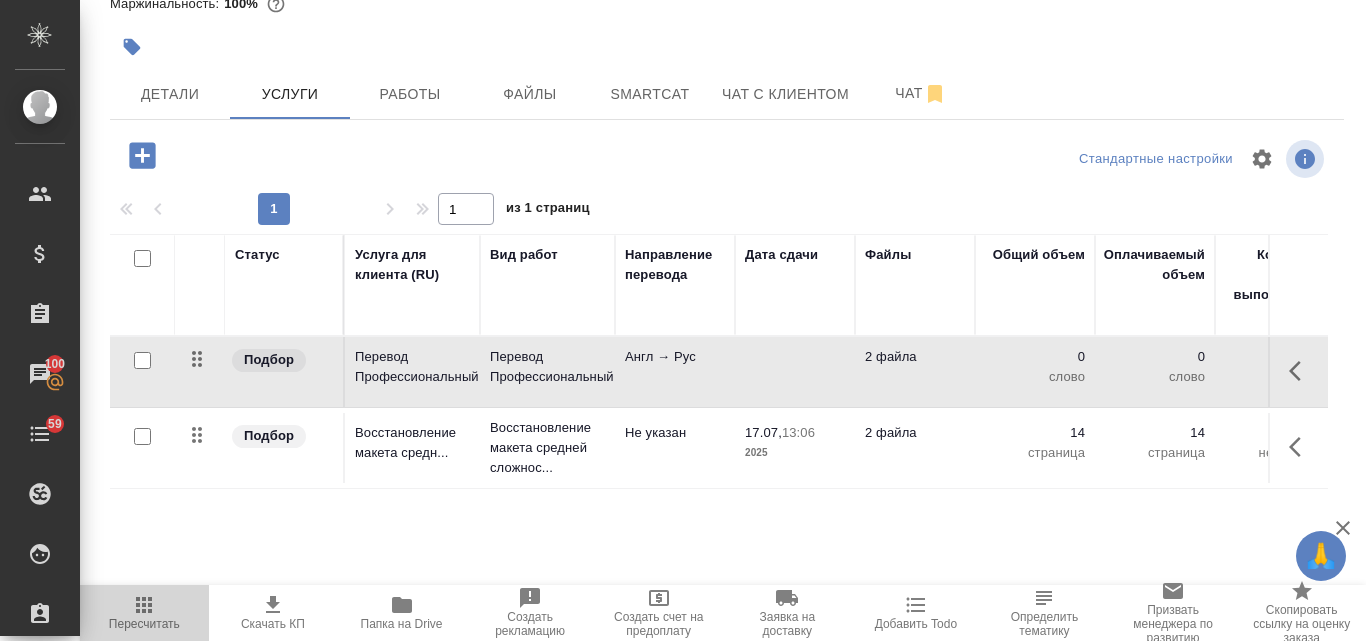 click 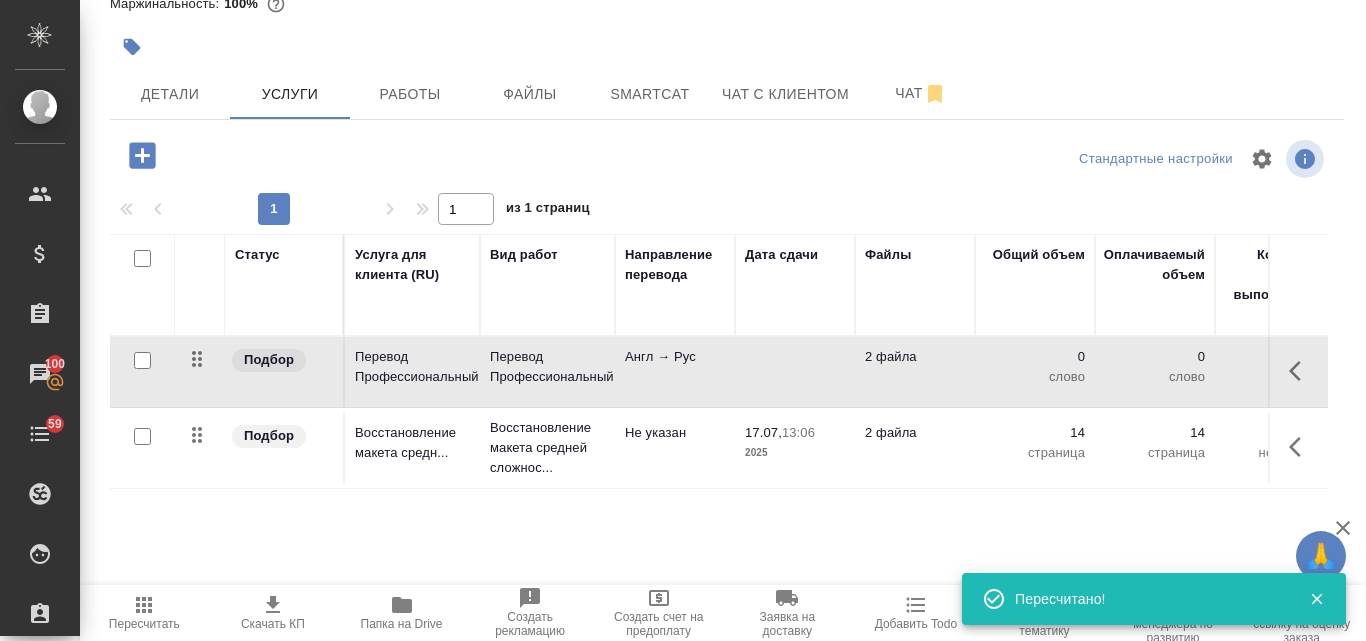 scroll, scrollTop: 0, scrollLeft: 0, axis: both 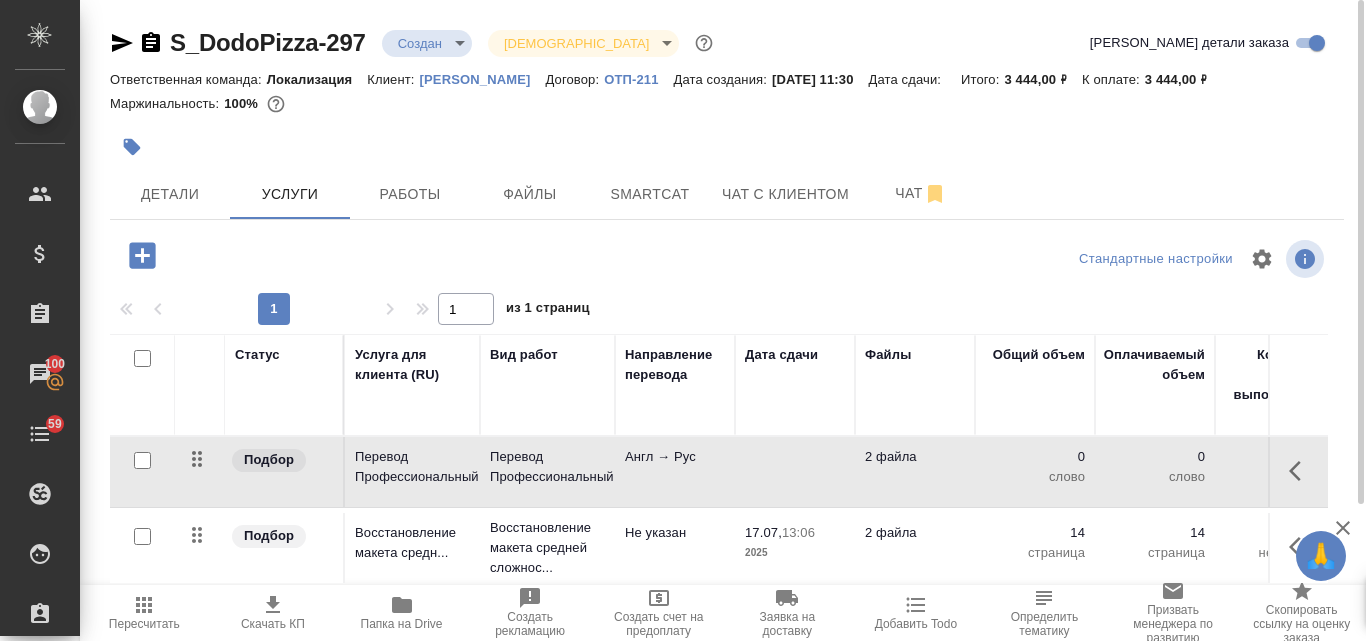 click 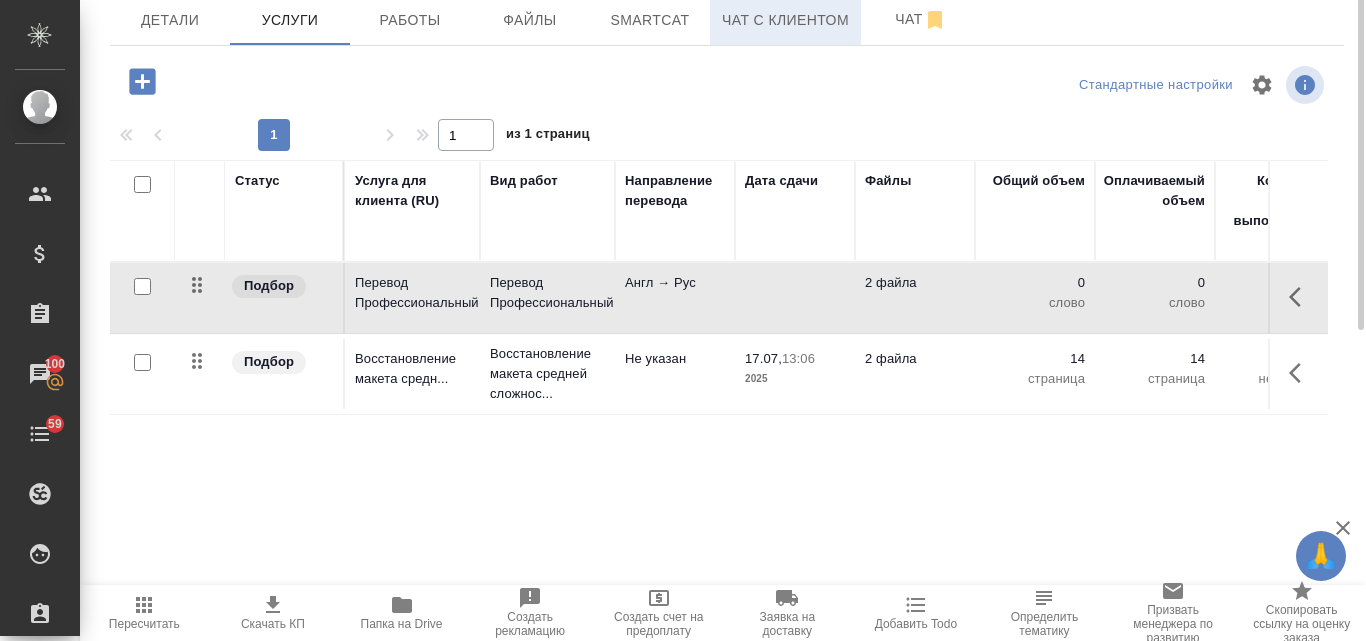 scroll, scrollTop: 0, scrollLeft: 0, axis: both 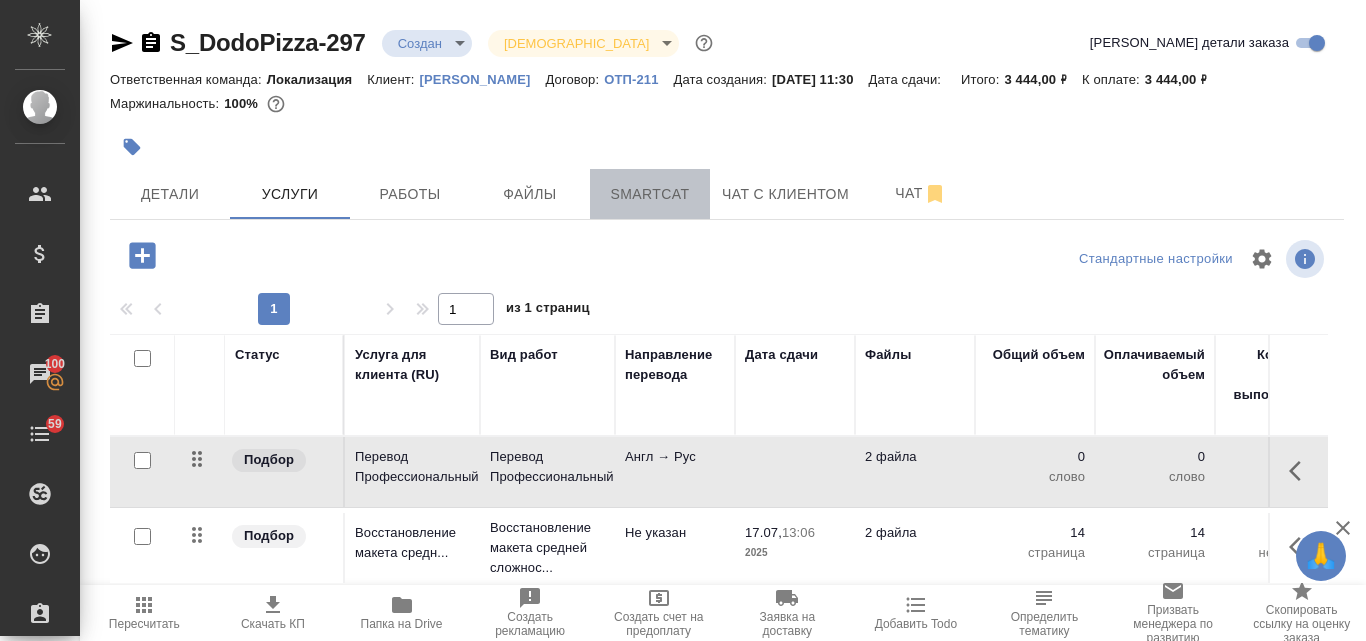 click on "Smartcat" at bounding box center [650, 194] 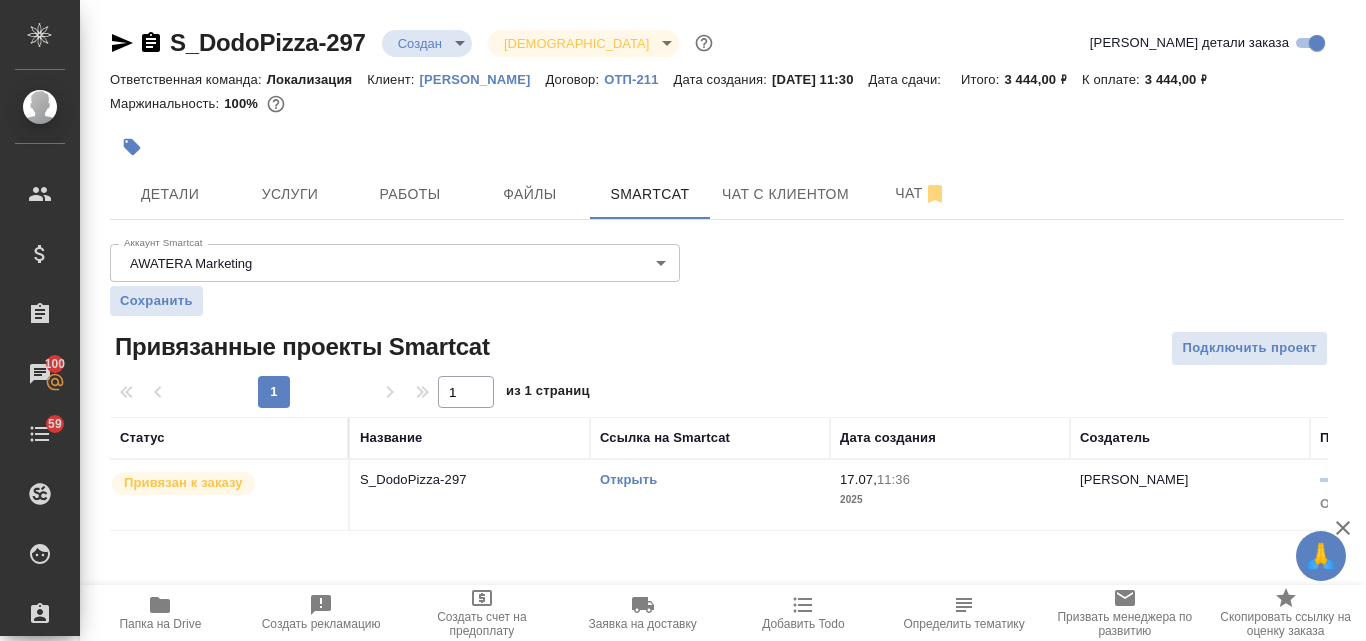 click on "Открыть" at bounding box center (628, 479) 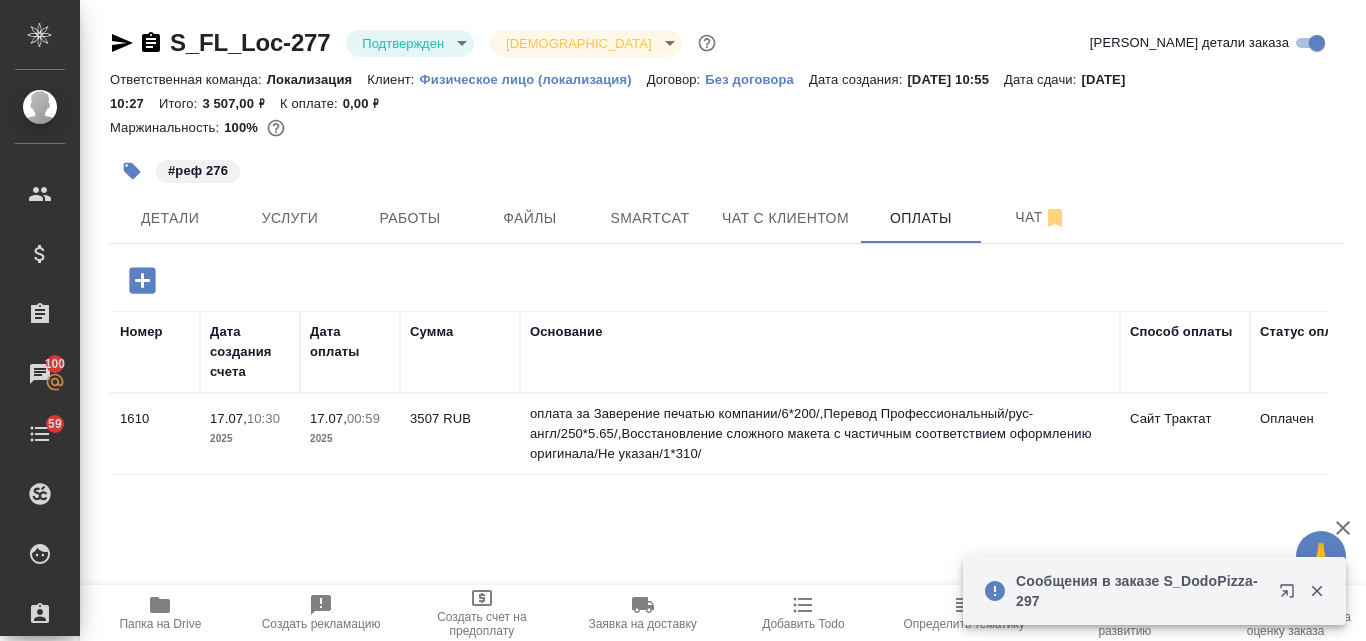 scroll, scrollTop: 0, scrollLeft: 0, axis: both 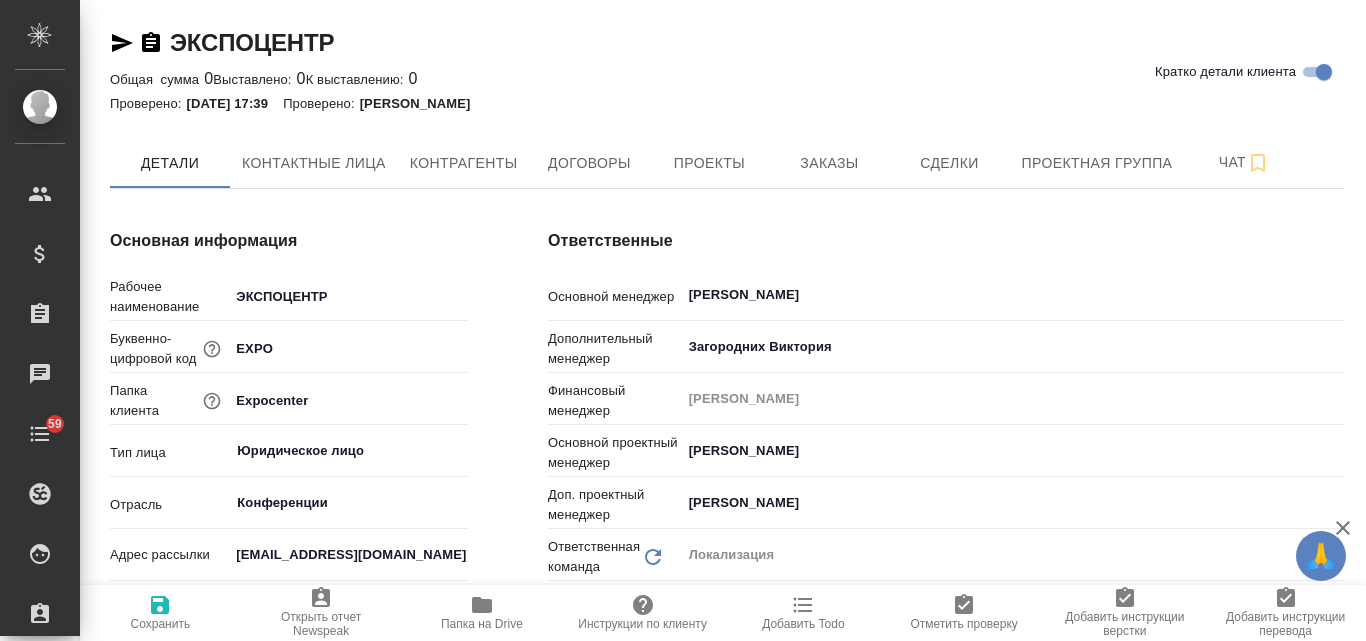 type on "x" 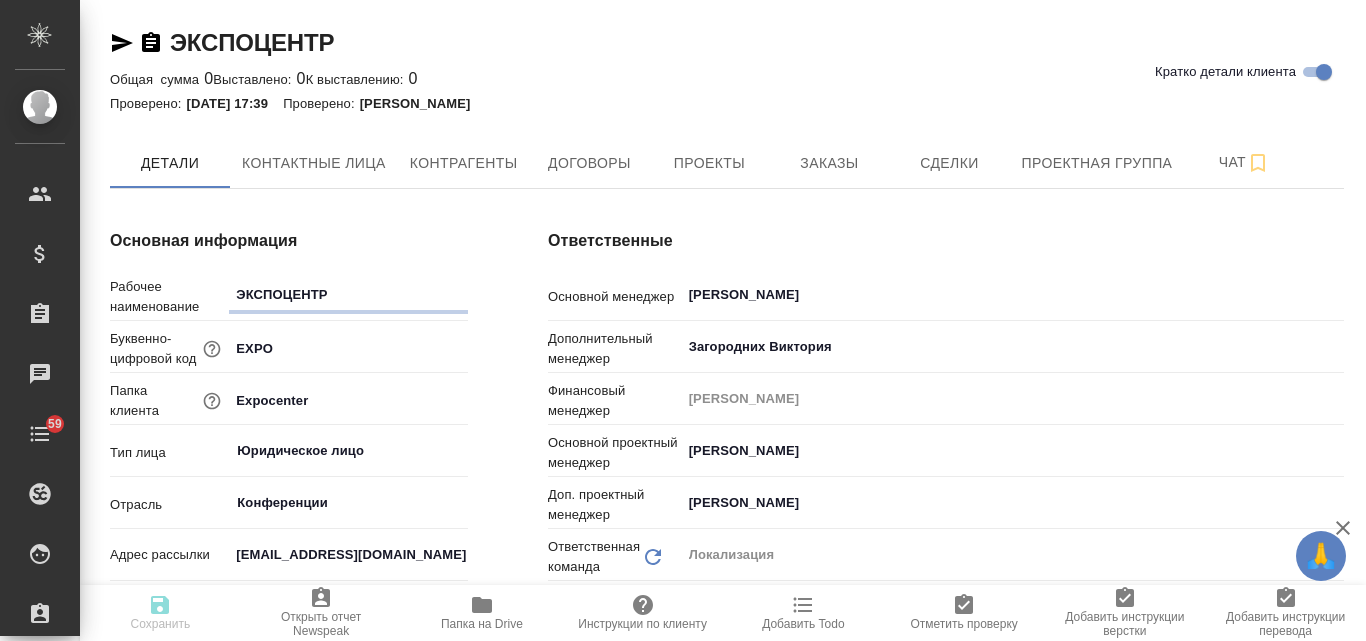 type on "x" 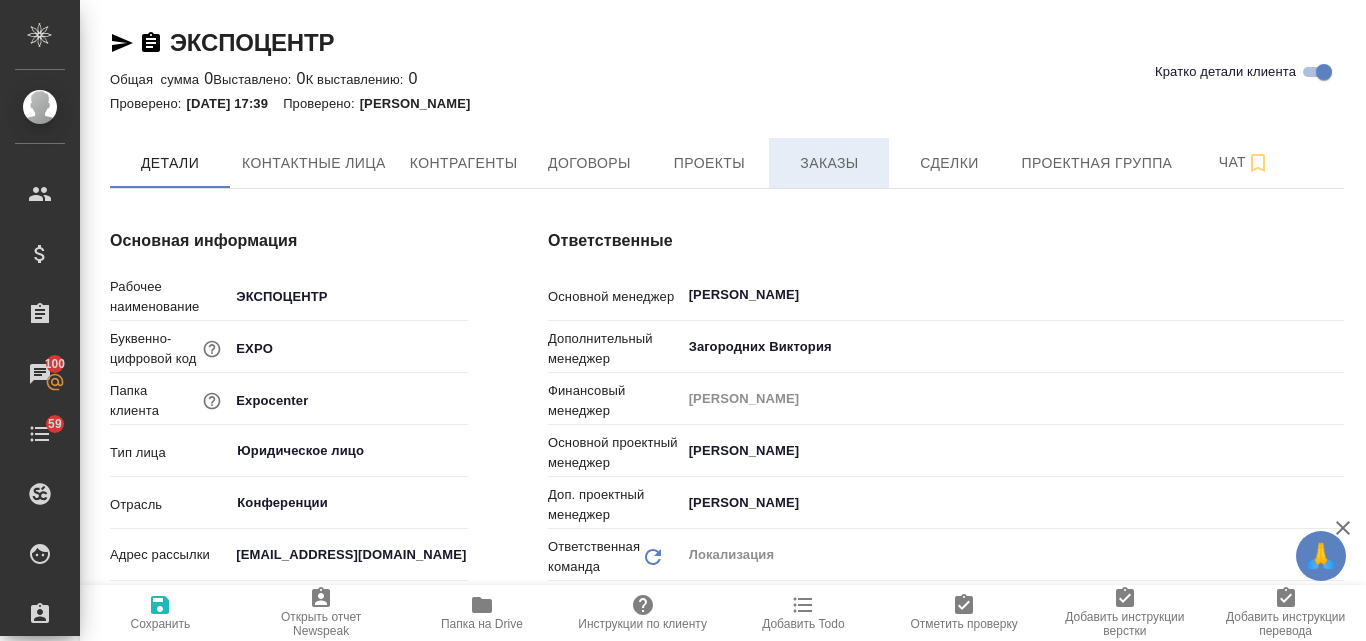 click on "Заказы" at bounding box center [829, 163] 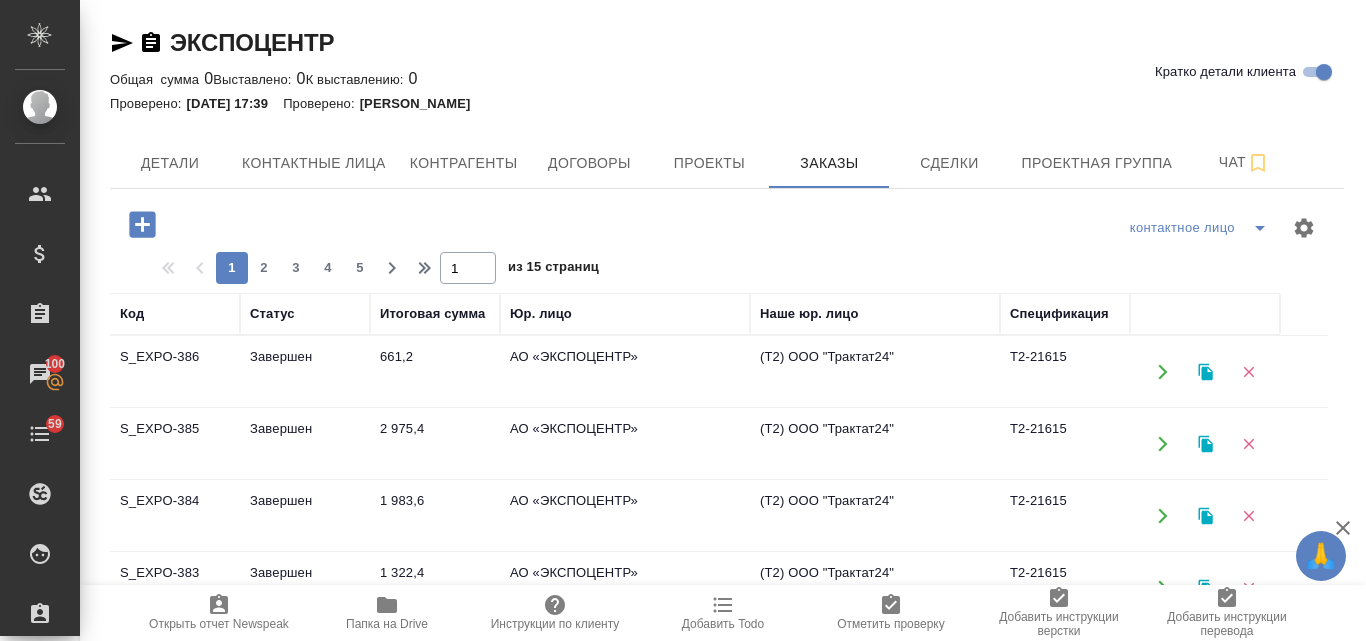 click on "661,2" at bounding box center (435, 372) 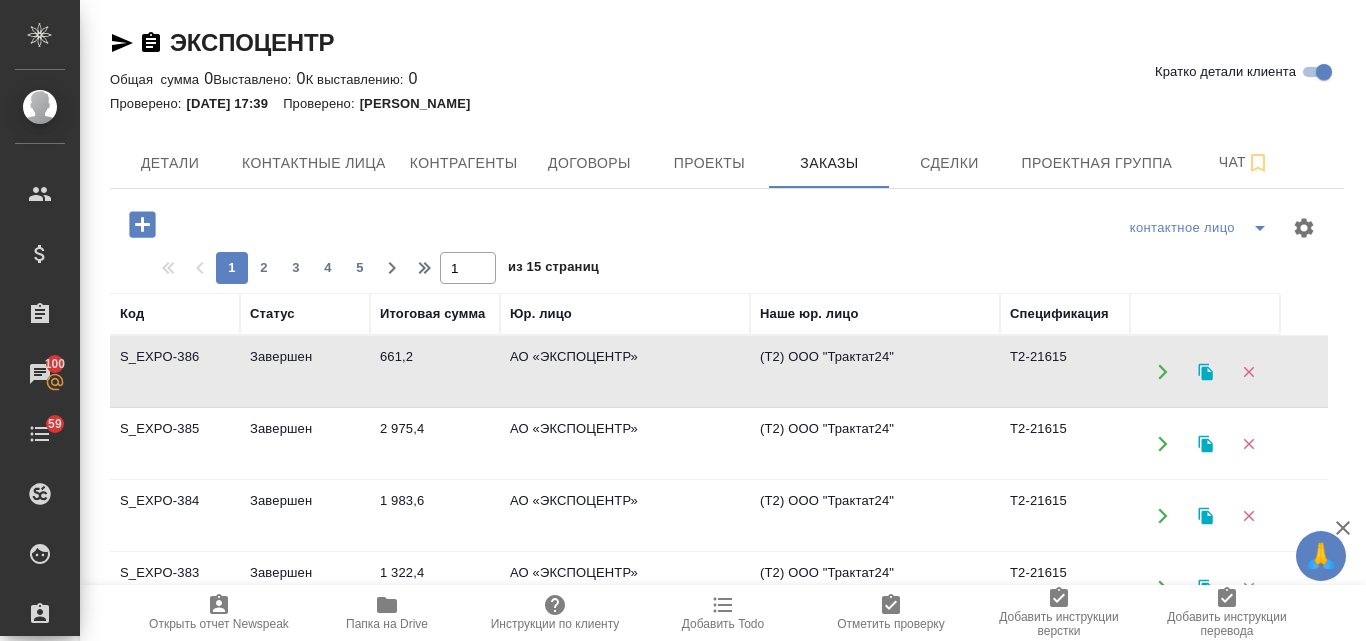 click on "661,2" at bounding box center [435, 372] 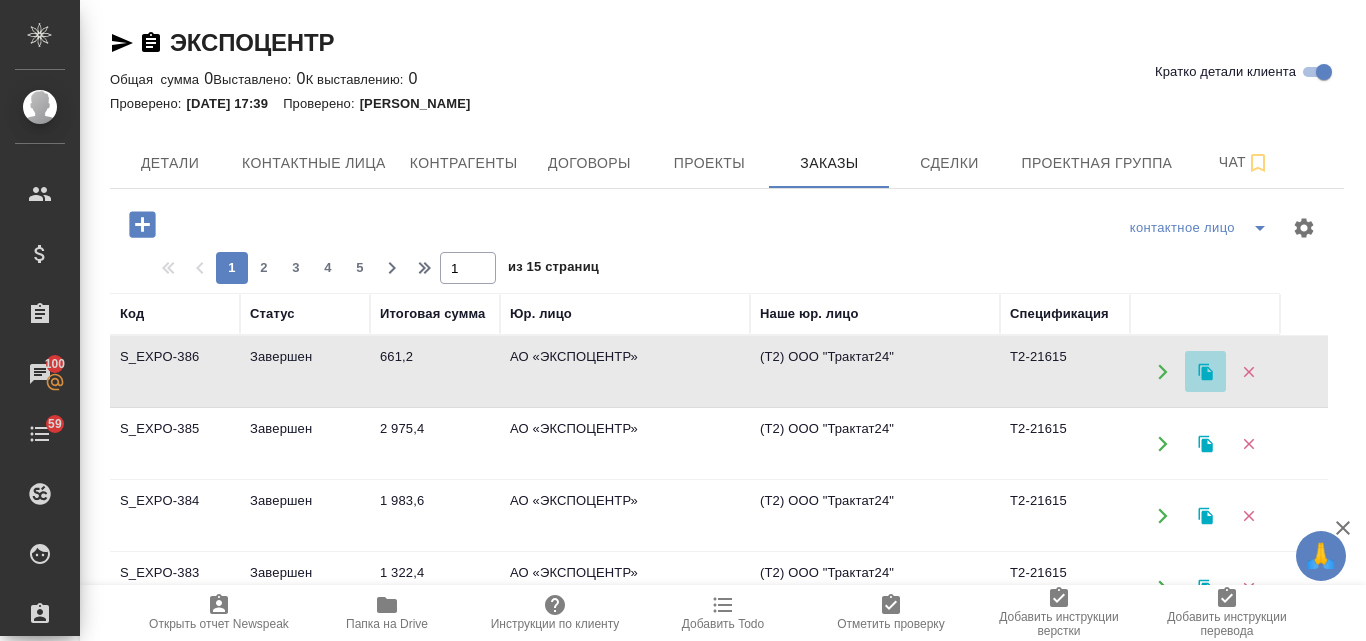 click 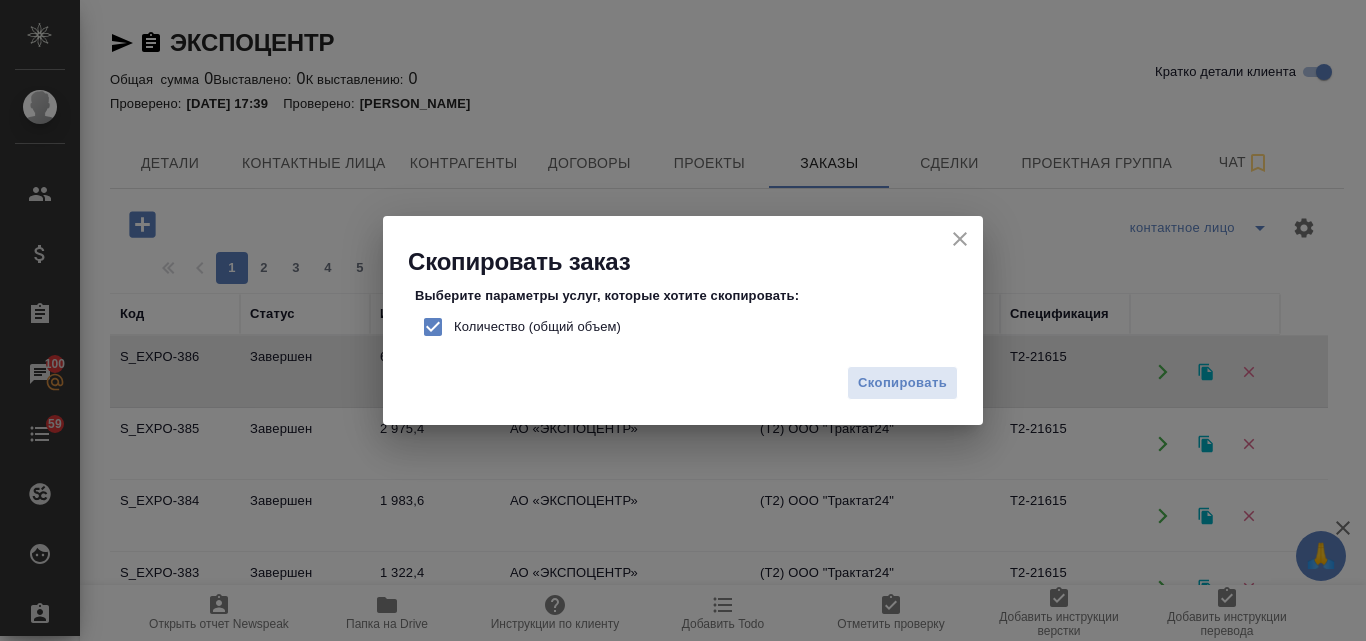 click on "Количество (общий объем)" at bounding box center [433, 327] 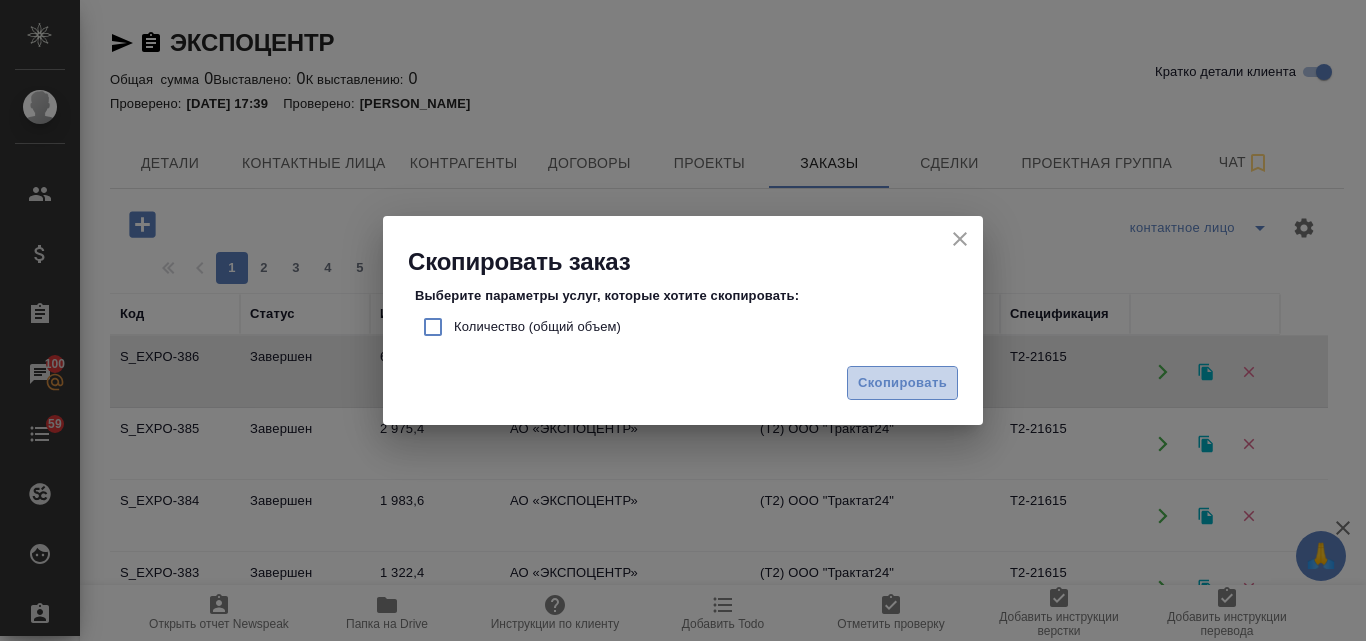 click on "Скопировать" at bounding box center (902, 383) 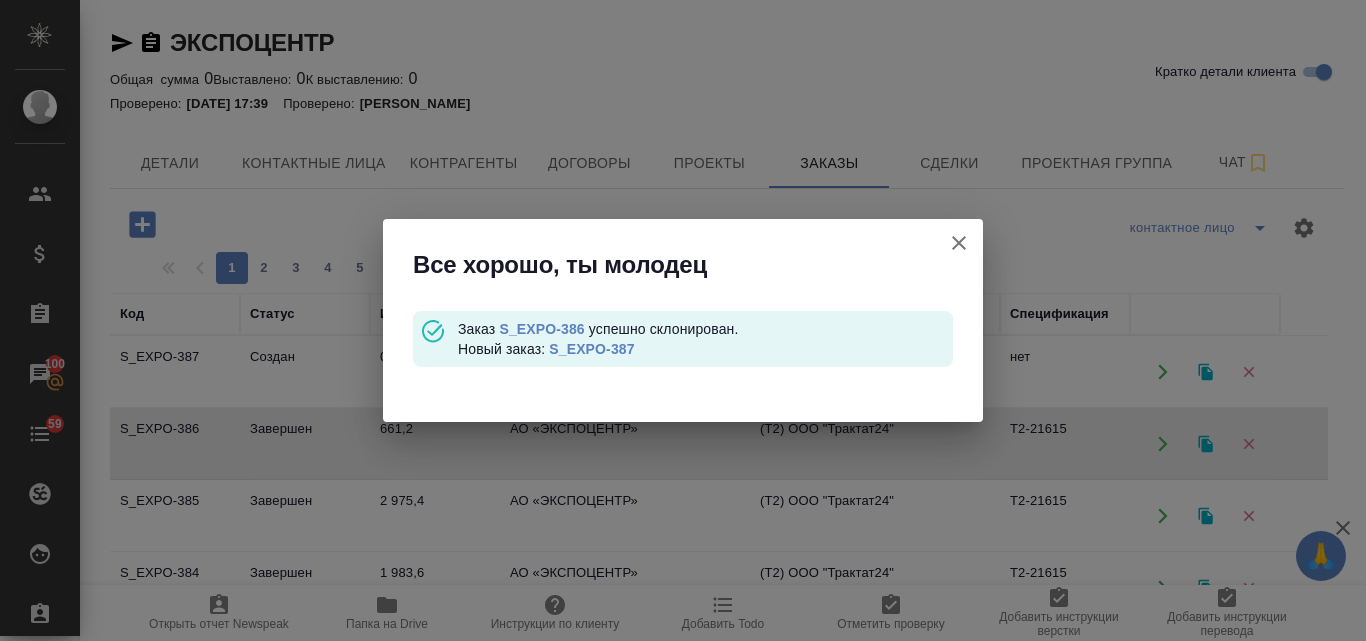 click on "S_EXPO-387" at bounding box center [591, 349] 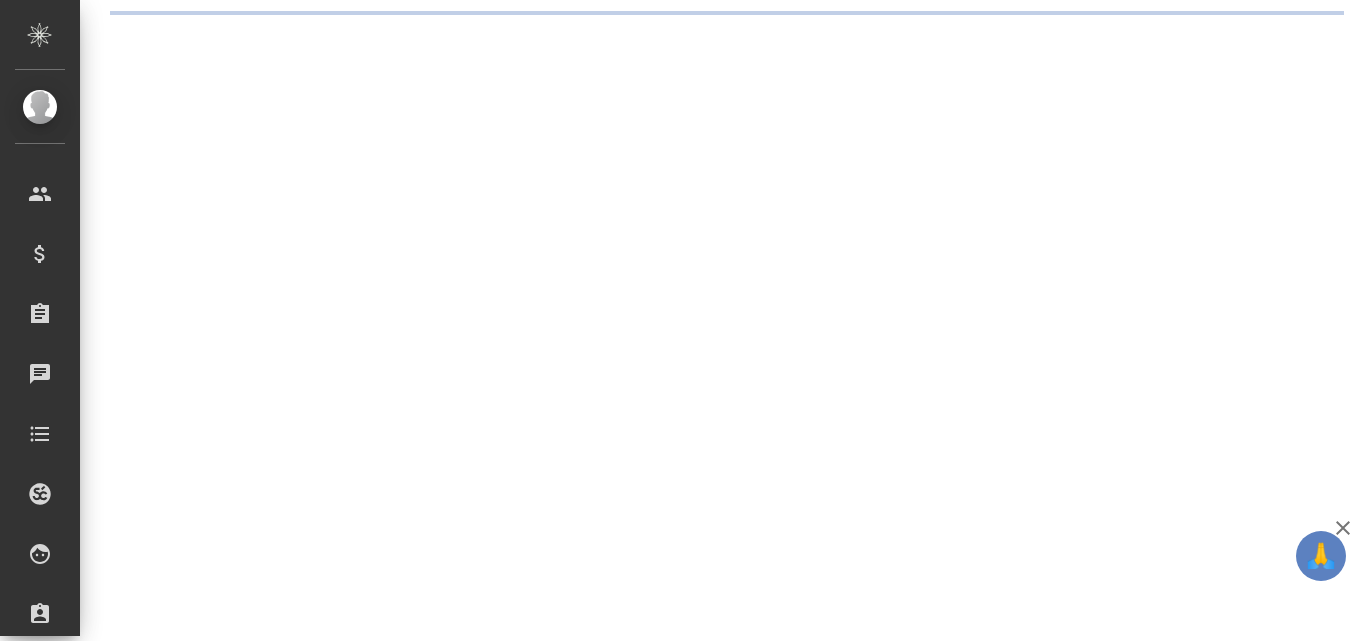 scroll, scrollTop: 0, scrollLeft: 0, axis: both 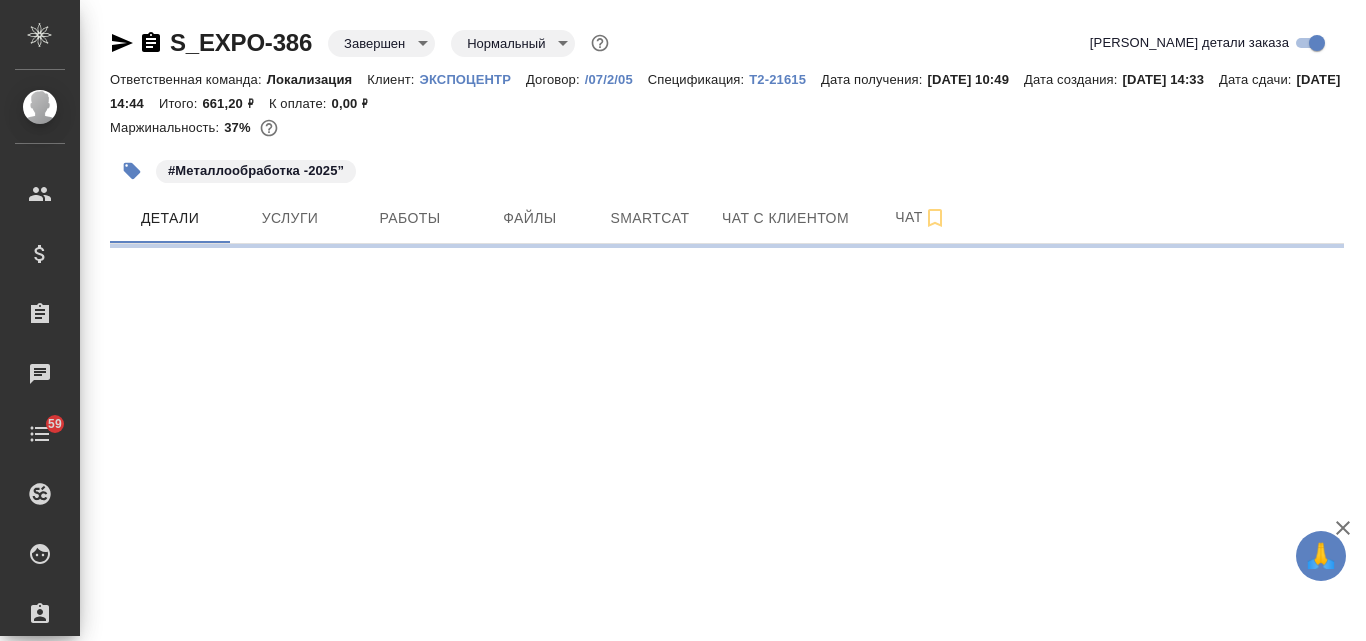 select on "RU" 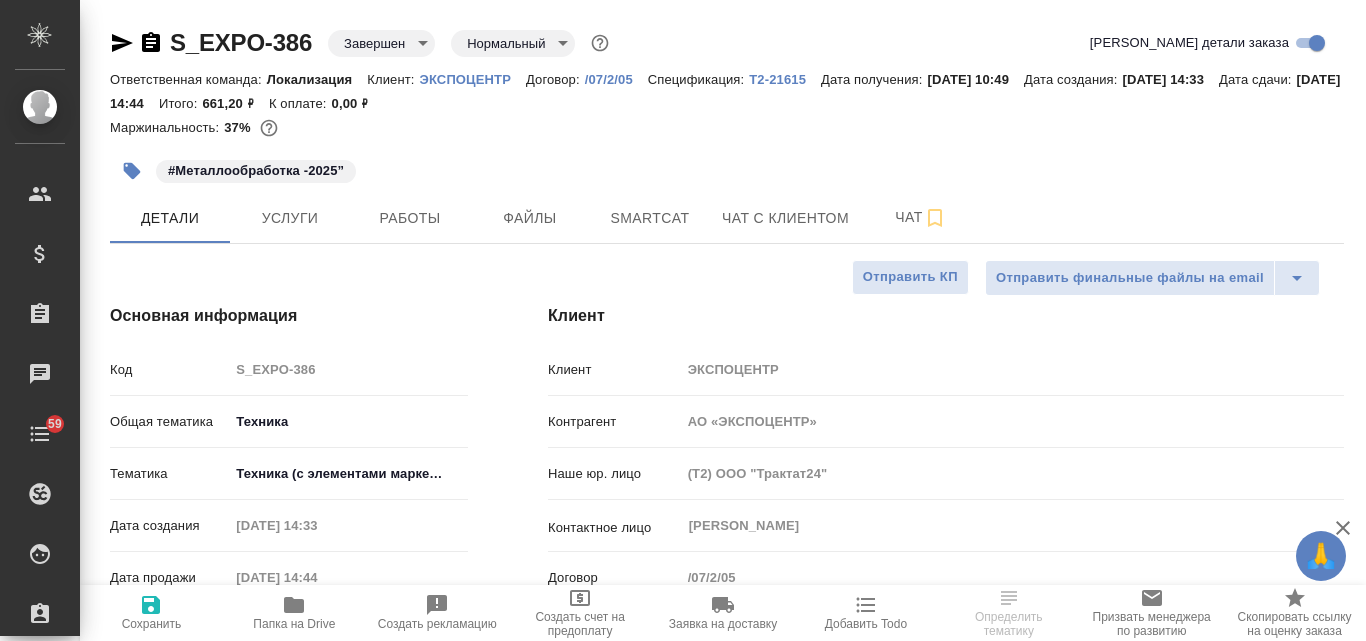 type on "x" 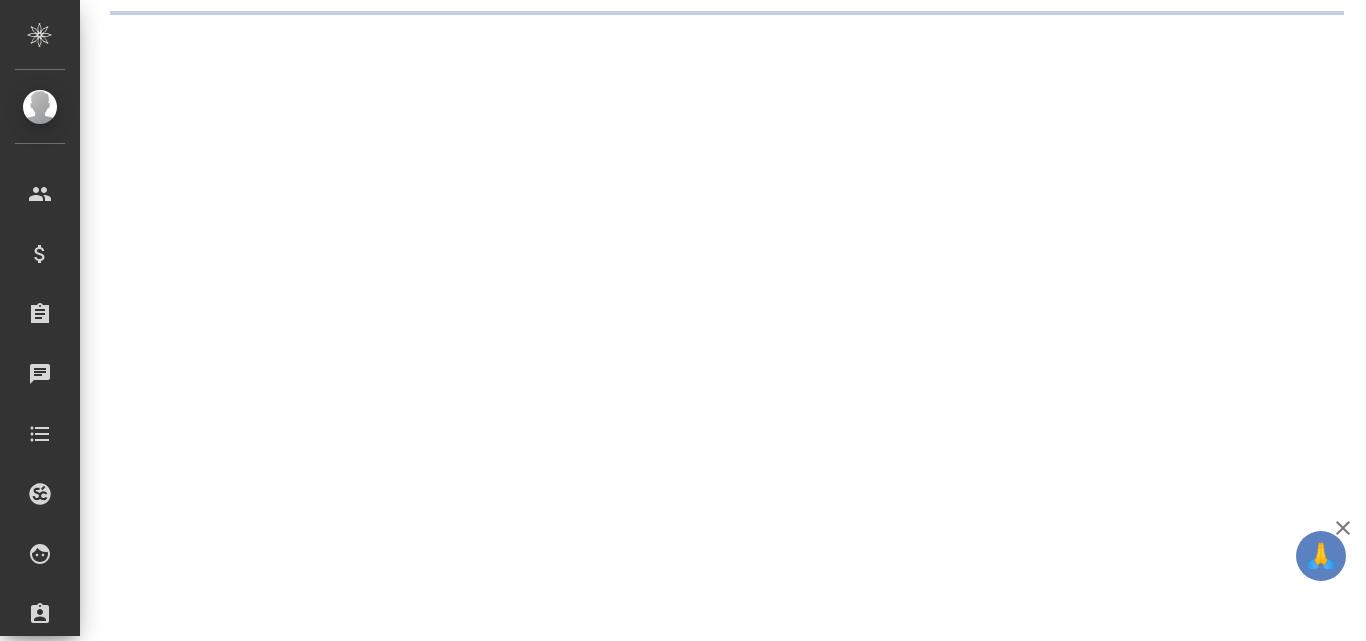 scroll, scrollTop: 0, scrollLeft: 0, axis: both 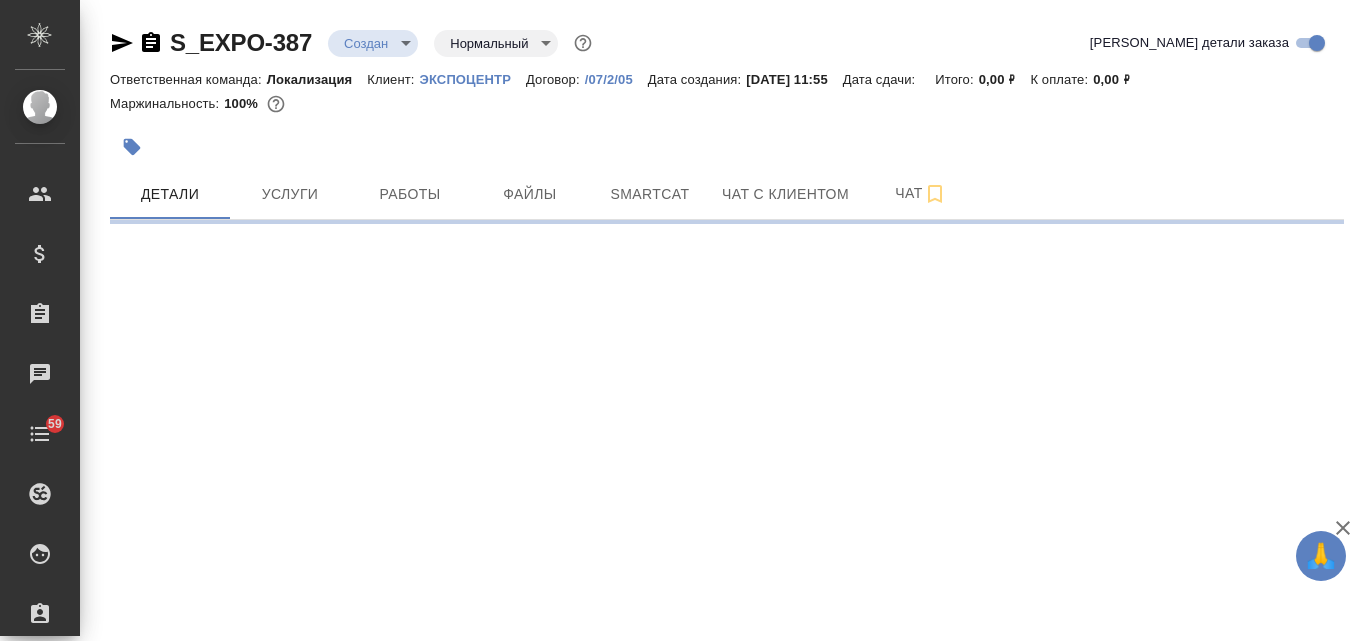 select on "RU" 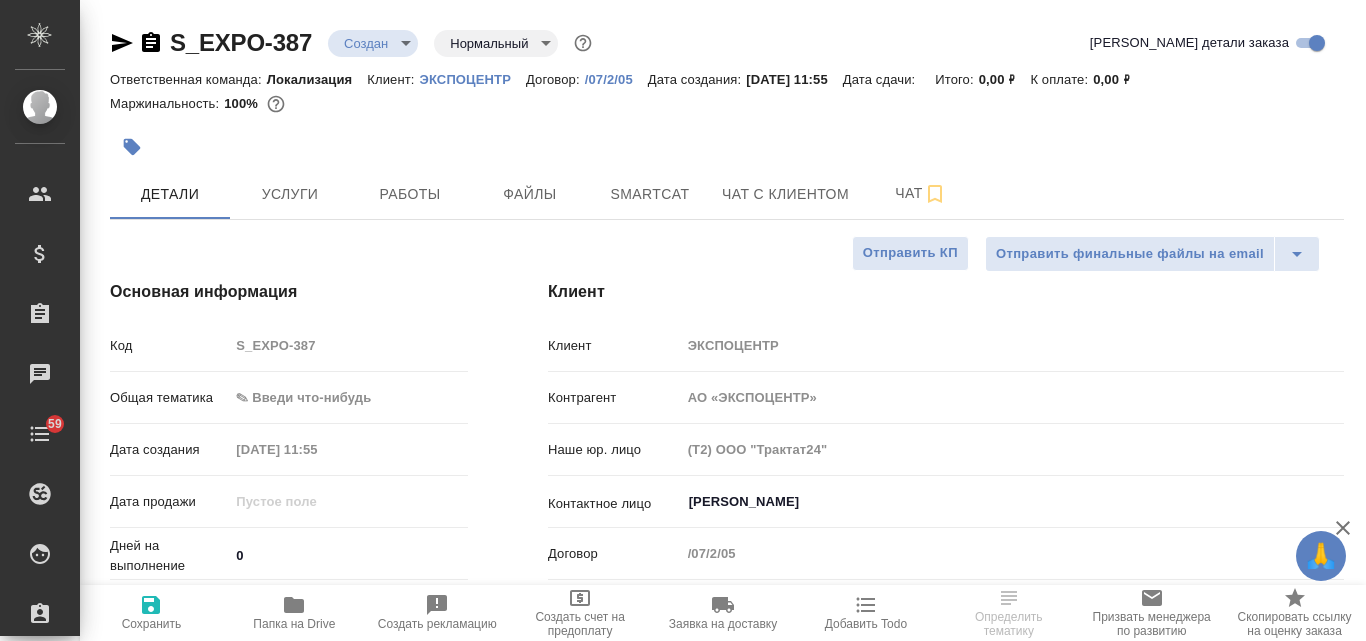 type on "x" 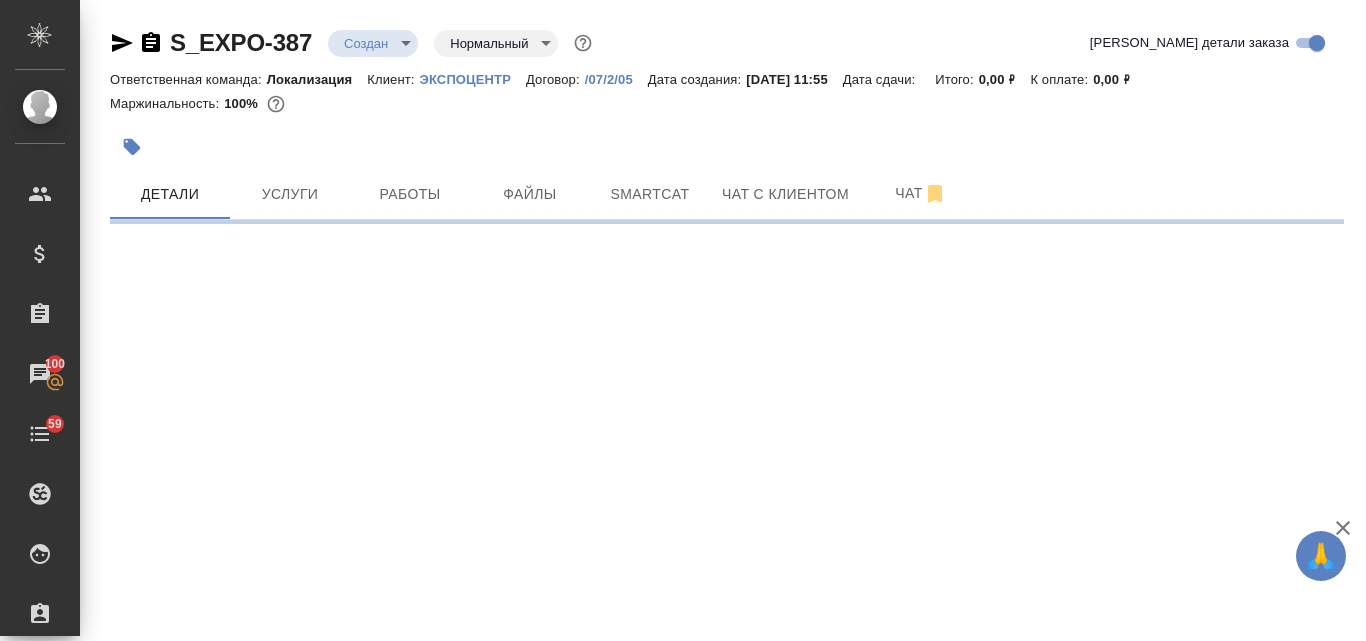 select on "RU" 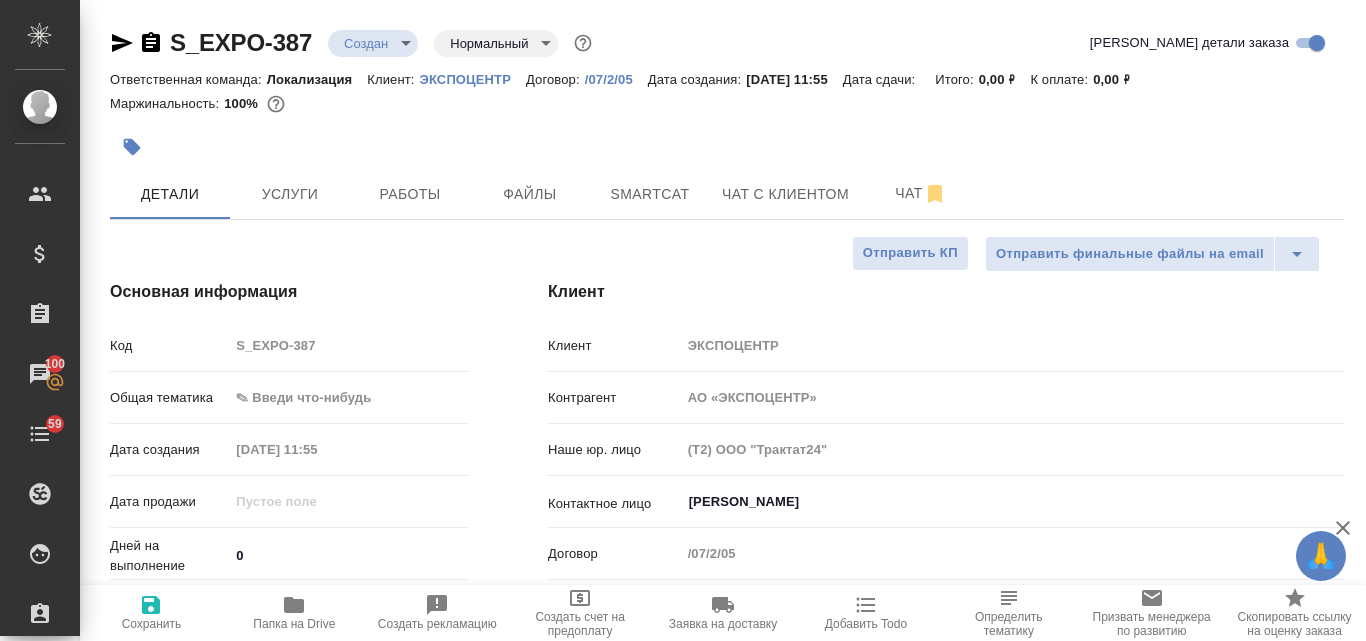 type on "x" 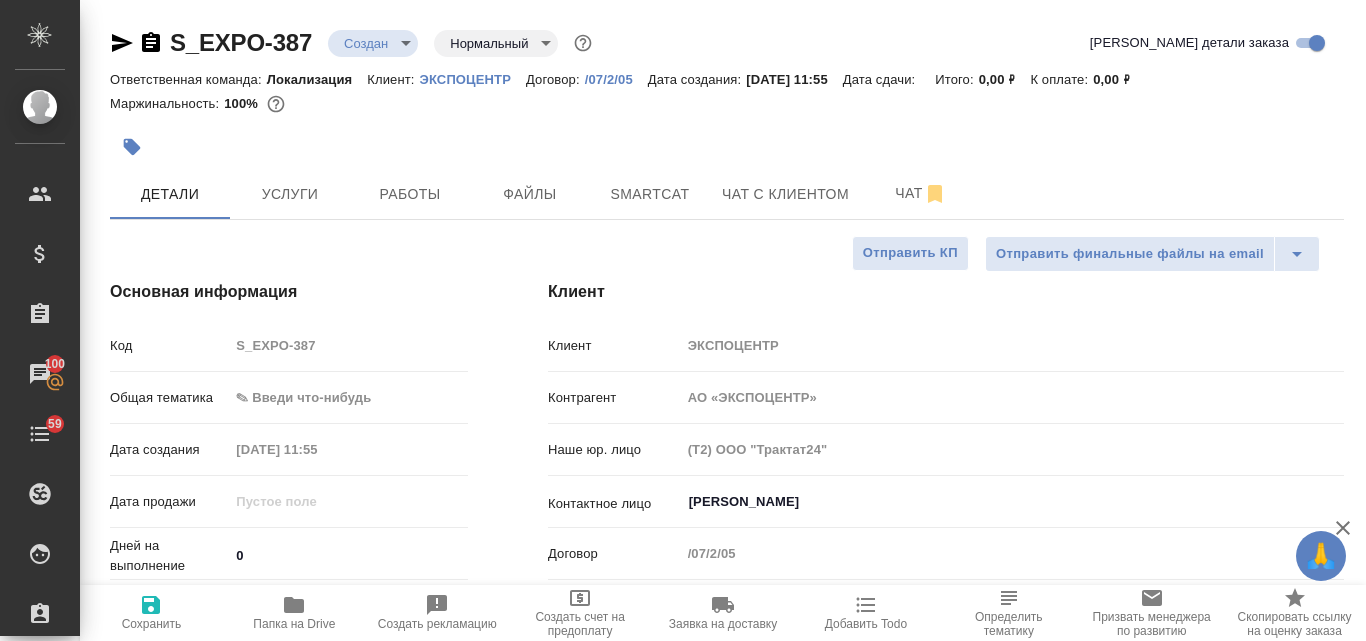 type on "x" 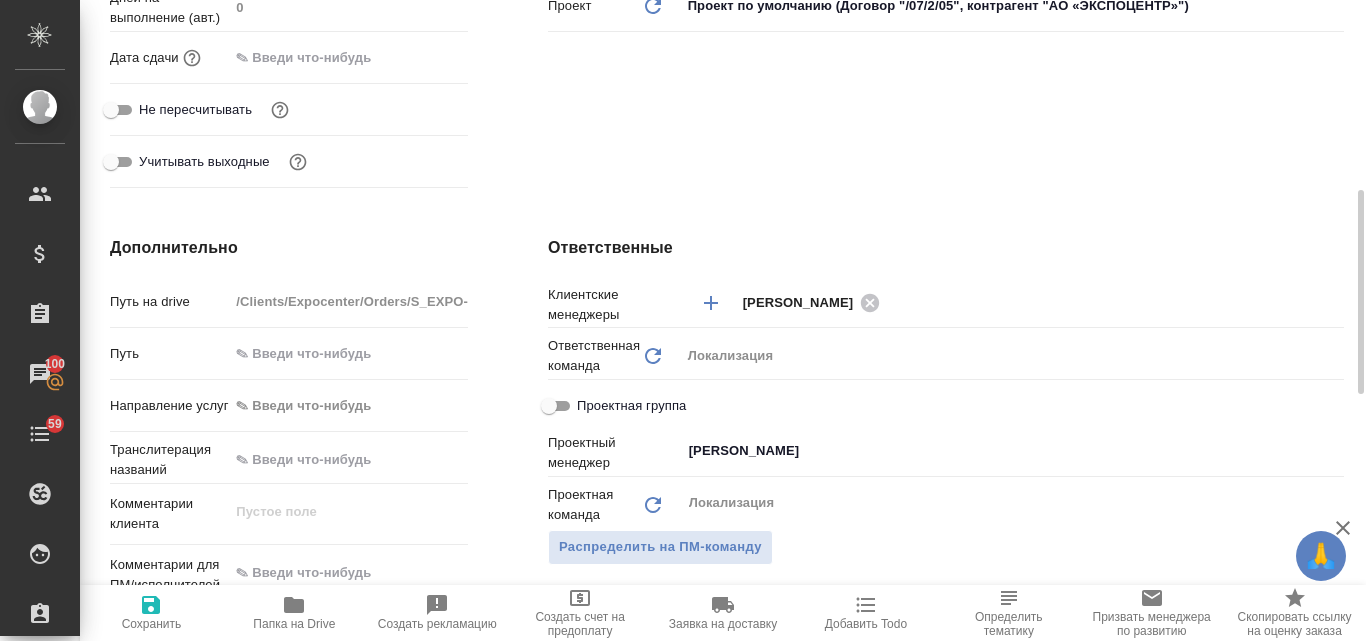 scroll, scrollTop: 700, scrollLeft: 0, axis: vertical 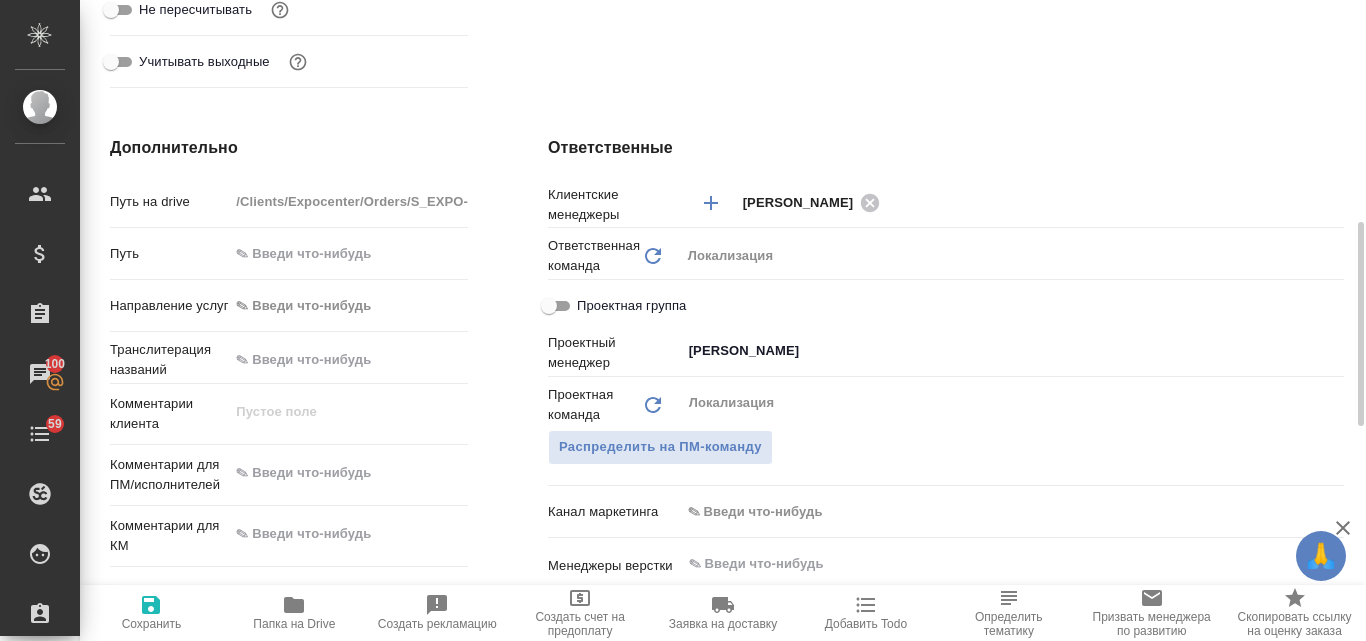 type on "x" 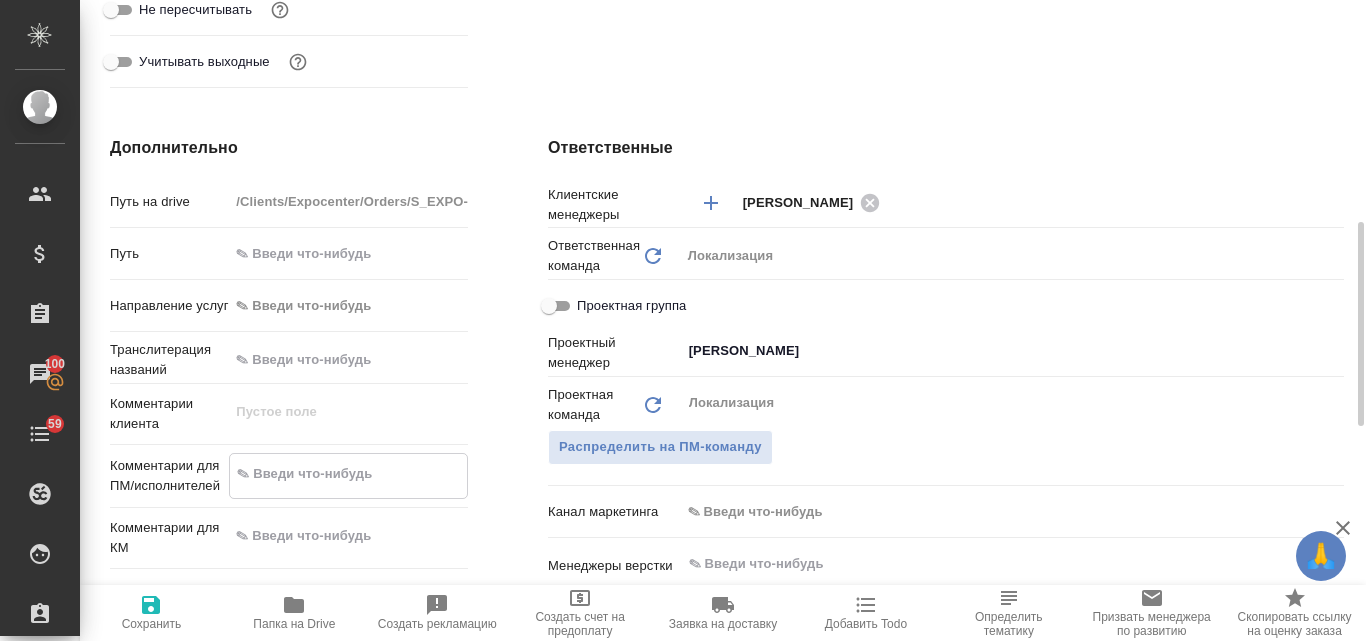 paste on "Направляю тексты для каталога “МИР ДЕТСТВА-2025” на несрочный перевод." 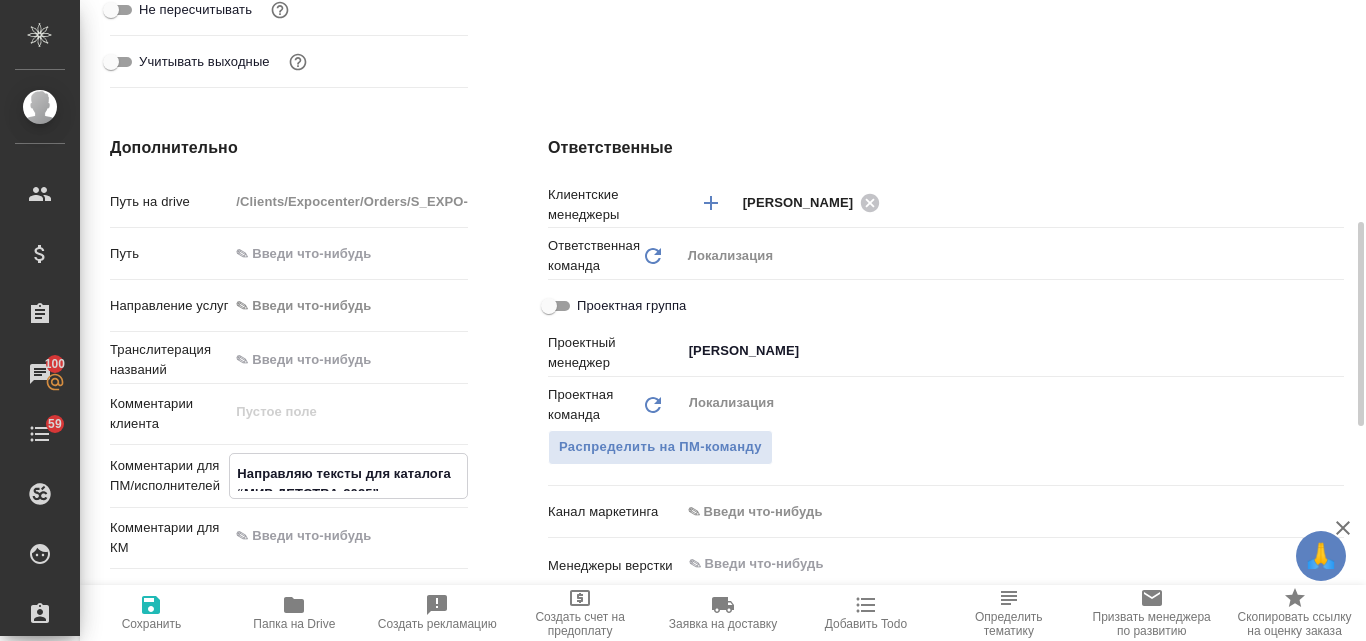 type on "x" 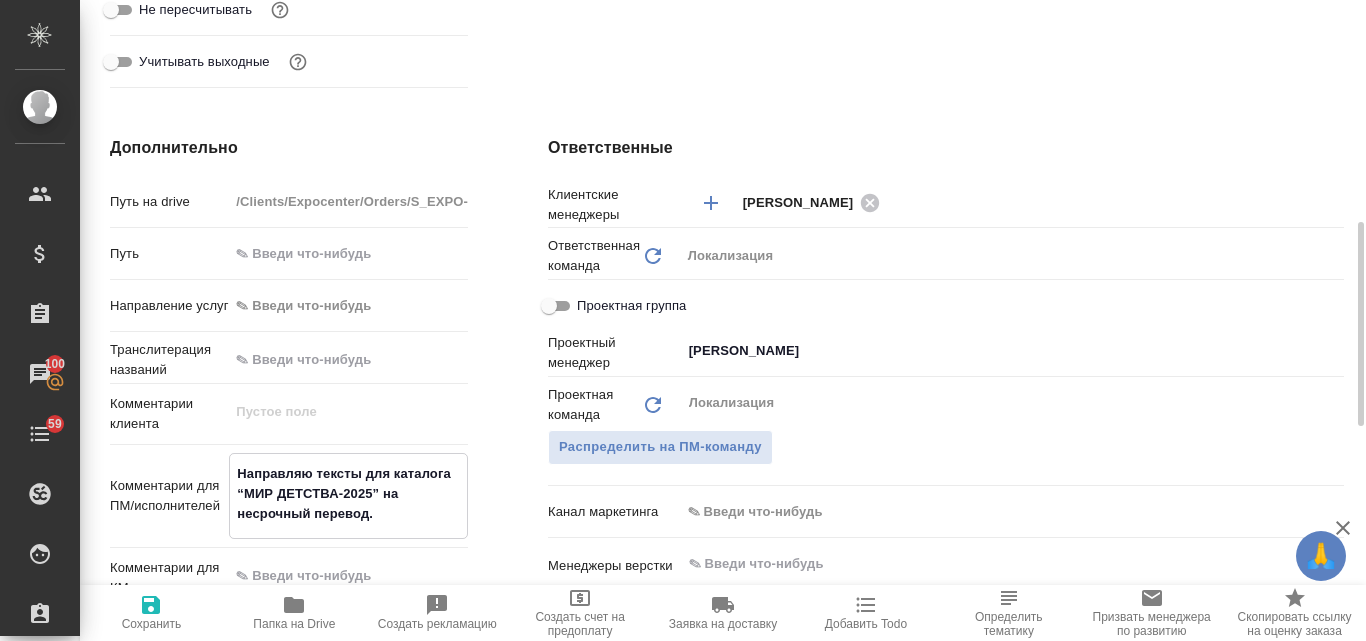 type on "Направляю тексты для каталога “МИР ДЕТСТВА-2025” на несрочный перевод." 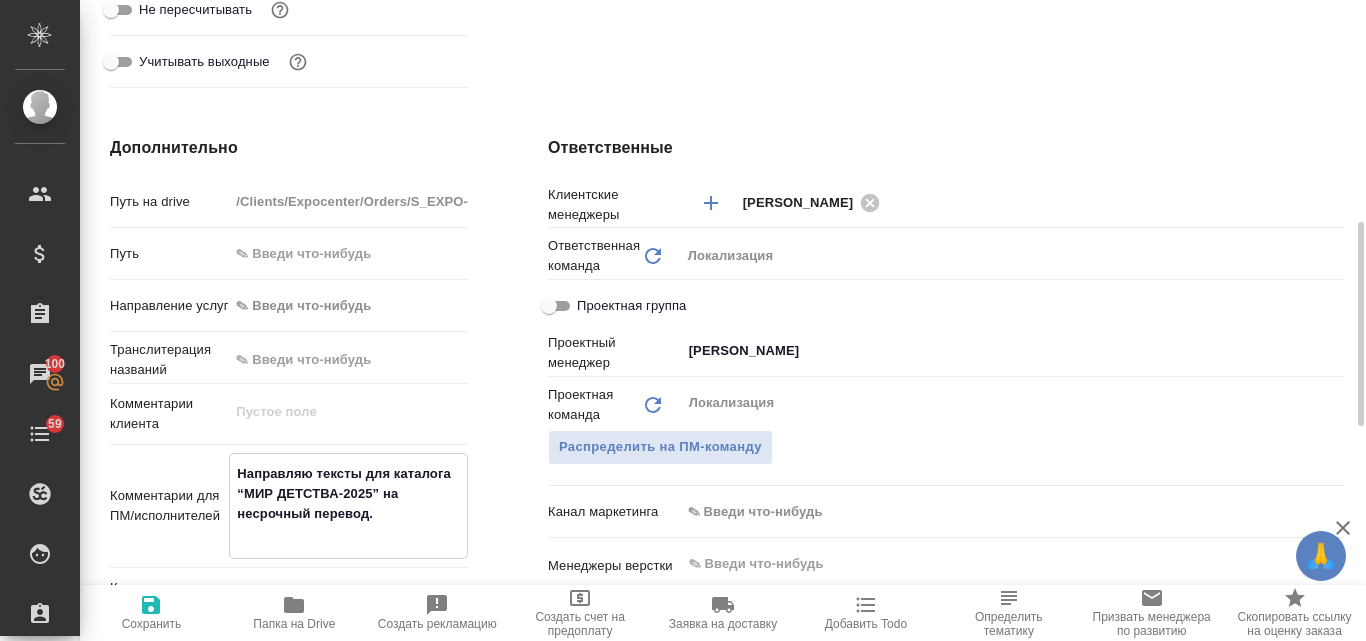 type on "Направляю тексты для каталога “МИР ДЕТСТВА-2025” на несрочный перевод." 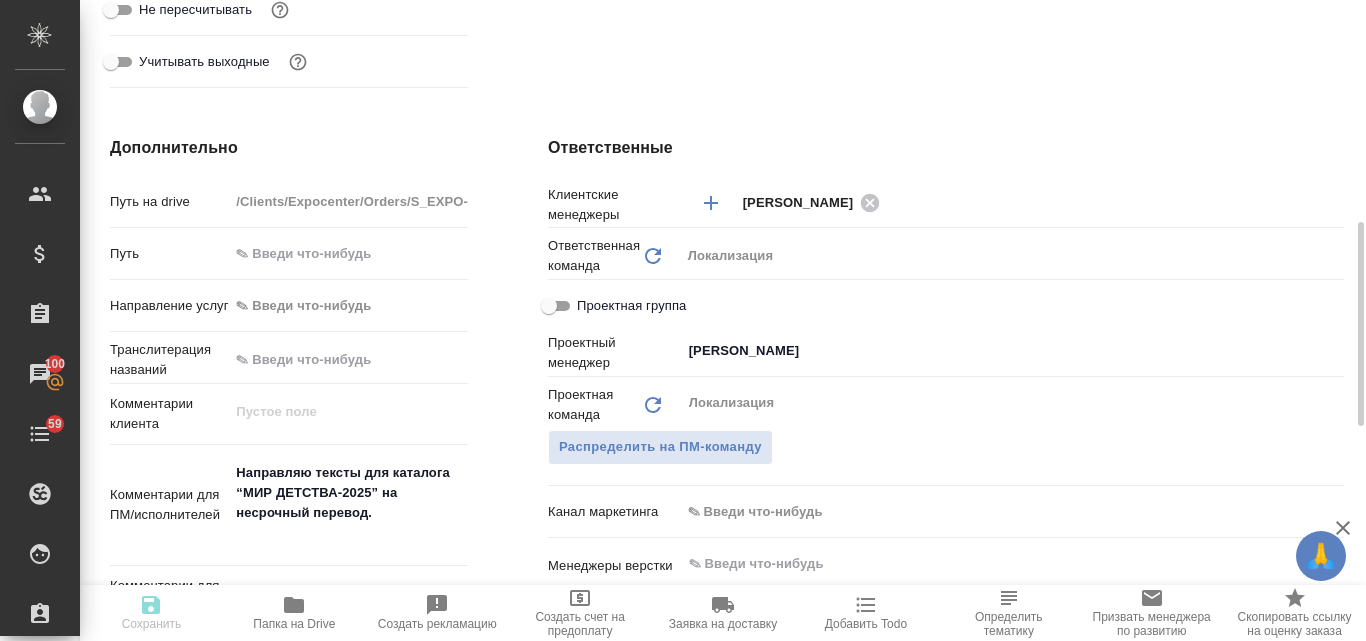 type on "x" 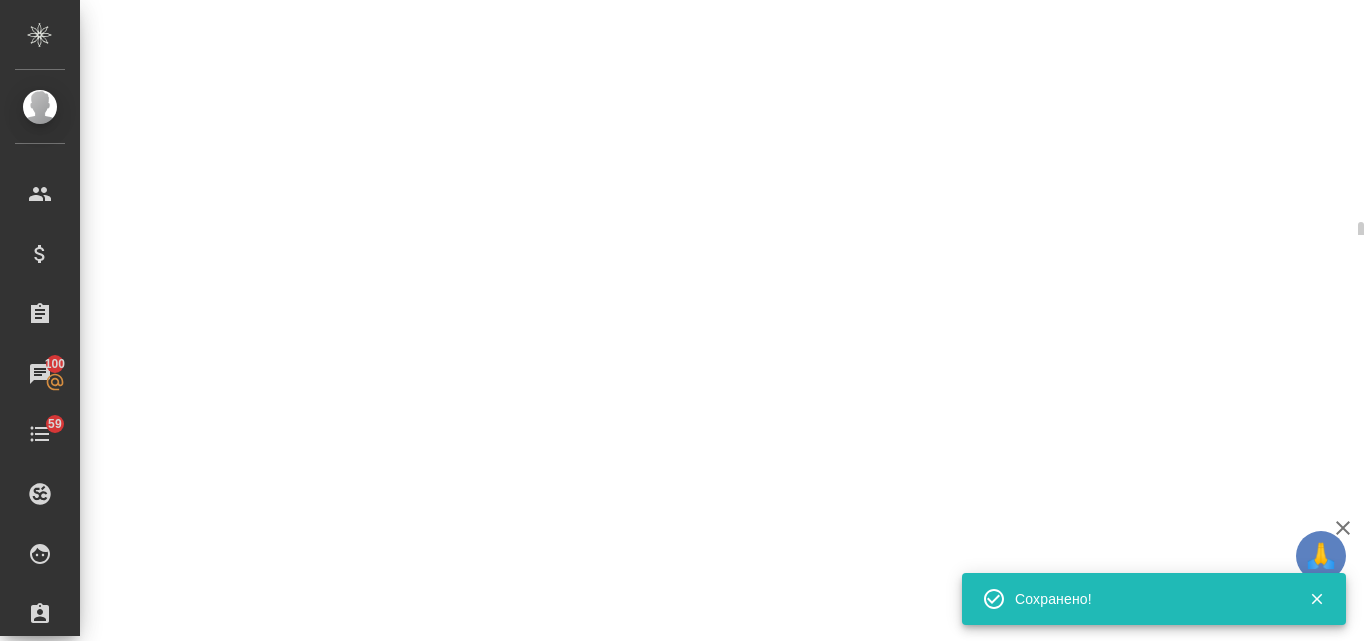 select on "RU" 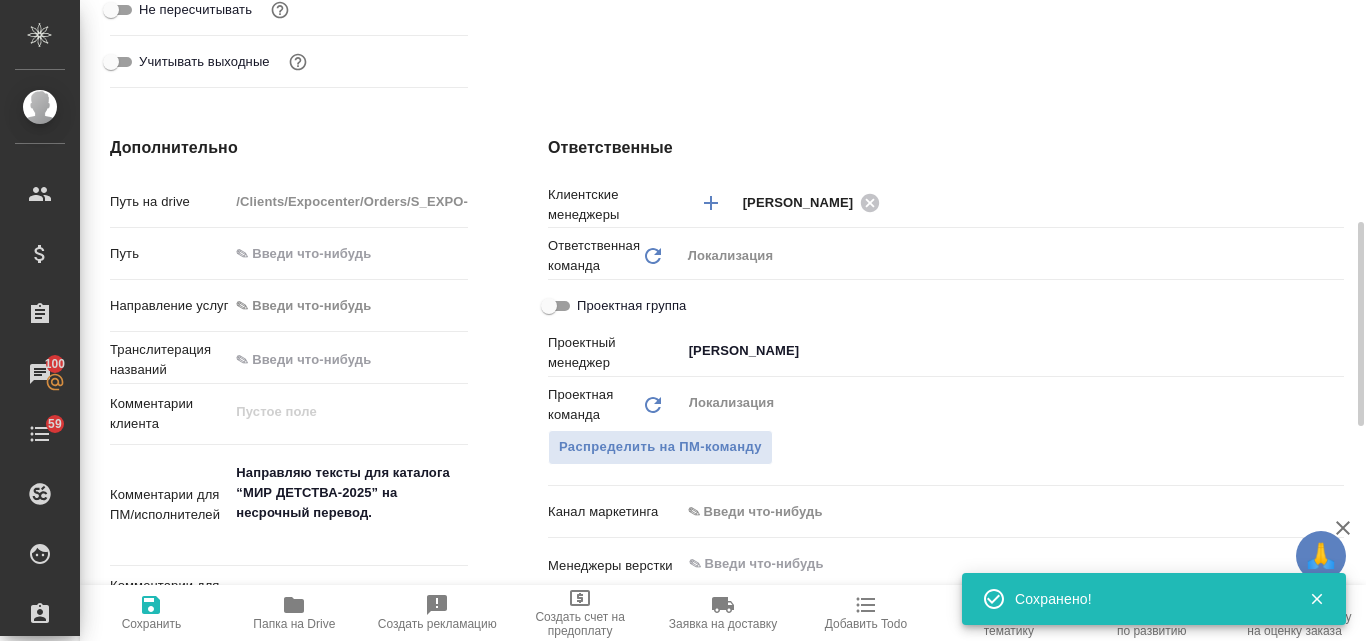 type on "x" 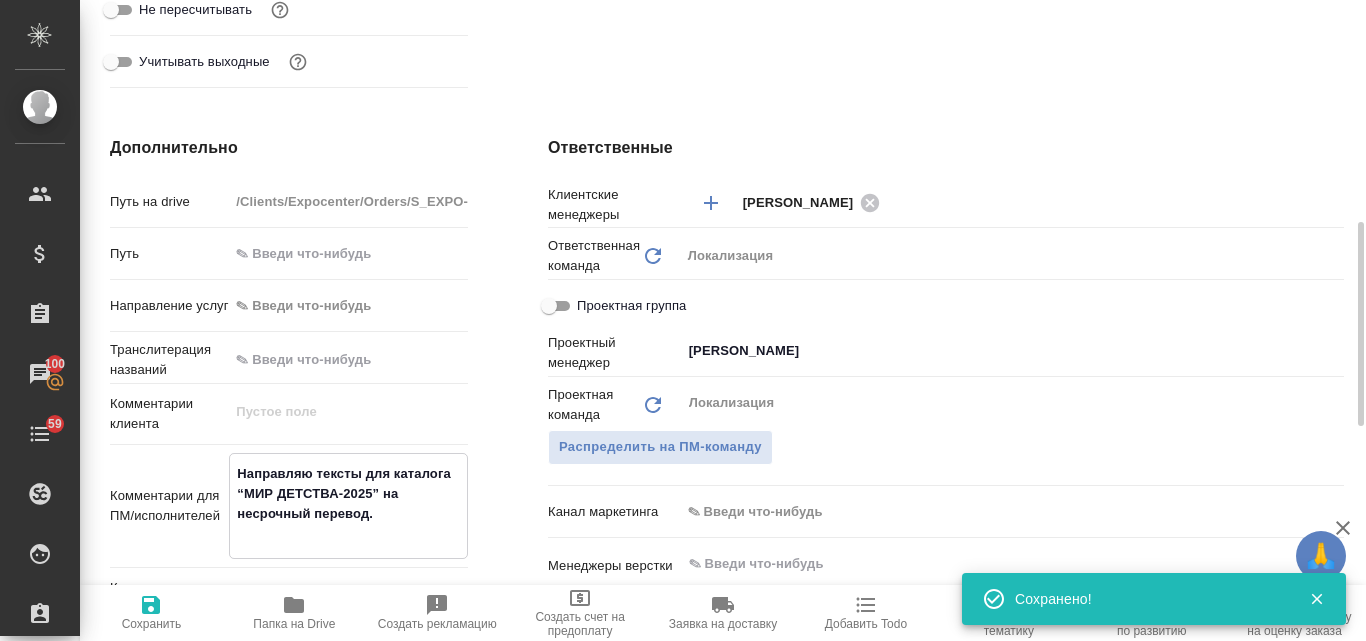 drag, startPoint x: 378, startPoint y: 491, endPoint x: 238, endPoint y: 489, distance: 140.01428 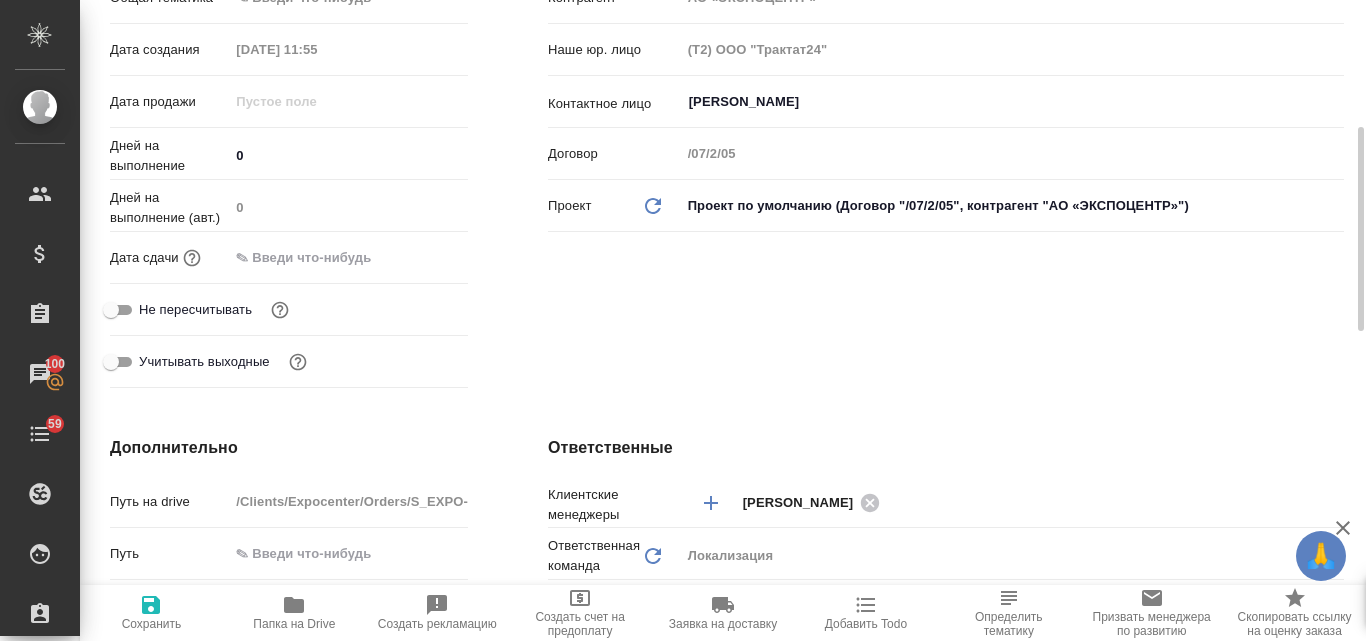 scroll, scrollTop: 0, scrollLeft: 0, axis: both 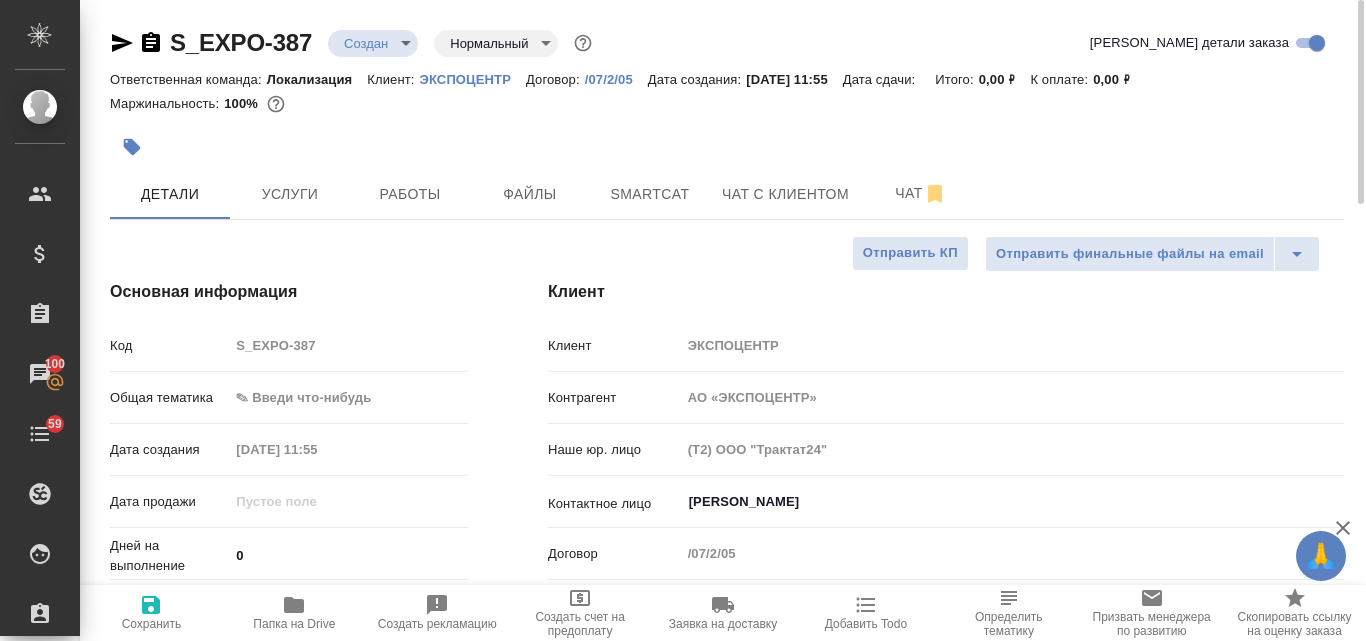 type on "x" 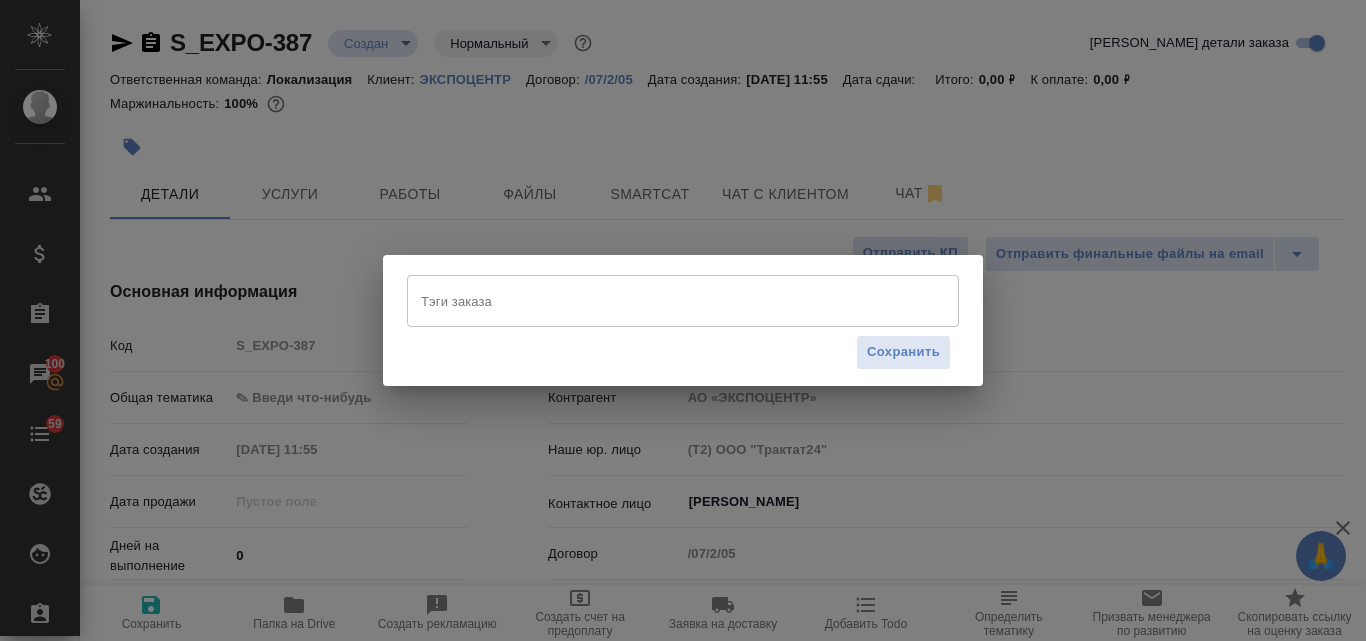 click on "Тэги заказа" at bounding box center (664, 301) 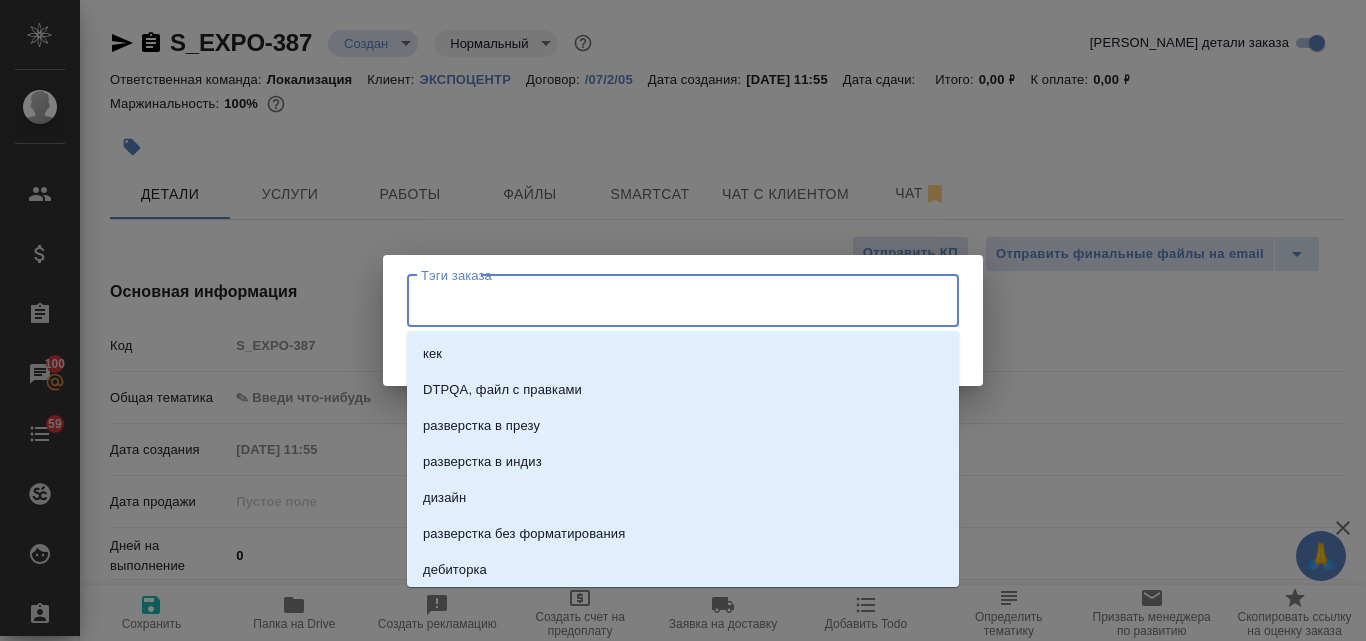 paste on "“МИР ДЕТСТВА-2025”" 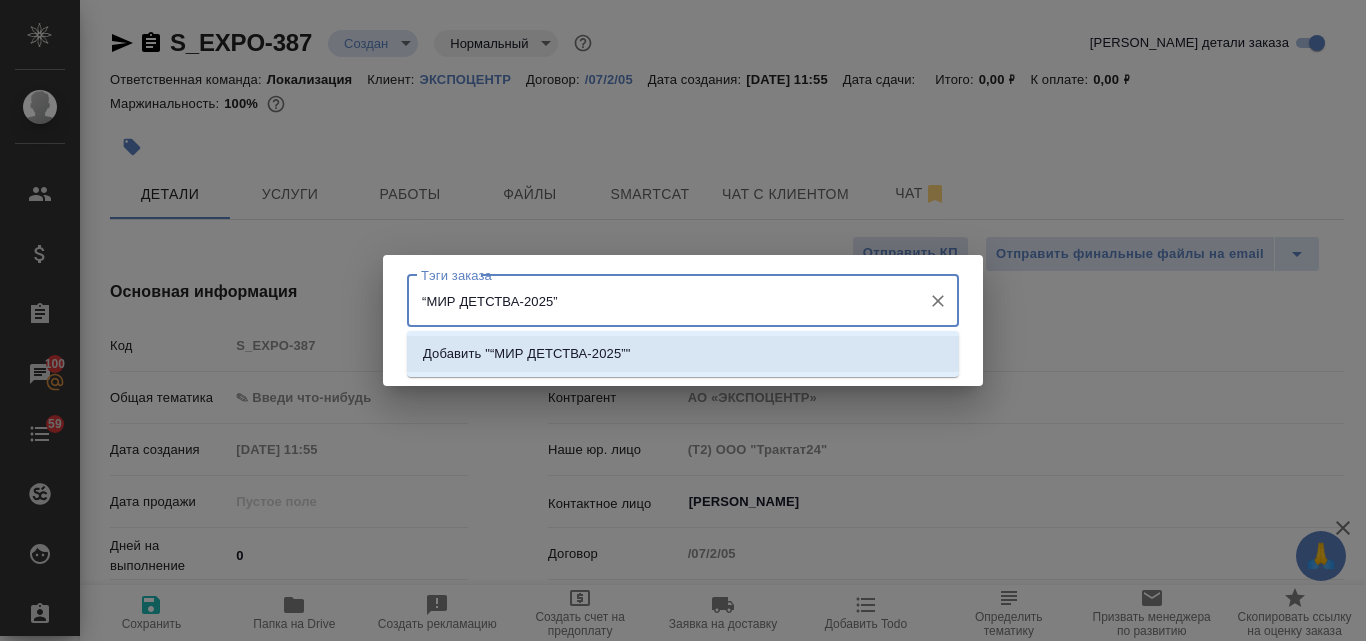 click on "Добавить "“МИР ДЕТСТВА-2025”"" at bounding box center [526, 354] 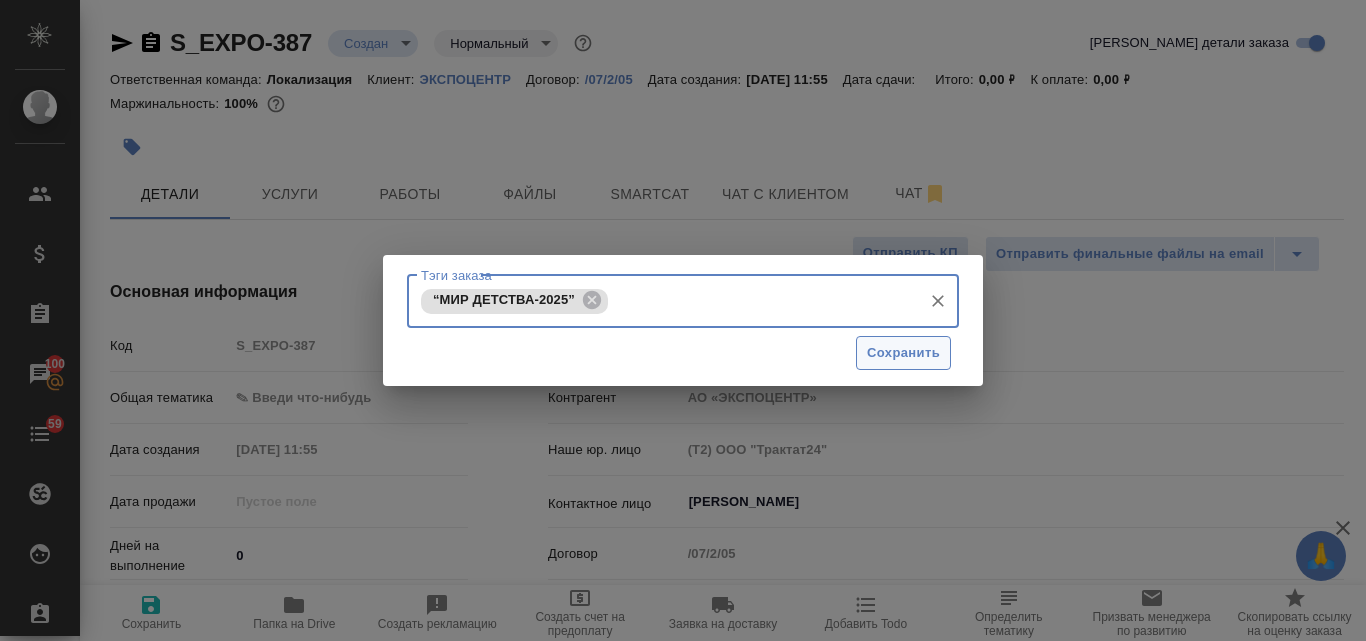 click on "Сохранить" at bounding box center (903, 353) 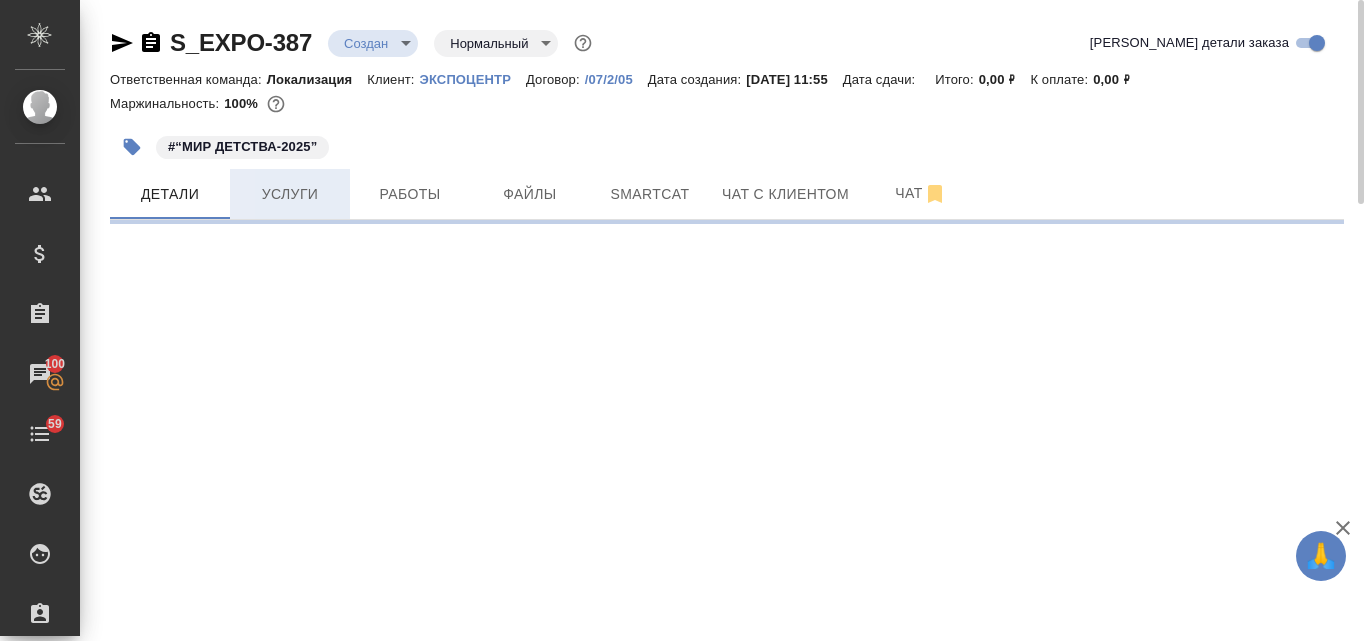 select on "RU" 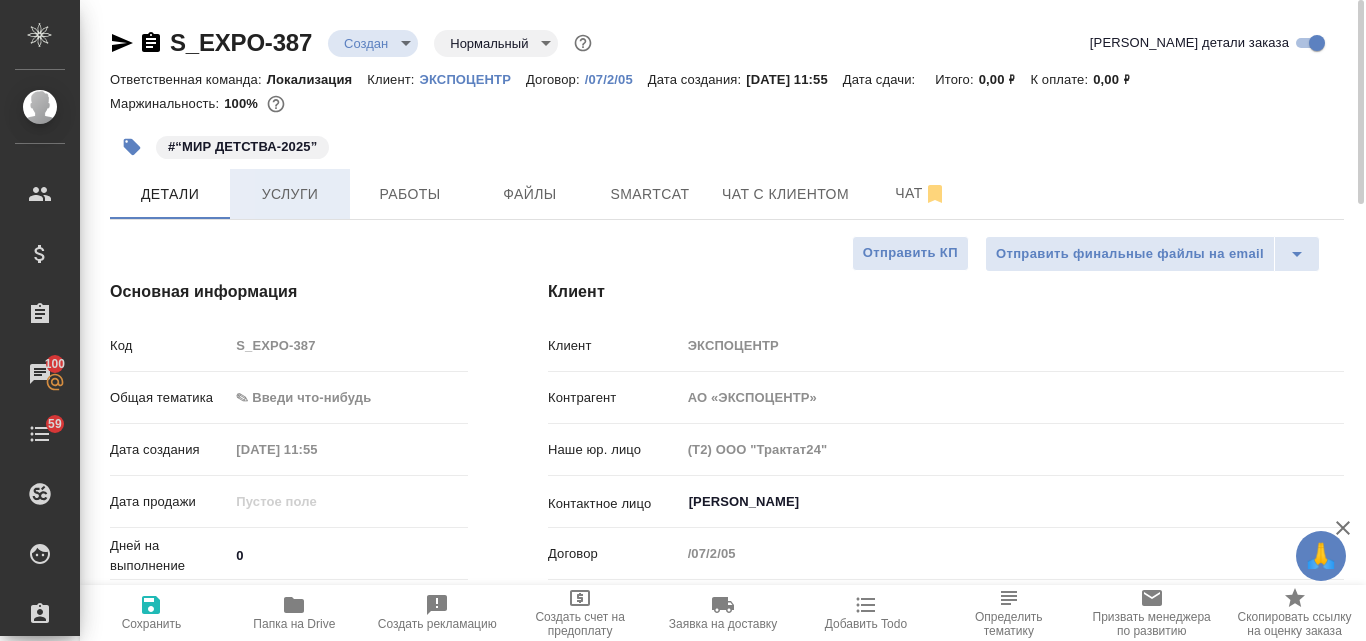 type on "x" 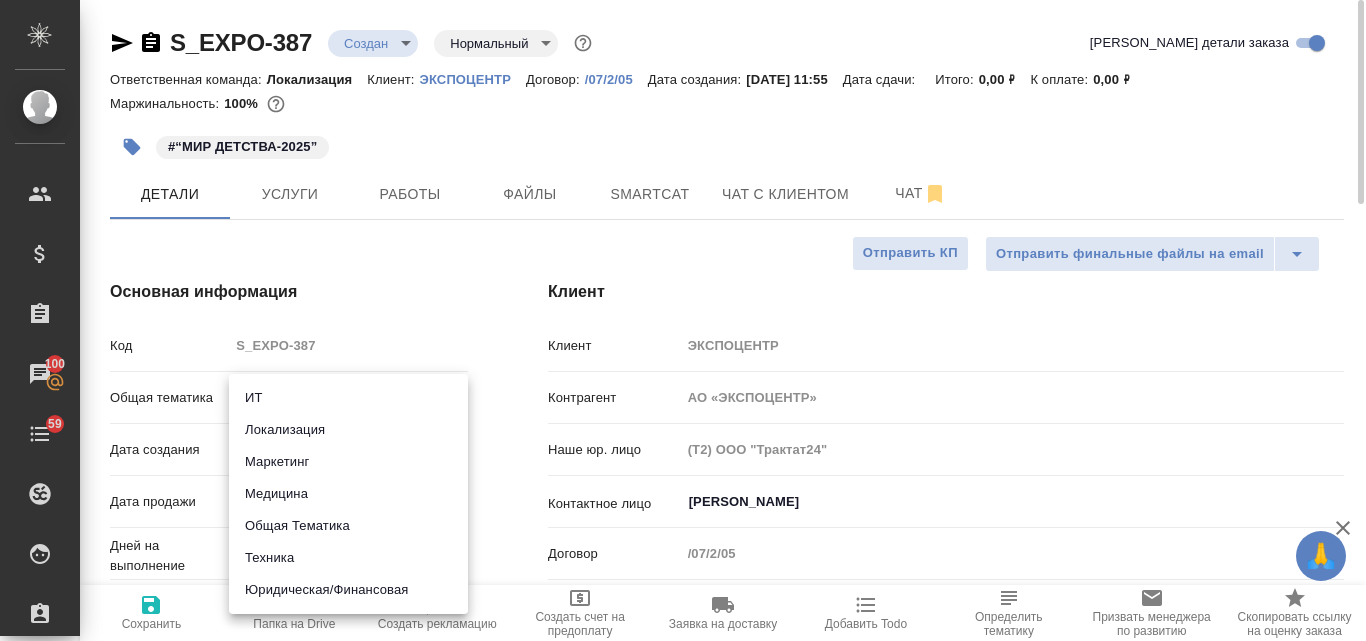 click on "🙏 .cls-1
fill:#fff;
AWATERA Valyaeva Anna Клиенты Спецификации Заказы 100 Чаты 59 Todo Проекты SC Исполнители Кандидаты Работы Входящие заявки Заявки на доставку Рекламации Проекты процессинга Конференции Выйти S_EXPO-387 Создан new Нормальный normal Кратко детали заказа Ответственная команда: Локализация Клиент: ЭКСПОЦЕНТР Договор: /07/2/05 Дата создания: 17.07.2025, 11:55 Дата сдачи: Итого: 0,00 ₽ К оплате: 0,00 ₽ Маржинальность: 100% #“МИР ДЕТСТВА-2025” Детали Услуги Работы Файлы Smartcat Чат с клиентом Чат Отправить финальные файлы на email Отправить КП Основная информация Код S_EXPO-387 0 0 ​" at bounding box center (683, 320) 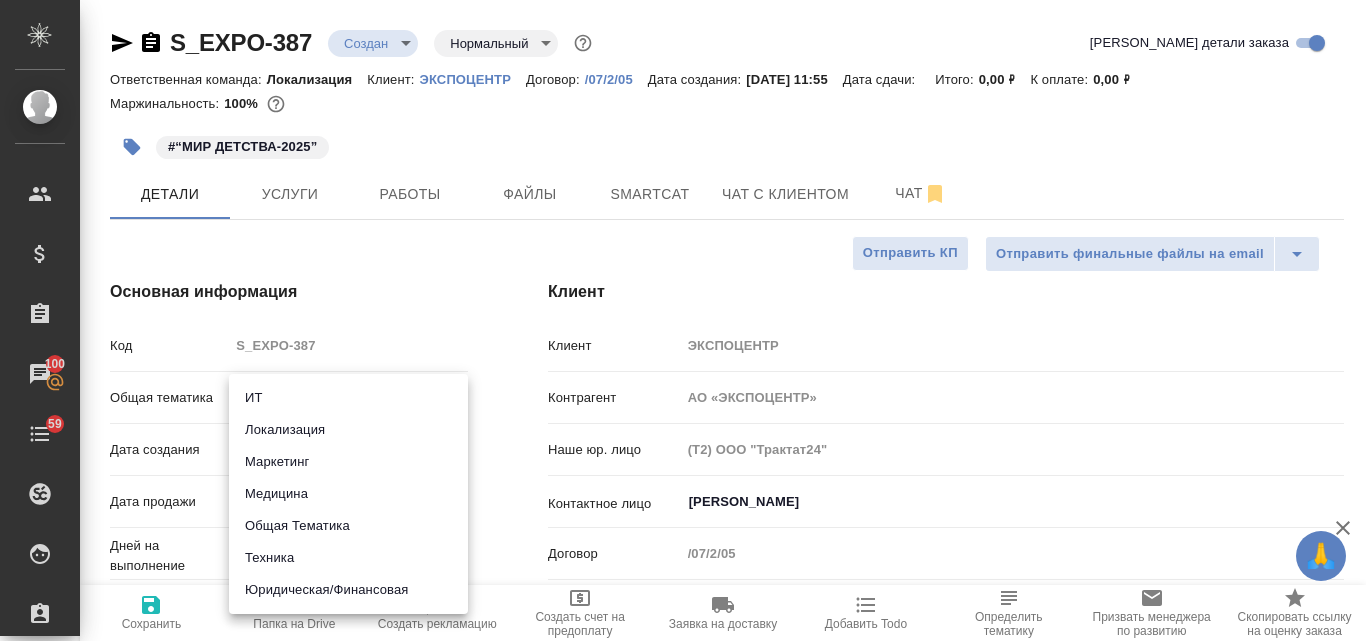 click at bounding box center [683, 320] 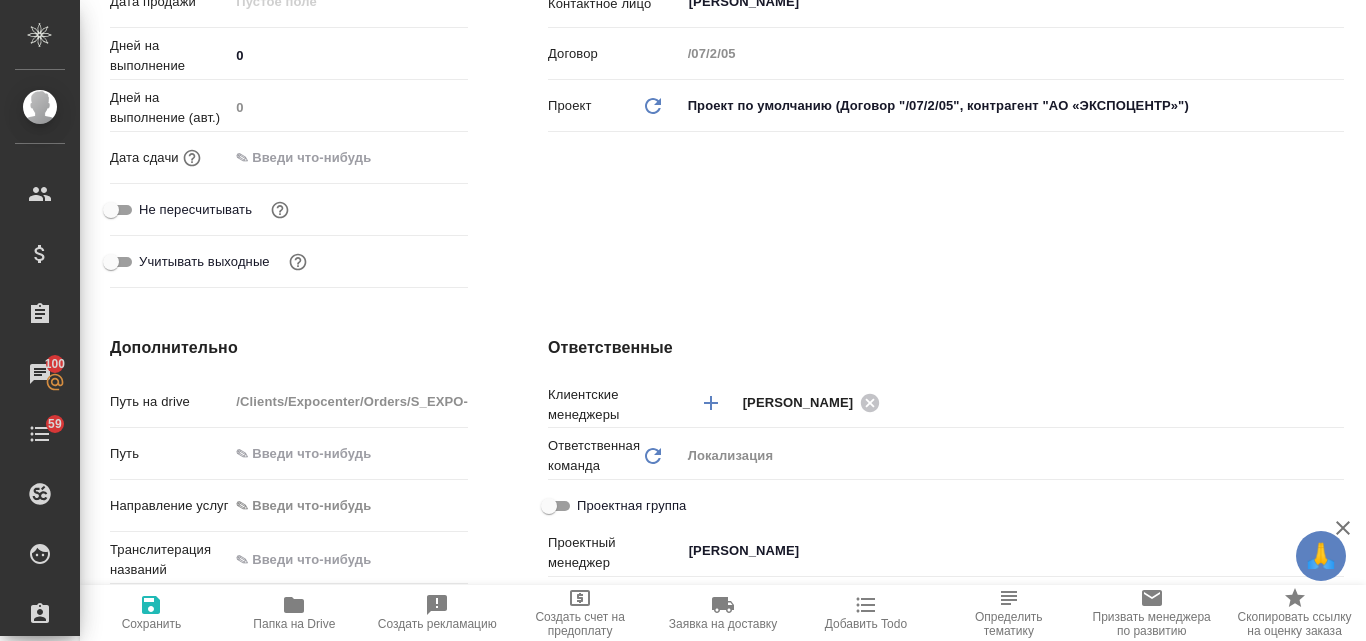 scroll, scrollTop: 200, scrollLeft: 0, axis: vertical 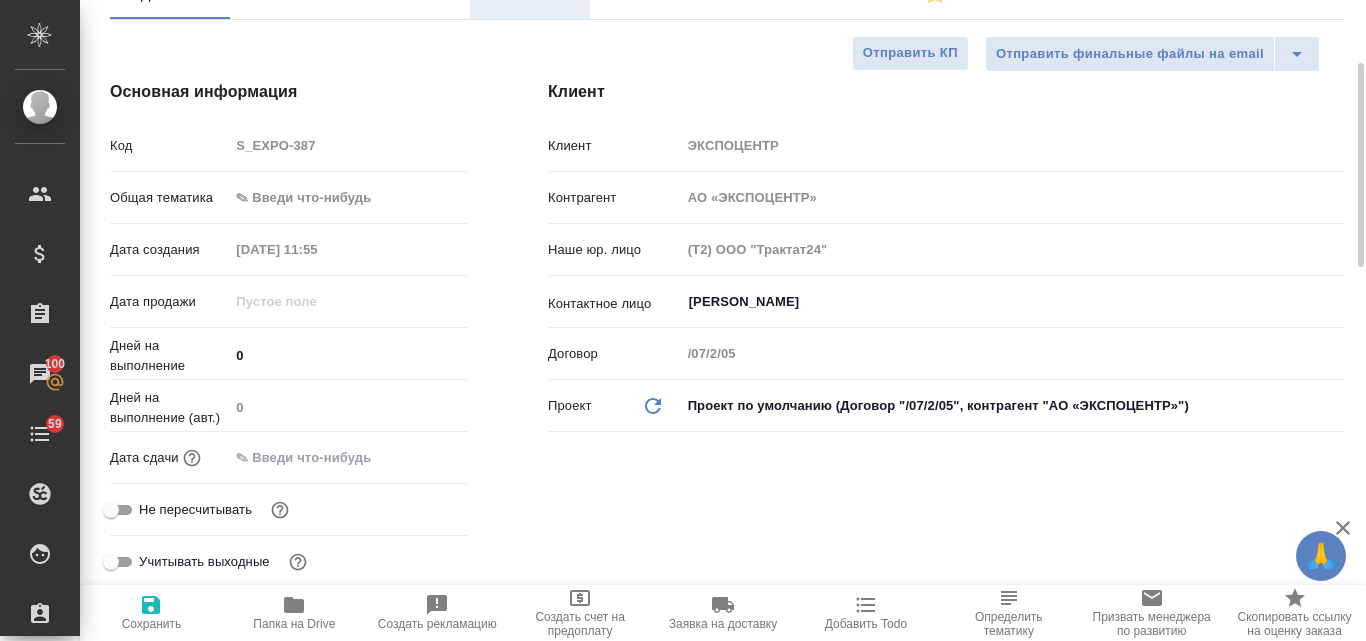 type on "x" 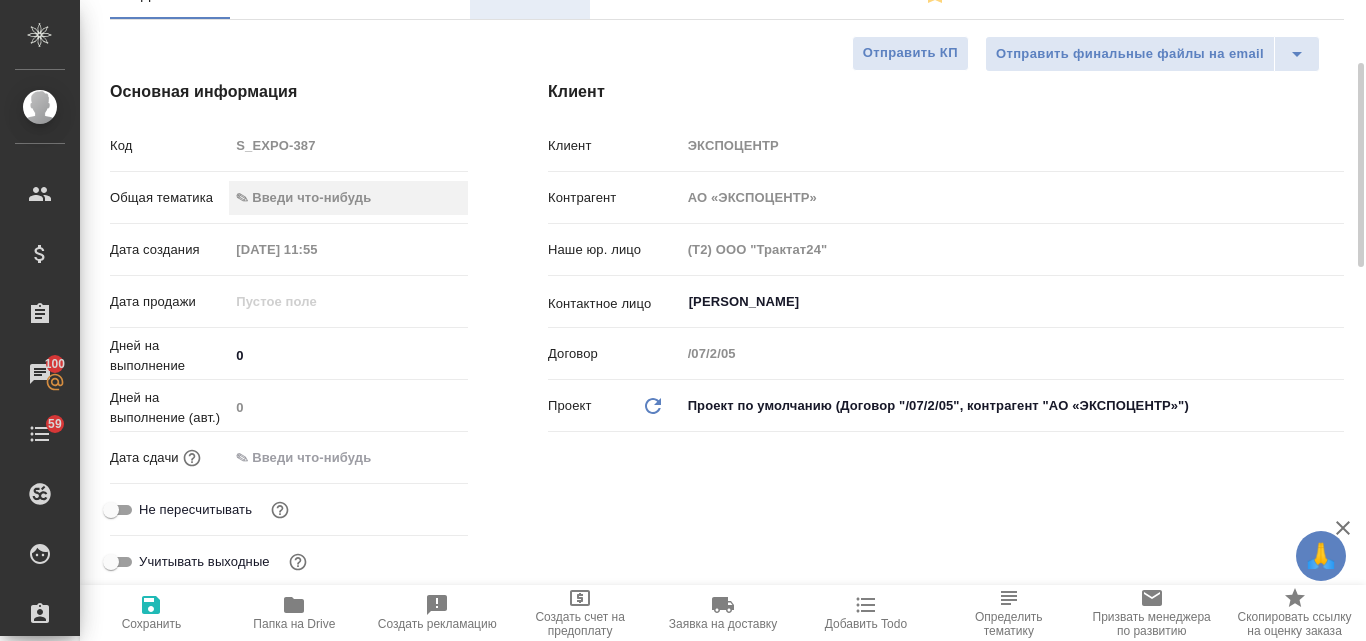 type on "x" 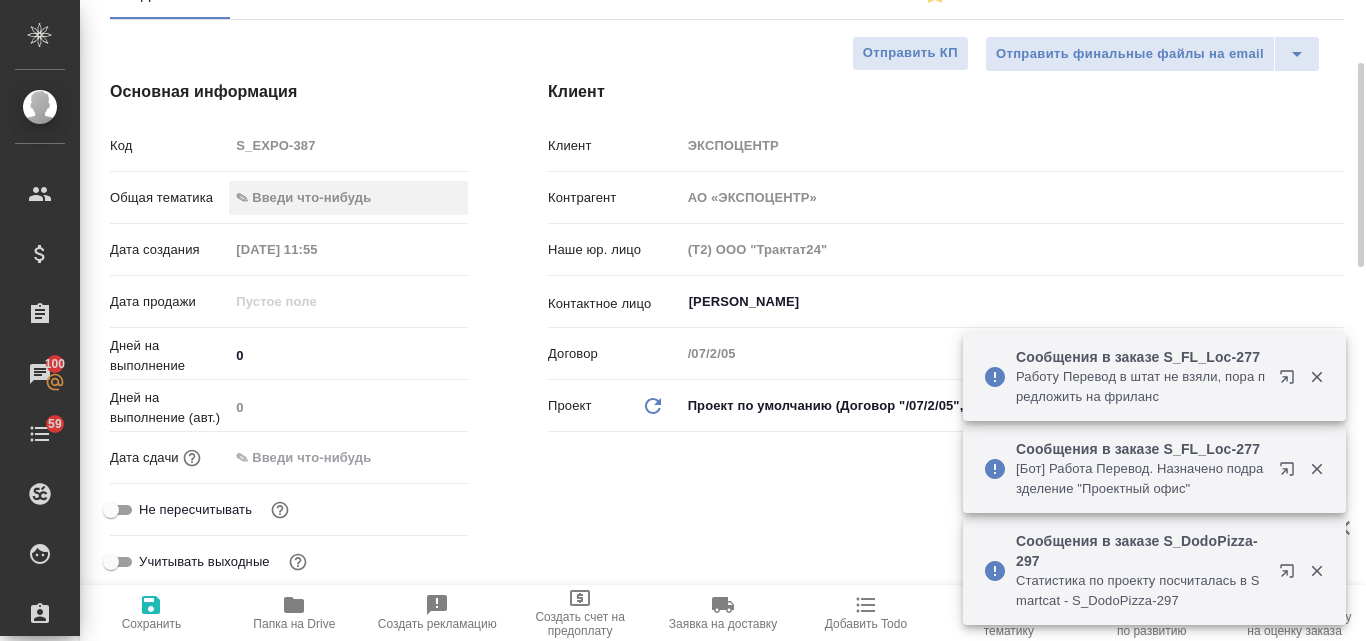 scroll, scrollTop: 0, scrollLeft: 0, axis: both 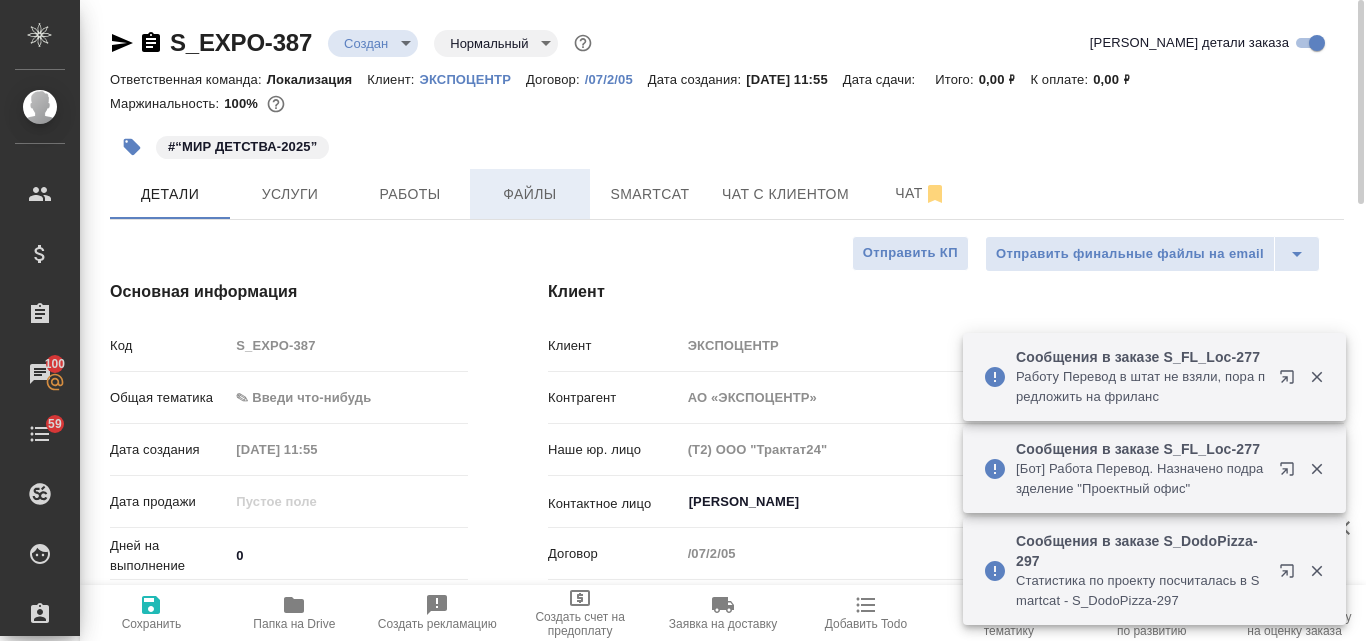 click on "Файлы" at bounding box center (530, 194) 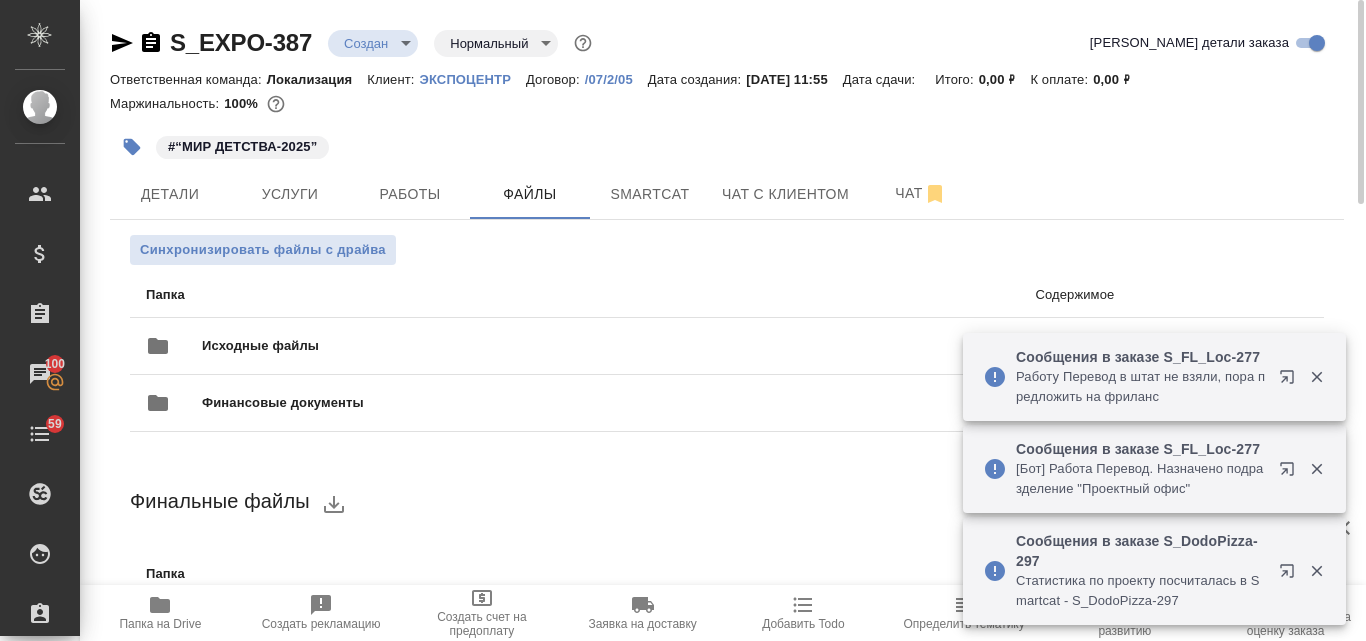 click on "Исходные файлы 0 файлов" at bounding box center (627, 346) 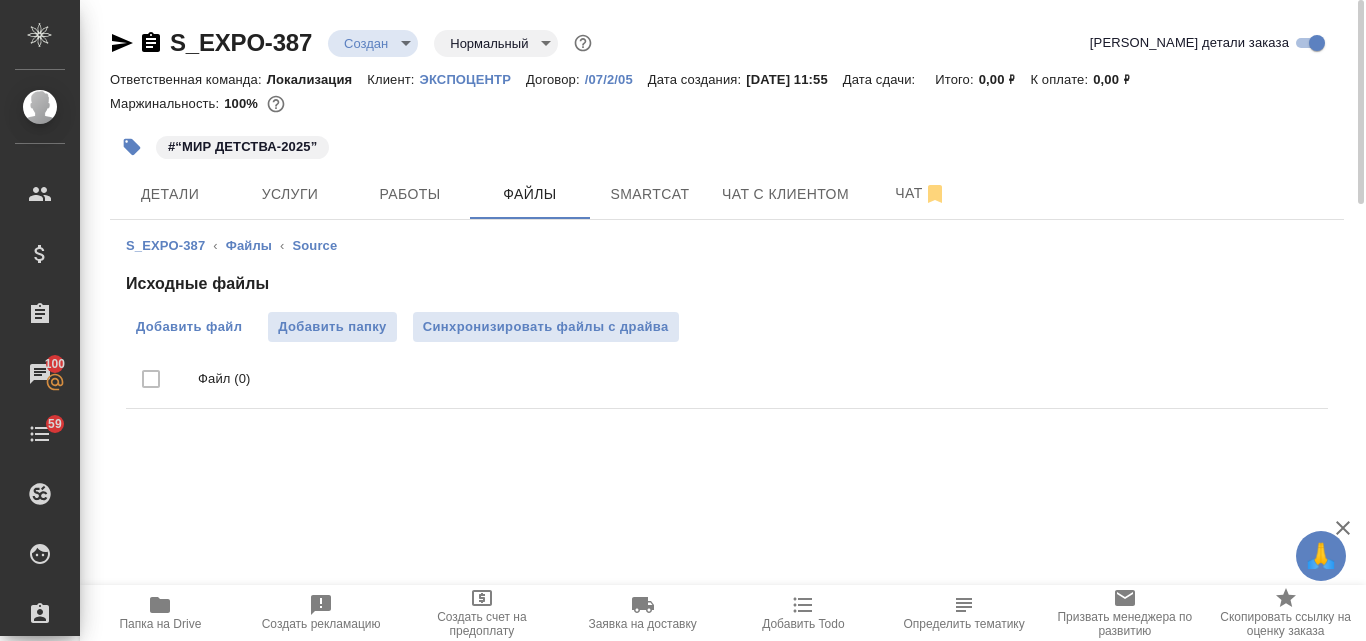 click on "Добавить файл" at bounding box center [189, 327] 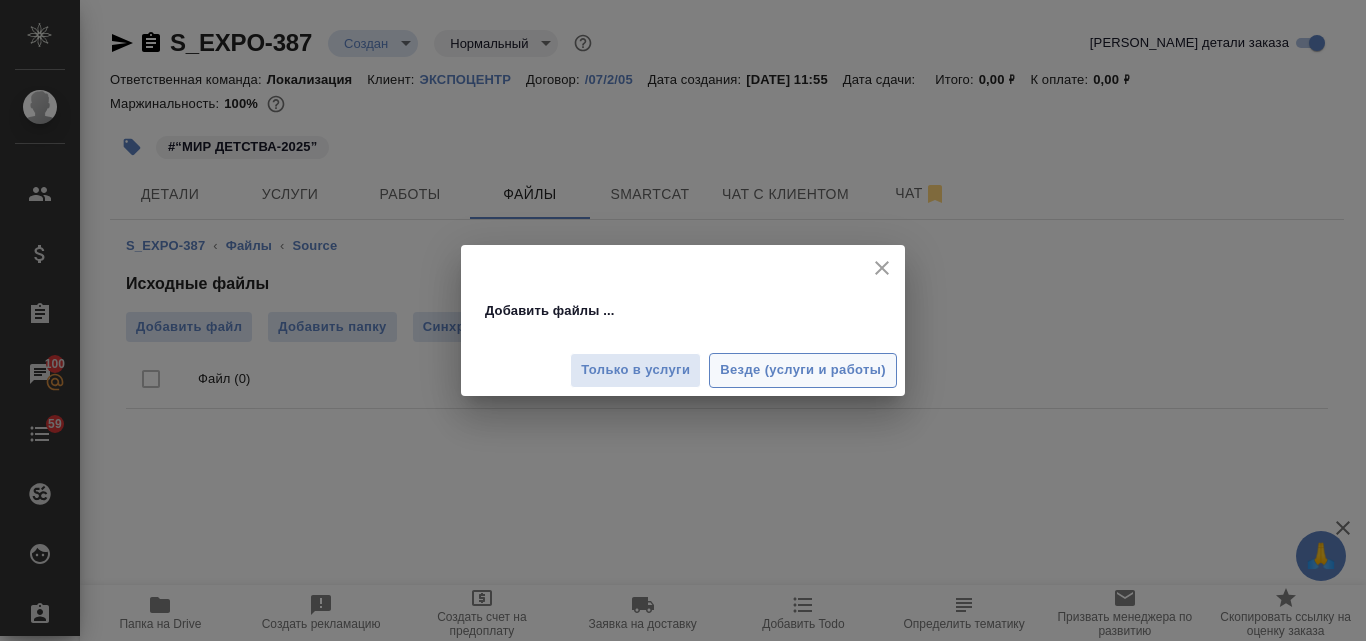 click on "Везде (услуги и работы)" at bounding box center (803, 370) 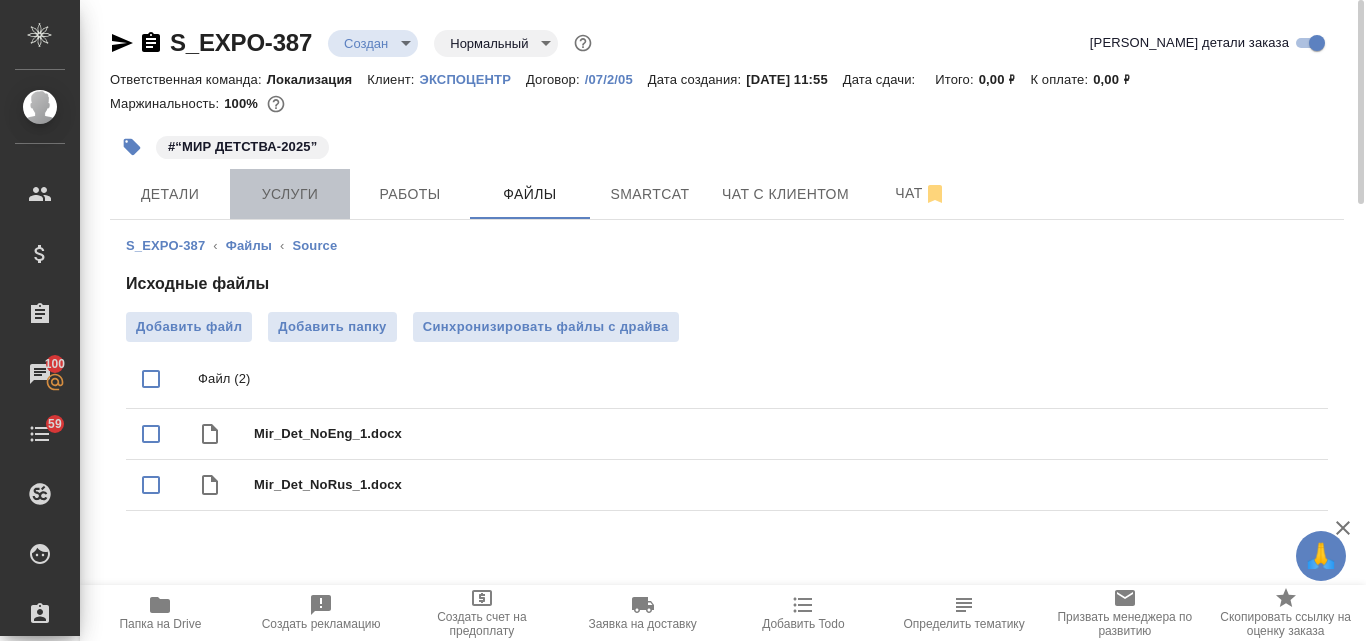 click on "Услуги" at bounding box center [290, 194] 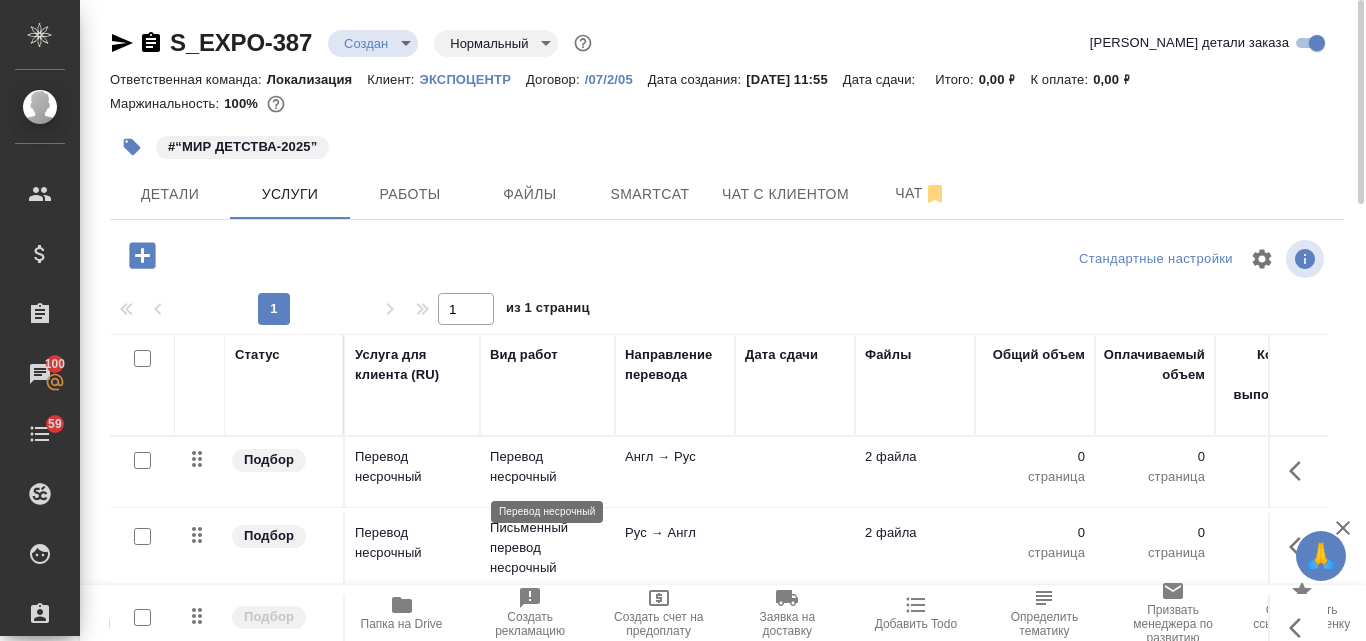 click on "Перевод несрочный" at bounding box center (547, 467) 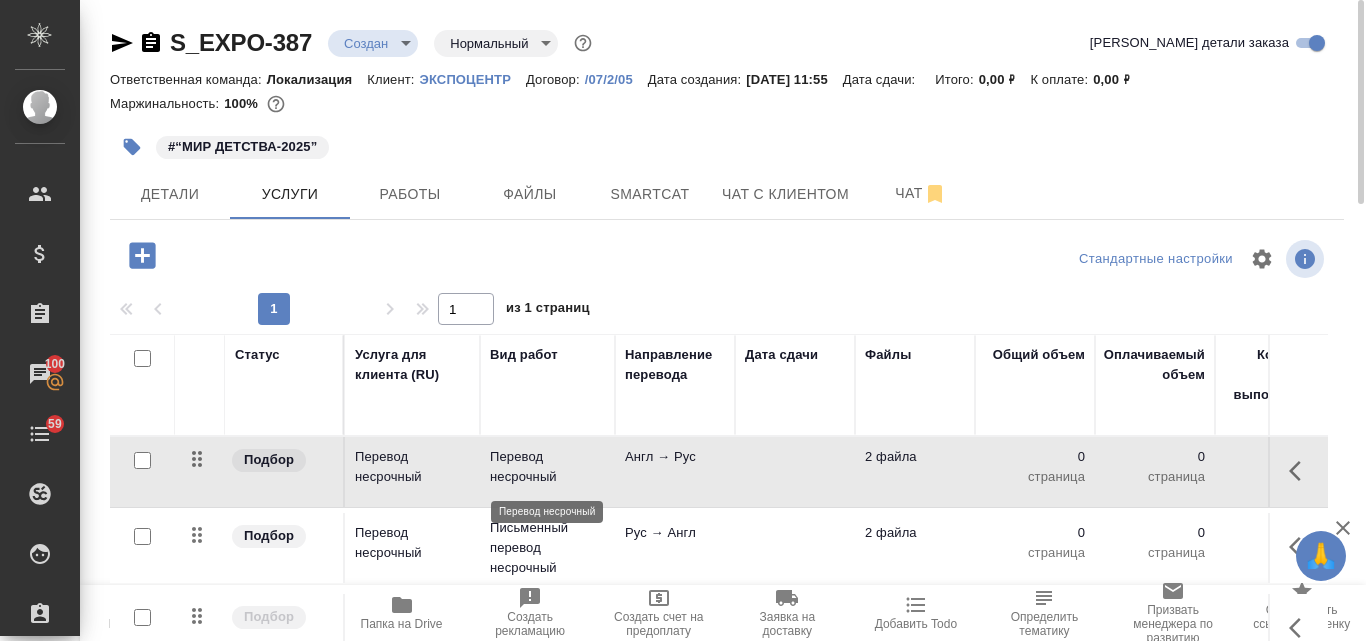 click on "Перевод несрочный" at bounding box center (547, 467) 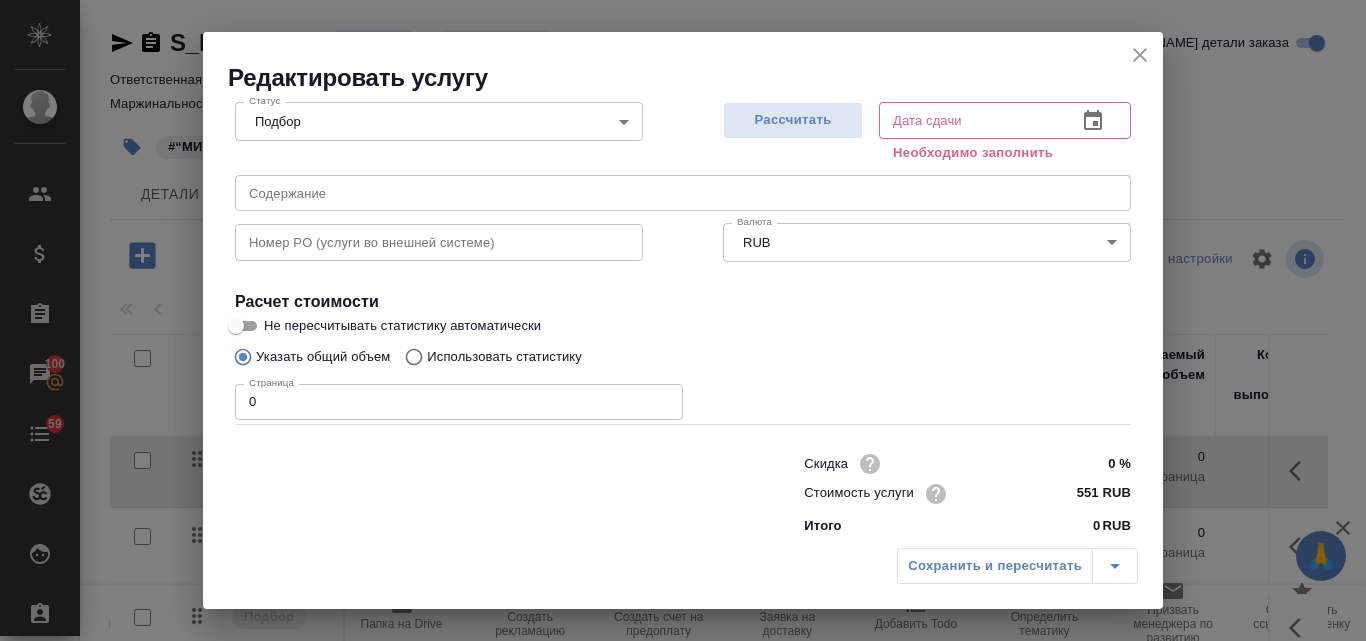 scroll, scrollTop: 226, scrollLeft: 0, axis: vertical 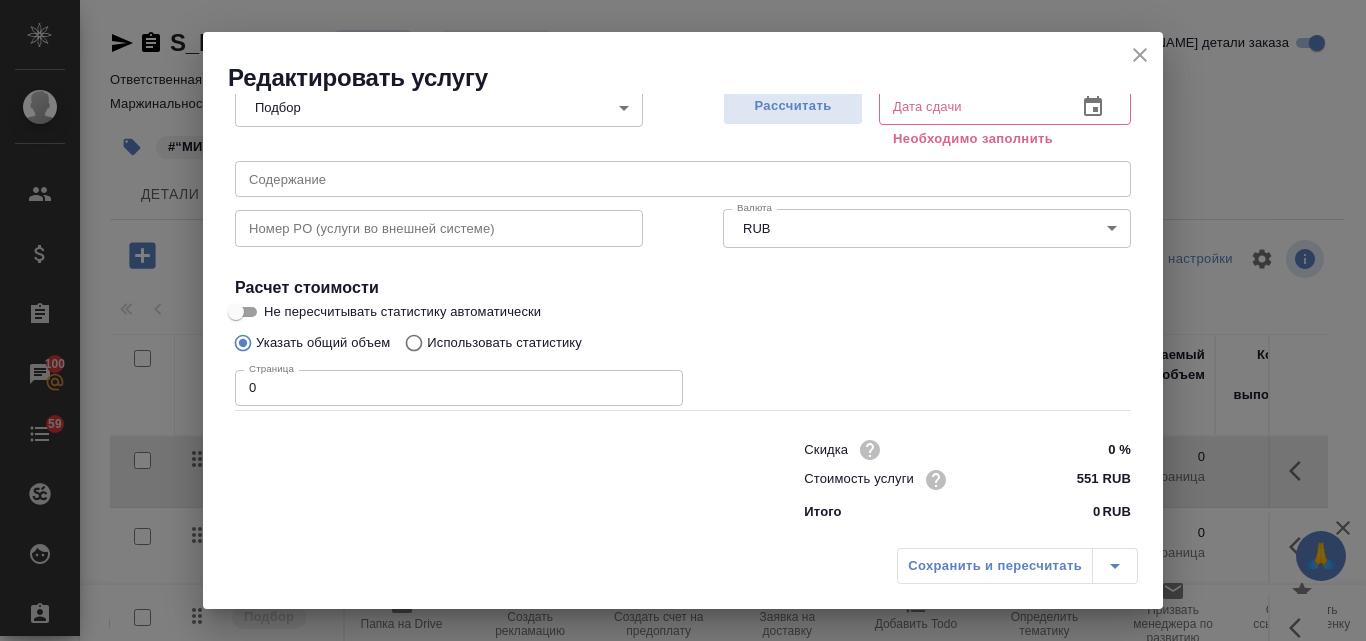 click 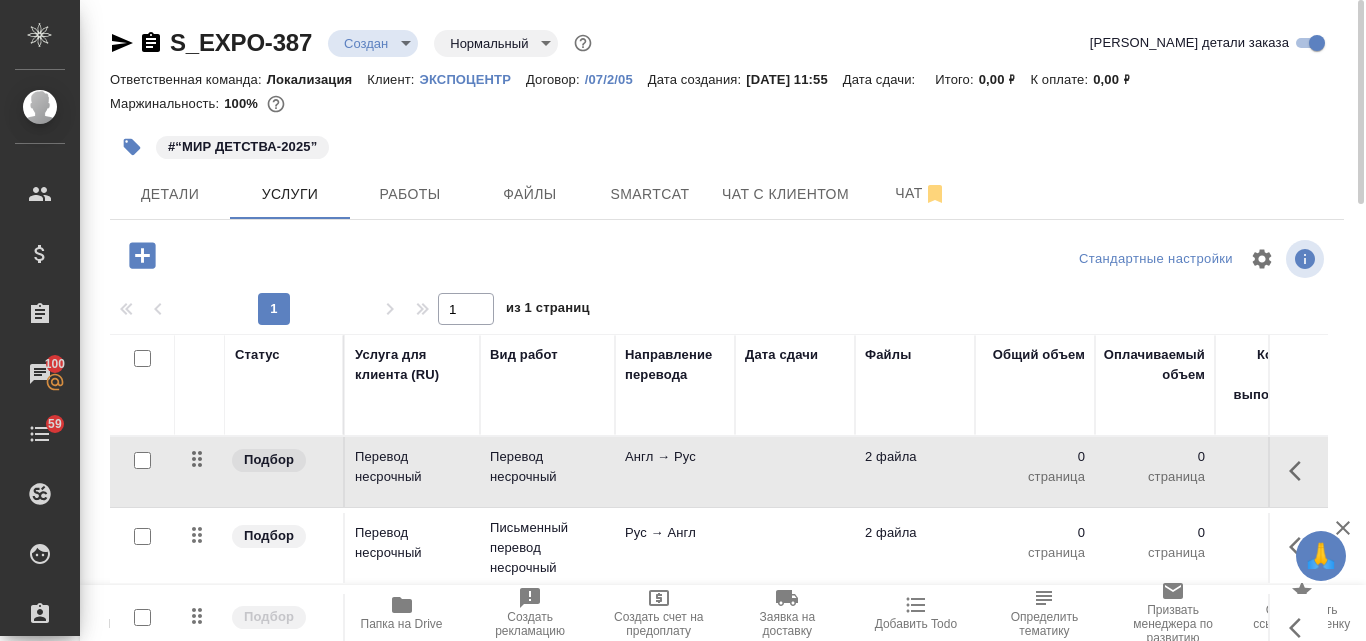 click at bounding box center [142, 460] 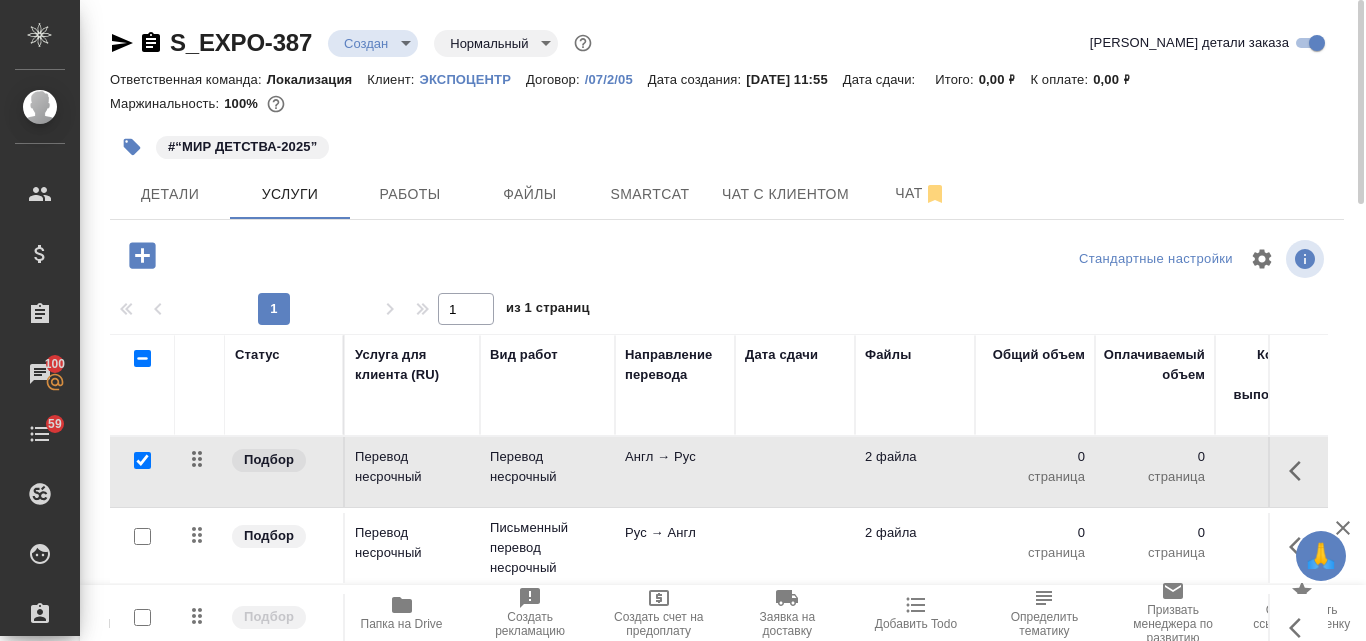checkbox on "true" 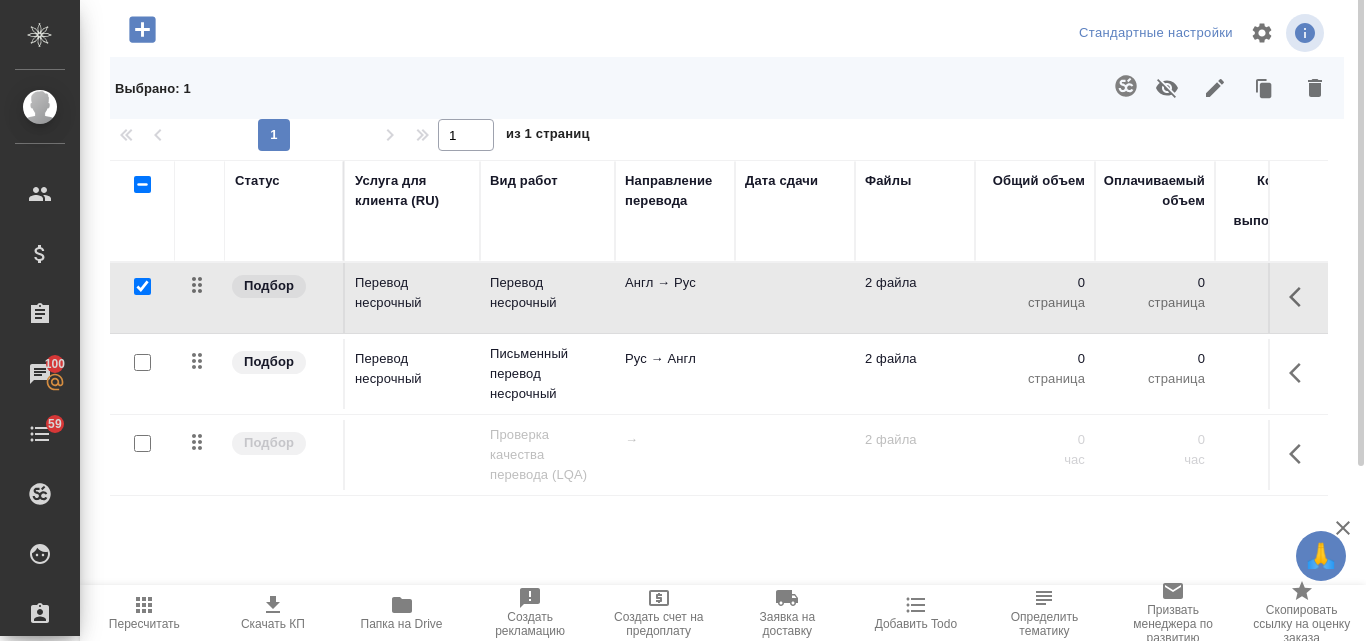 scroll, scrollTop: 126, scrollLeft: 0, axis: vertical 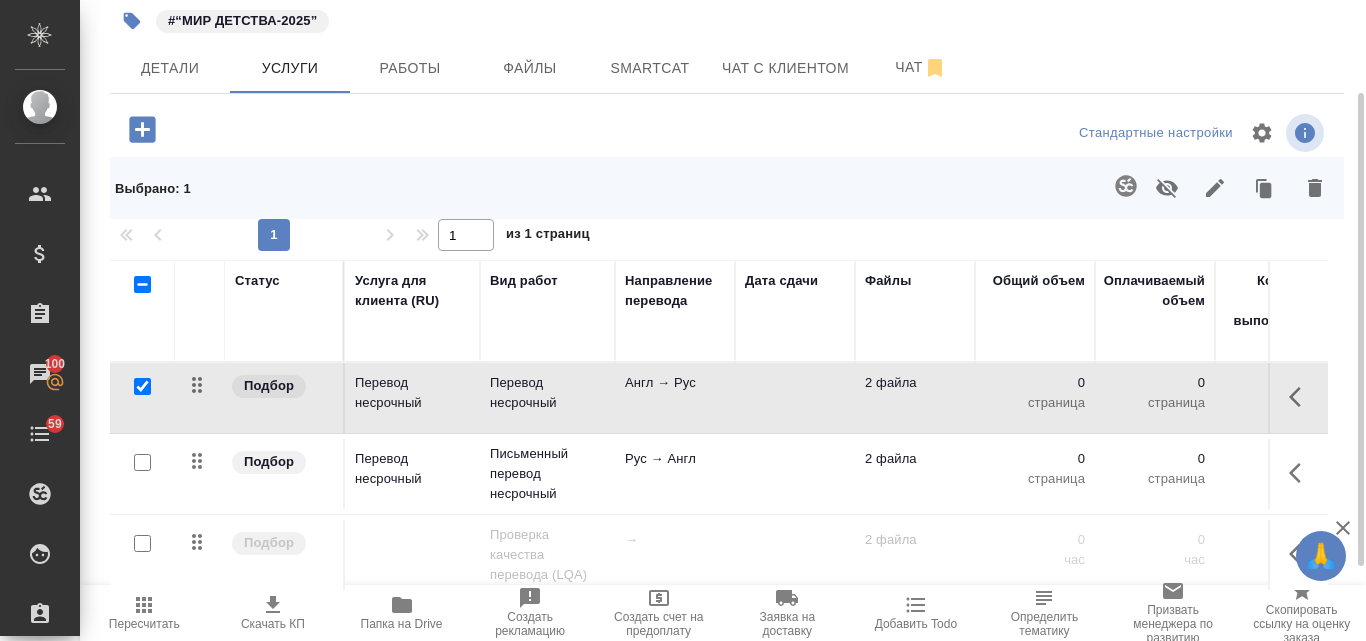 click 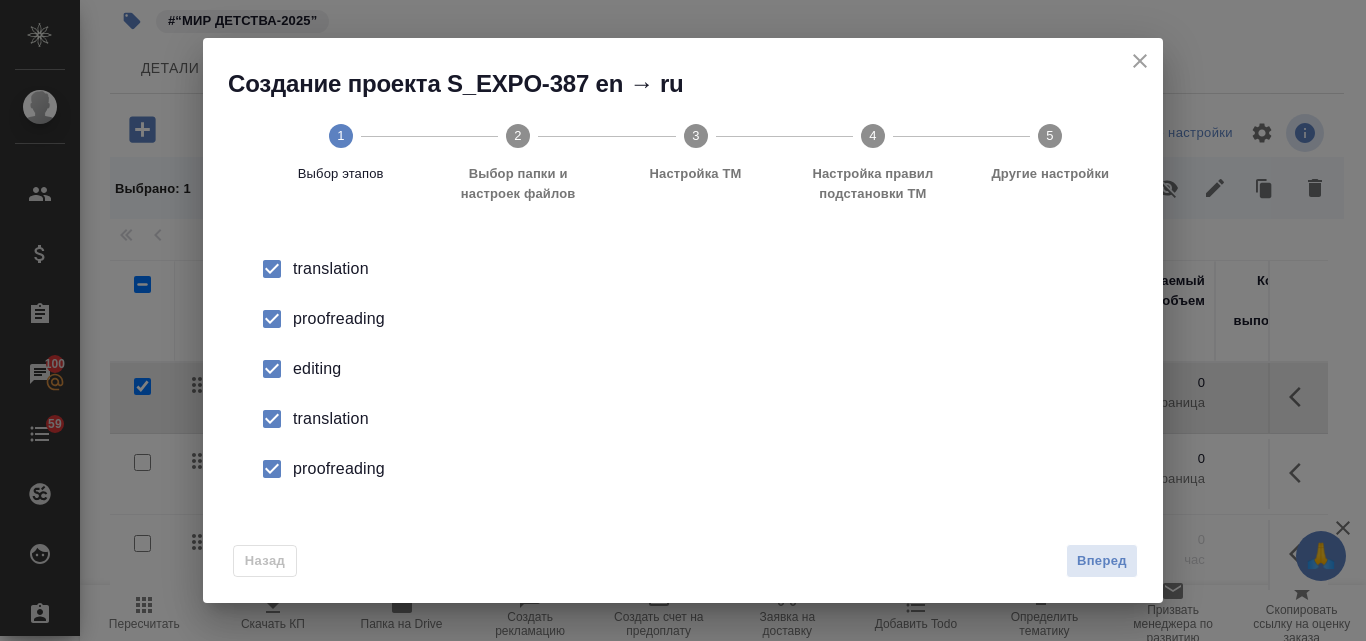 click on "proofreading" at bounding box center [704, 319] 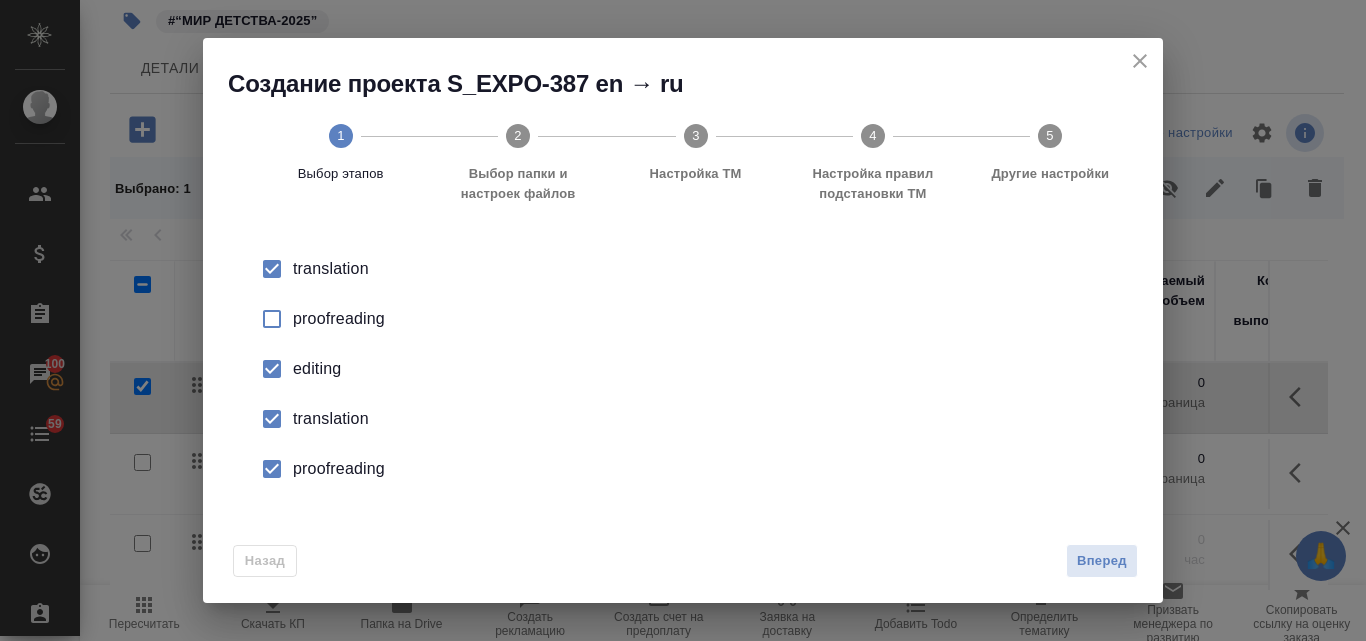 click on "editing" at bounding box center [704, 369] 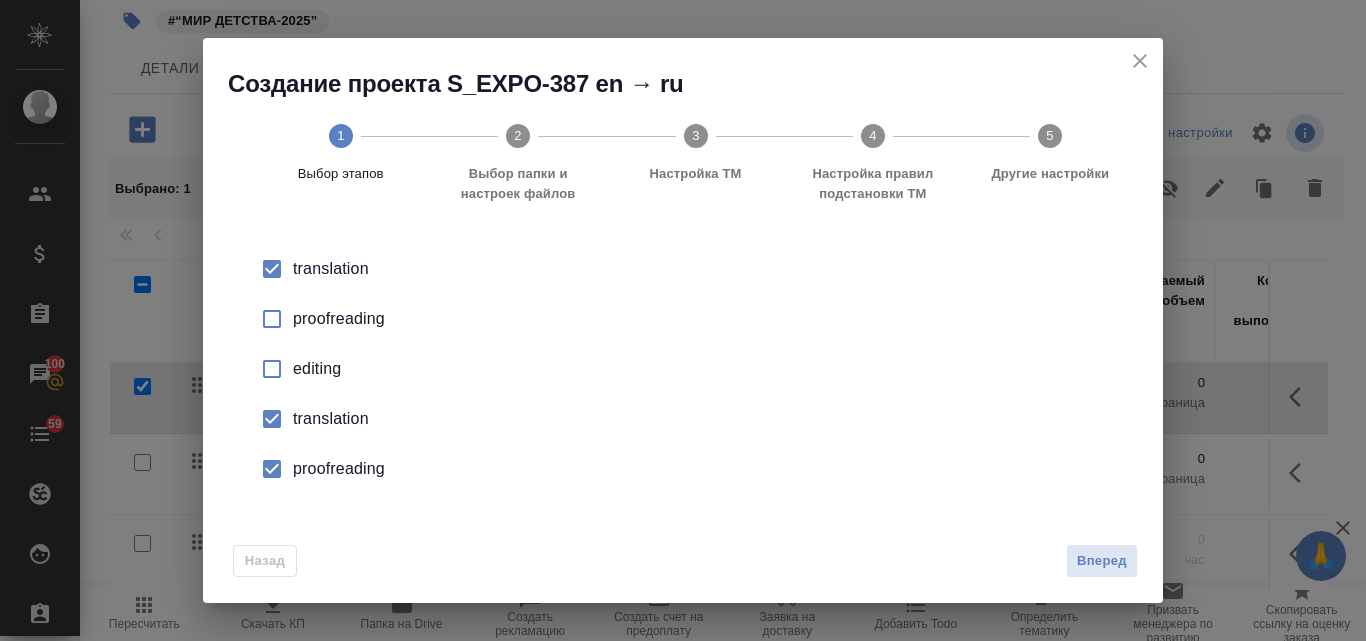 click on "translation" at bounding box center [704, 269] 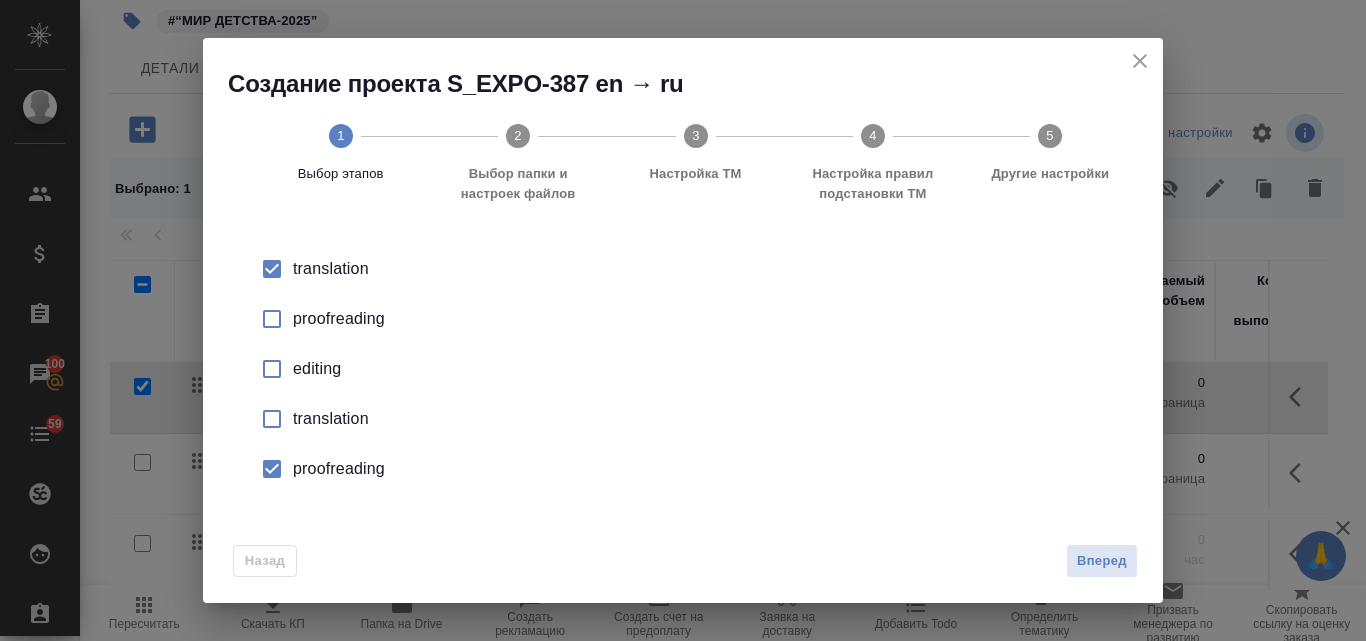 click on "proofreading" at bounding box center [704, 319] 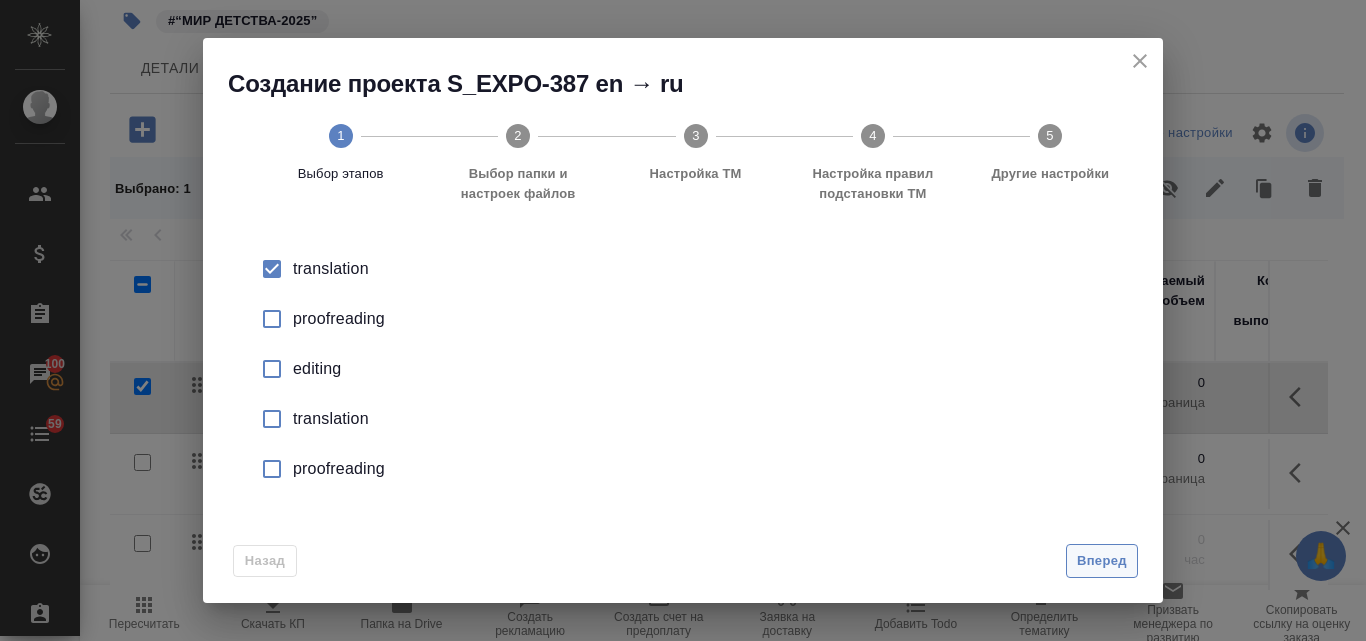 click on "Вперед" at bounding box center (1102, 561) 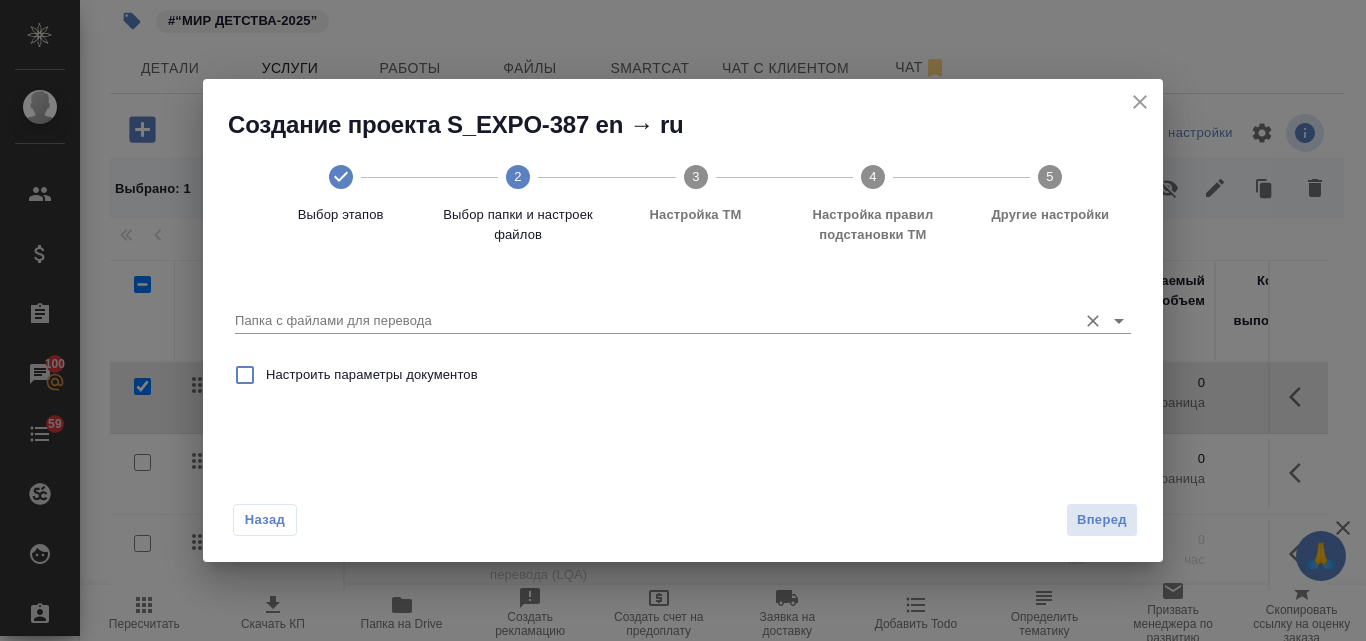 click on "Папка с файлами для перевода" at bounding box center (651, 321) 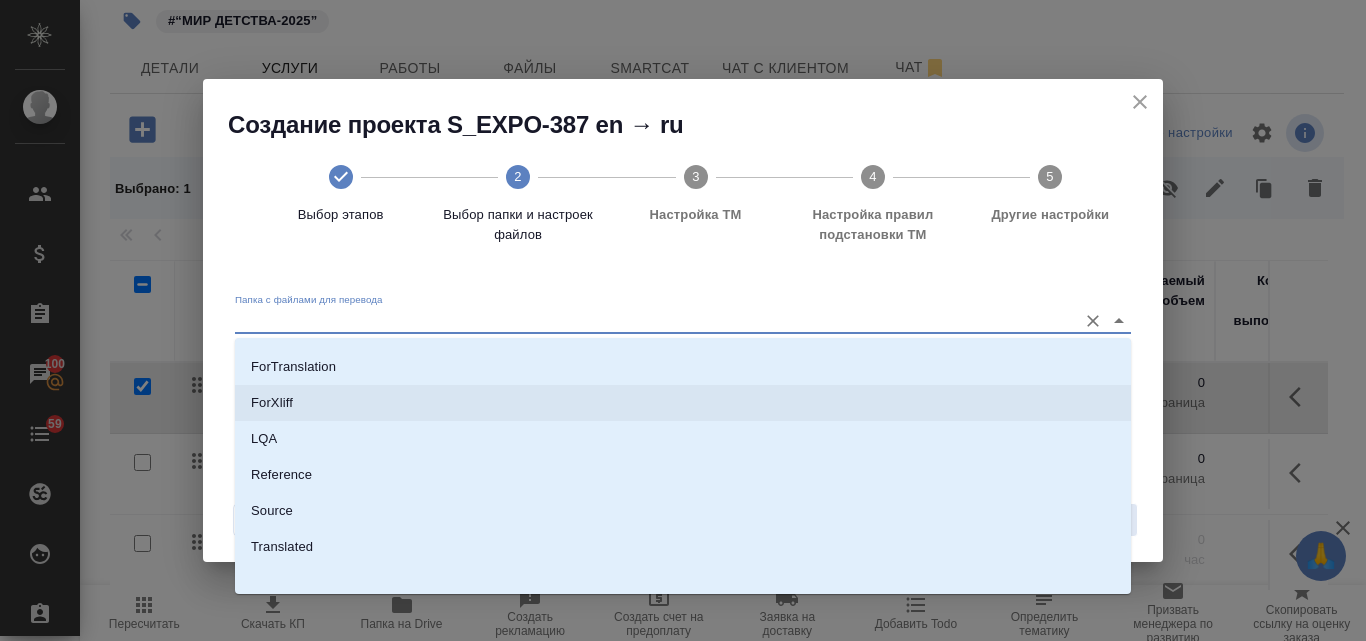 scroll, scrollTop: 218, scrollLeft: 0, axis: vertical 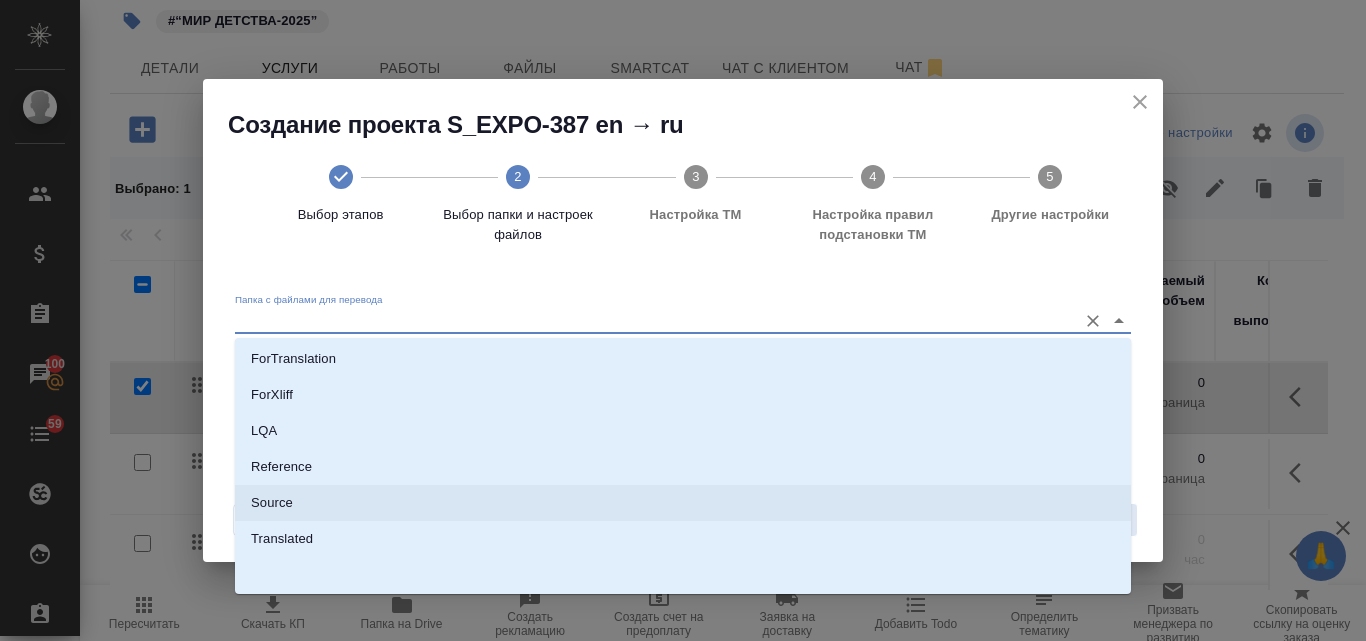 click on "Source" at bounding box center (683, 503) 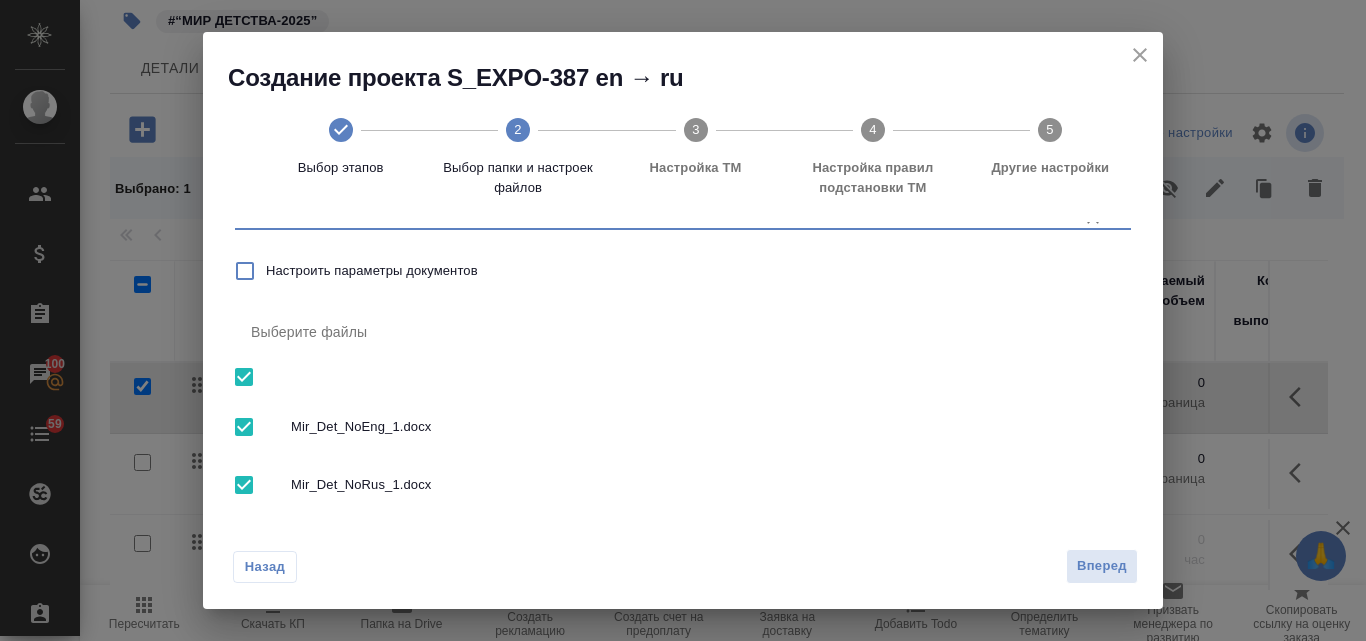 scroll, scrollTop: 80, scrollLeft: 0, axis: vertical 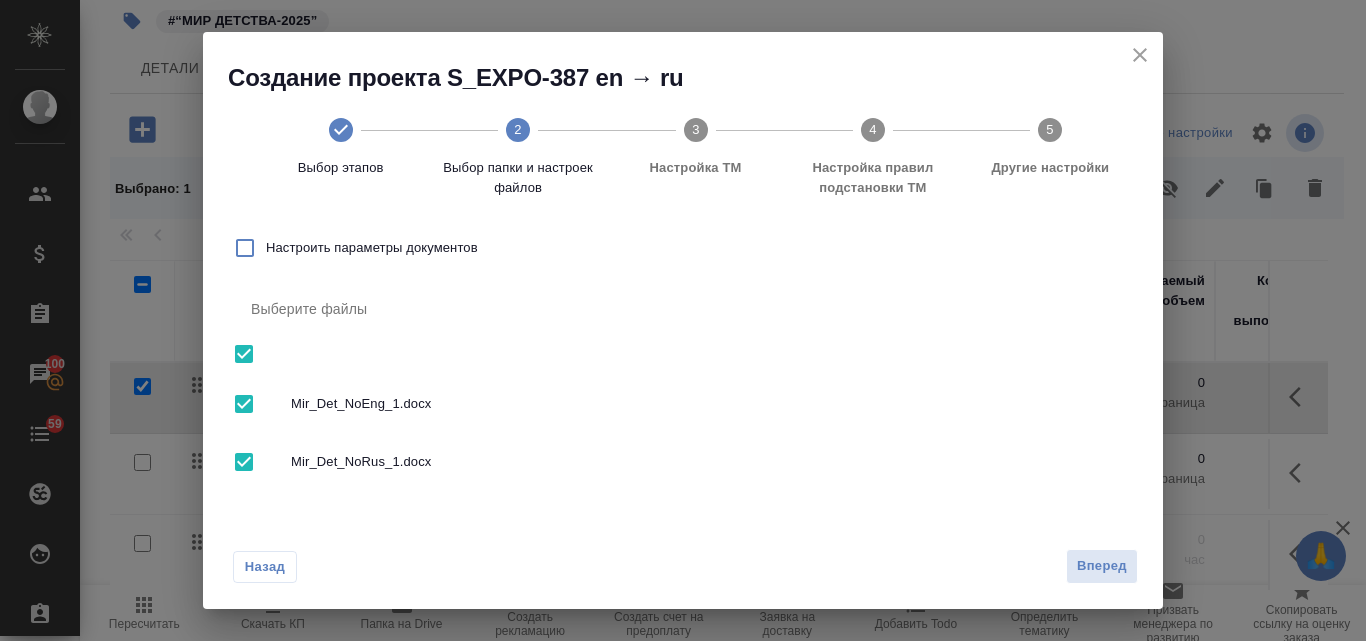 click at bounding box center (244, 404) 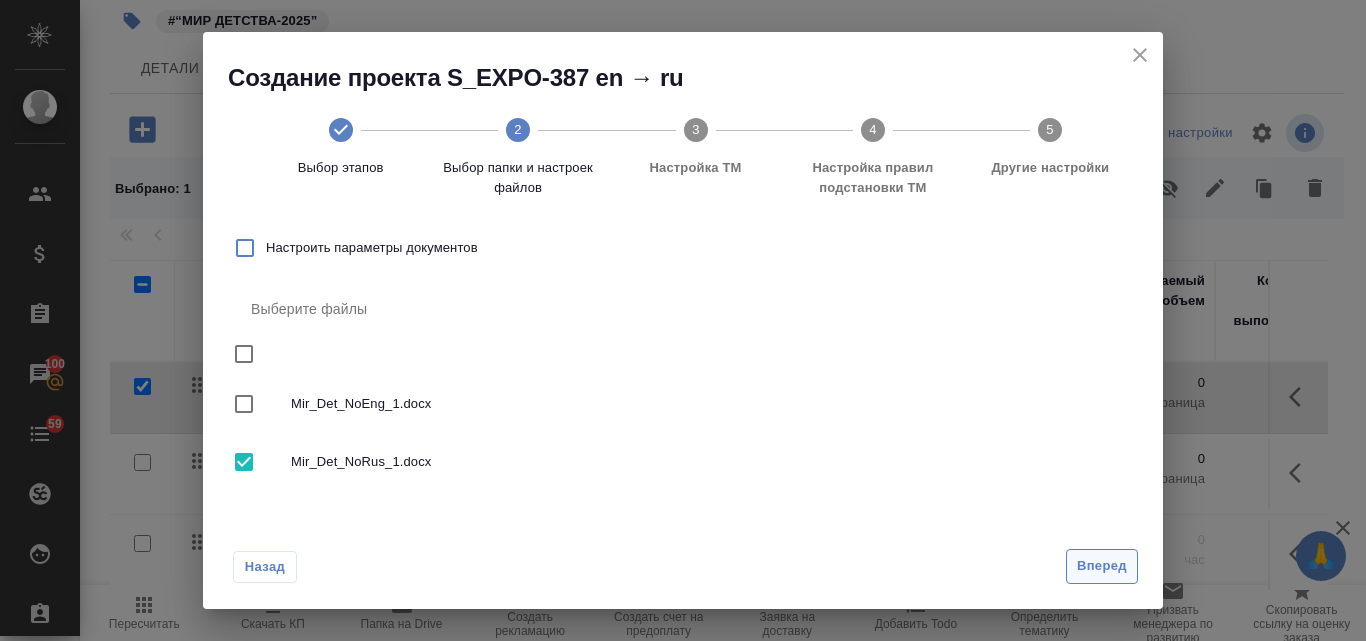 click on "Вперед" at bounding box center (1102, 566) 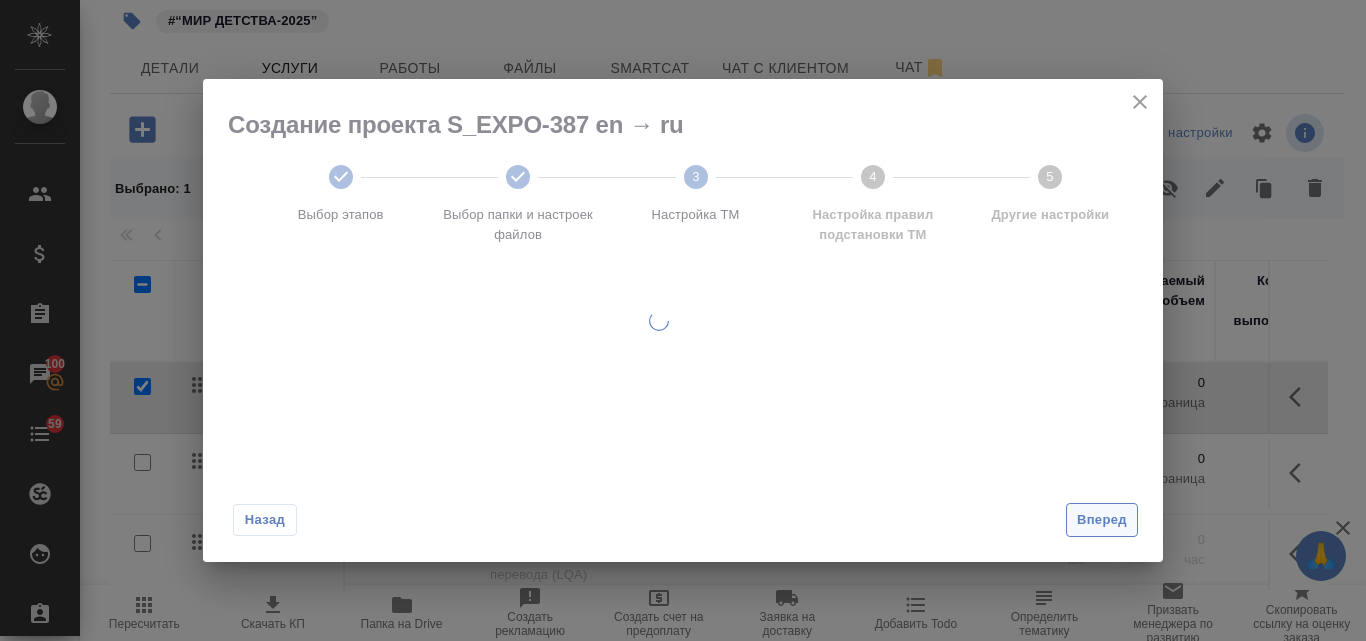 scroll, scrollTop: 0, scrollLeft: 0, axis: both 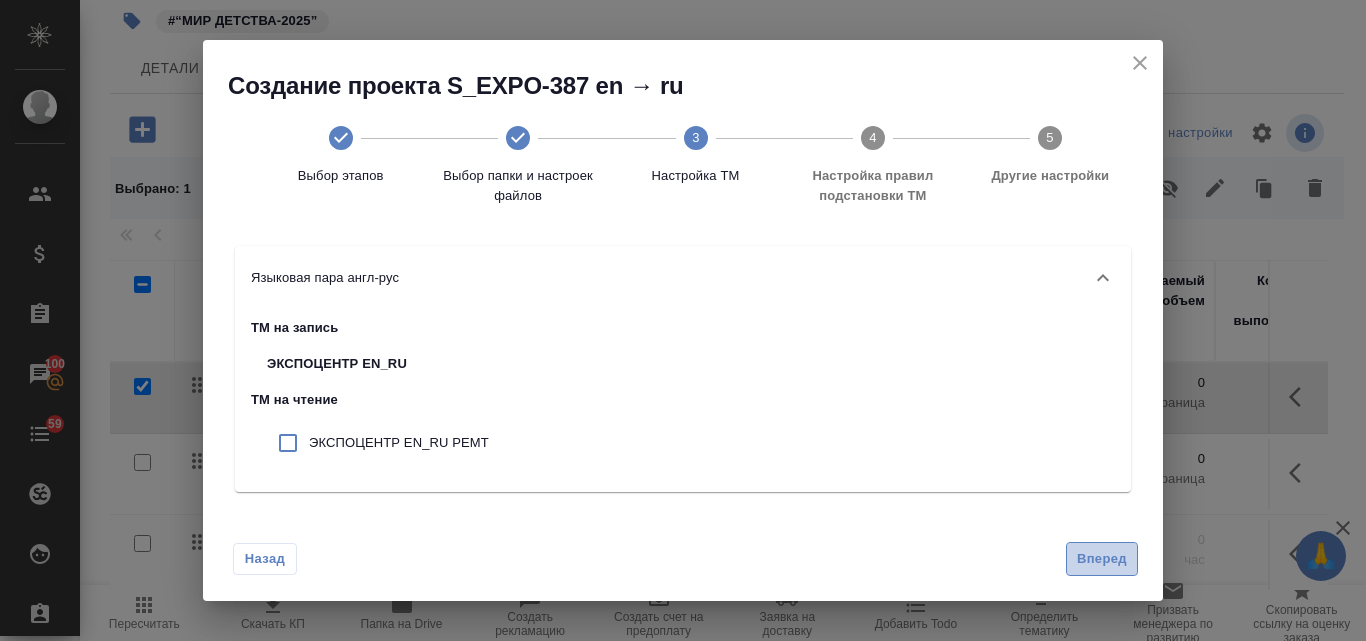click on "Вперед" at bounding box center (1102, 559) 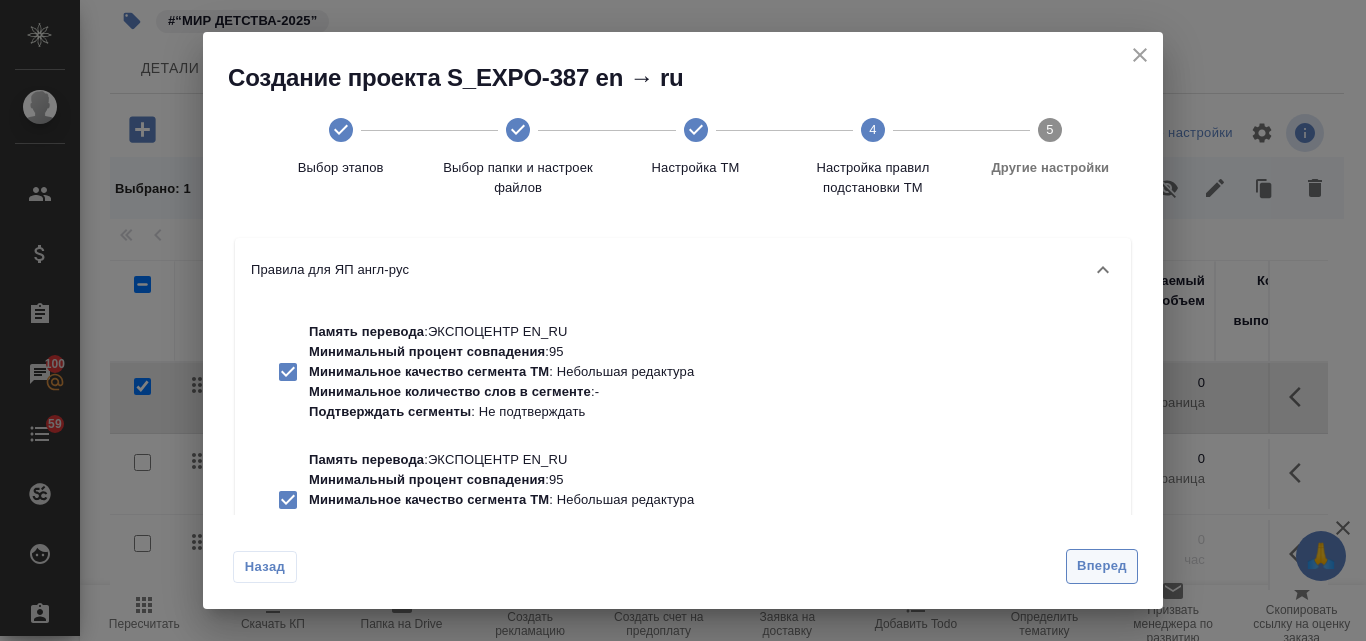 click on "Вперед" at bounding box center (1102, 566) 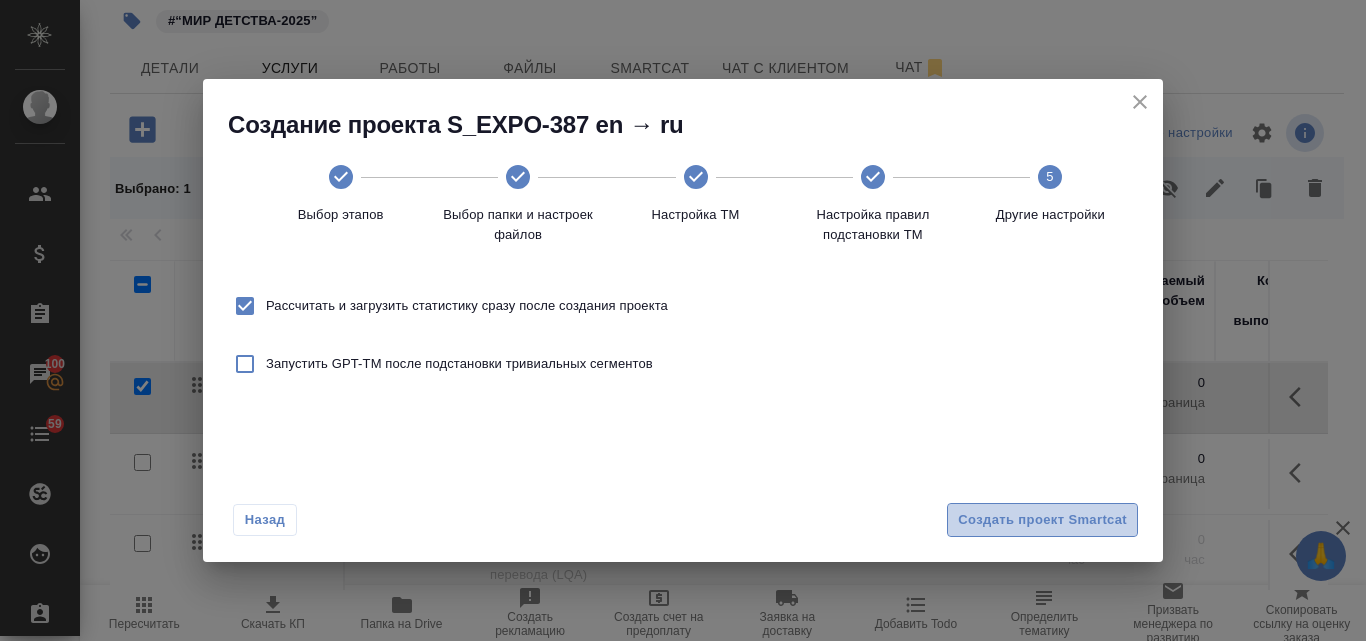 click on "Создать проект Smartcat" at bounding box center (1042, 520) 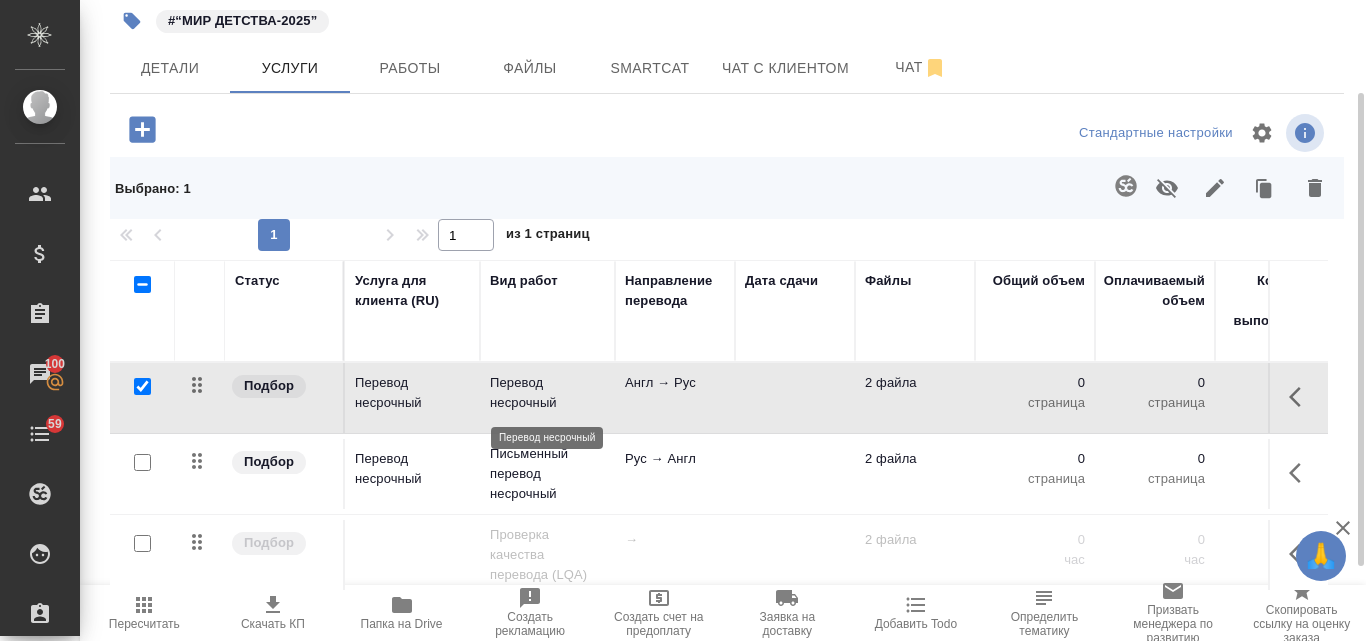 click on "Перевод несрочный" at bounding box center [547, 393] 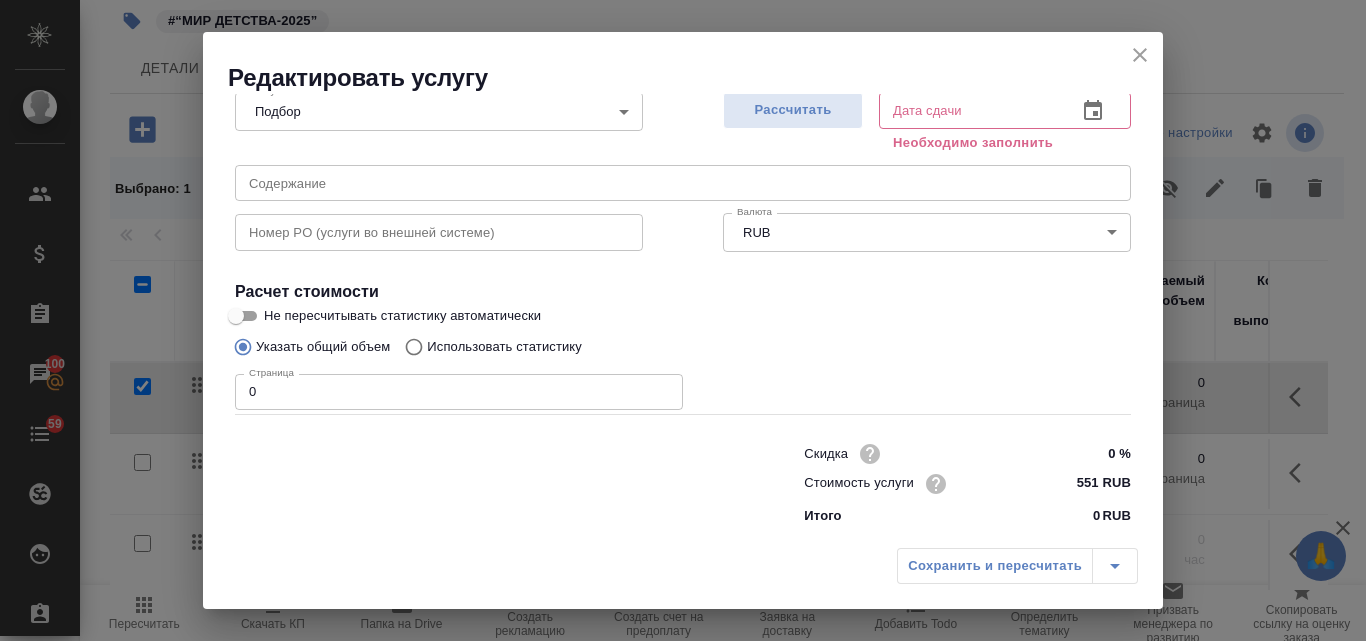 scroll, scrollTop: 226, scrollLeft: 0, axis: vertical 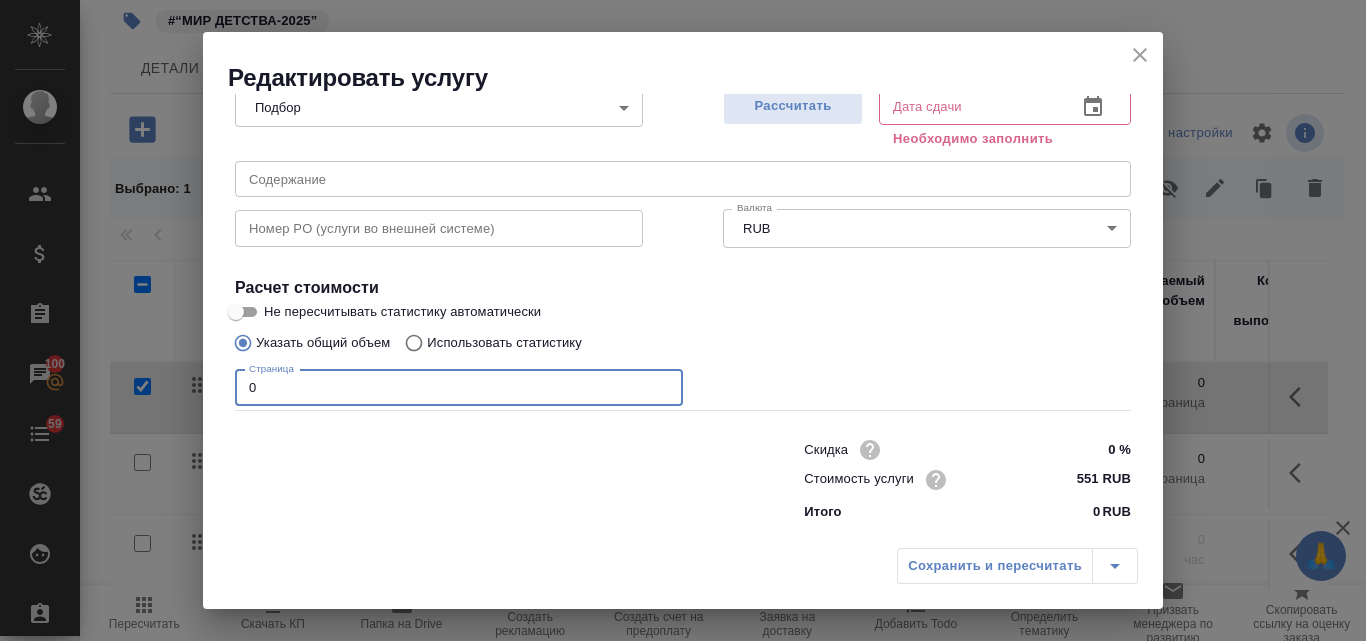 click on "0" at bounding box center (459, 388) 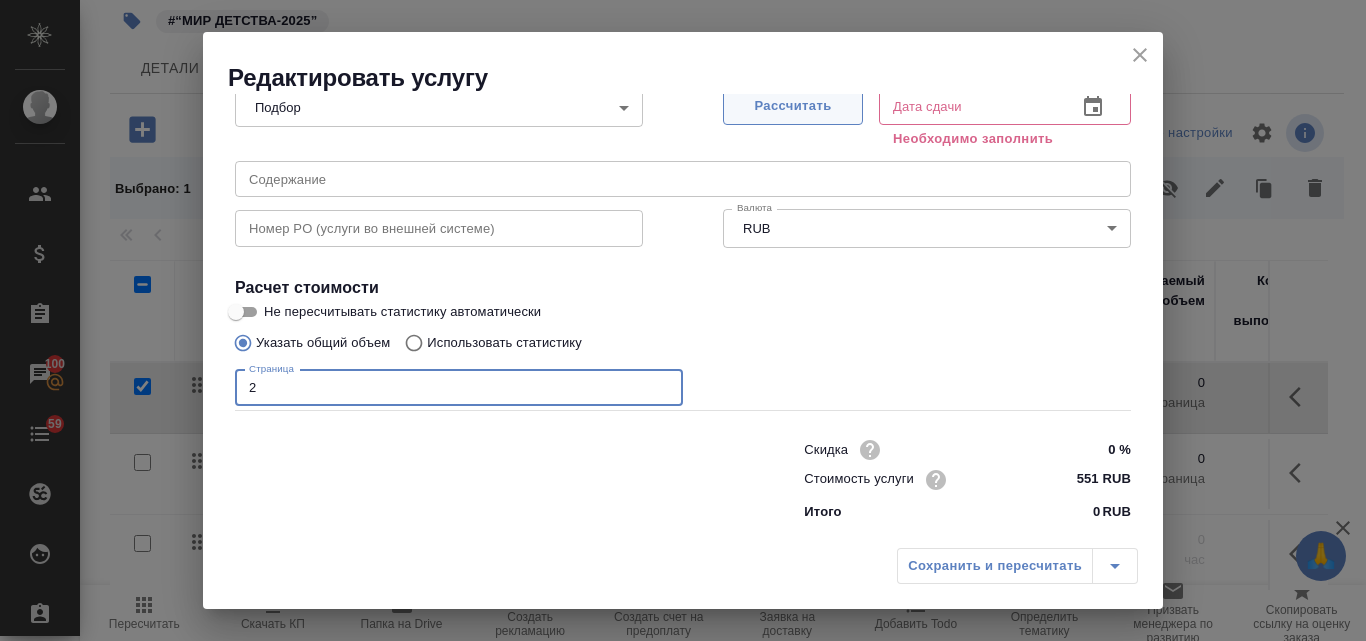 type on "2" 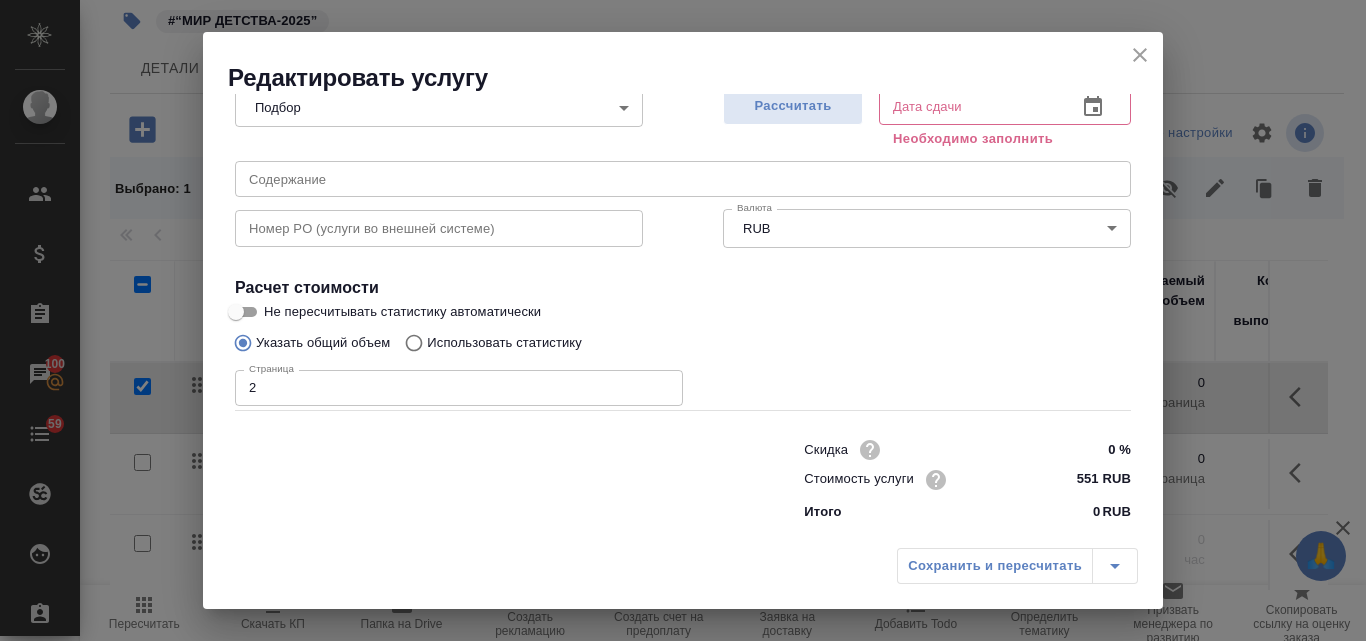 type on "17.07.2025 14:02" 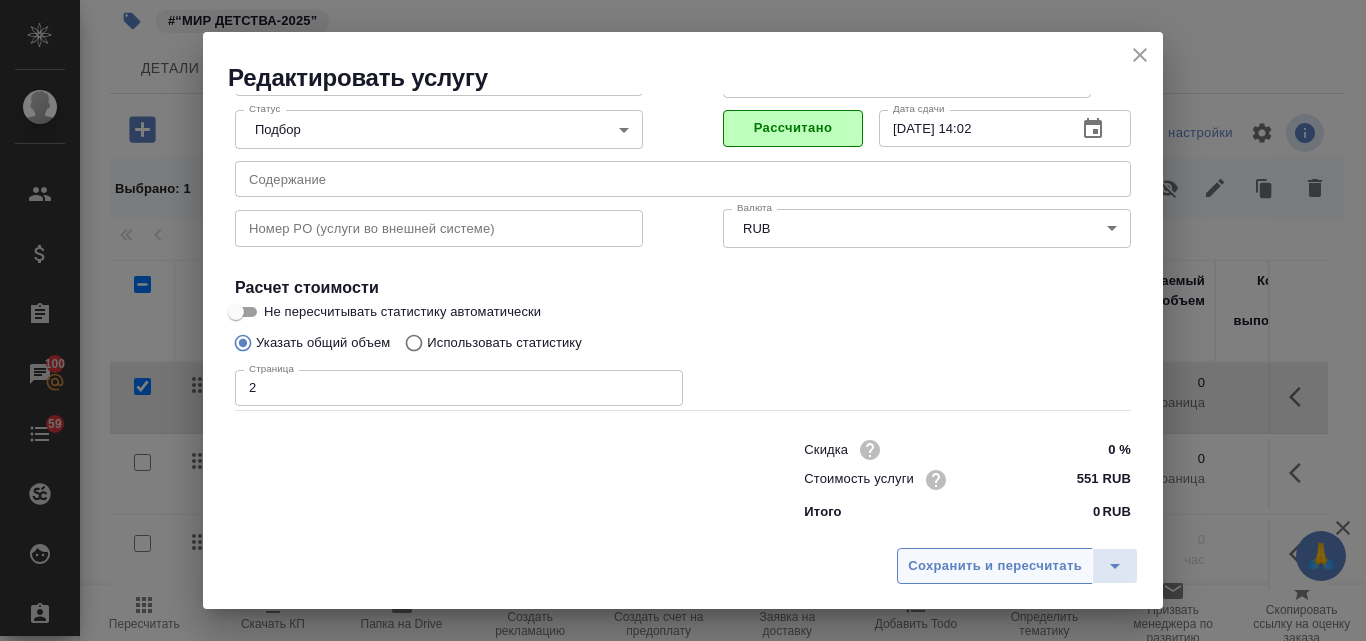 scroll, scrollTop: 204, scrollLeft: 0, axis: vertical 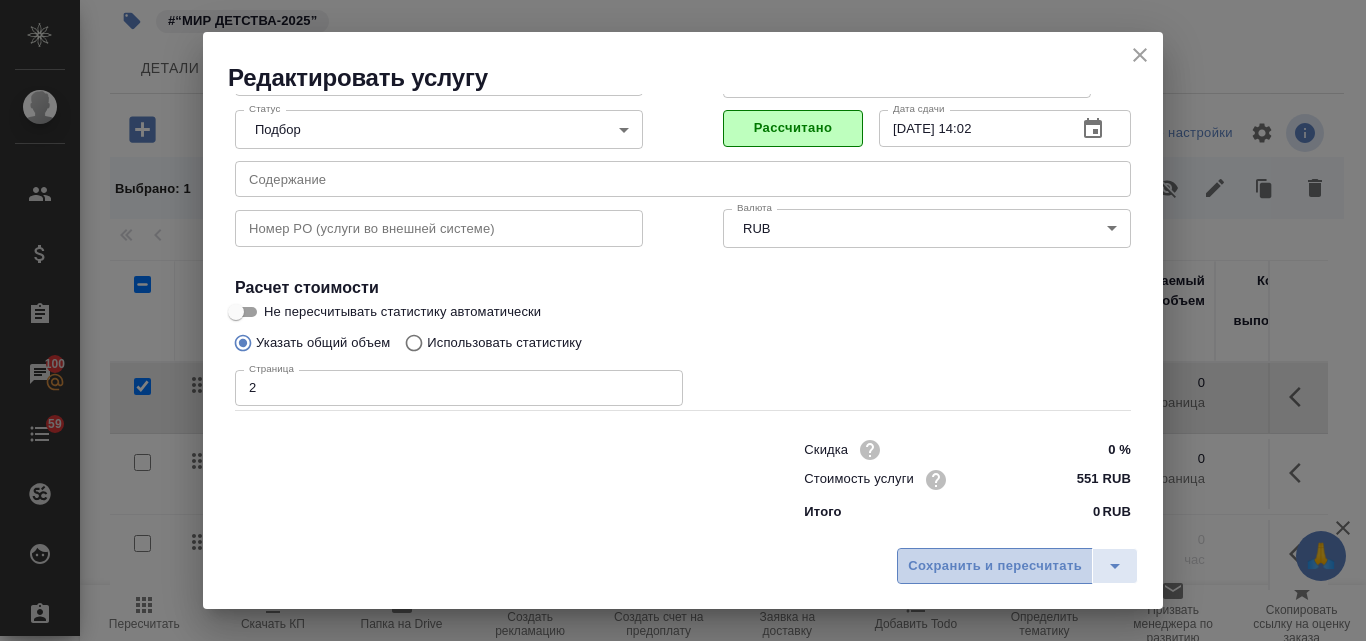 click on "Сохранить и пересчитать" at bounding box center (995, 566) 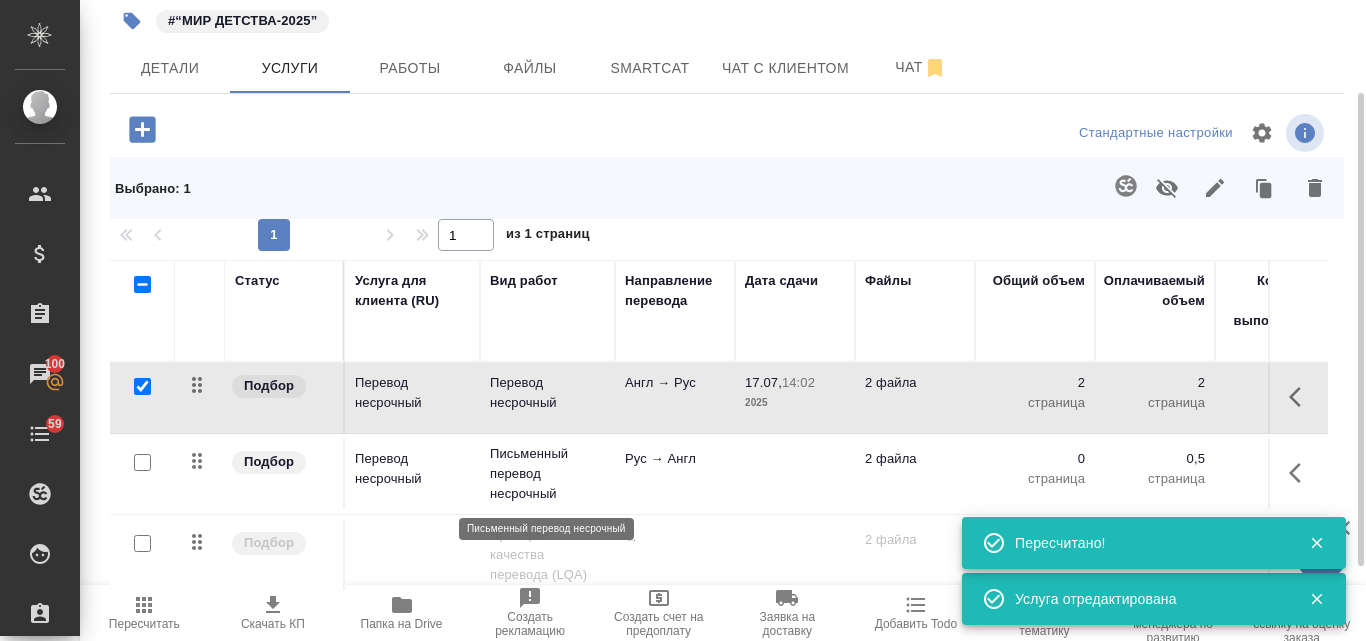 click on "Письменный перевод несрочный" at bounding box center [547, 474] 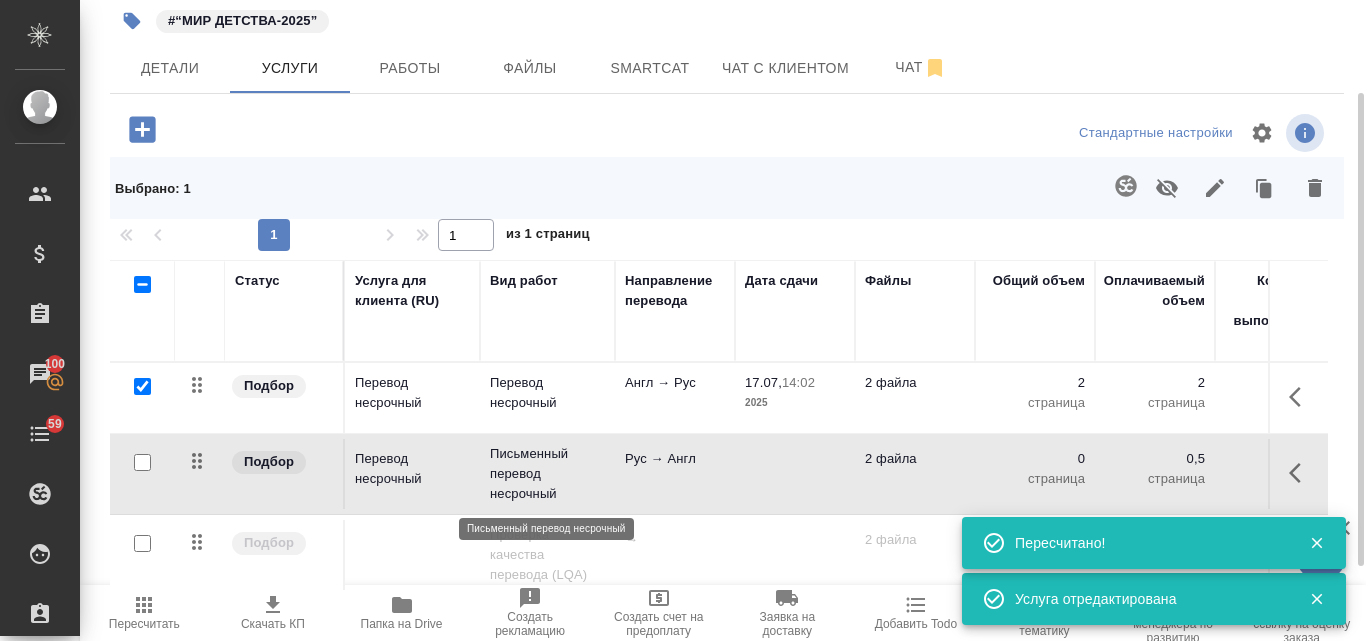 click on "Письменный перевод несрочный" at bounding box center [547, 474] 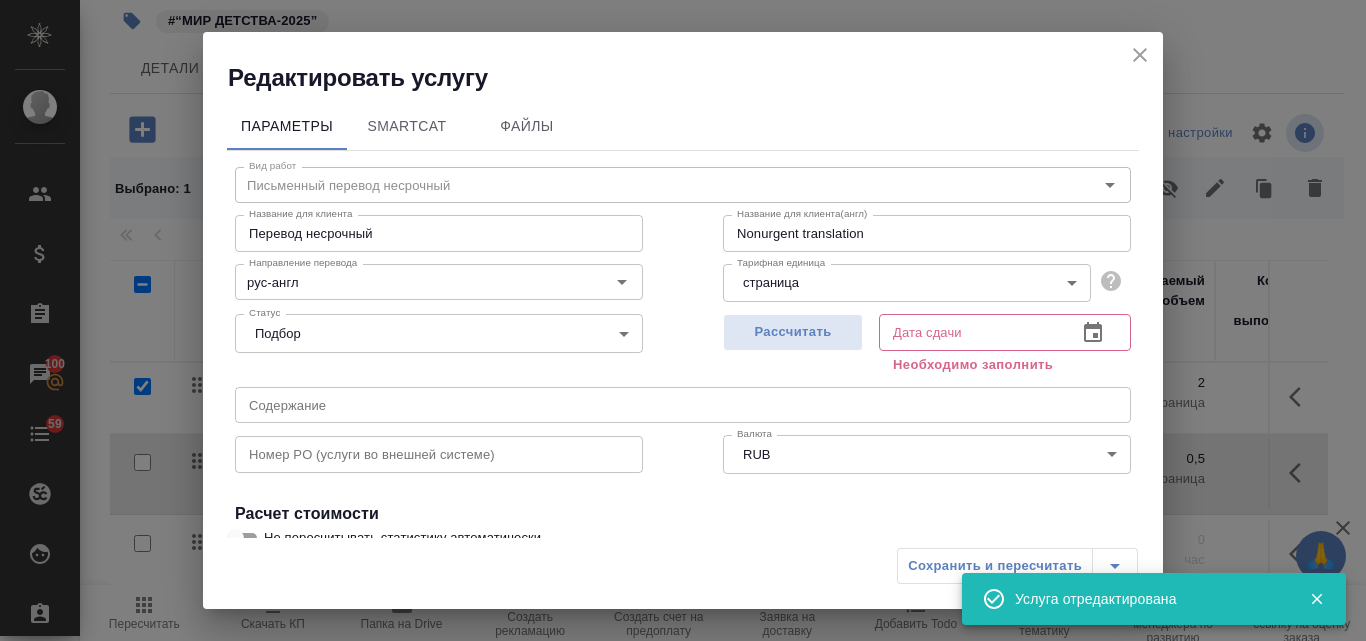 scroll, scrollTop: 226, scrollLeft: 0, axis: vertical 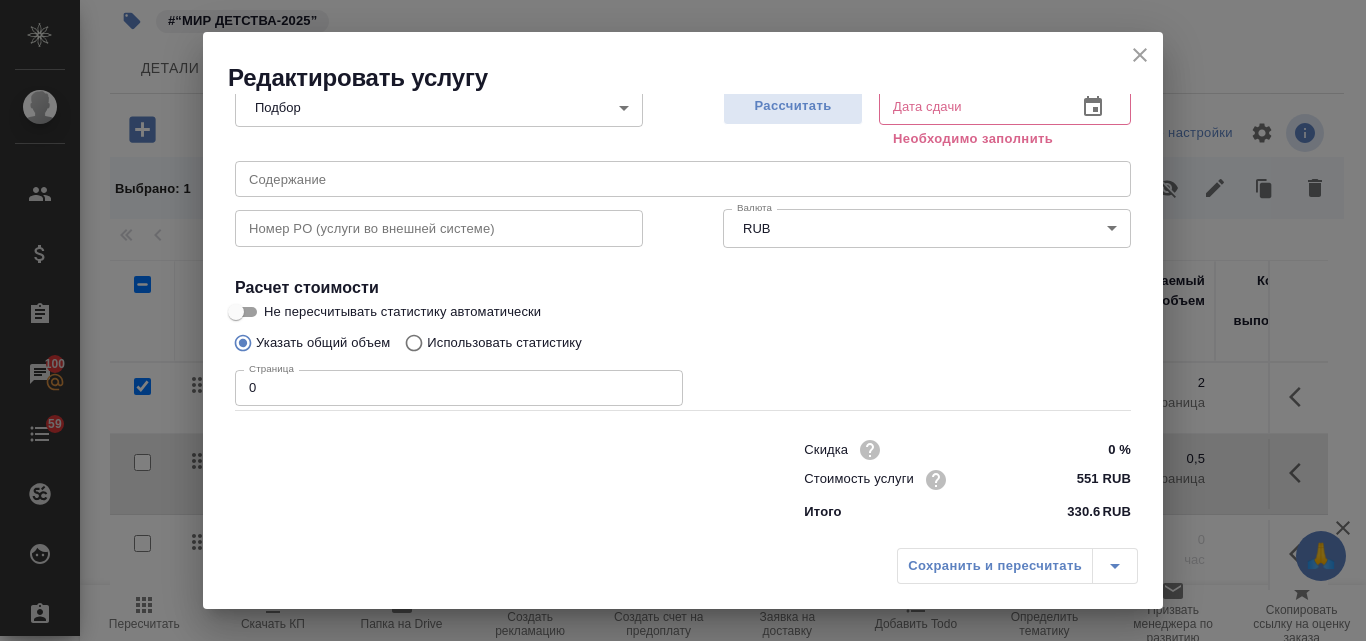 click 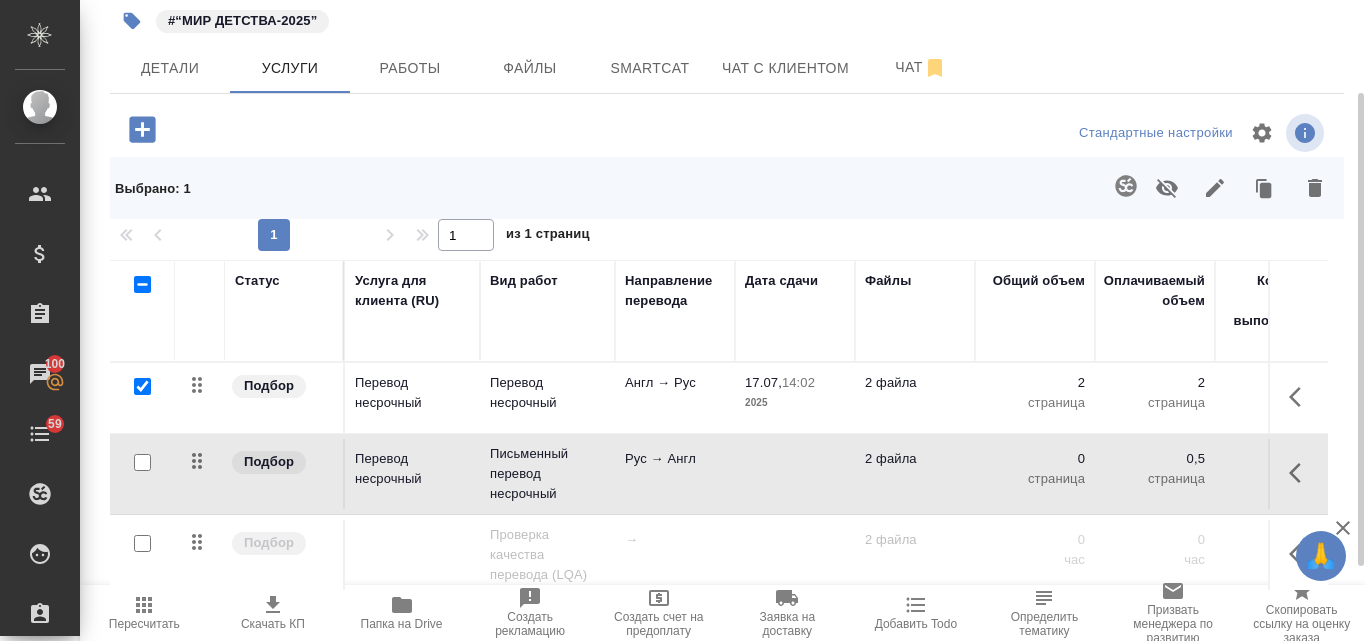 click at bounding box center (142, 386) 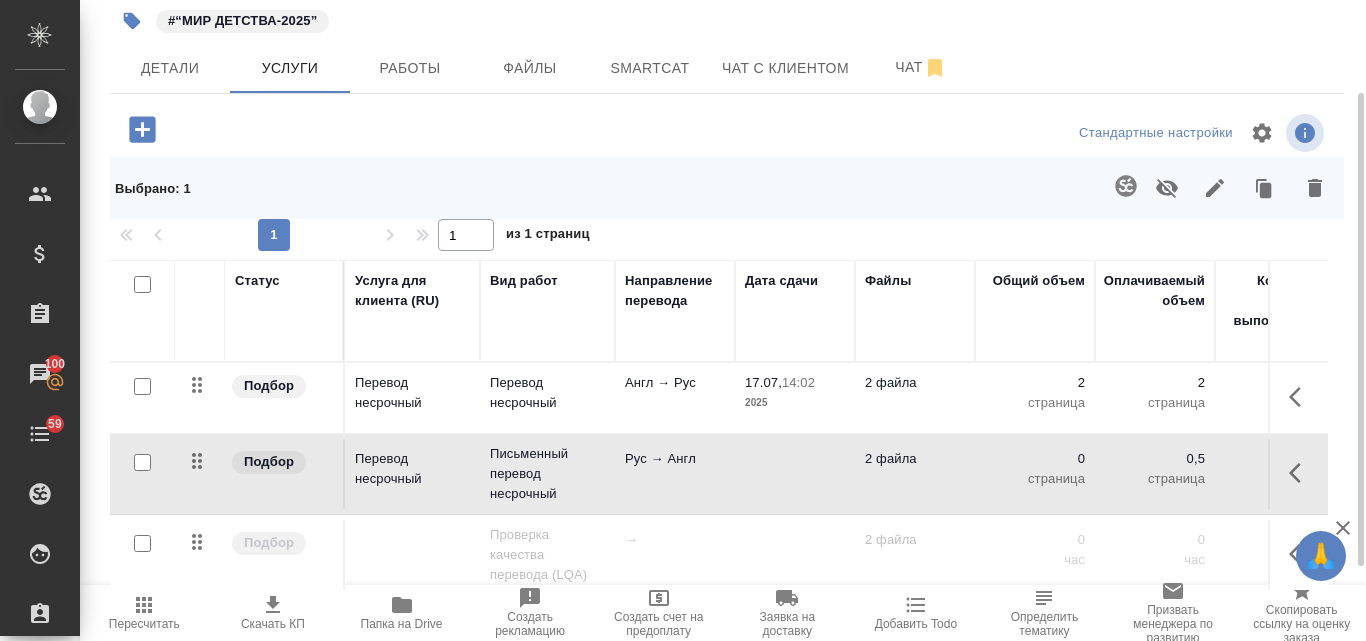 checkbox on "false" 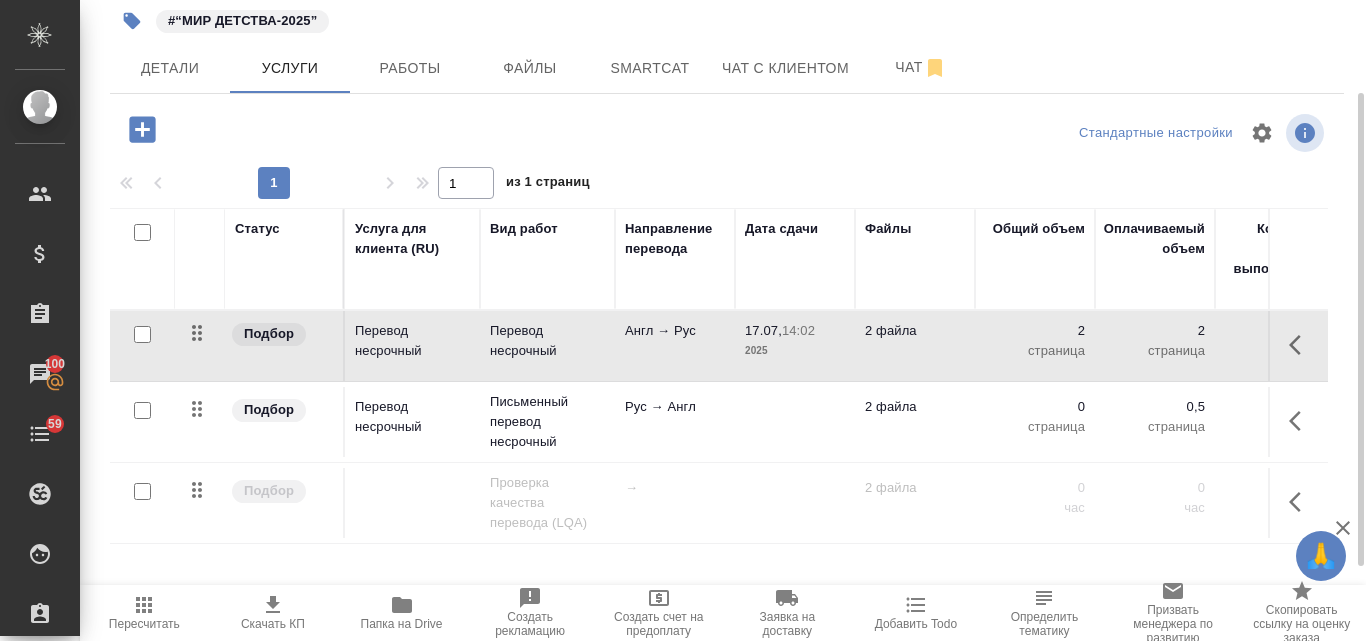 click at bounding box center (142, 410) 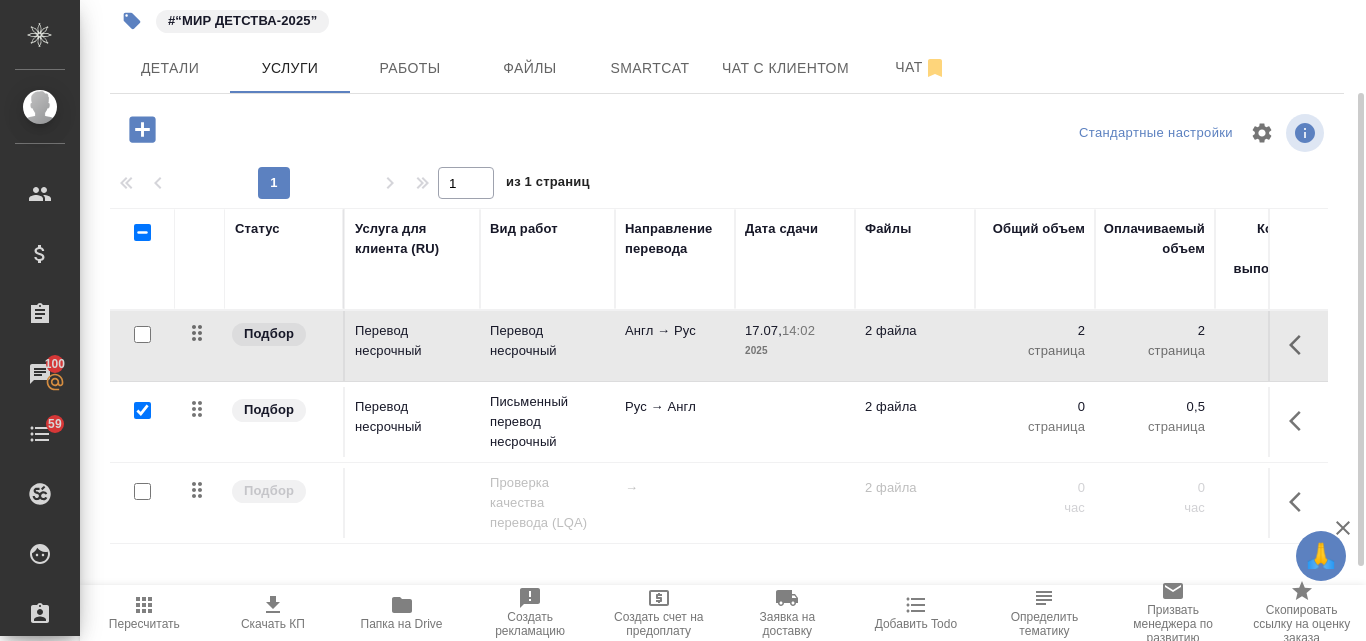 checkbox on "true" 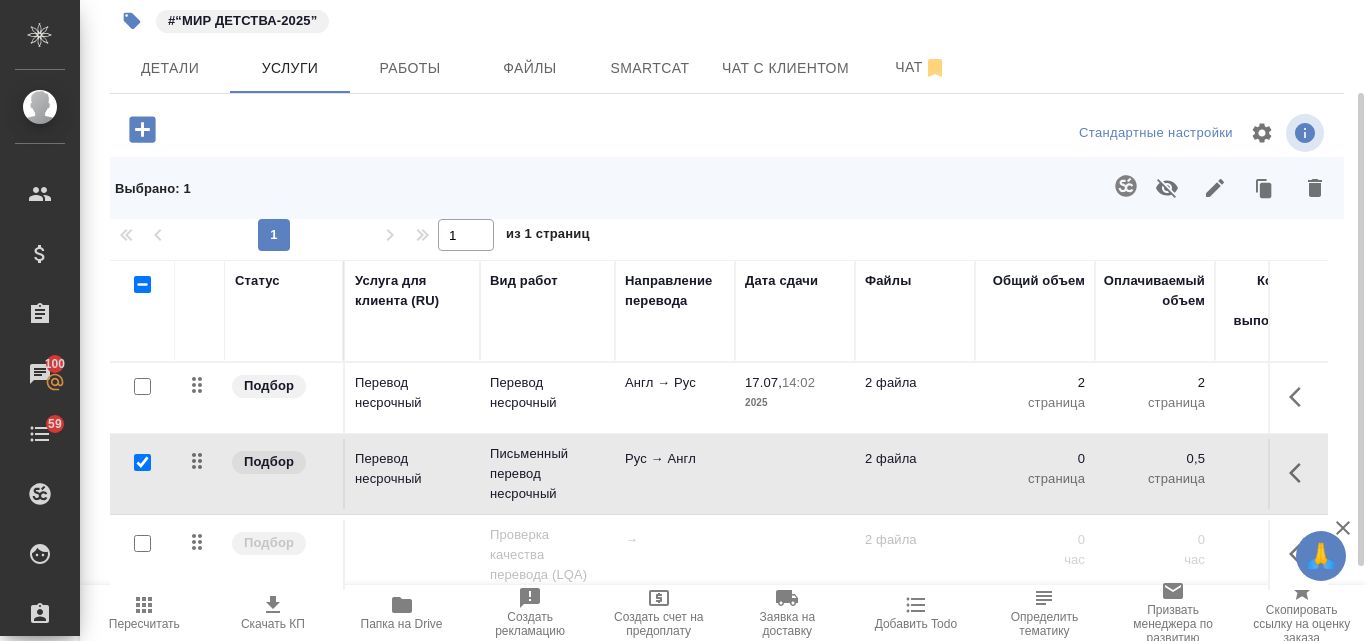 click 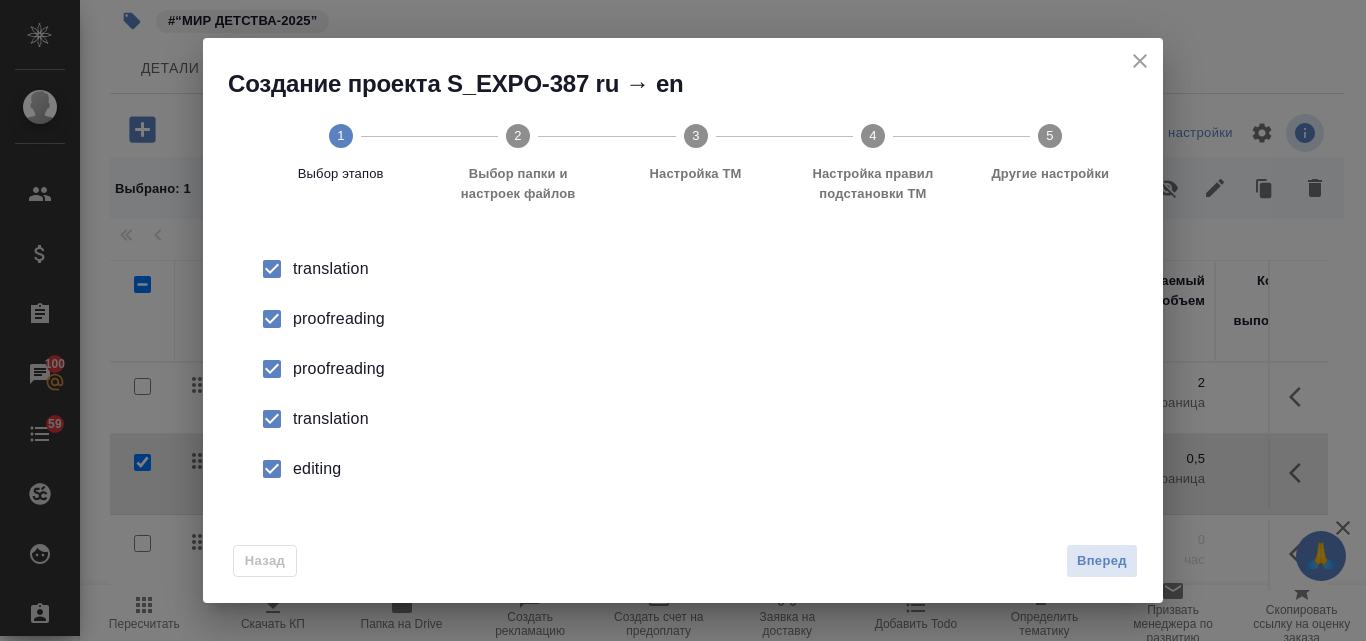 click on "proofreading" at bounding box center (704, 319) 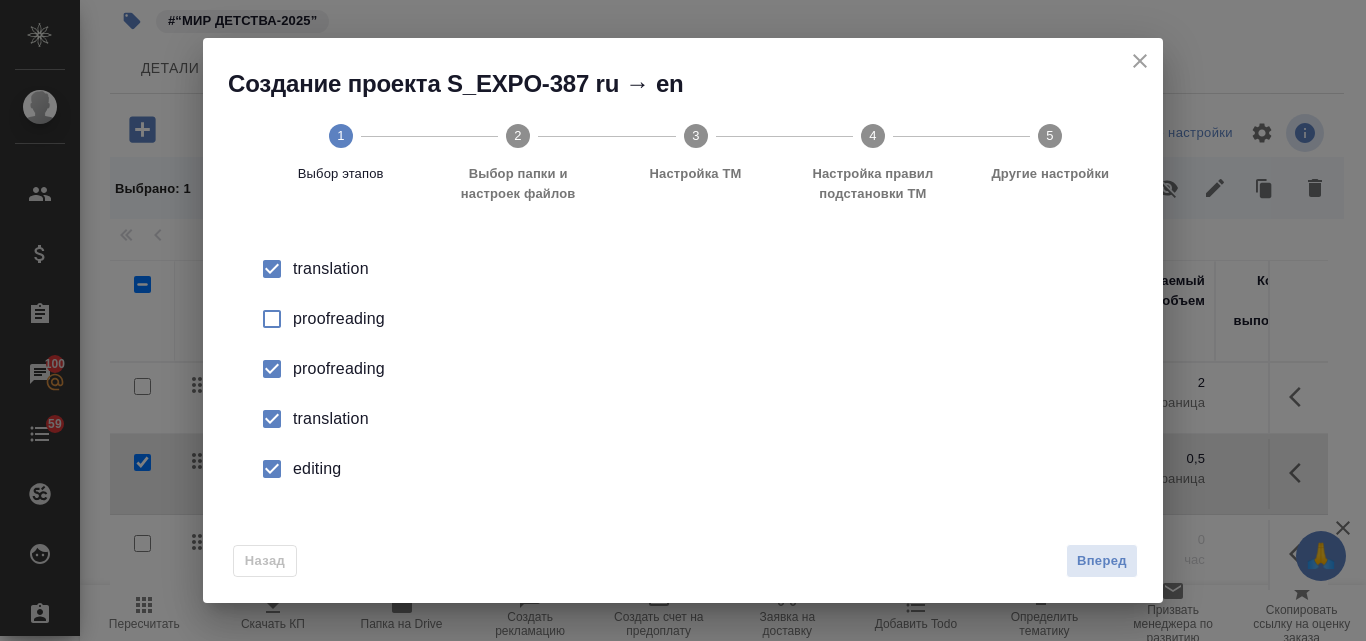click on "proofreading" at bounding box center [704, 319] 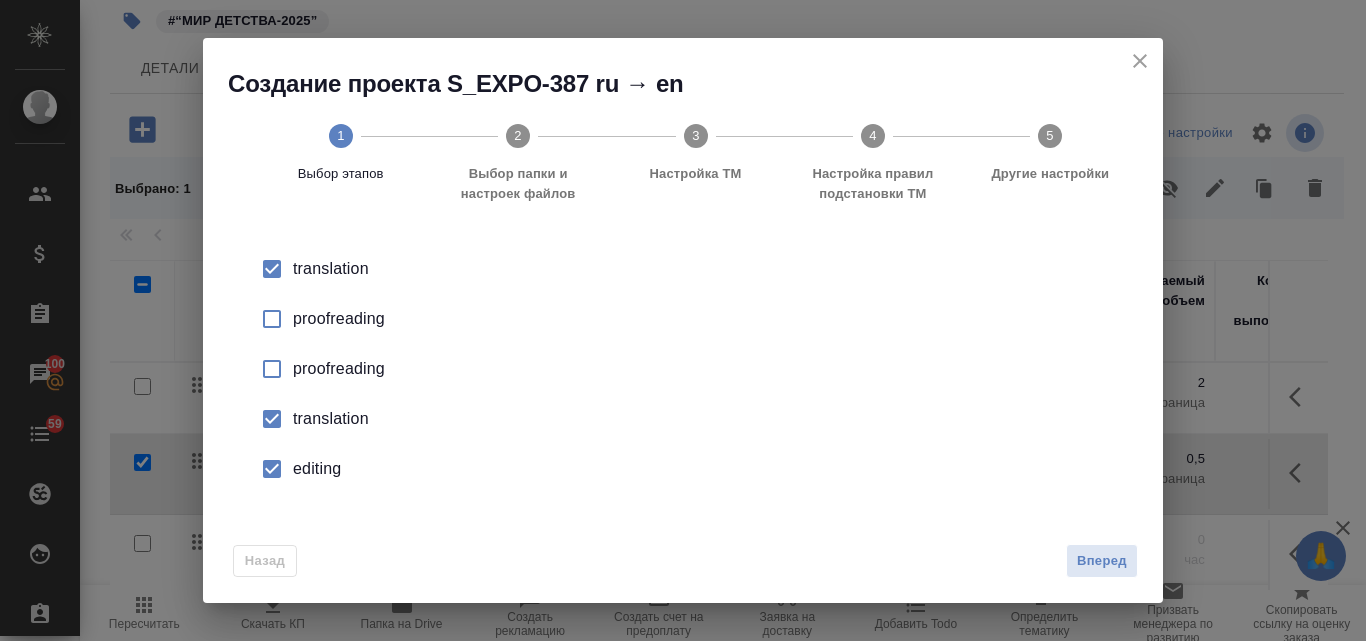 click on "translation" at bounding box center (704, 269) 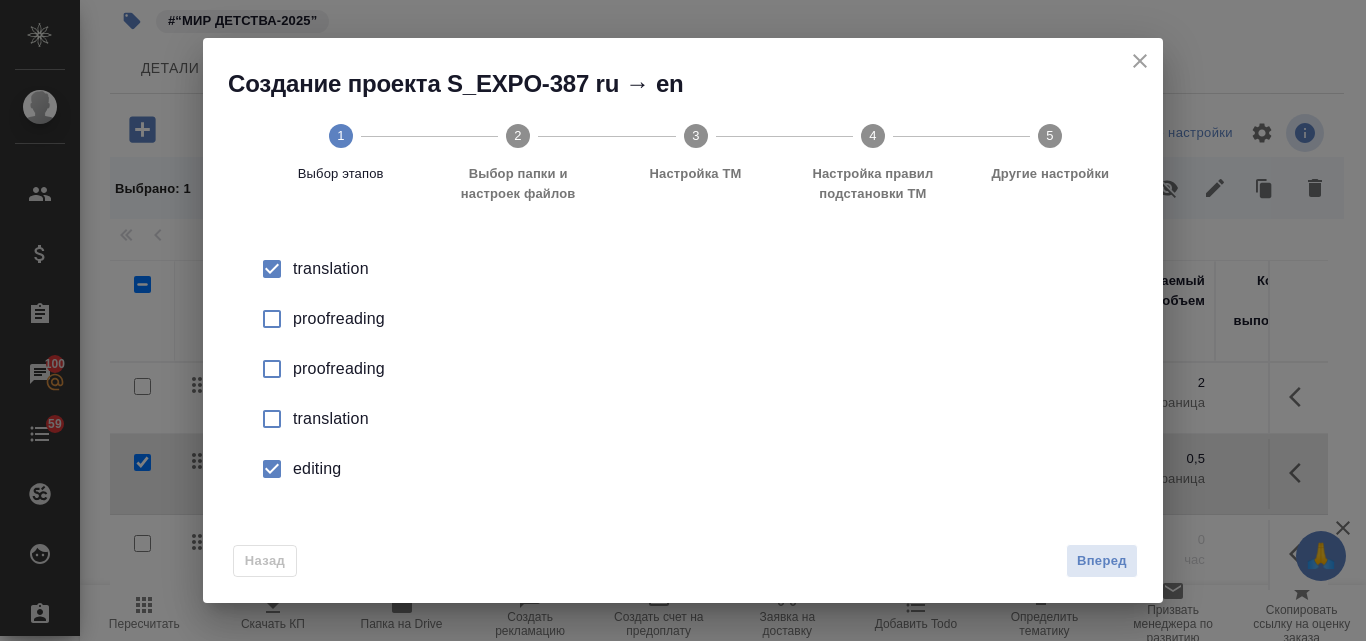 click on "editing" at bounding box center [704, 469] 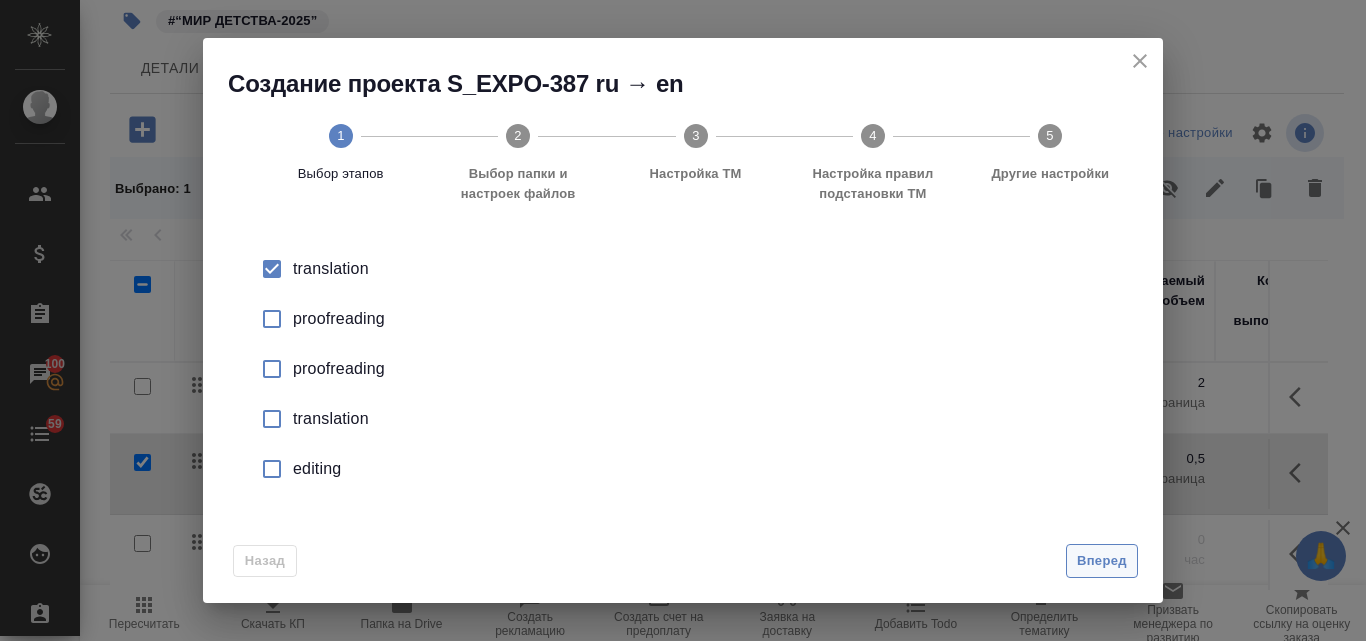 drag, startPoint x: 1083, startPoint y: 569, endPoint x: 1103, endPoint y: 563, distance: 20.880613 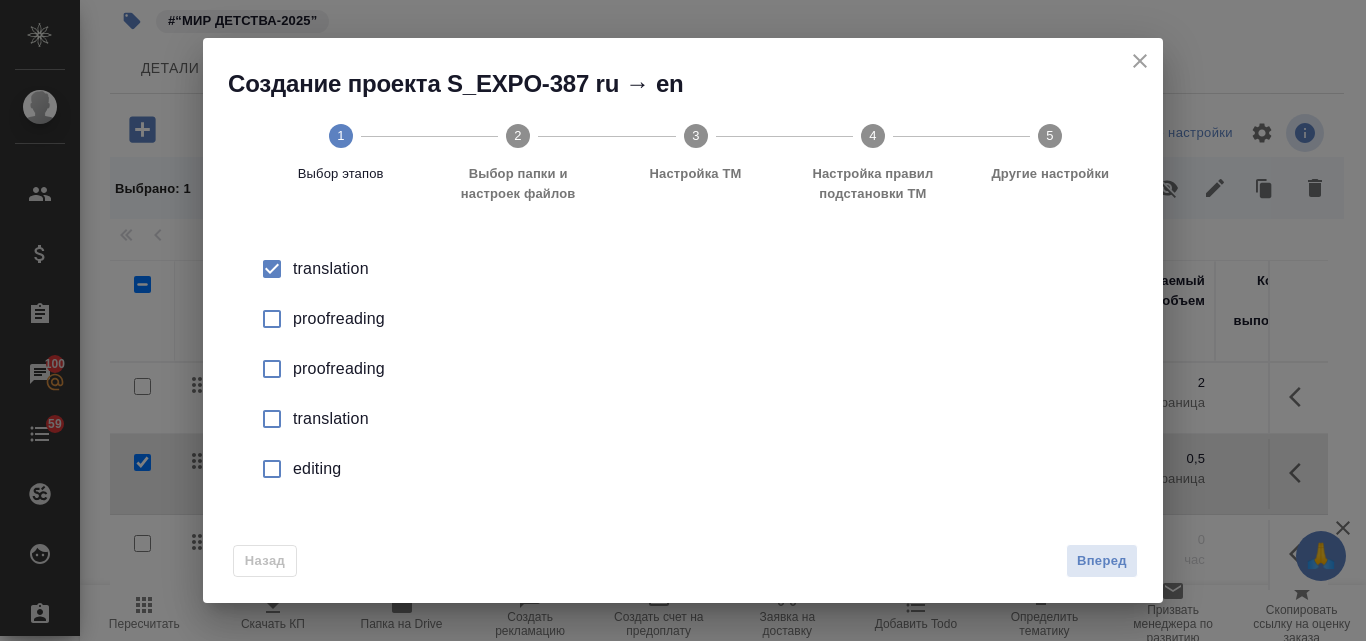 click on "Вперед" at bounding box center (1102, 561) 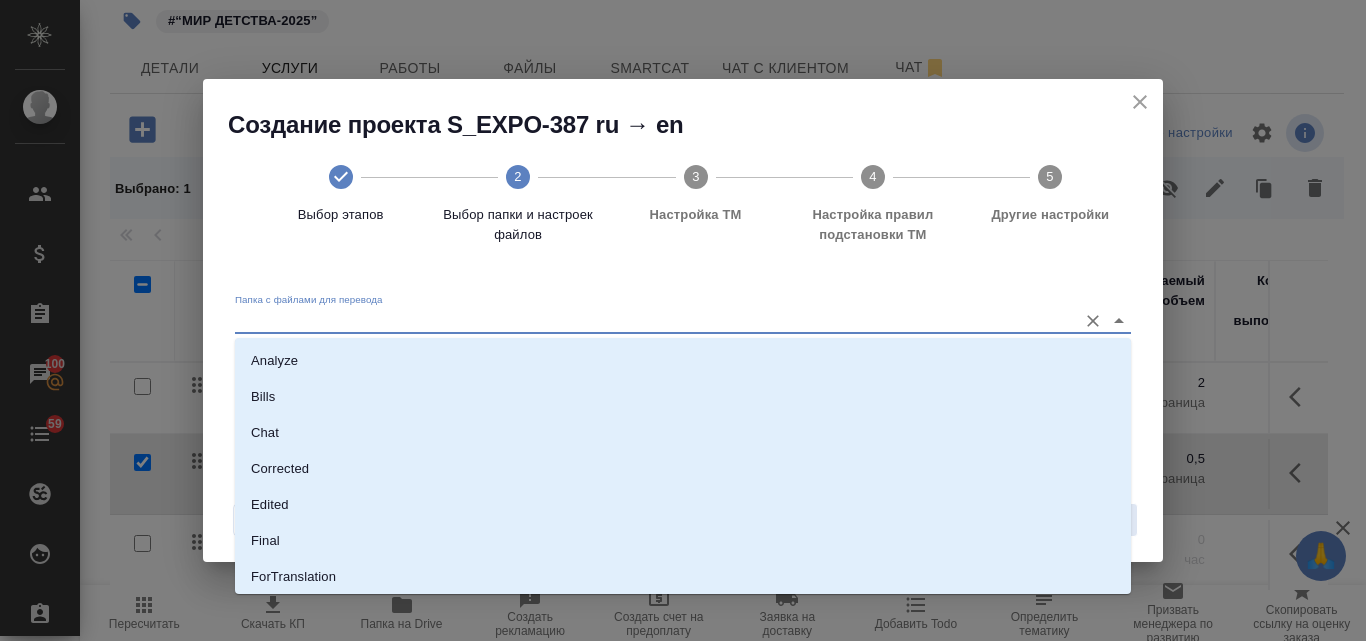 click on "Папка с файлами для перевода" at bounding box center (651, 321) 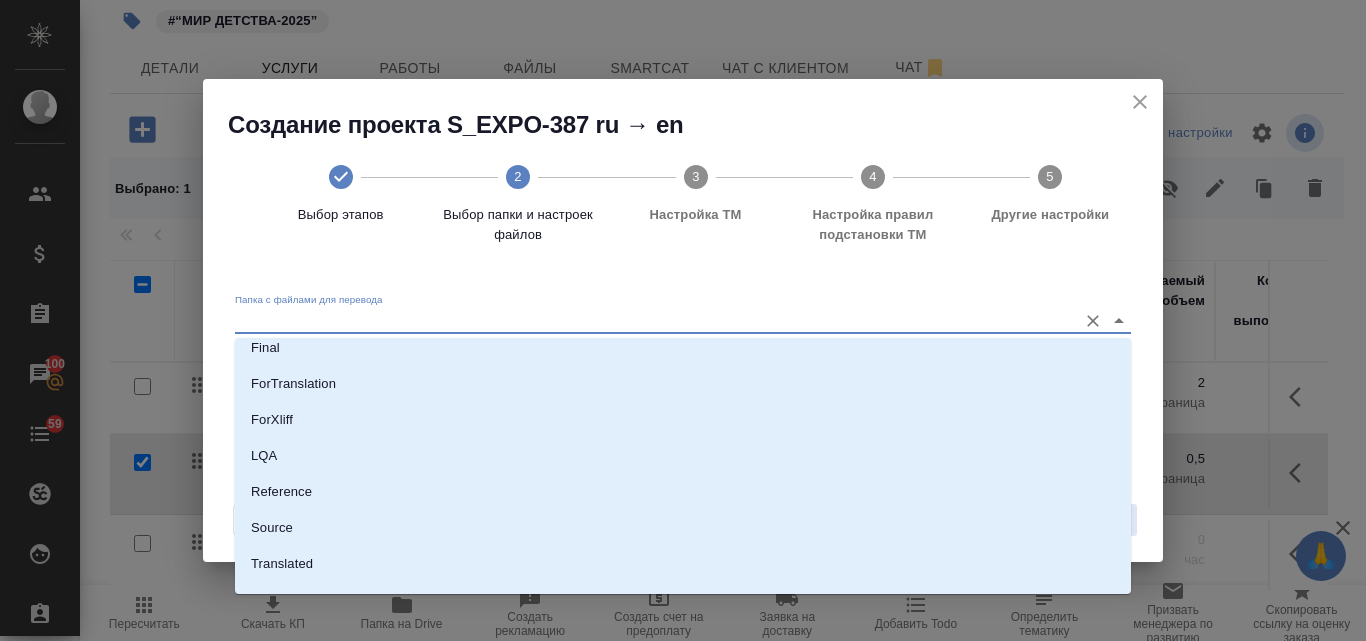 scroll, scrollTop: 200, scrollLeft: 0, axis: vertical 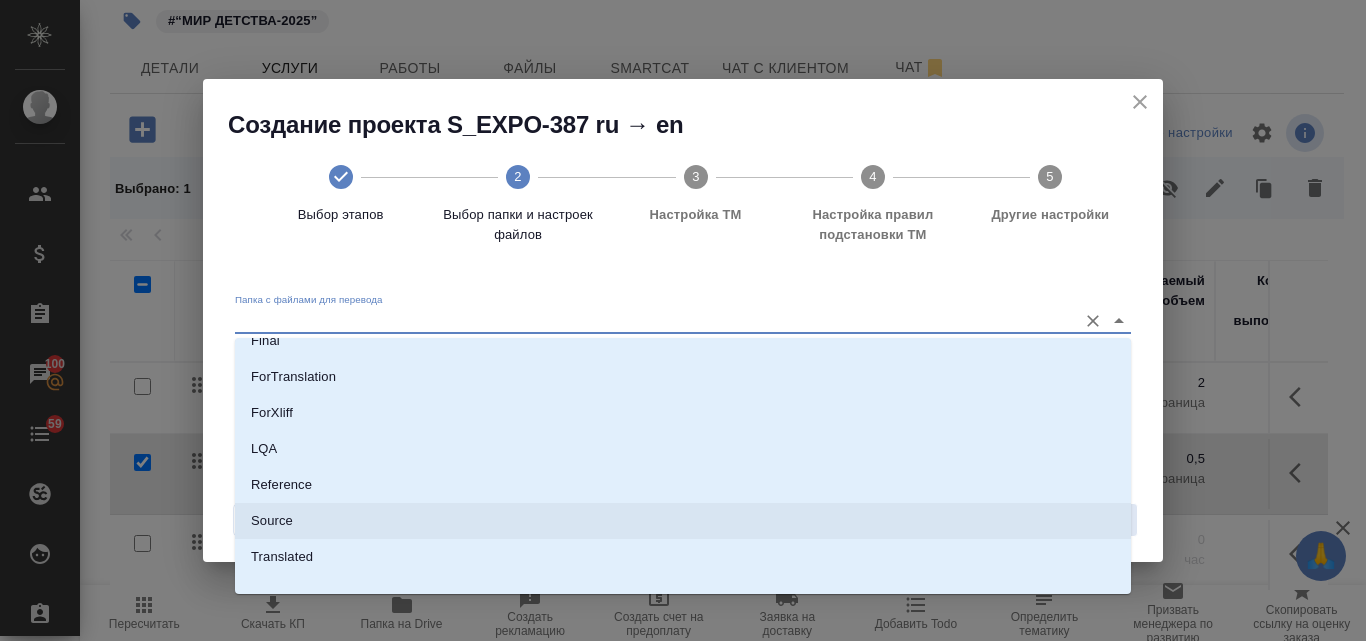 click on "Source" at bounding box center [683, 521] 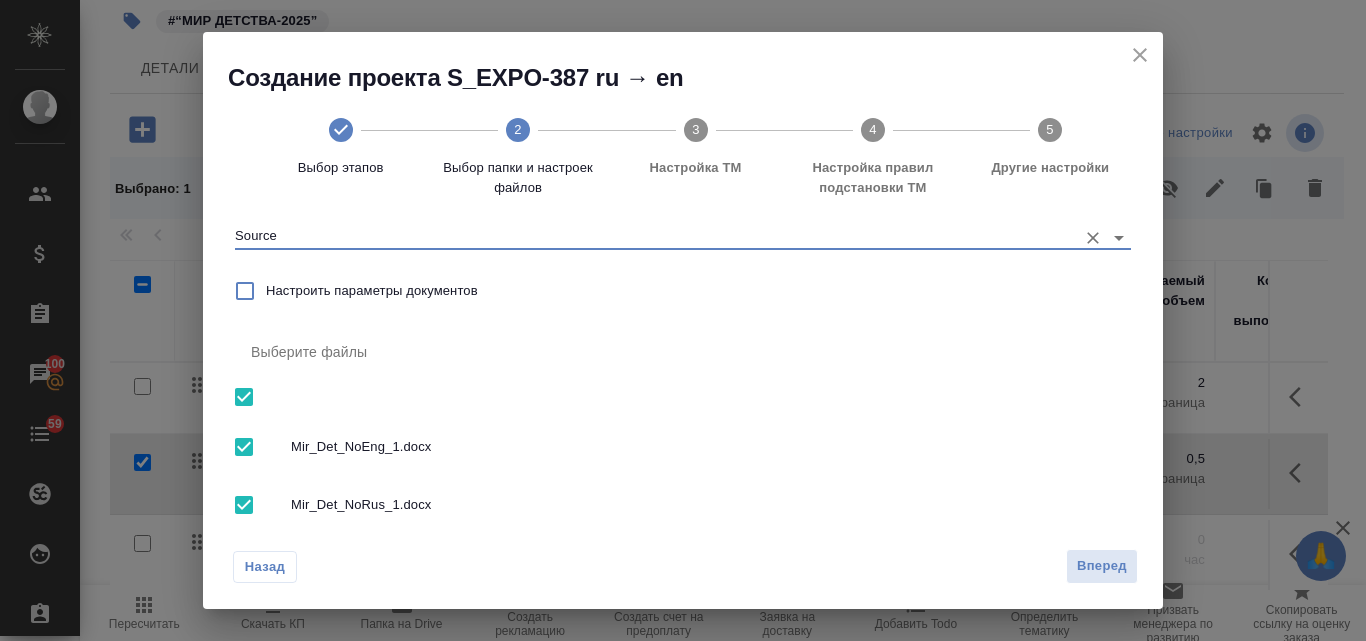scroll, scrollTop: 80, scrollLeft: 0, axis: vertical 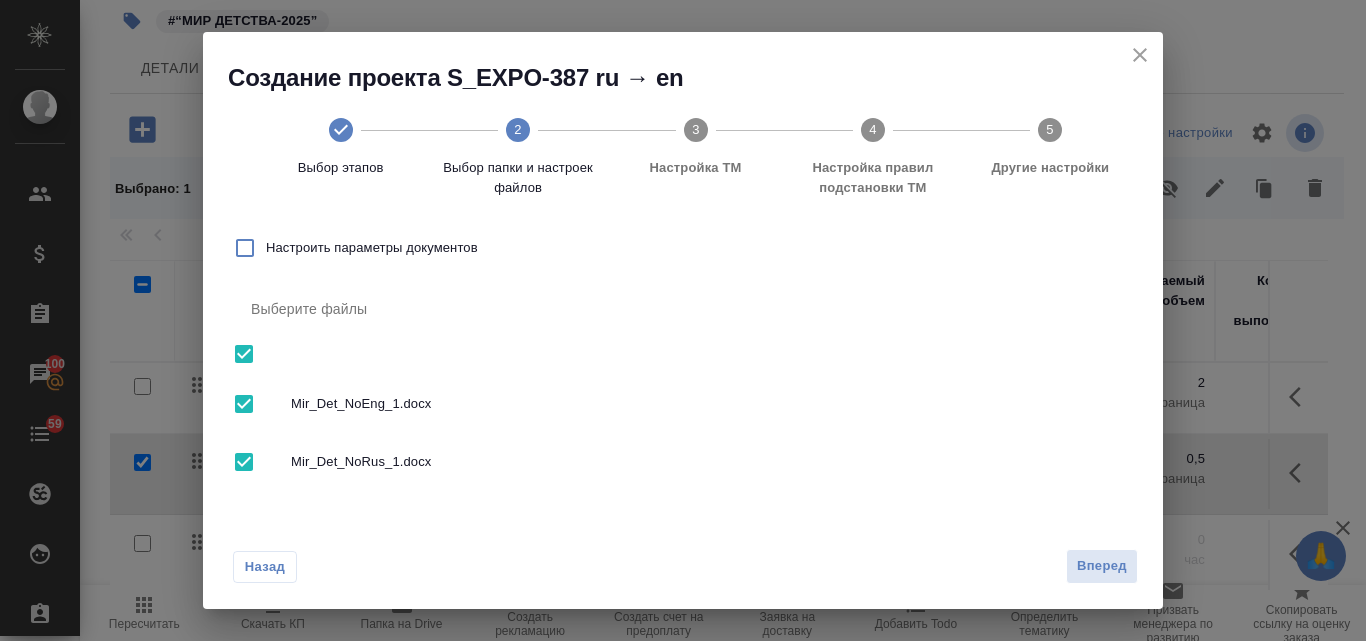 click at bounding box center [244, 462] 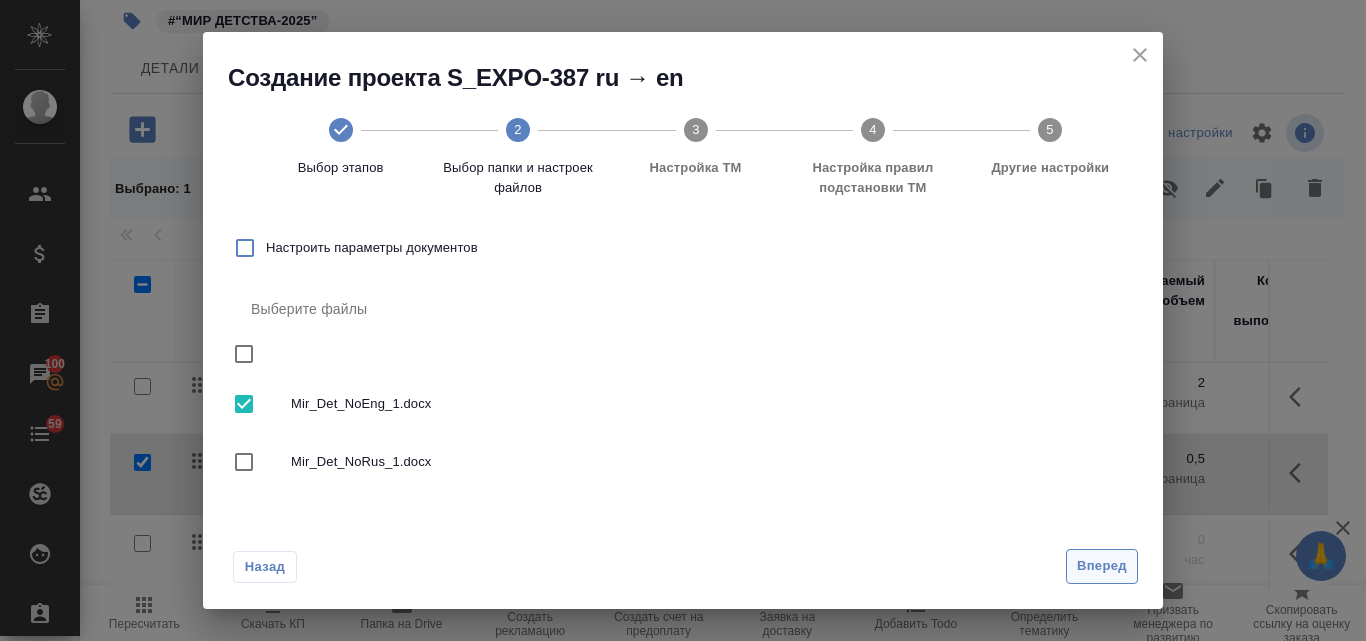 click on "Вперед" at bounding box center [1102, 566] 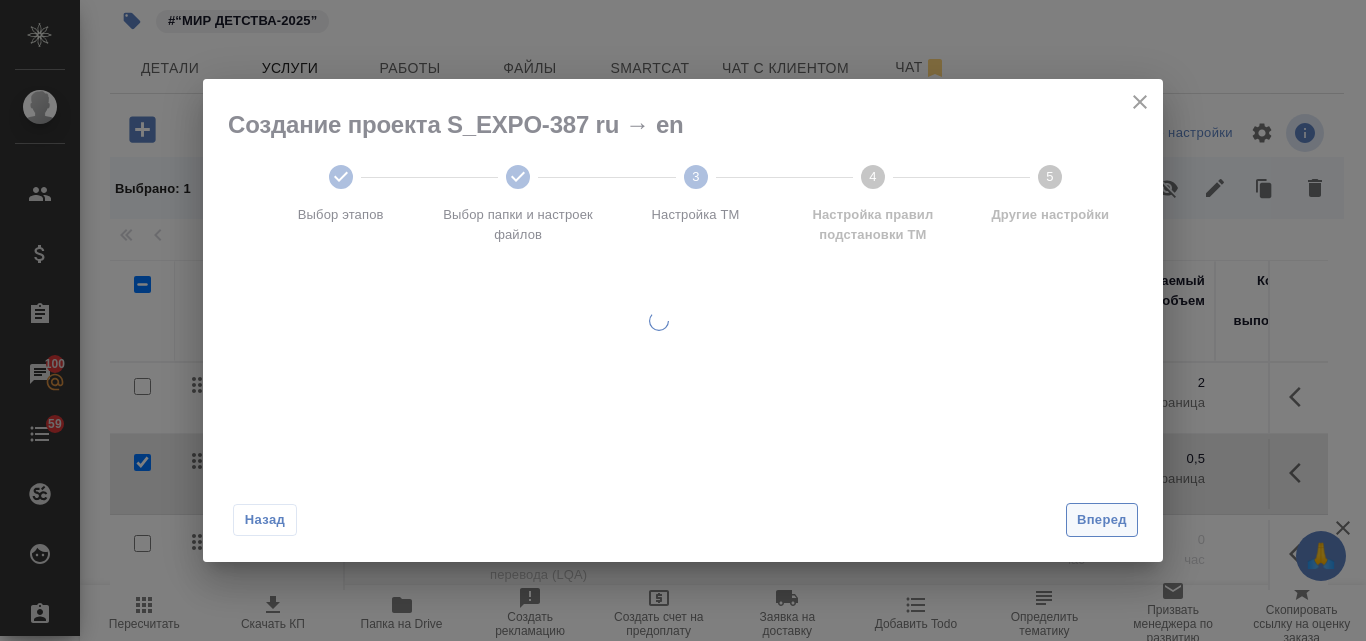 scroll, scrollTop: 0, scrollLeft: 0, axis: both 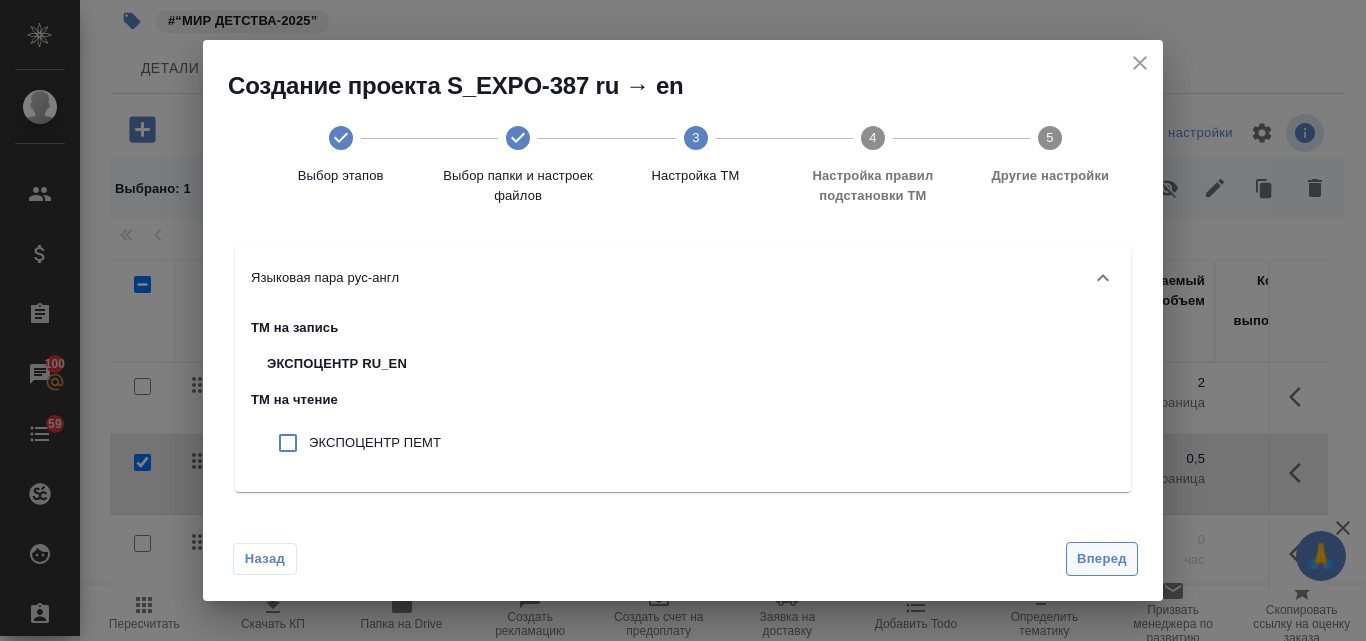 click on "Вперед" at bounding box center (1102, 559) 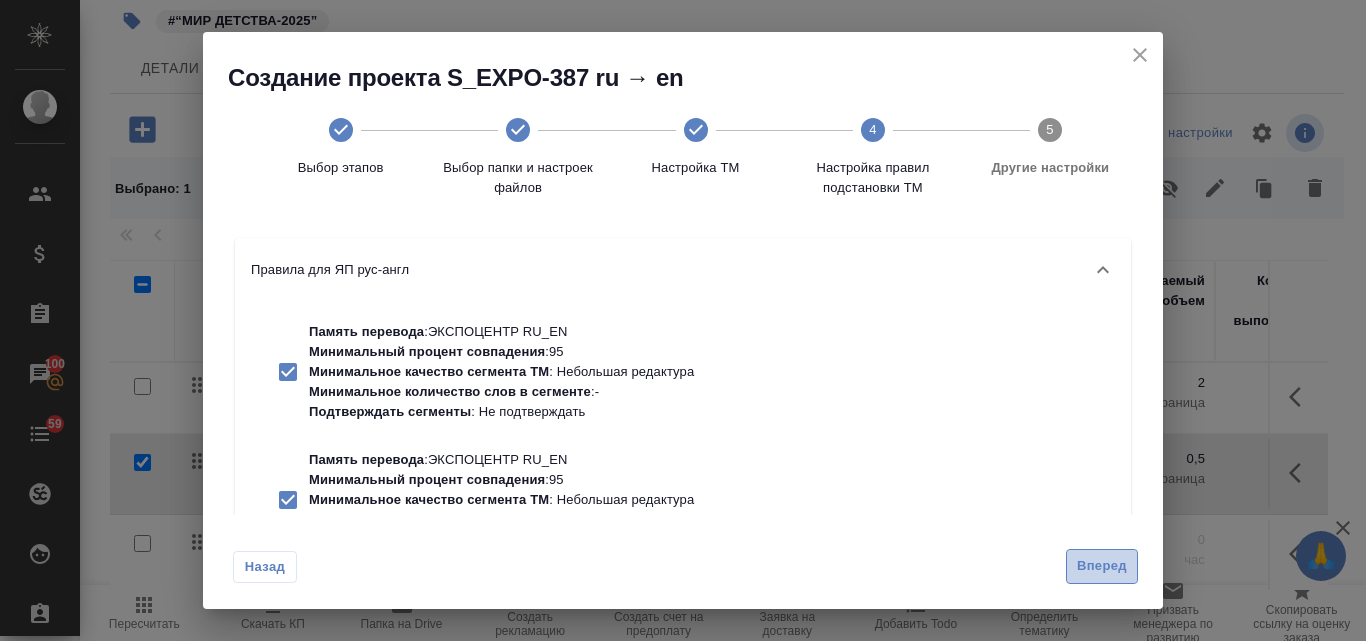 click on "Вперед" at bounding box center (1102, 566) 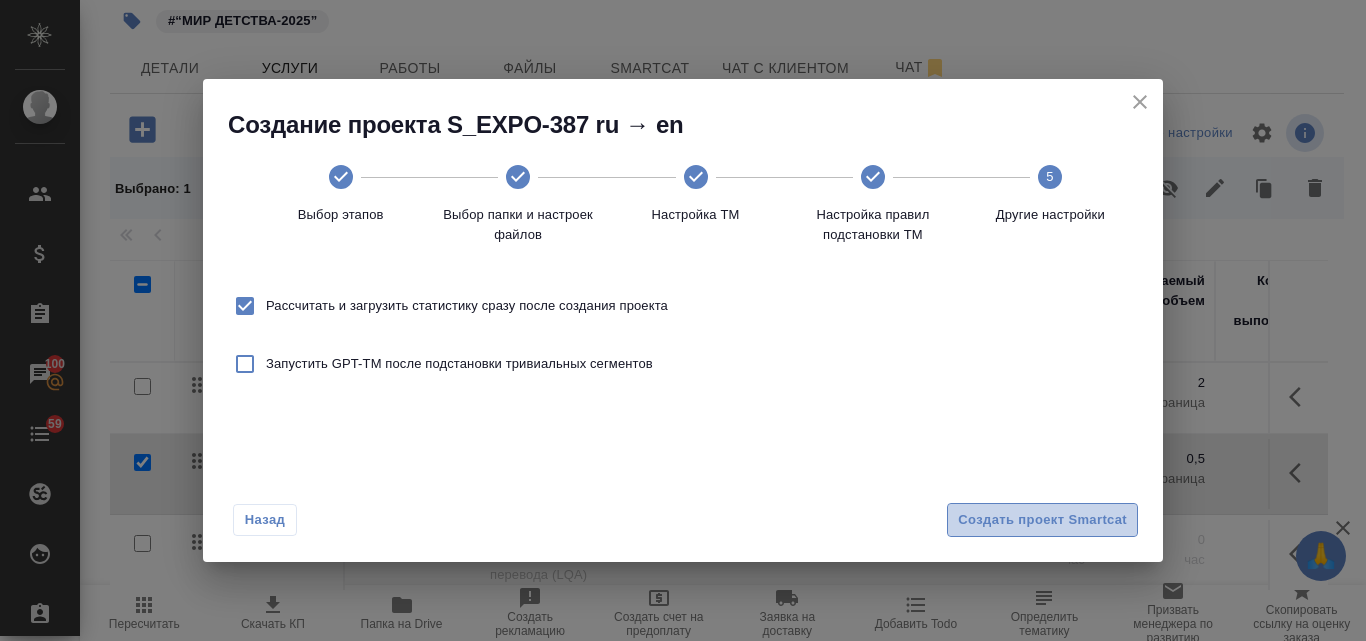 click on "Создать проект Smartcat" at bounding box center (1042, 520) 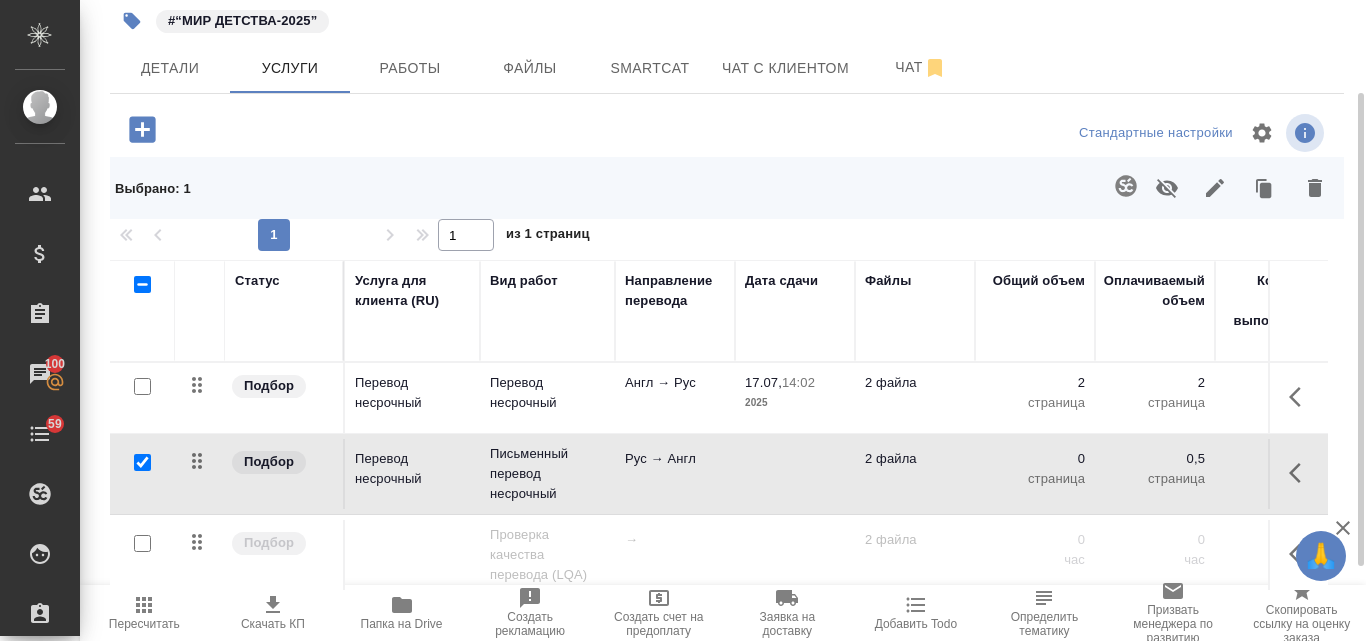 click on "Рус → Англ" at bounding box center (675, 383) 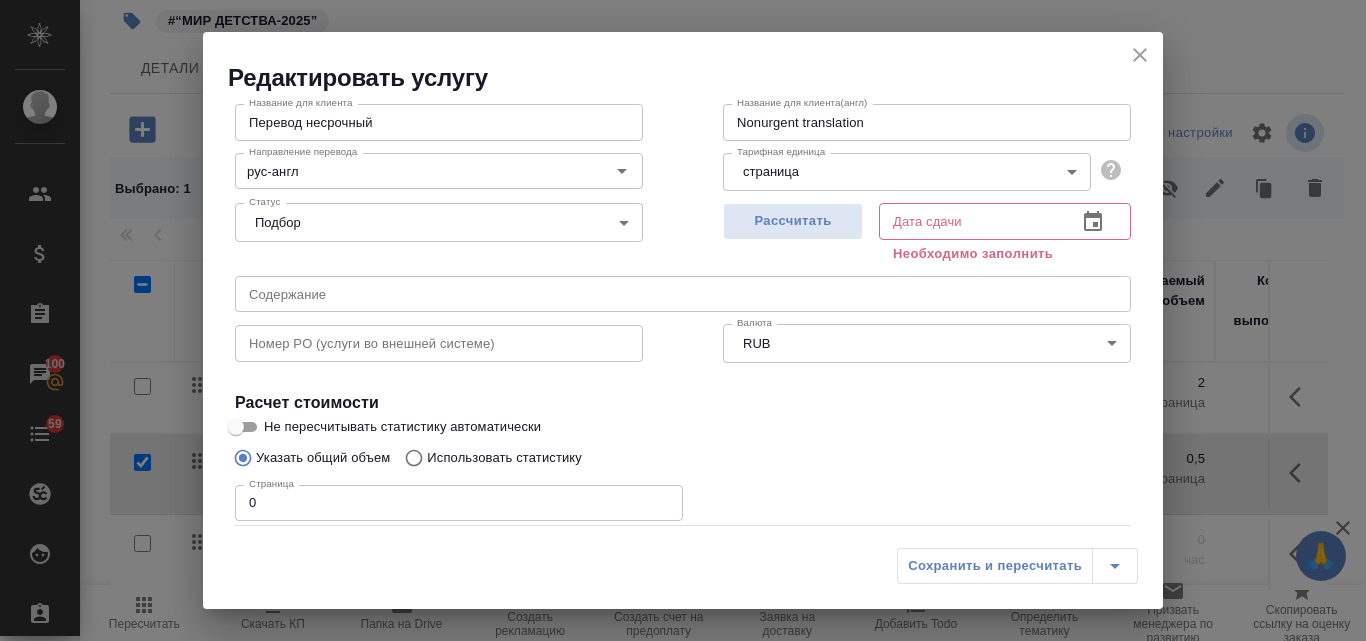 scroll, scrollTop: 226, scrollLeft: 0, axis: vertical 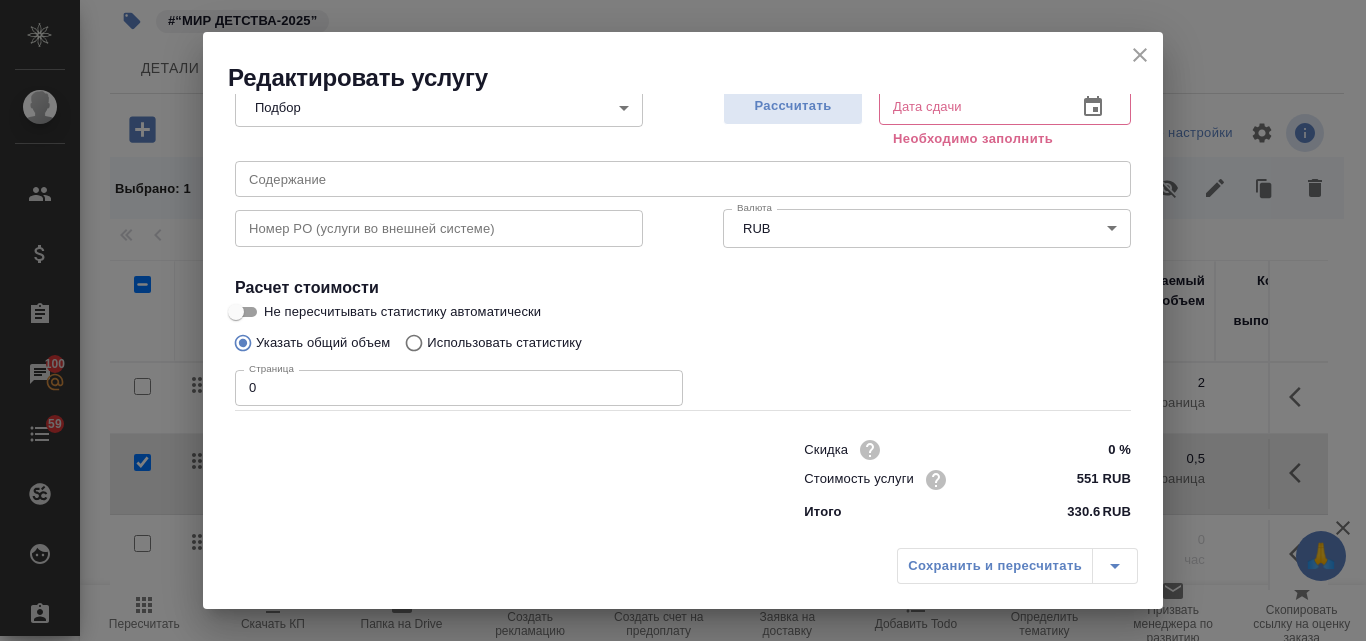 click on "0" at bounding box center [459, 388] 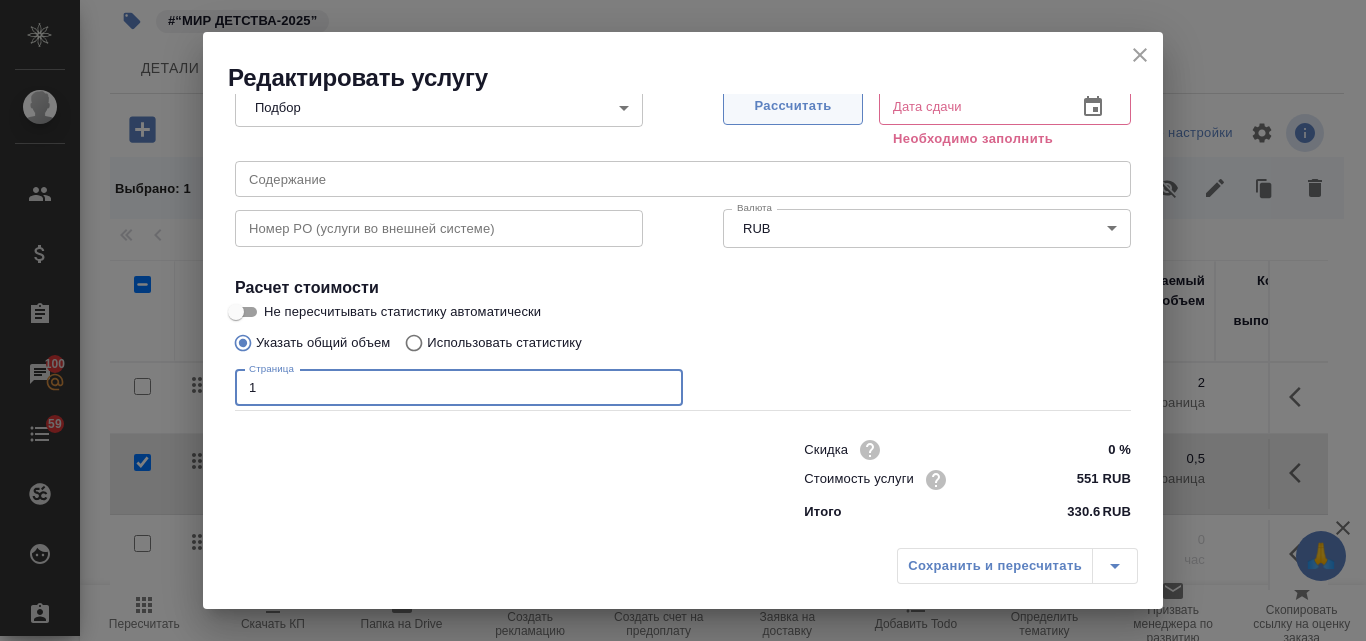 type on "1" 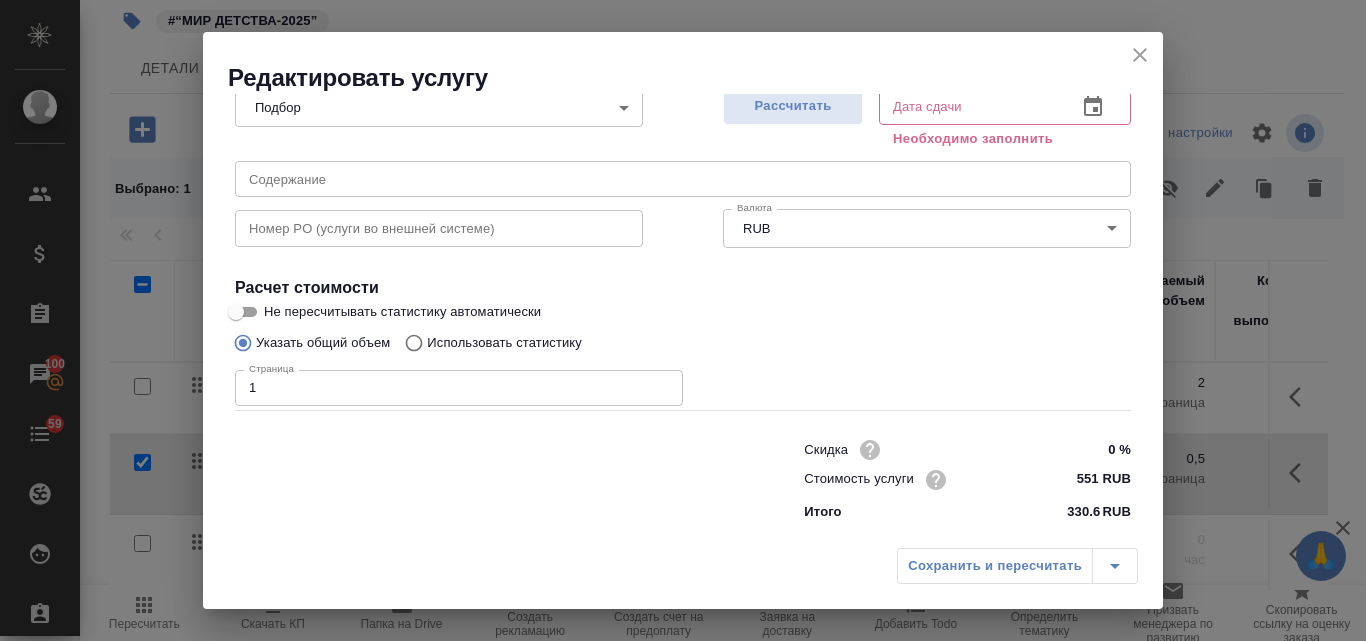 type on "17.07.2025 13:03" 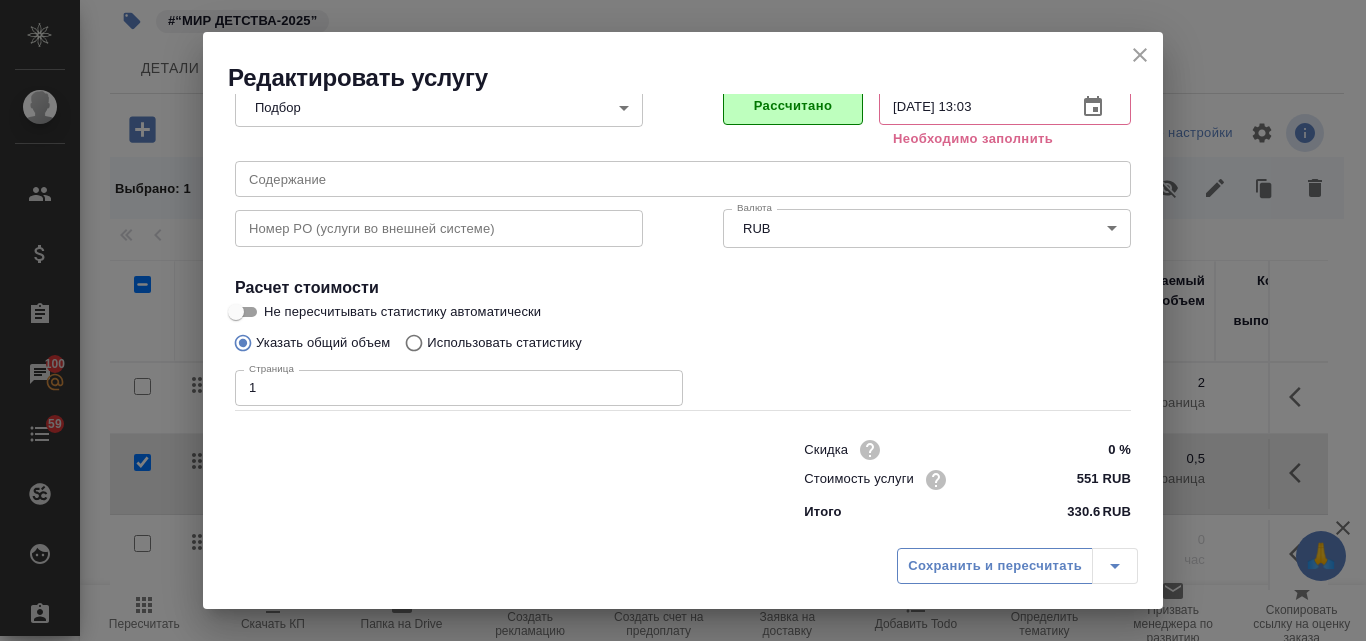 scroll, scrollTop: 204, scrollLeft: 0, axis: vertical 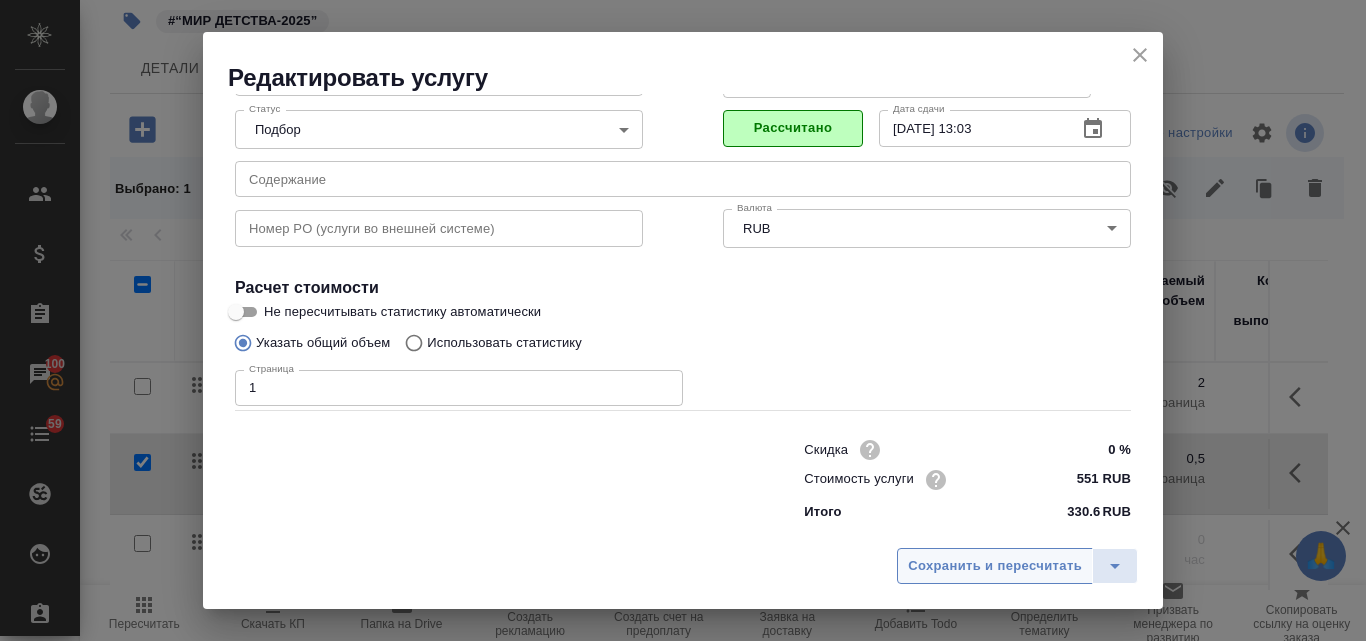 click on "Сохранить и пересчитать" at bounding box center [995, 566] 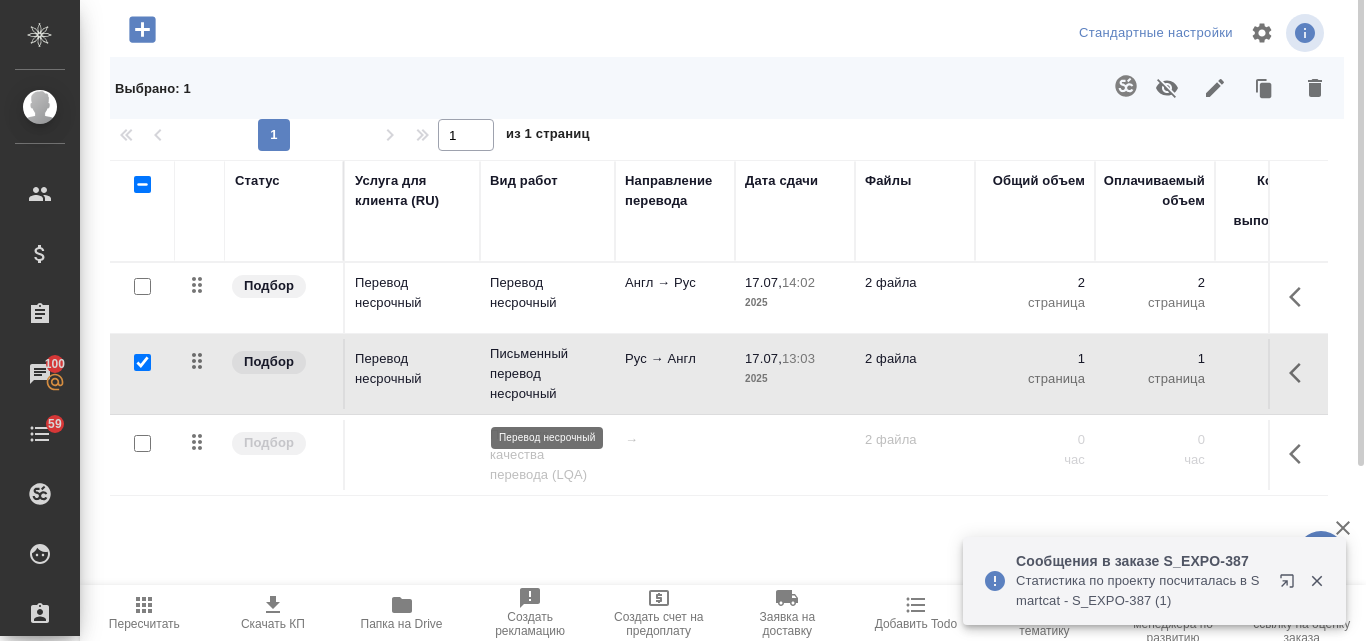 scroll, scrollTop: 126, scrollLeft: 0, axis: vertical 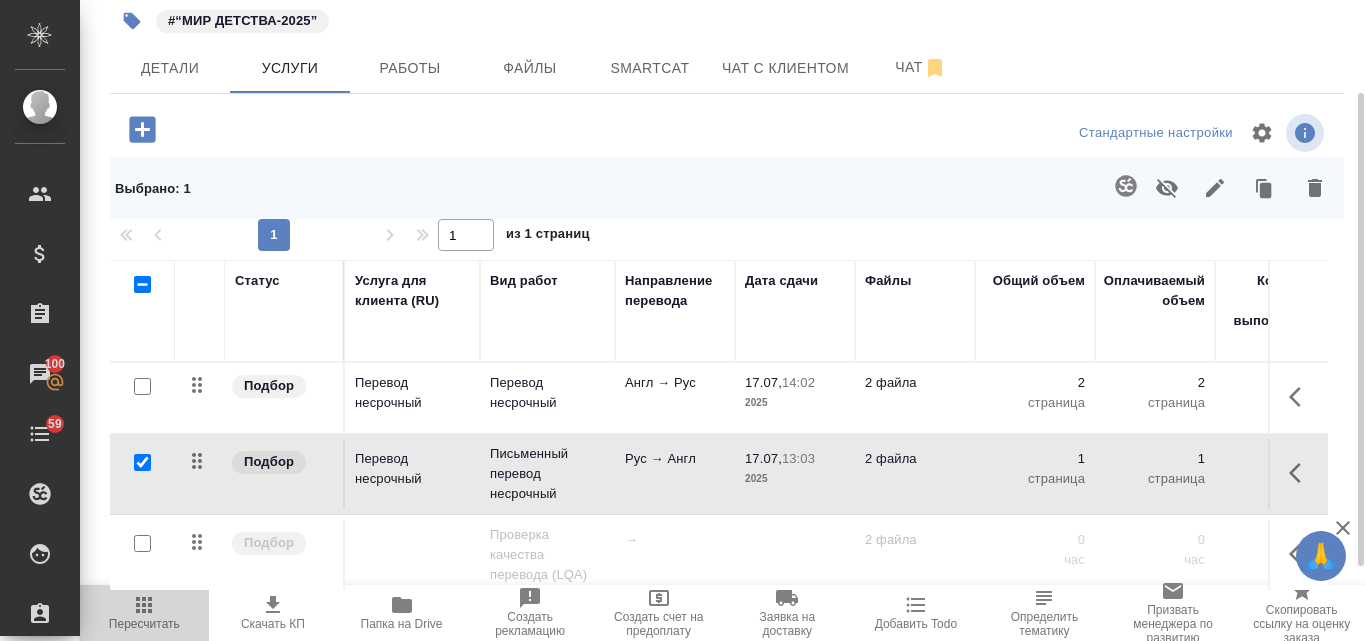 click 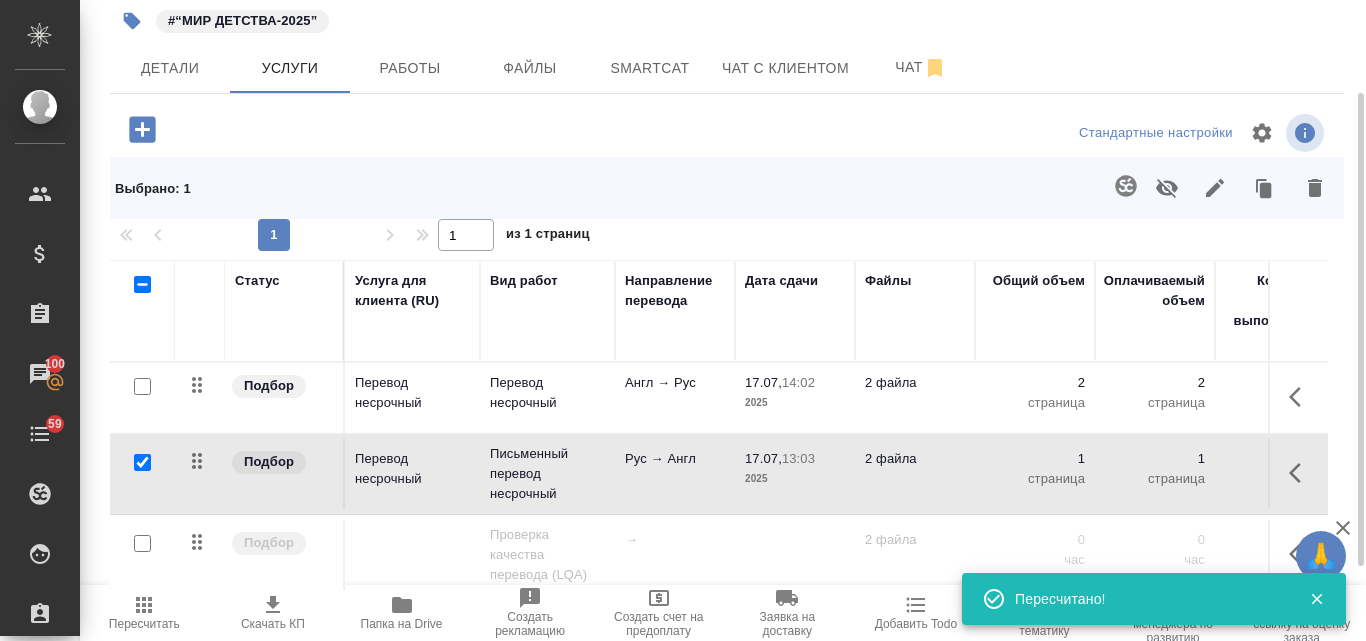 scroll, scrollTop: 0, scrollLeft: 0, axis: both 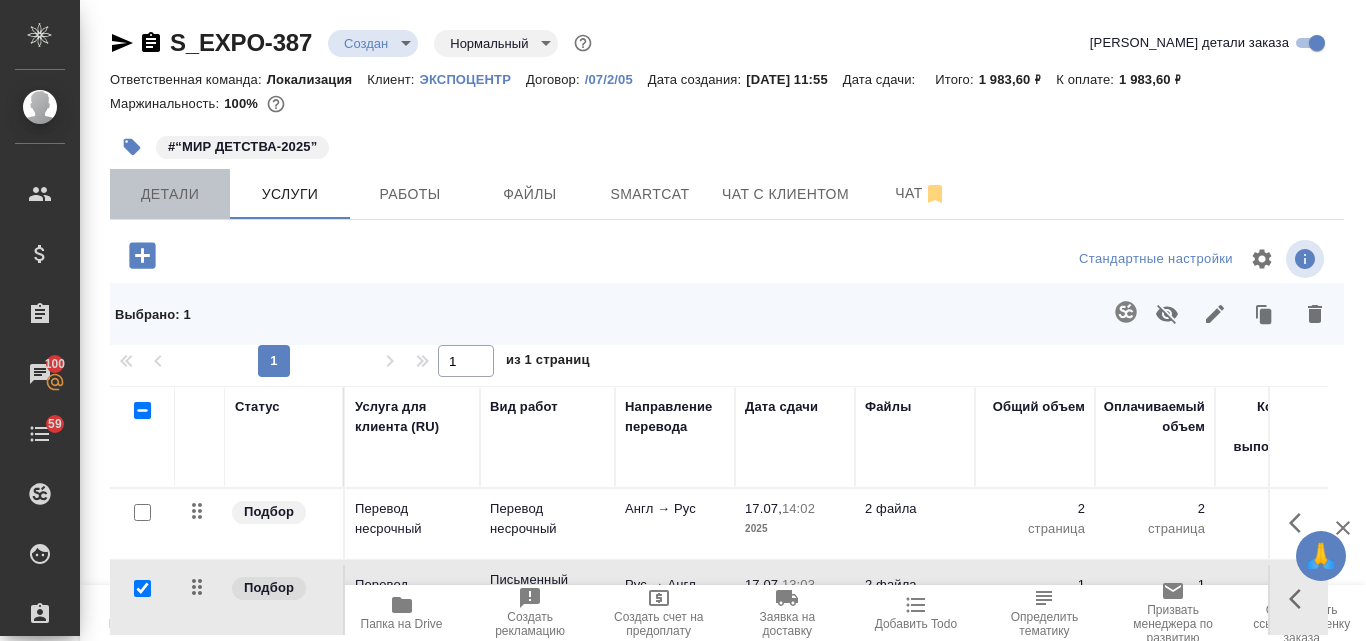 click on "Детали" at bounding box center (170, 194) 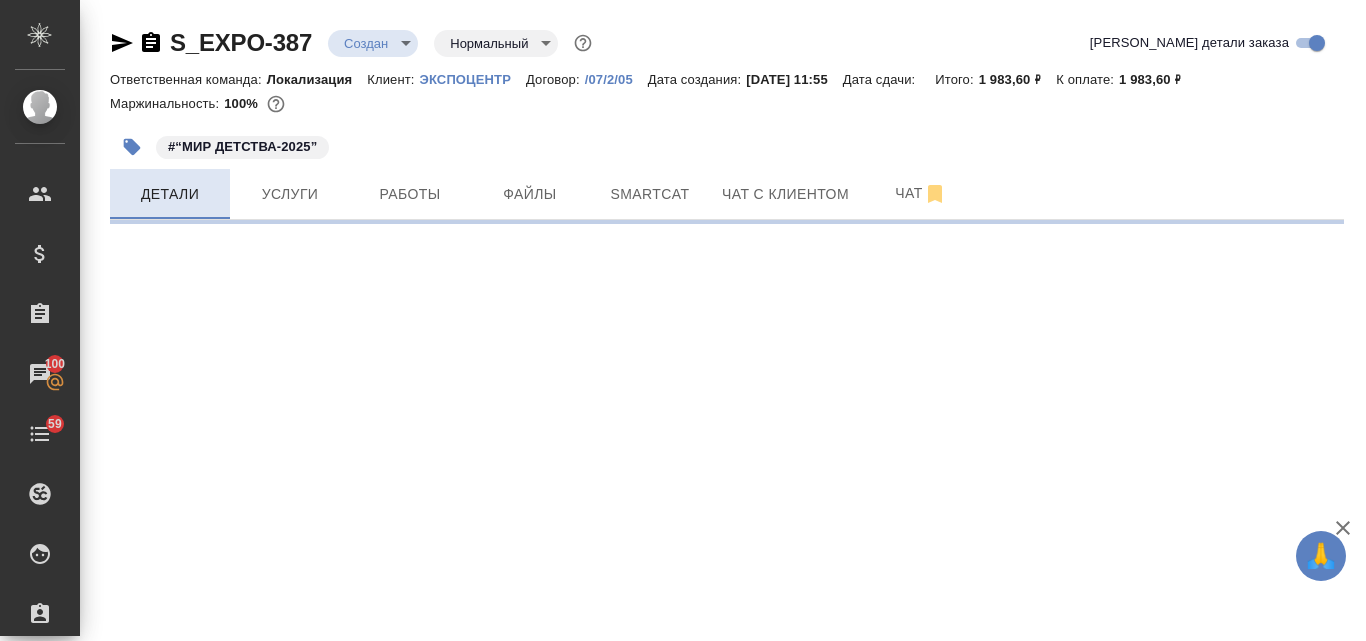 select on "RU" 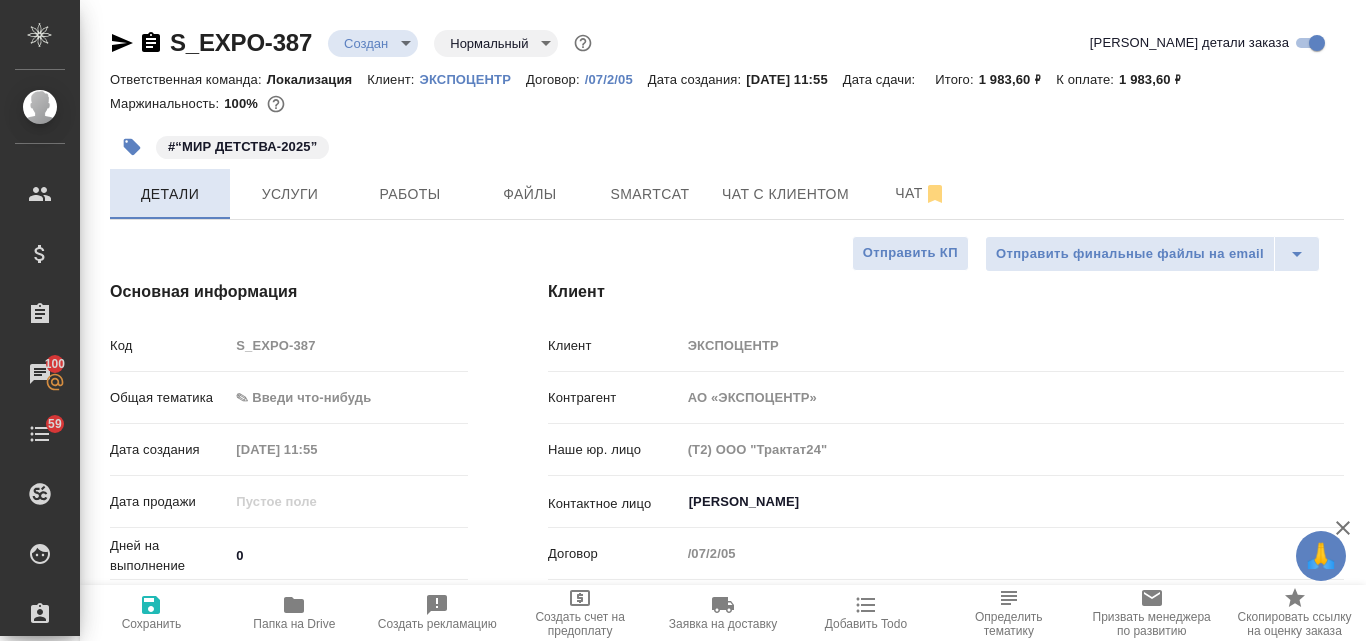 type on "x" 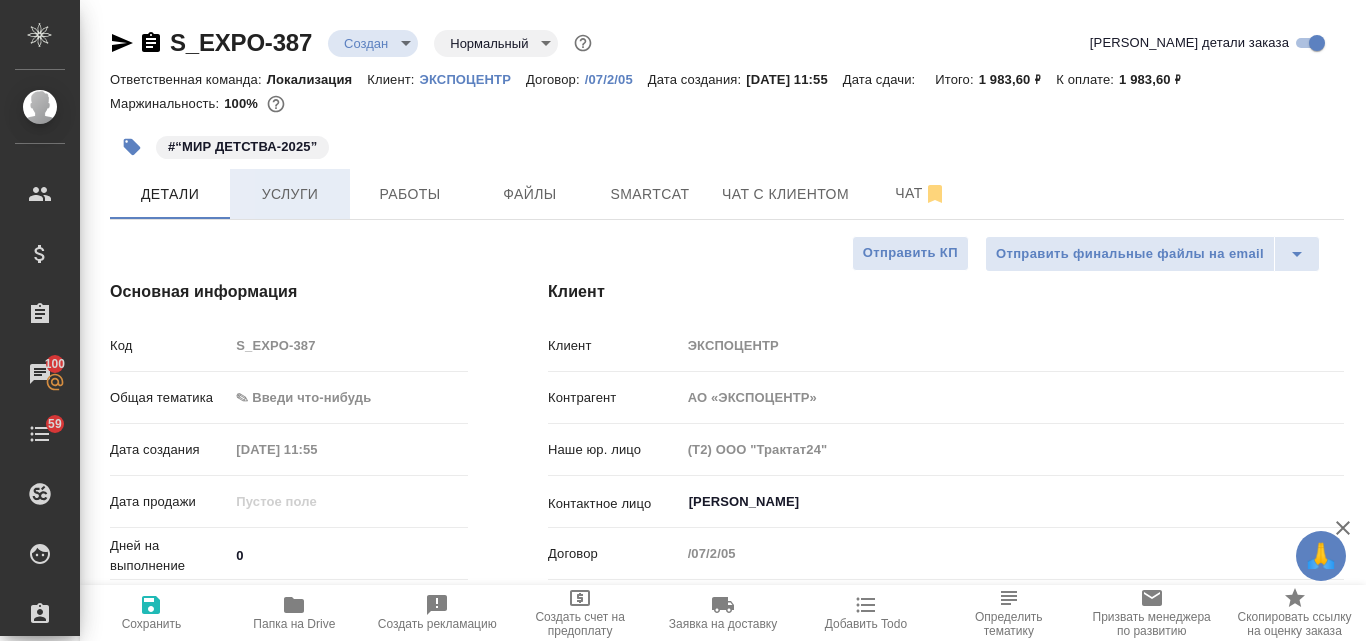 click on "Услуги" at bounding box center [290, 194] 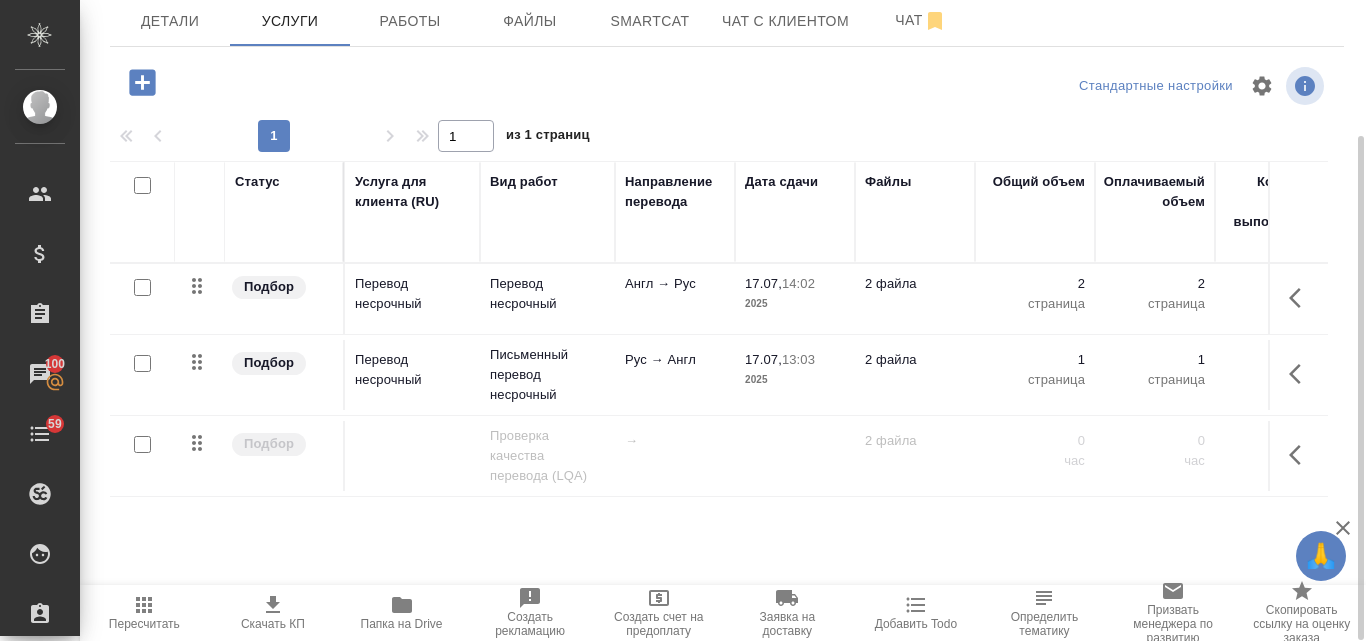 scroll, scrollTop: 174, scrollLeft: 0, axis: vertical 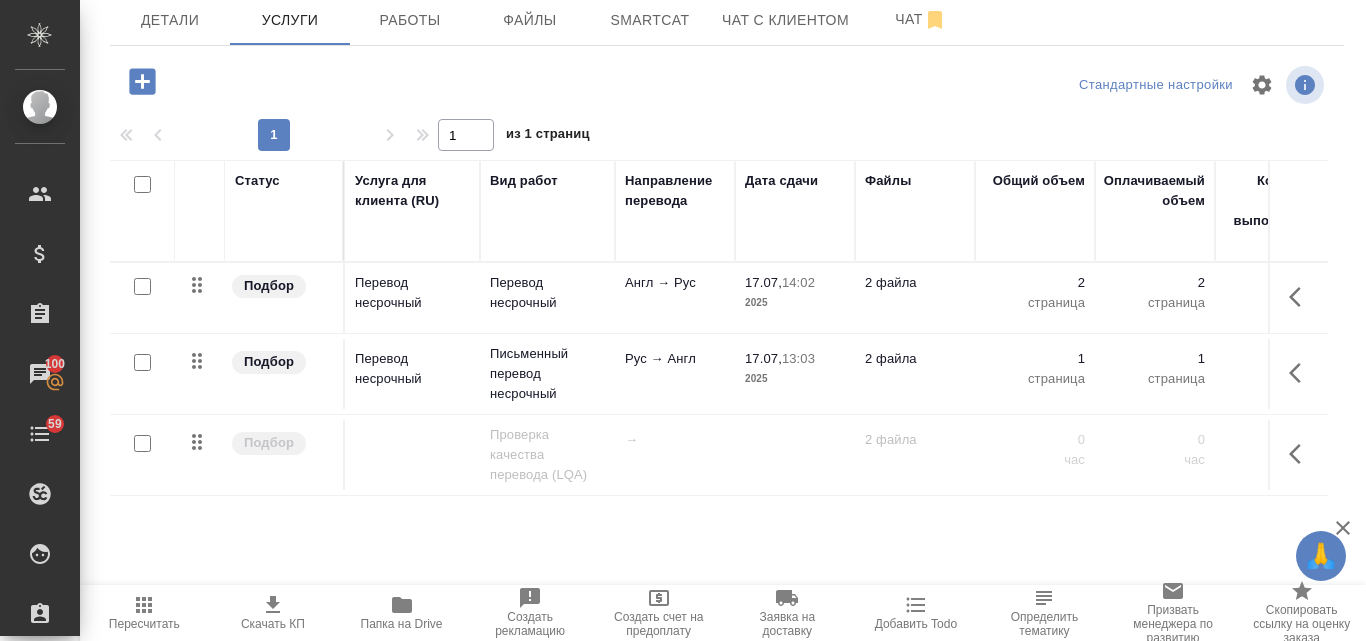 click at bounding box center [142, 443] 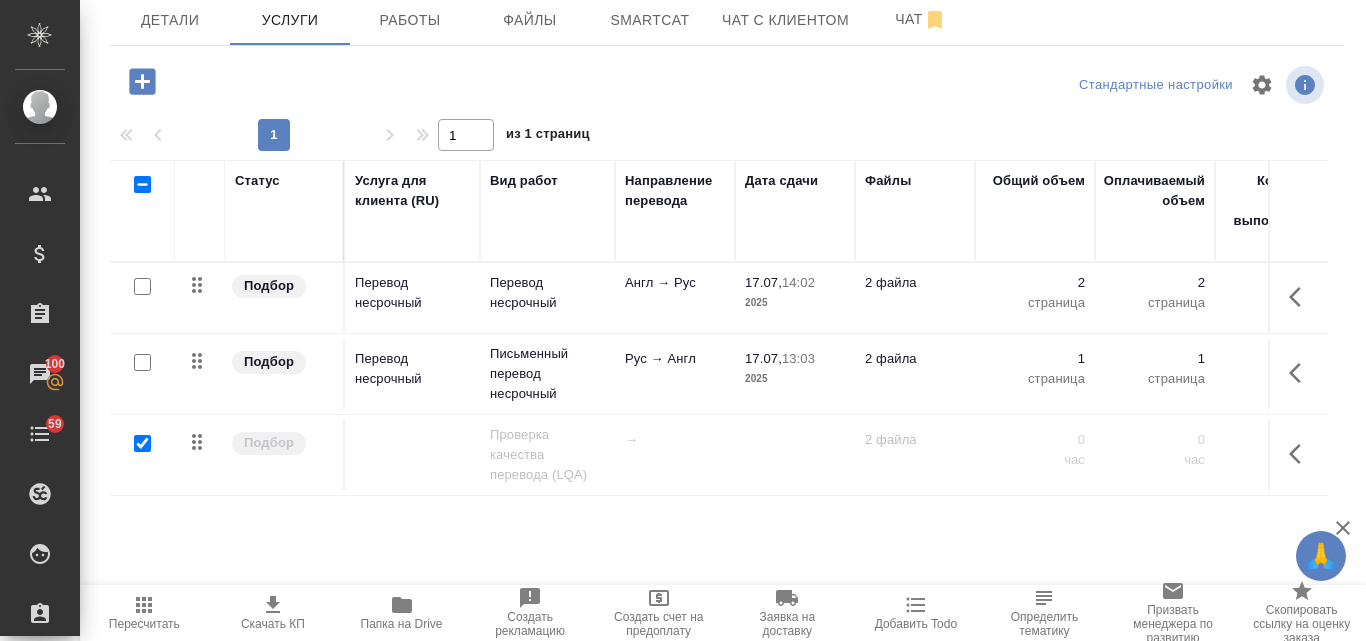 checkbox on "true" 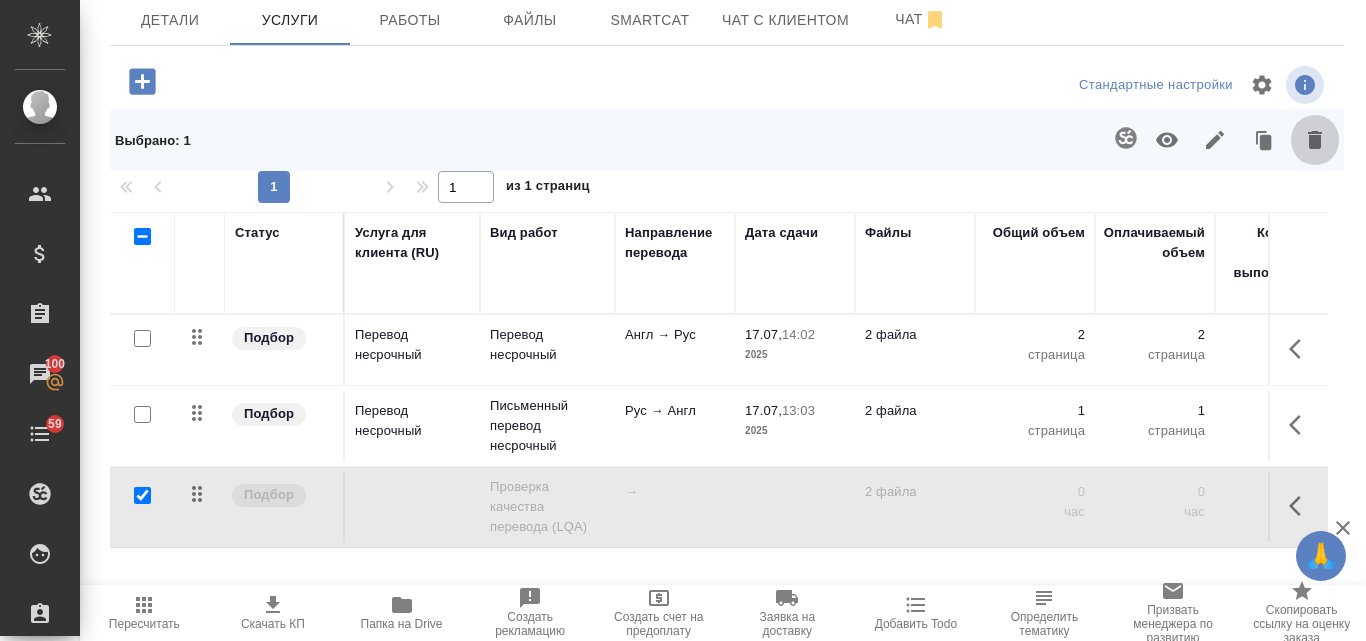 click 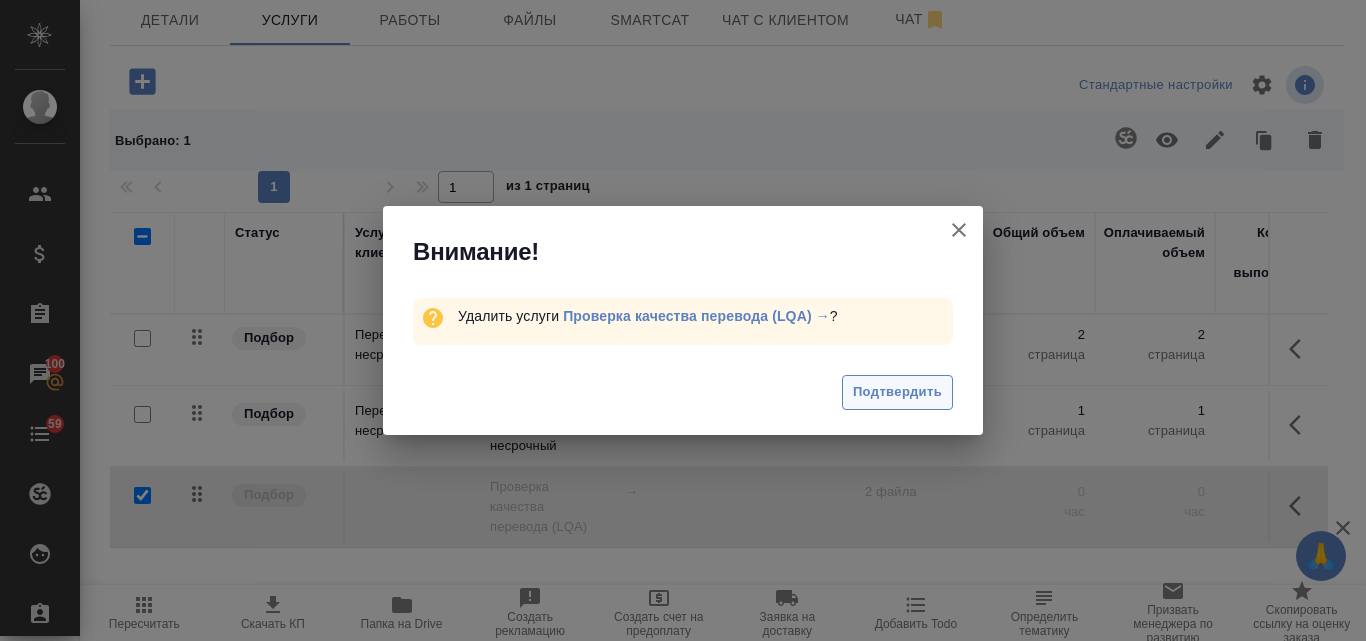 click on "Подтвердить" at bounding box center (897, 392) 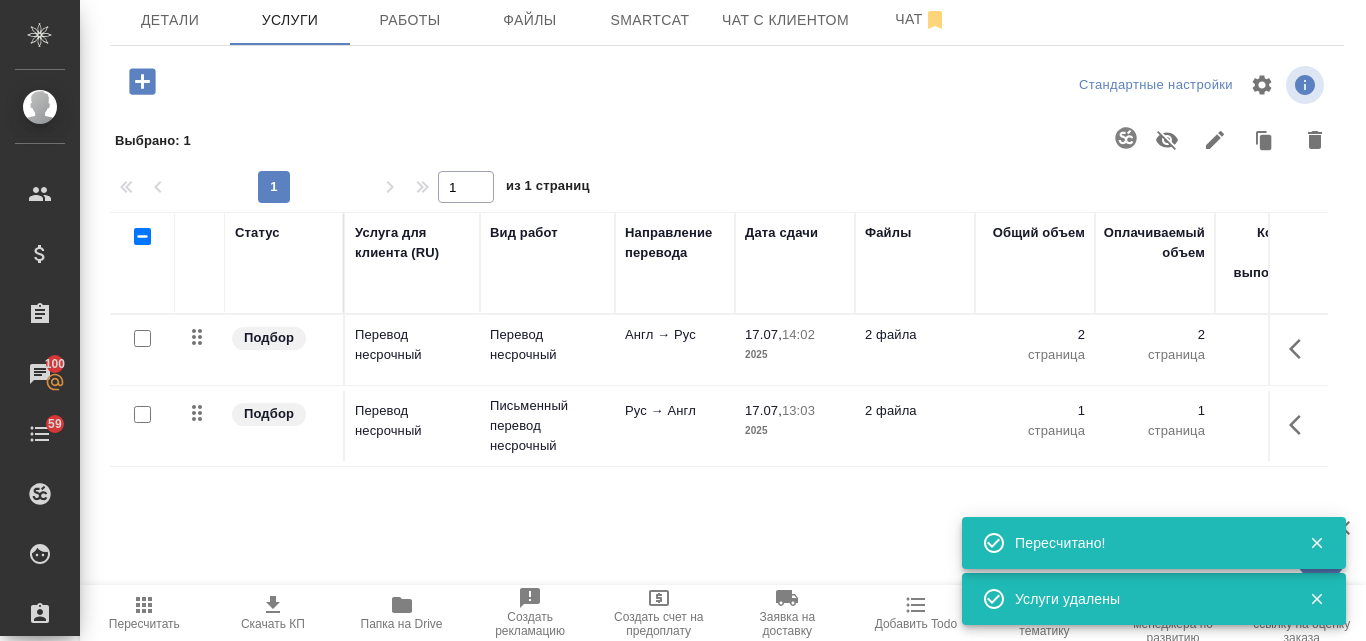scroll, scrollTop: 0, scrollLeft: 0, axis: both 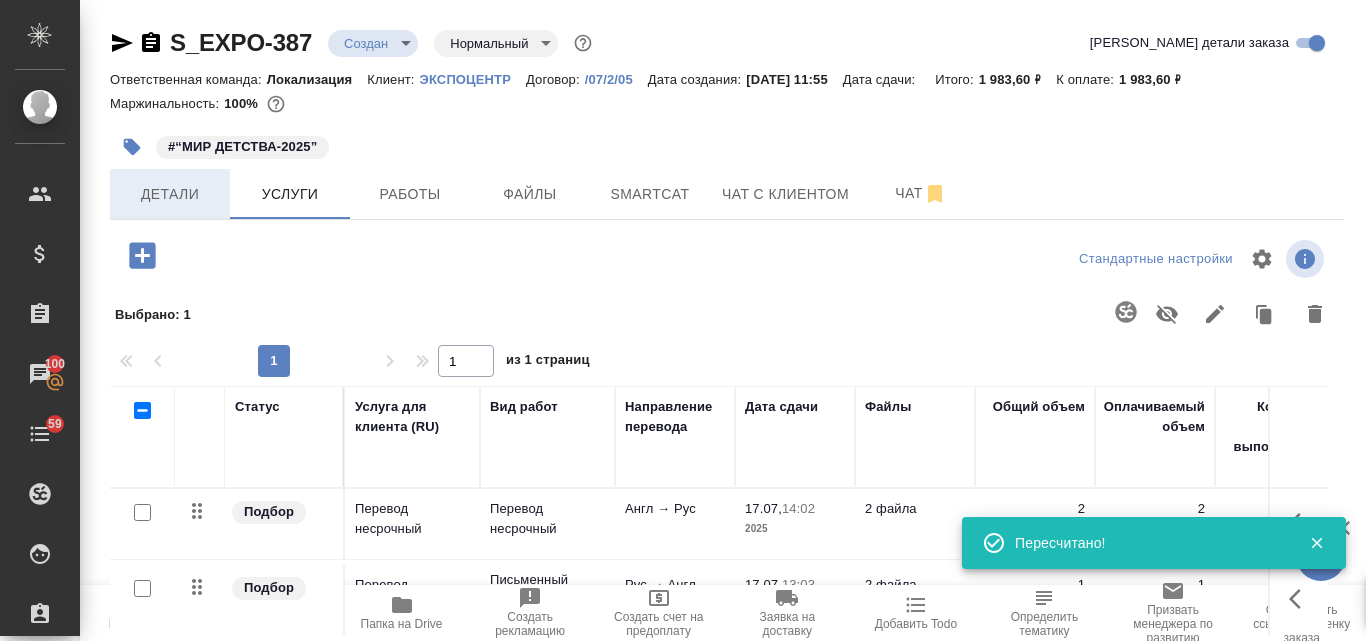 click on "Детали" at bounding box center (170, 194) 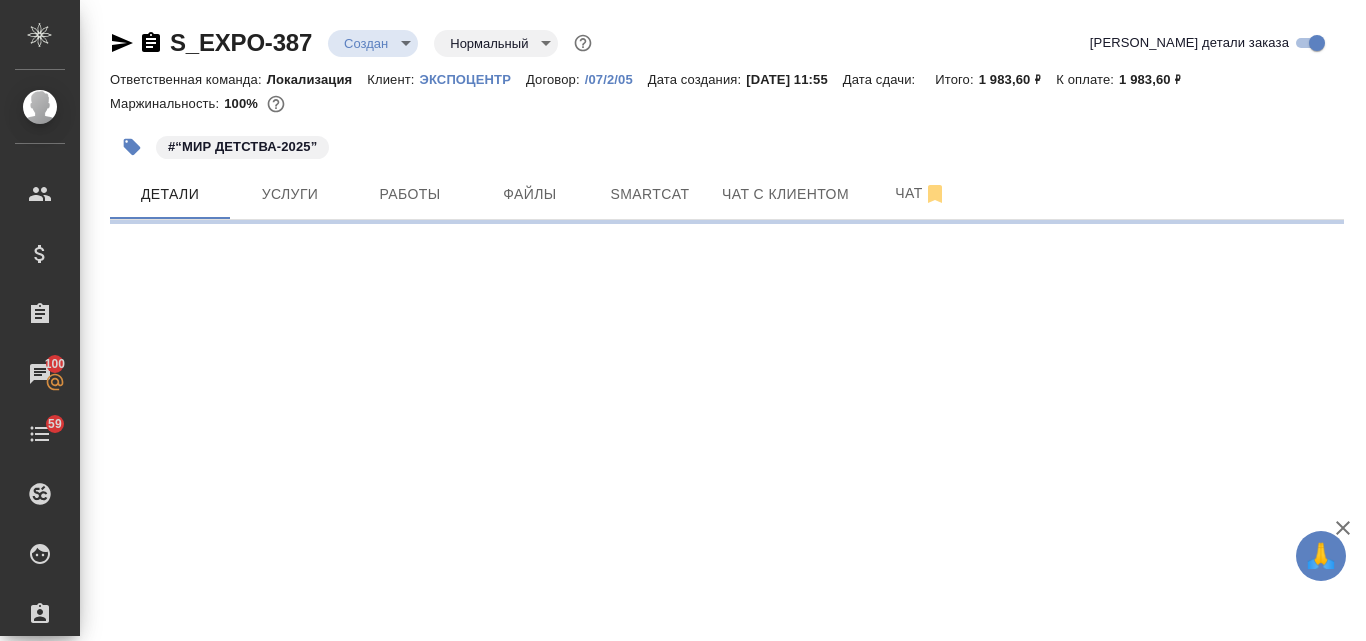 select on "RU" 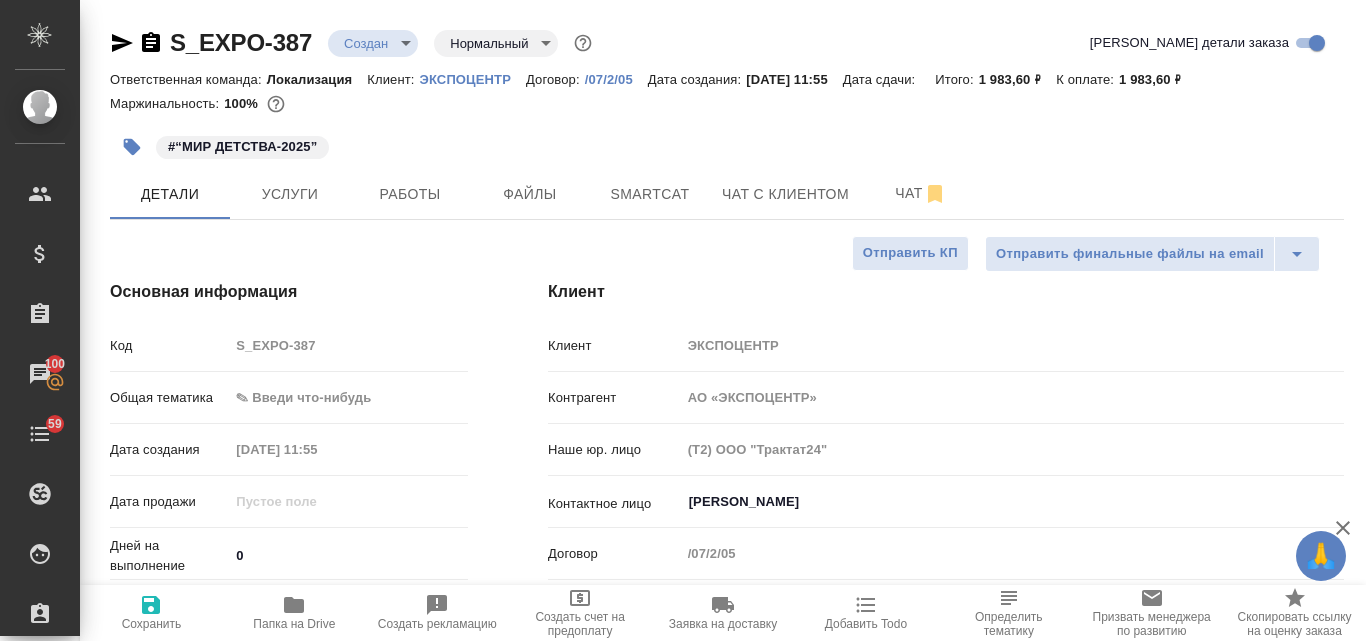 type on "x" 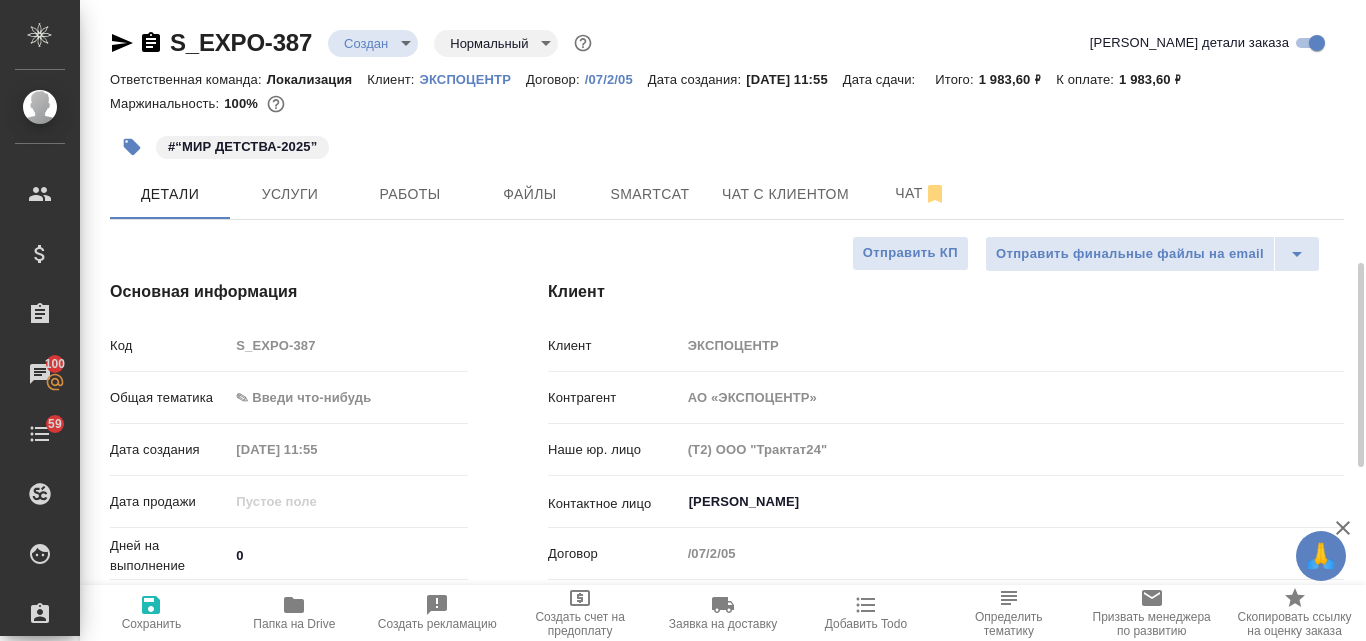 scroll, scrollTop: 200, scrollLeft: 0, axis: vertical 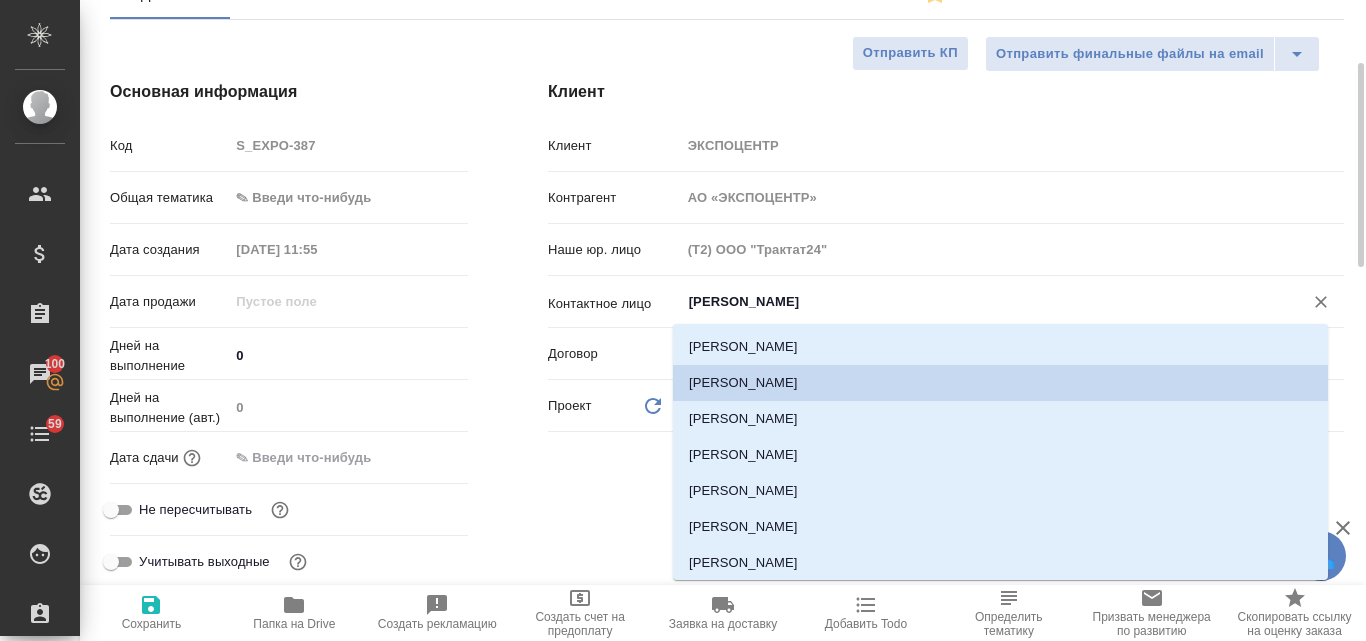 click on "Ривест Евгения Григорьевна" at bounding box center (979, 302) 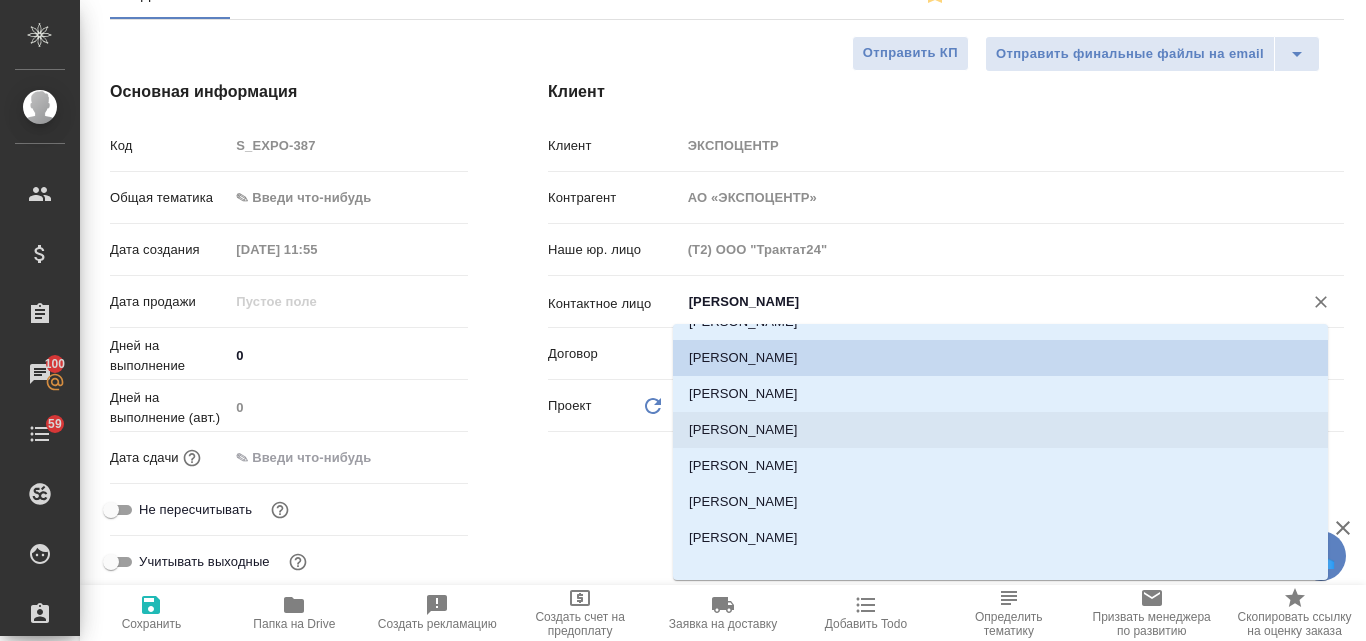 scroll, scrollTop: 38, scrollLeft: 0, axis: vertical 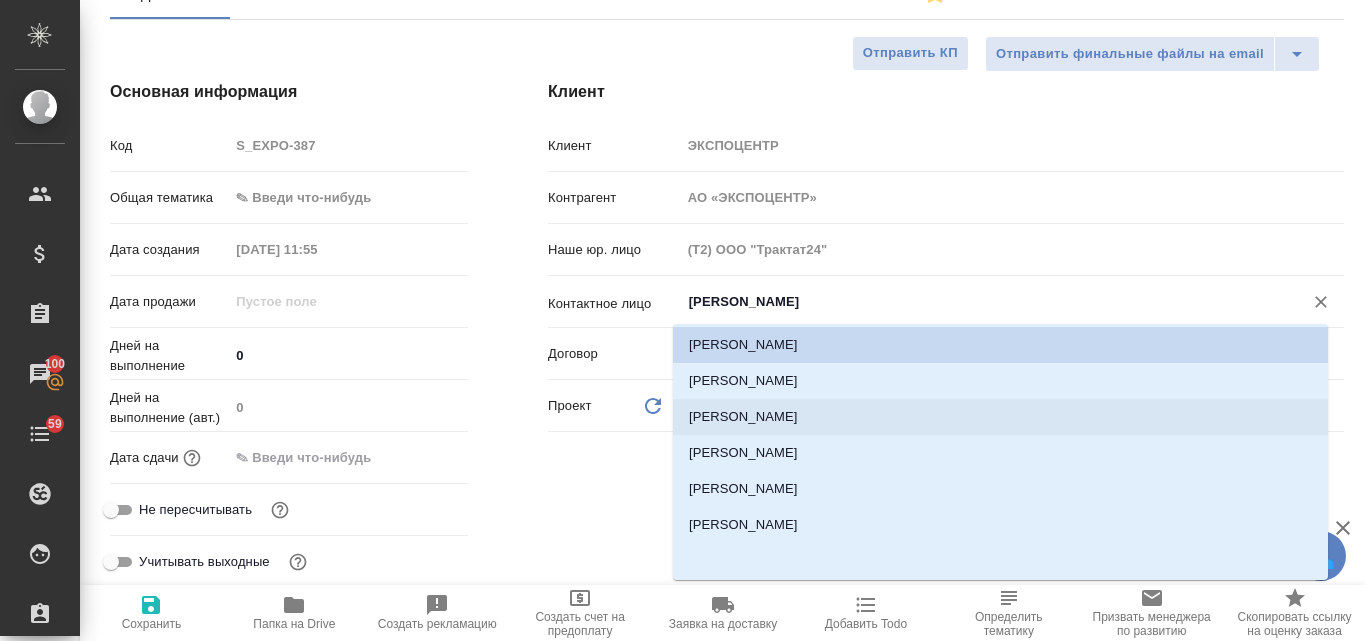 click on "Мельникова Юлия" at bounding box center (1000, 417) 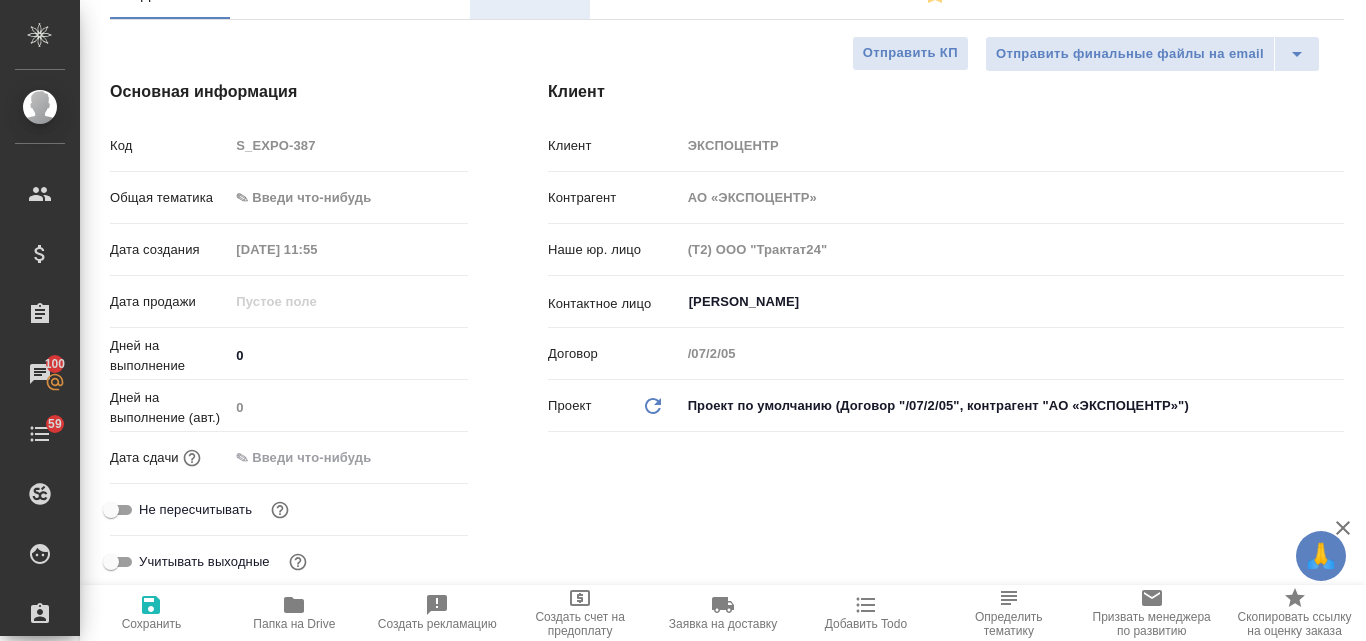 type on "x" 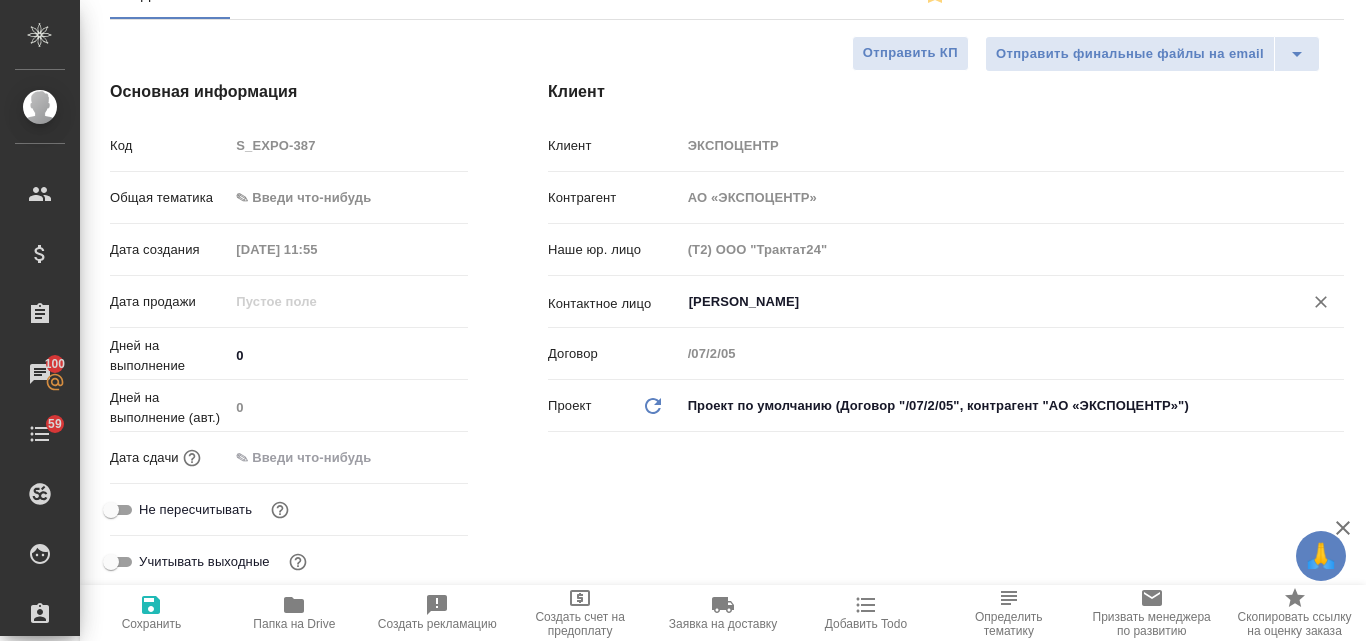 click on "Сохранить" at bounding box center [152, 624] 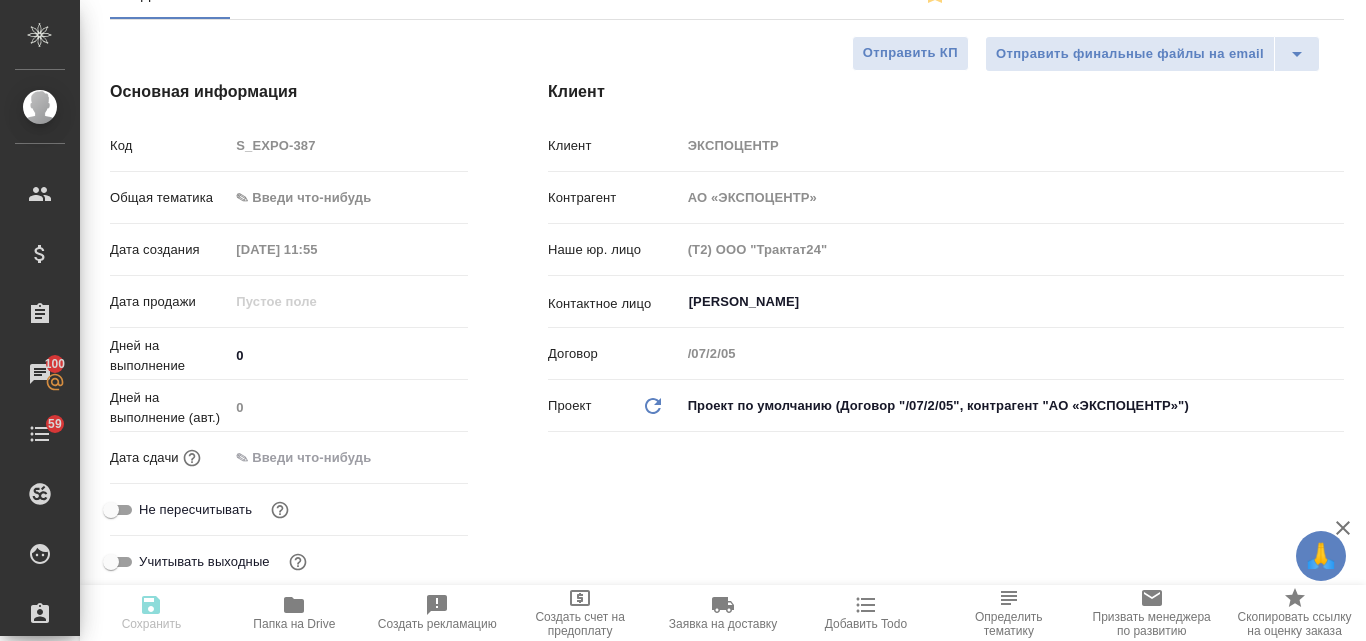 type on "x" 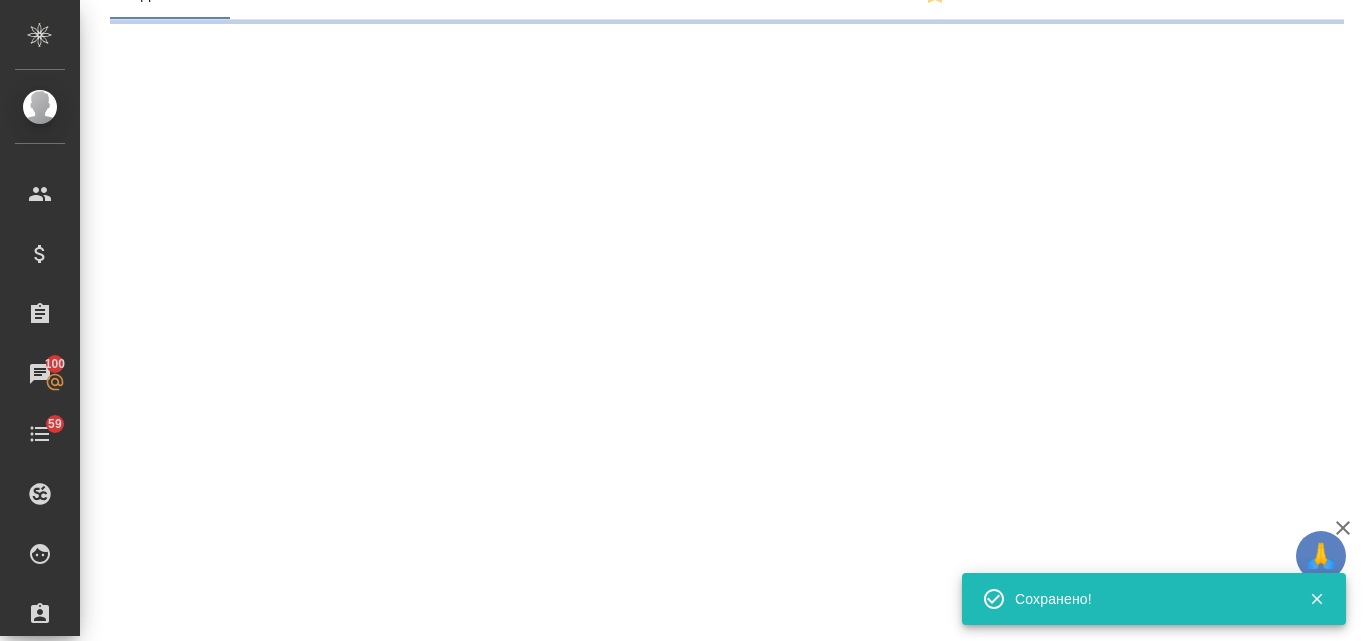 select on "RU" 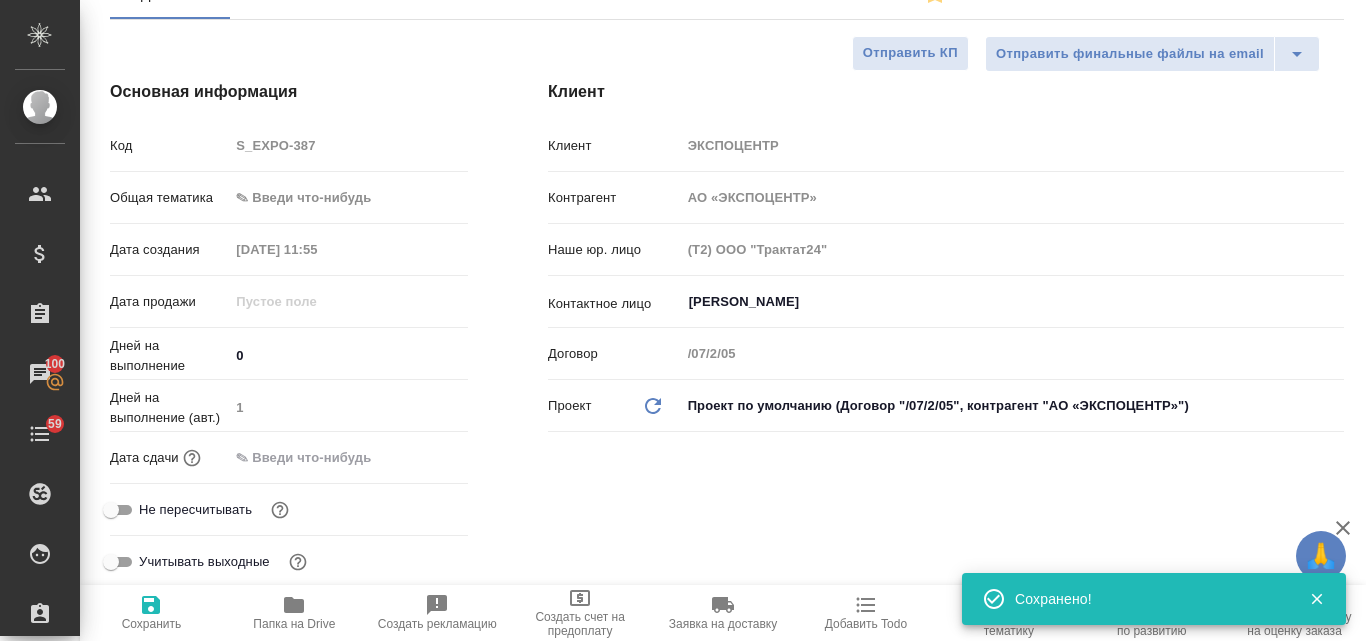type on "x" 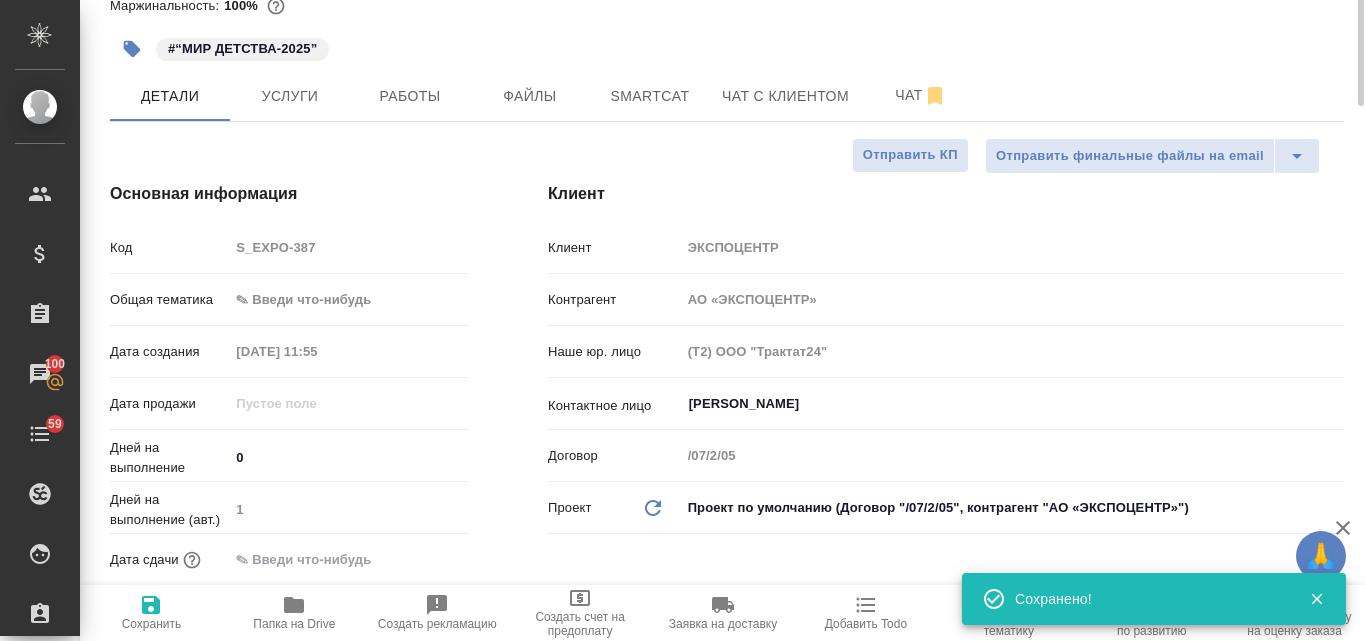 scroll, scrollTop: 0, scrollLeft: 0, axis: both 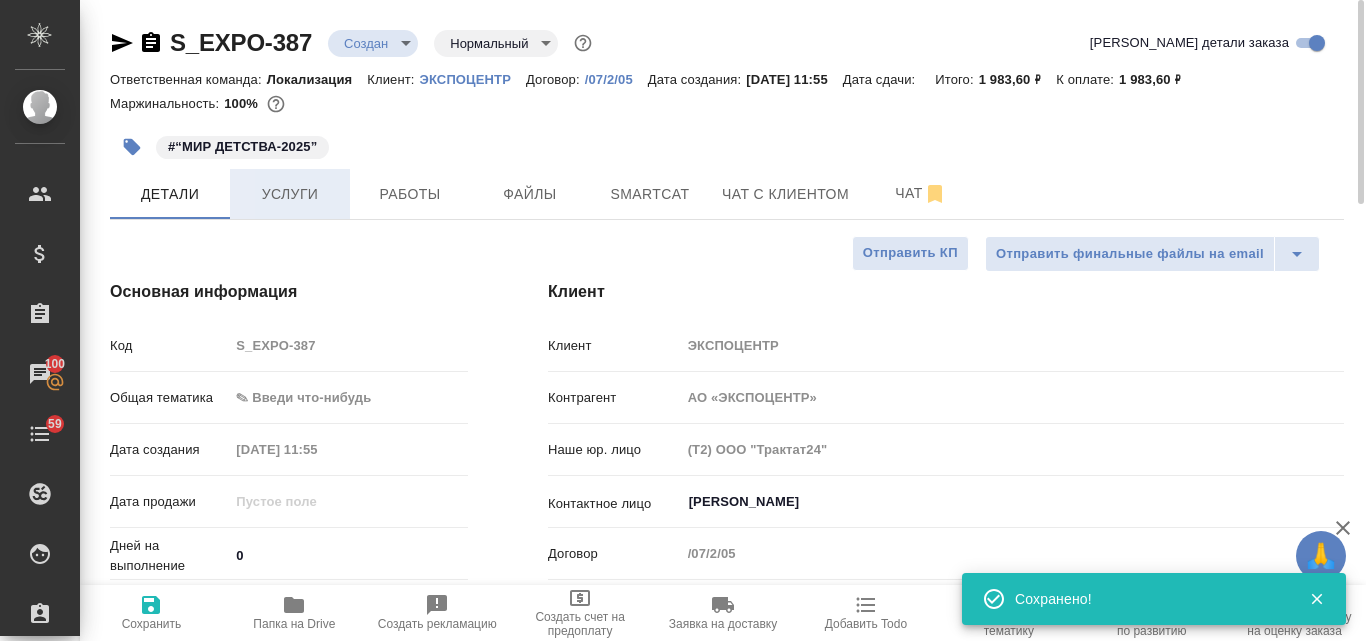 click on "Услуги" at bounding box center [290, 194] 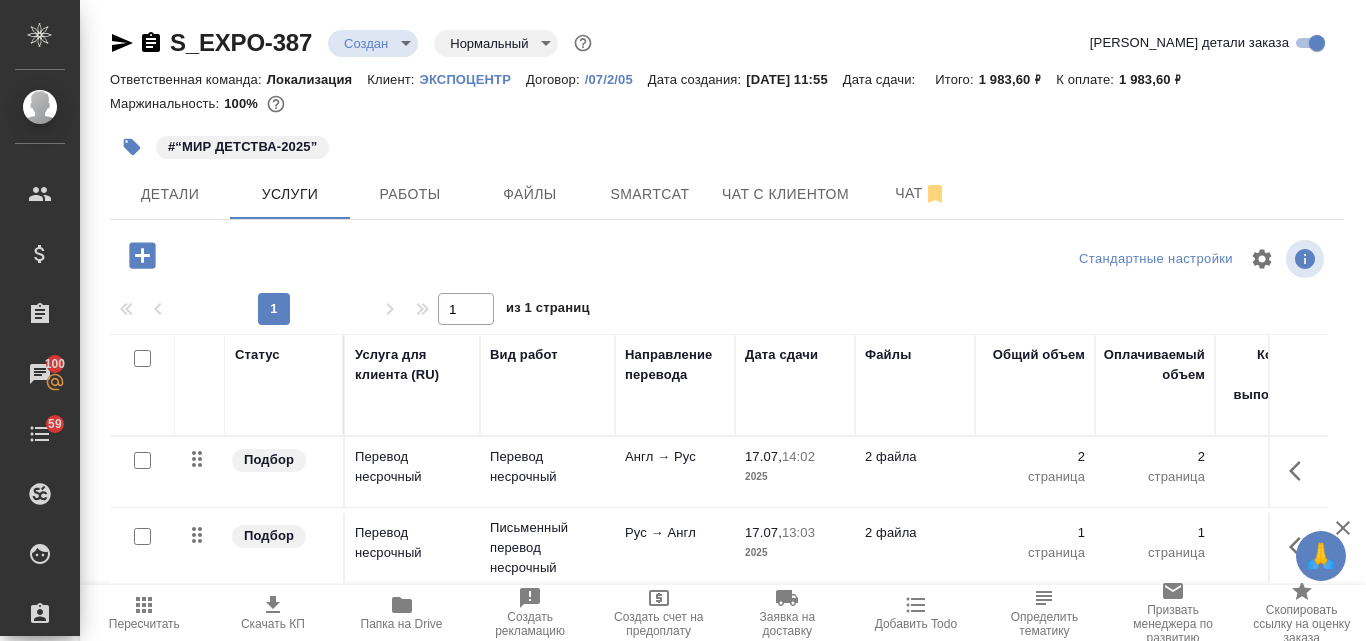 click 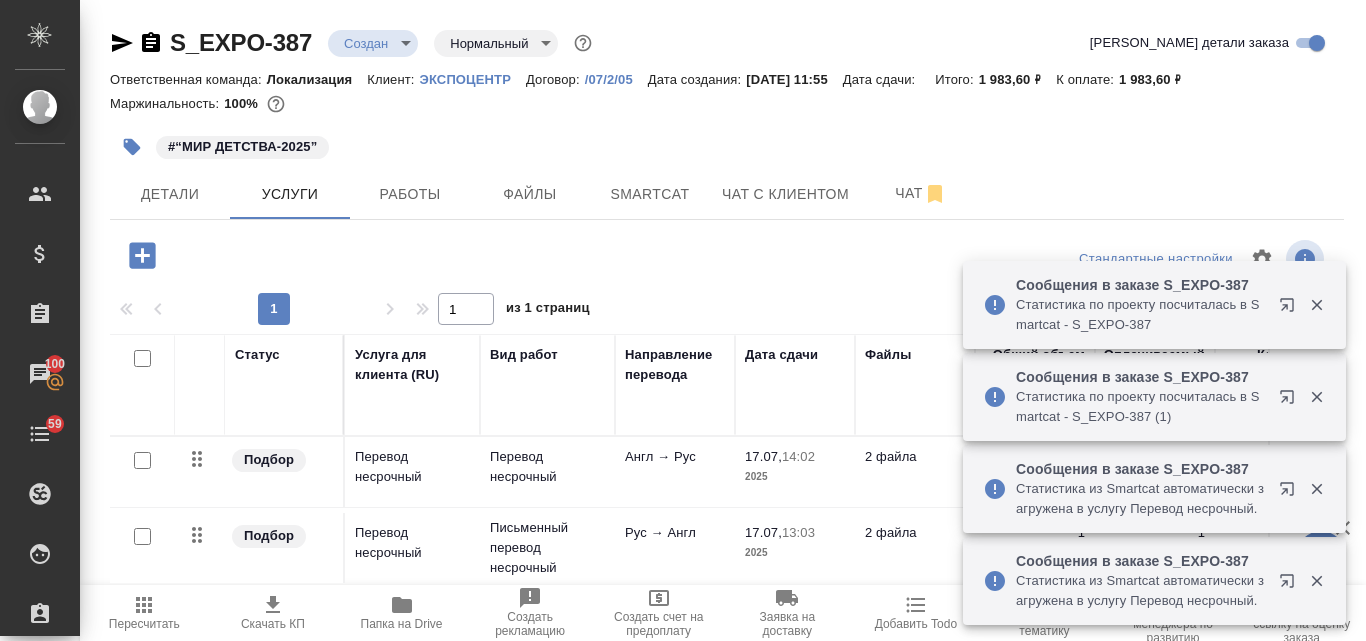 click 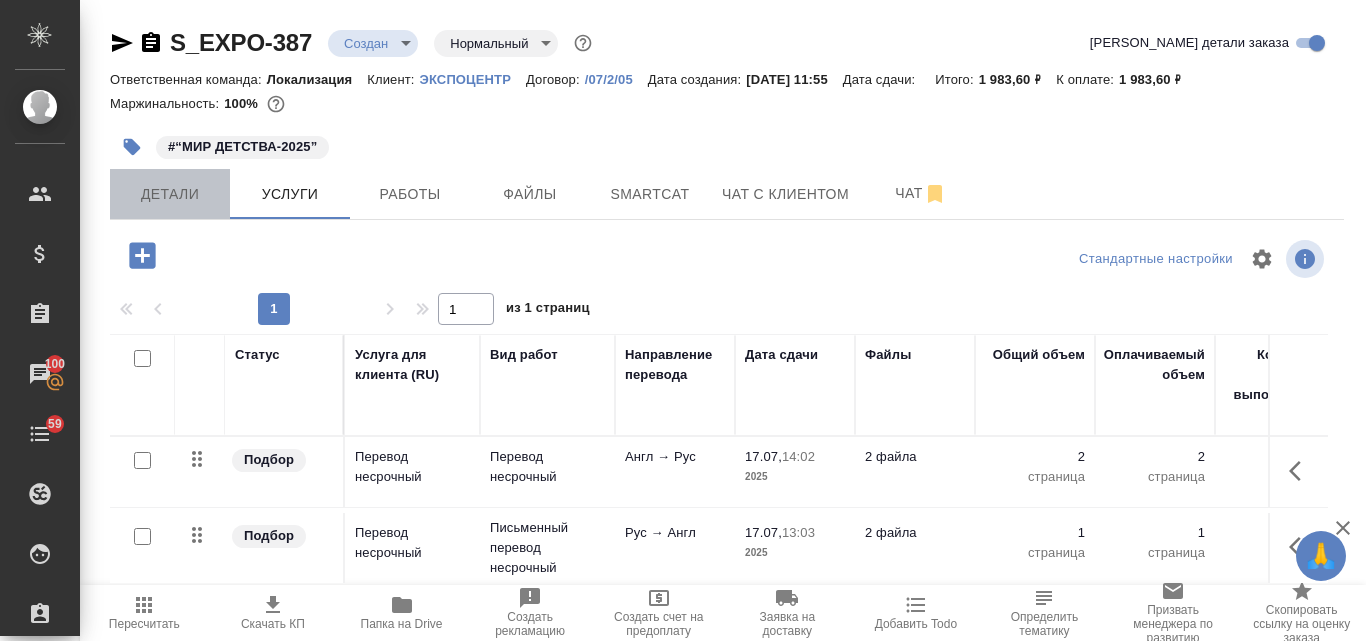 click on "Детали" at bounding box center (170, 194) 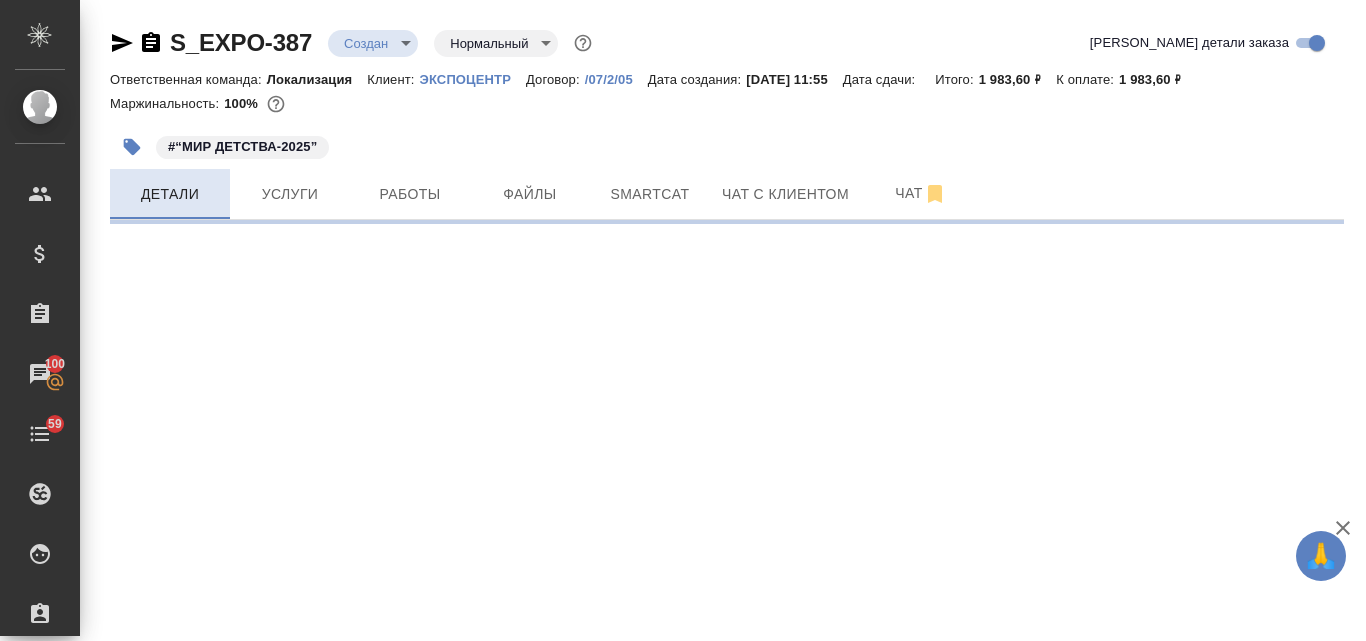 select on "RU" 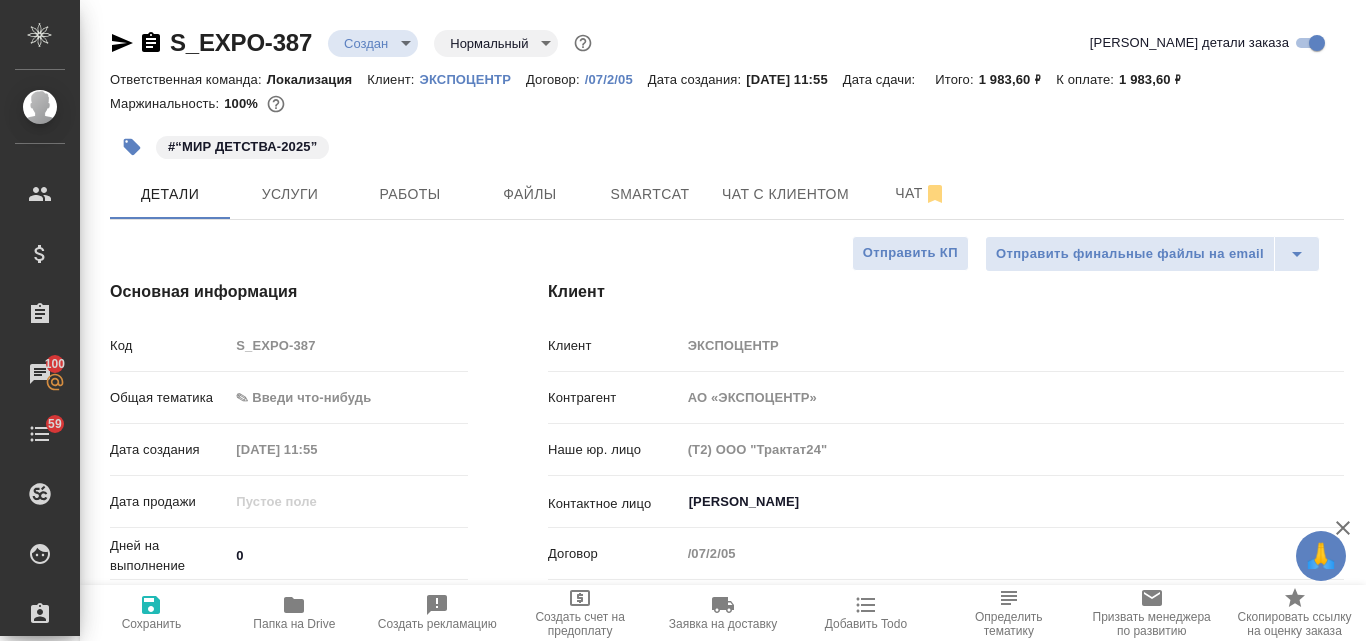 type on "x" 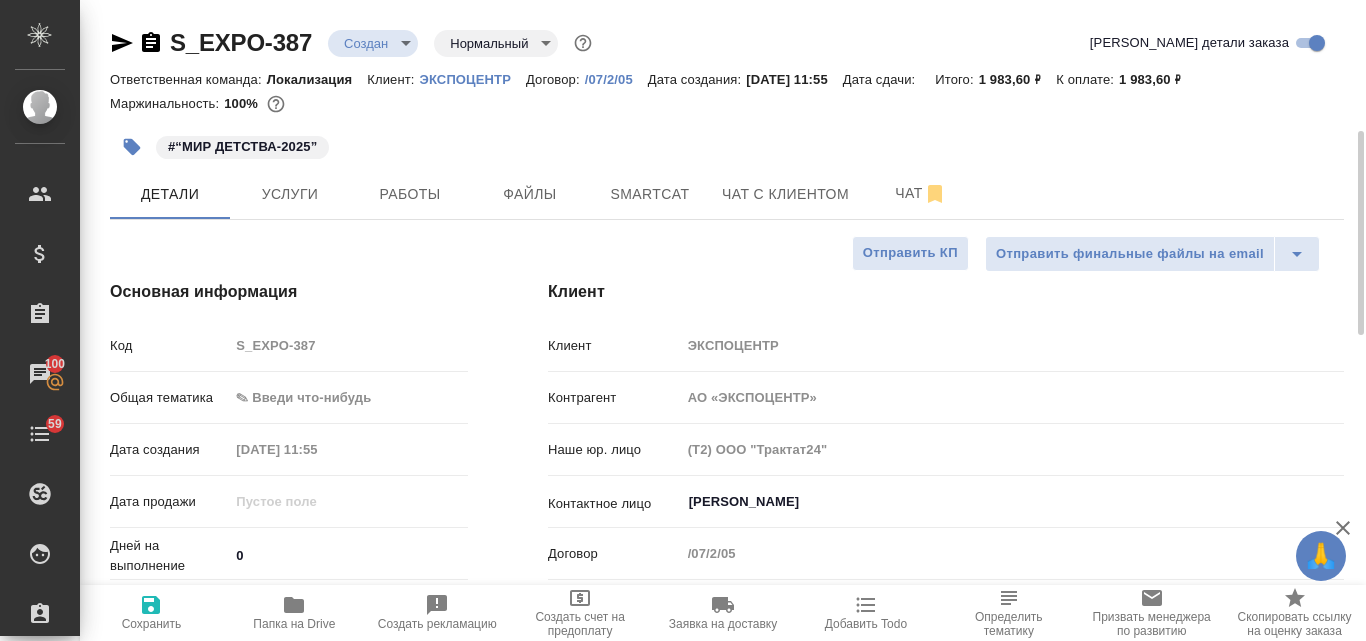 scroll, scrollTop: 100, scrollLeft: 0, axis: vertical 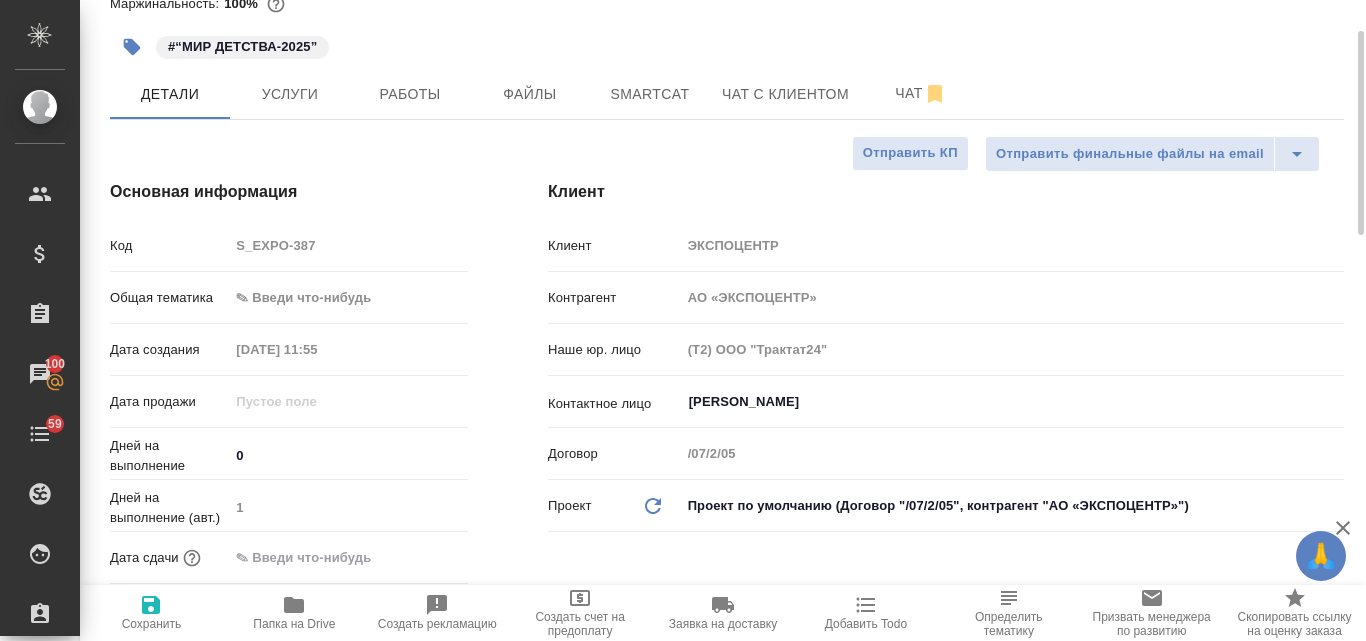 click on "🙏 .cls-1
fill:#fff;
AWATERA Valyaeva Anna Клиенты Спецификации Заказы 100 Чаты 59 Todo Проекты SC Исполнители Кандидаты Работы Входящие заявки Заявки на доставку Рекламации Проекты процессинга Конференции Выйти S_EXPO-387 Создан new Нормальный normal Кратко детали заказа Ответственная команда: Локализация Клиент: ЭКСПОЦЕНТР Договор: /07/2/05 Дата создания: 17.07.2025, 11:55 Дата сдачи: Итого: 1 983,60 ₽ К оплате: 1 983,60 ₽ Маржинальность: 100% #“МИР ДЕТСТВА-2025” Детали Услуги Работы Файлы Smartcat Чат с клиентом Чат Отправить финальные файлы на email Отправить КП Основная информация Код 0 1 ​" at bounding box center (683, 320) 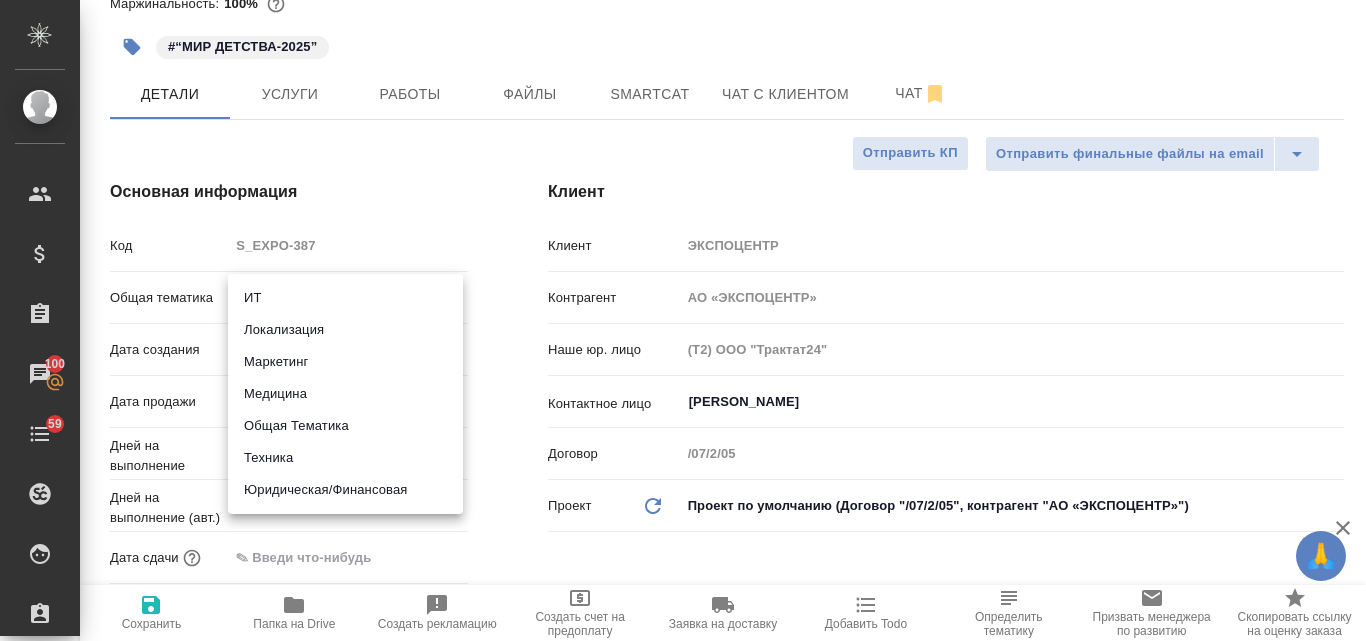 click on "Маркетинг" at bounding box center (345, 362) 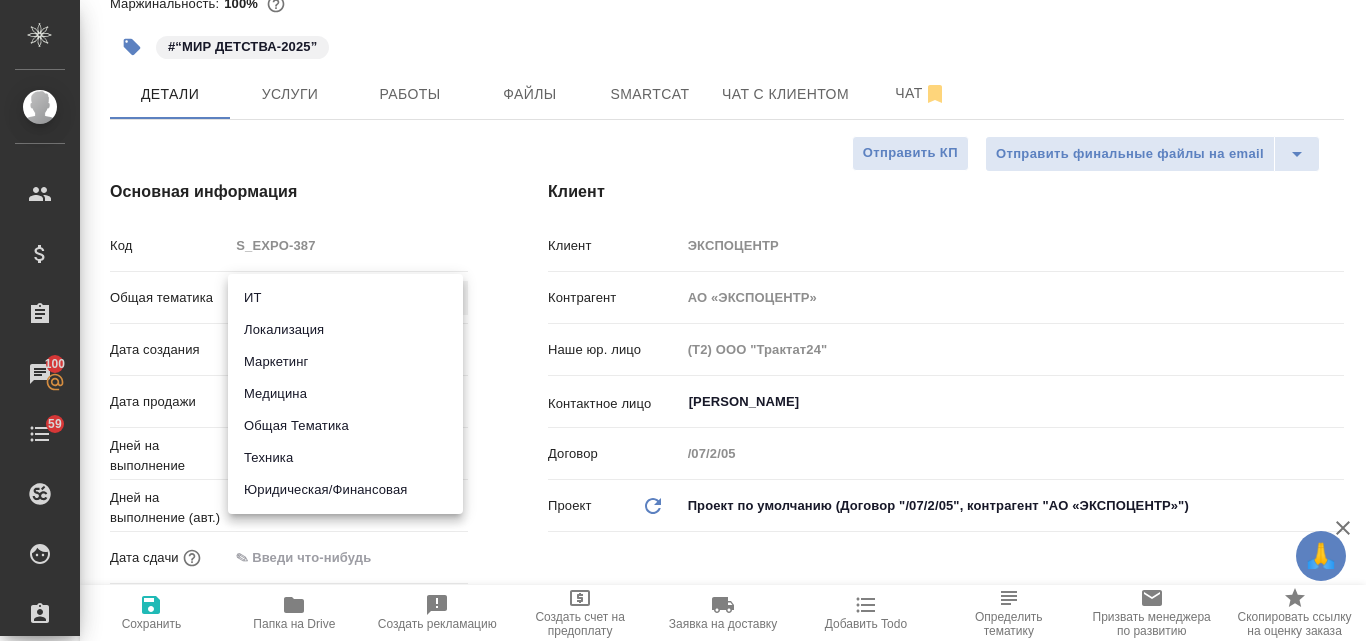 type on "marketing" 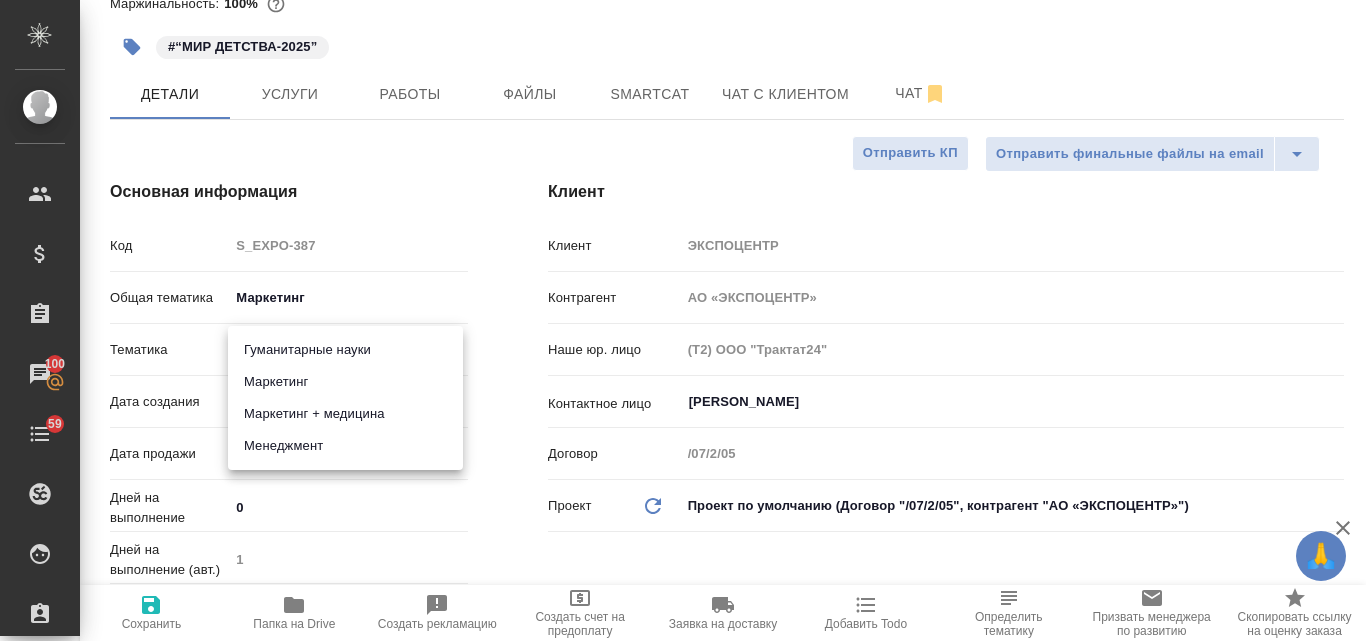 click on "🙏 .cls-1
fill:#fff;
AWATERA Valyaeva Anna Клиенты Спецификации Заказы 100 Чаты 59 Todo Проекты SC Исполнители Кандидаты Работы Входящие заявки Заявки на доставку Рекламации Проекты процессинга Конференции Выйти S_EXPO-387 Создан new Нормальный normal Кратко детали заказа Ответственная команда: Локализация Клиент: ЭКСПОЦЕНТР Договор: /07/2/05 Дата создания: 17.07.2025, 11:55 Дата сдачи: Итого: 1 983,60 ₽ К оплате: 1 983,60 ₽ Маржинальность: 100% #“МИР ДЕТСТВА-2025” Детали Услуги Работы Файлы Smartcat Чат с клиентом Чат Отправить финальные файлы на email Отправить КП Основная информация Код 0 1 ​" at bounding box center (683, 320) 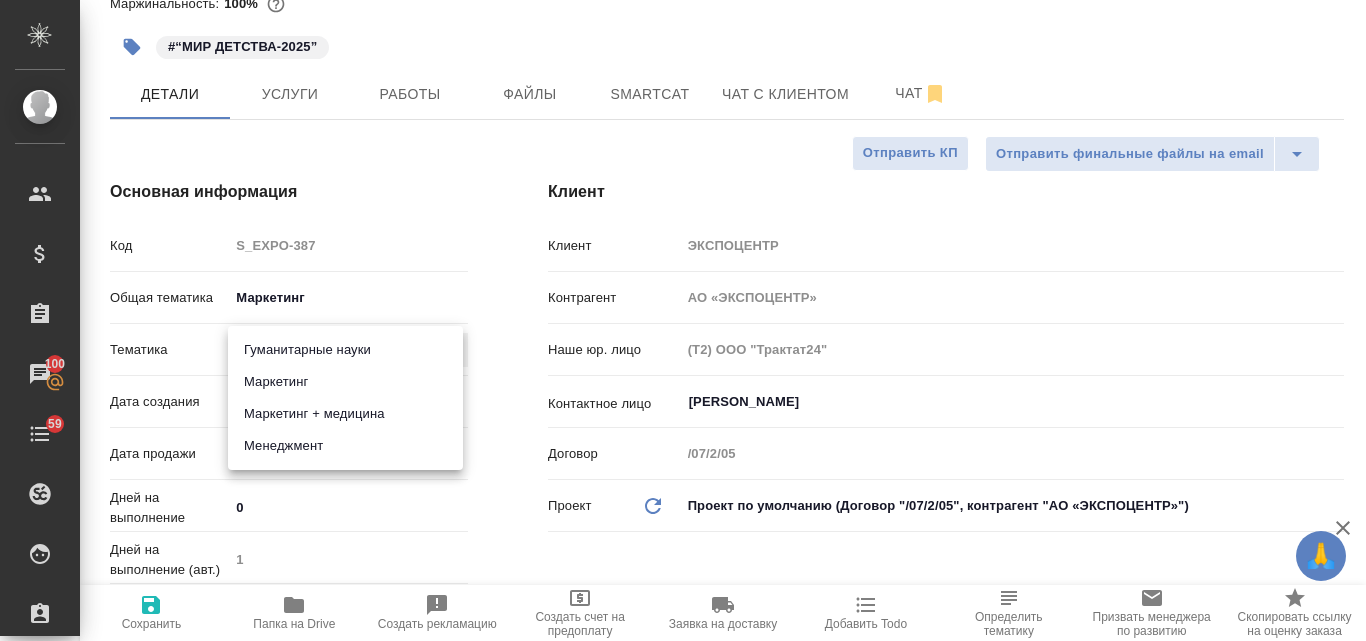 type on "x" 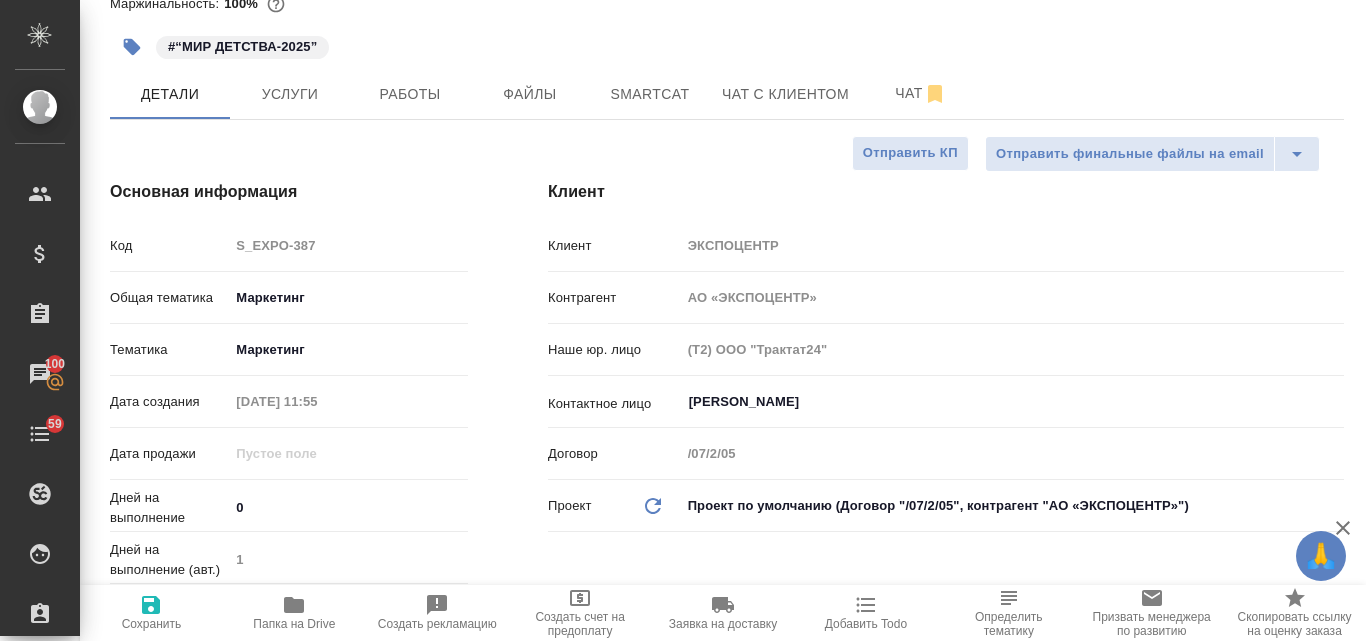 click 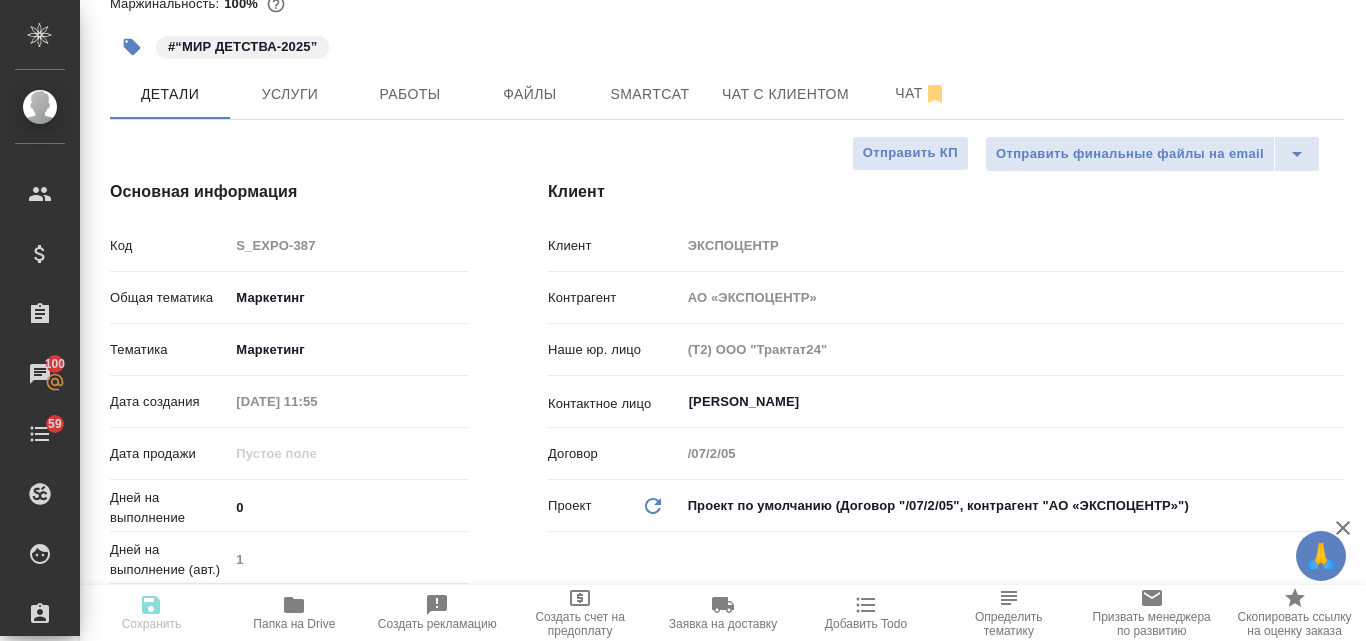 type on "x" 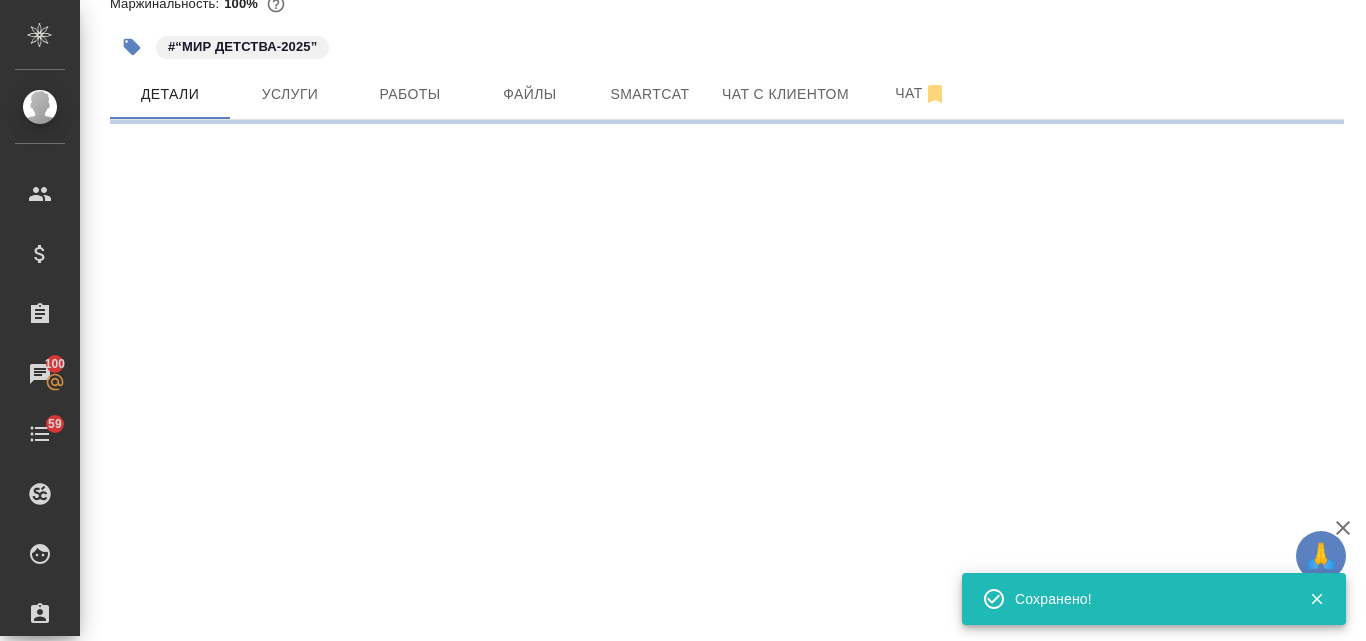 select on "RU" 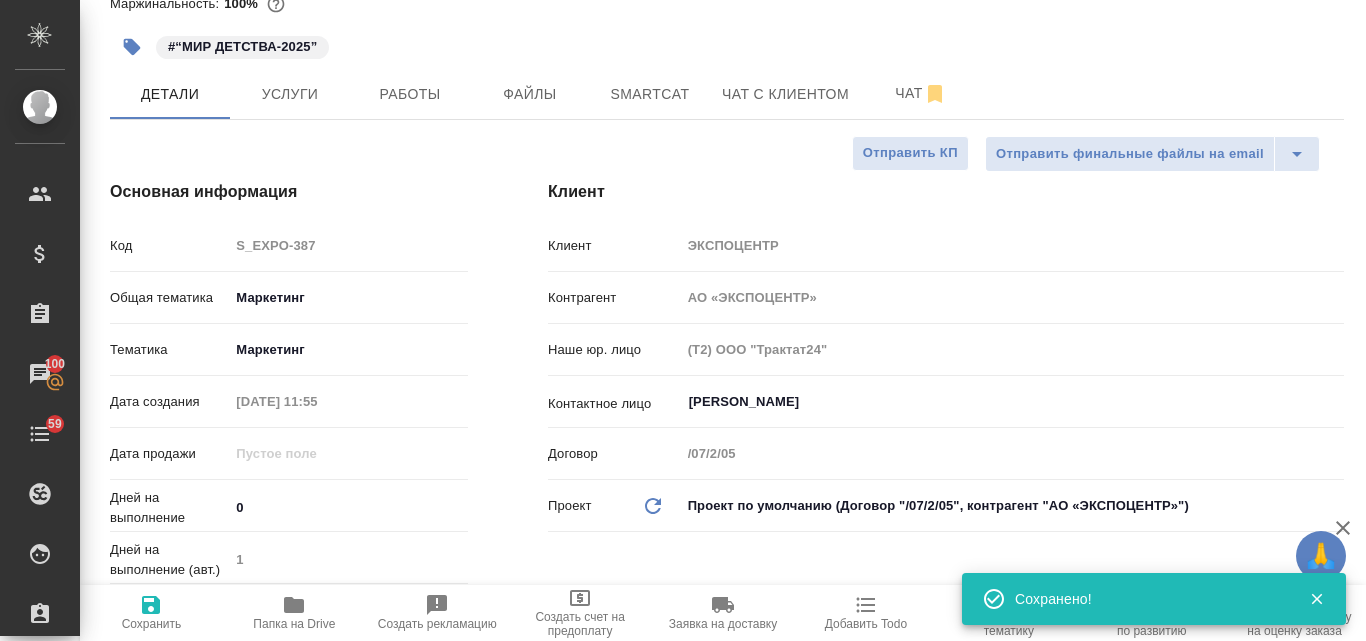 type on "x" 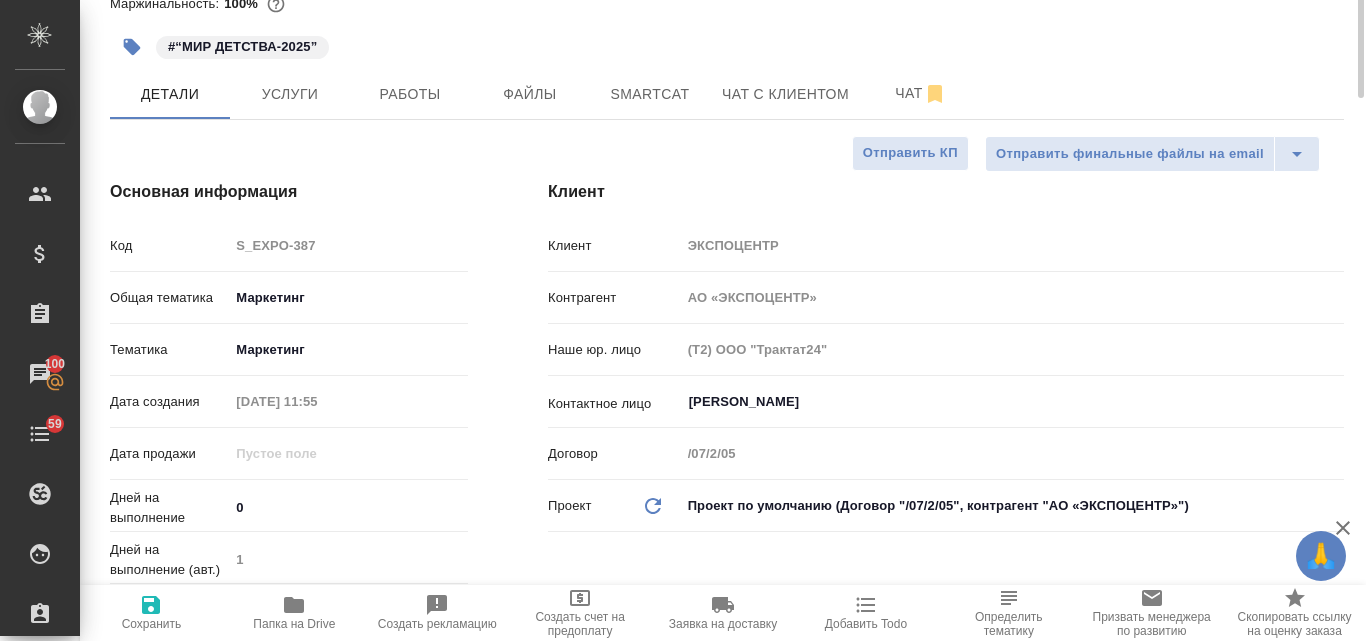 scroll, scrollTop: 0, scrollLeft: 0, axis: both 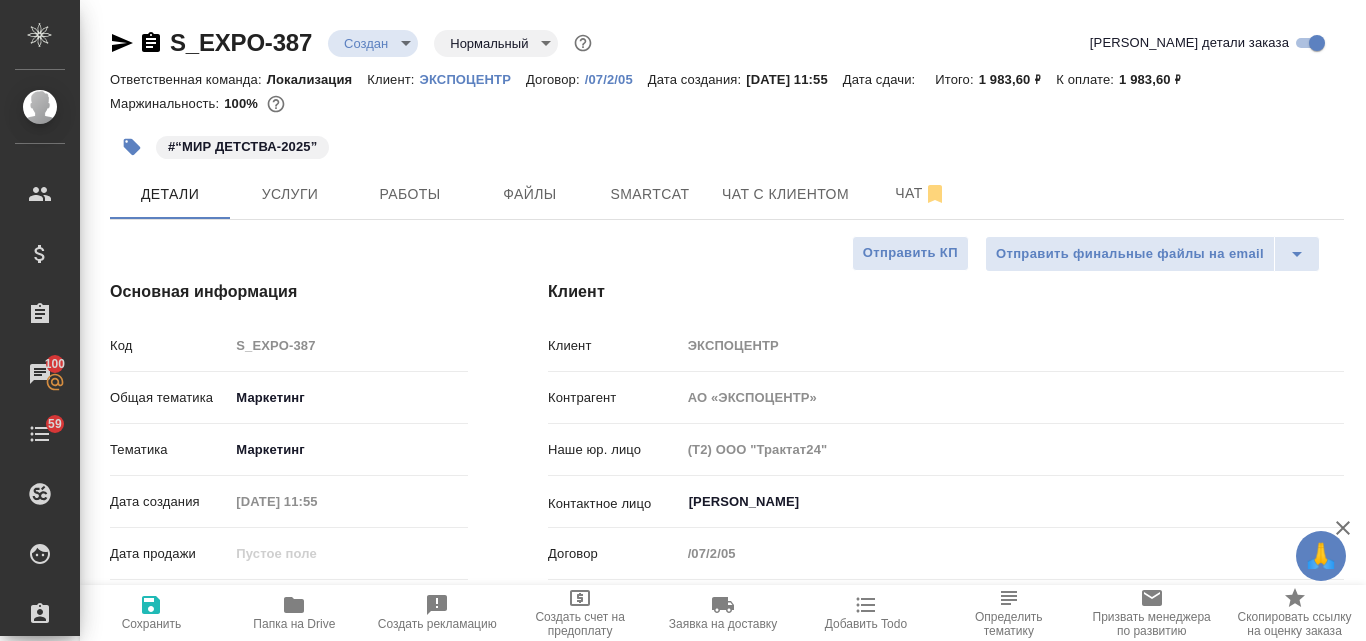 type on "x" 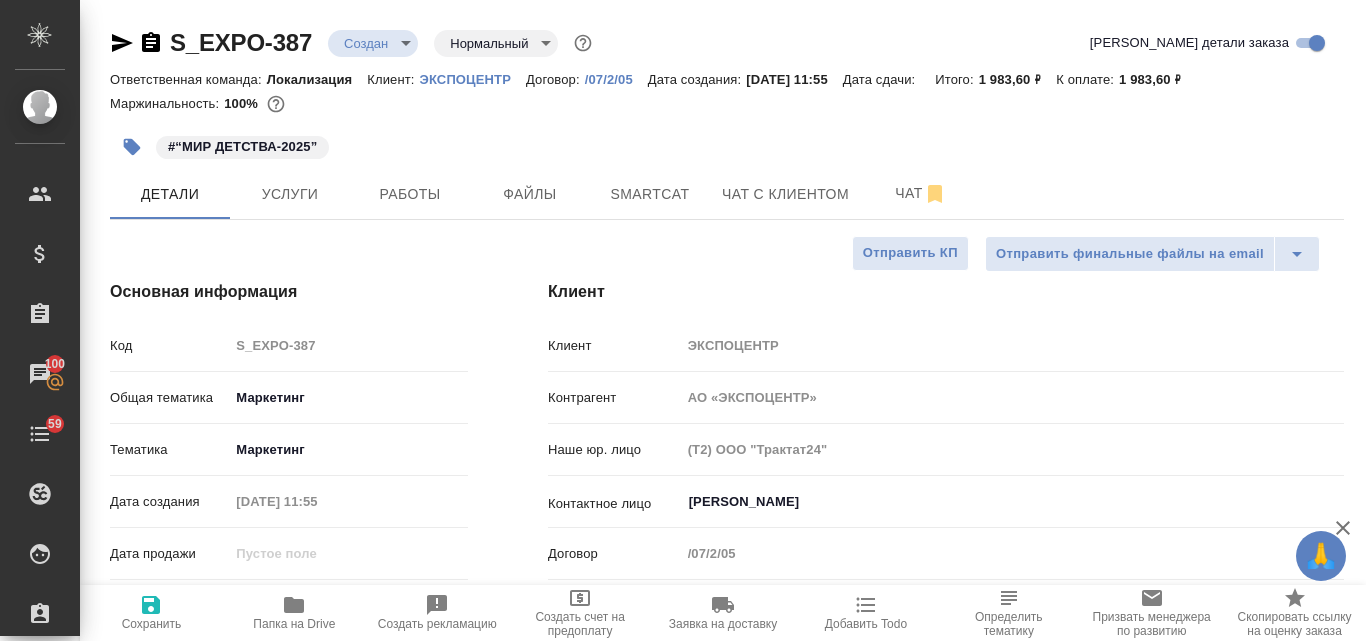 type on "x" 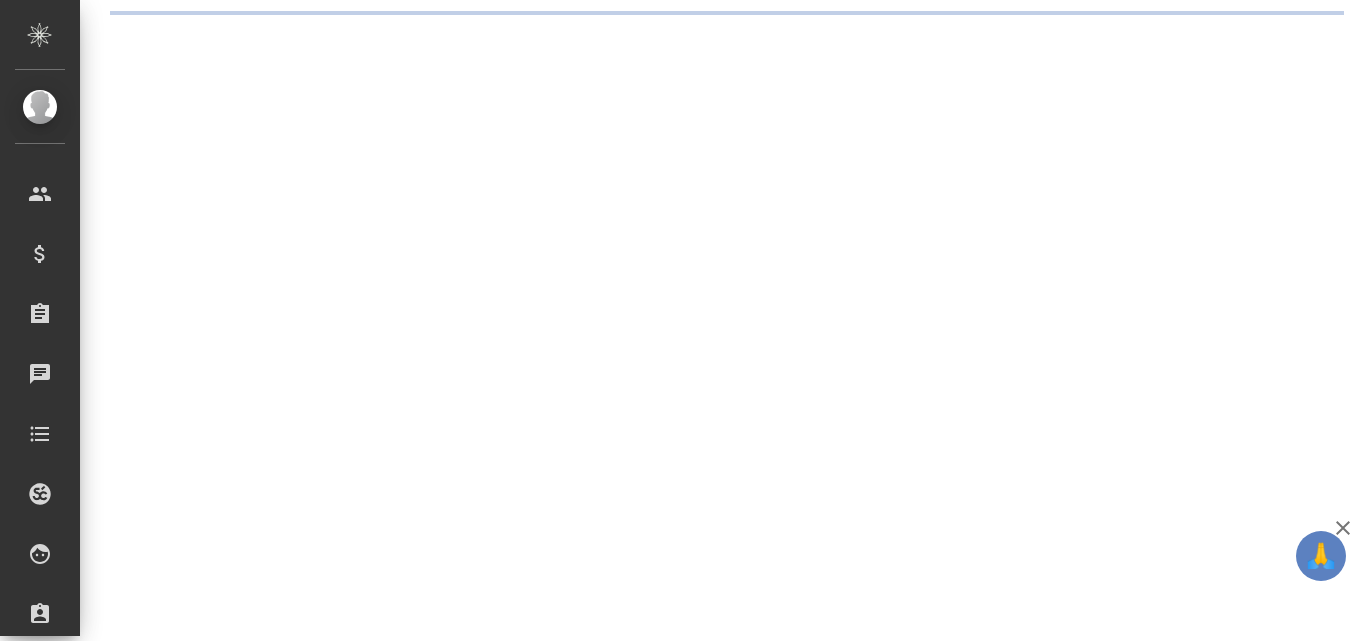 scroll, scrollTop: 0, scrollLeft: 0, axis: both 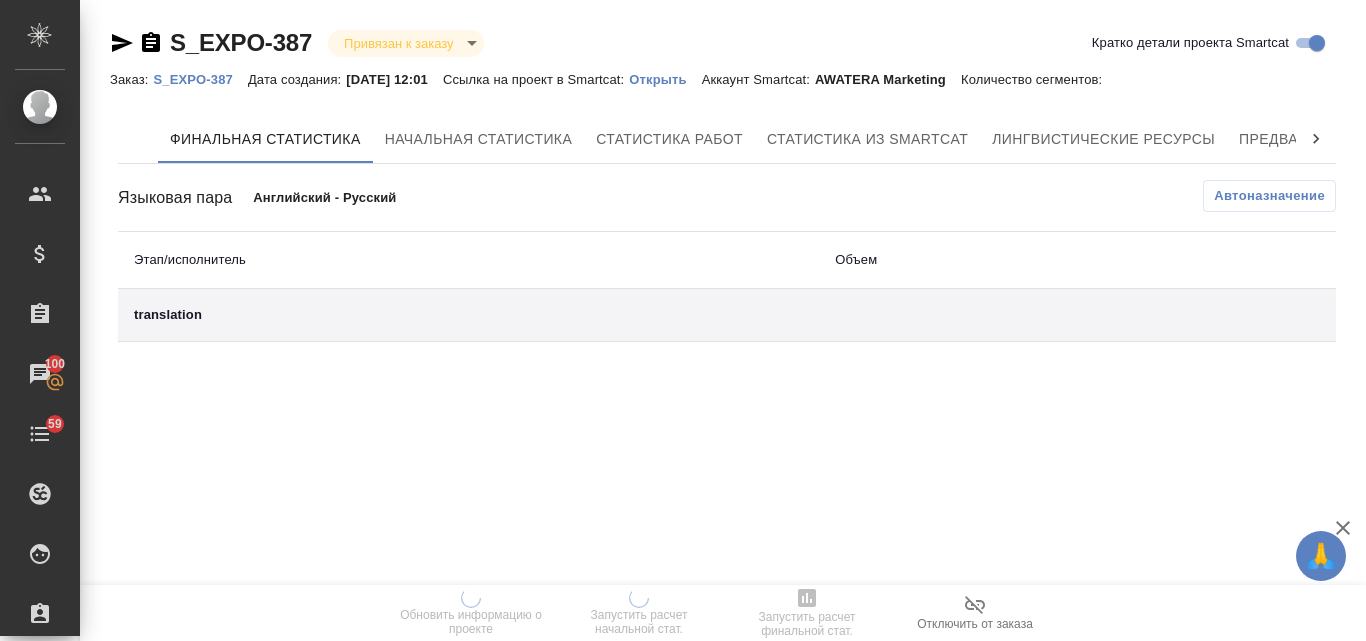 click on "Открыть" at bounding box center (665, 79) 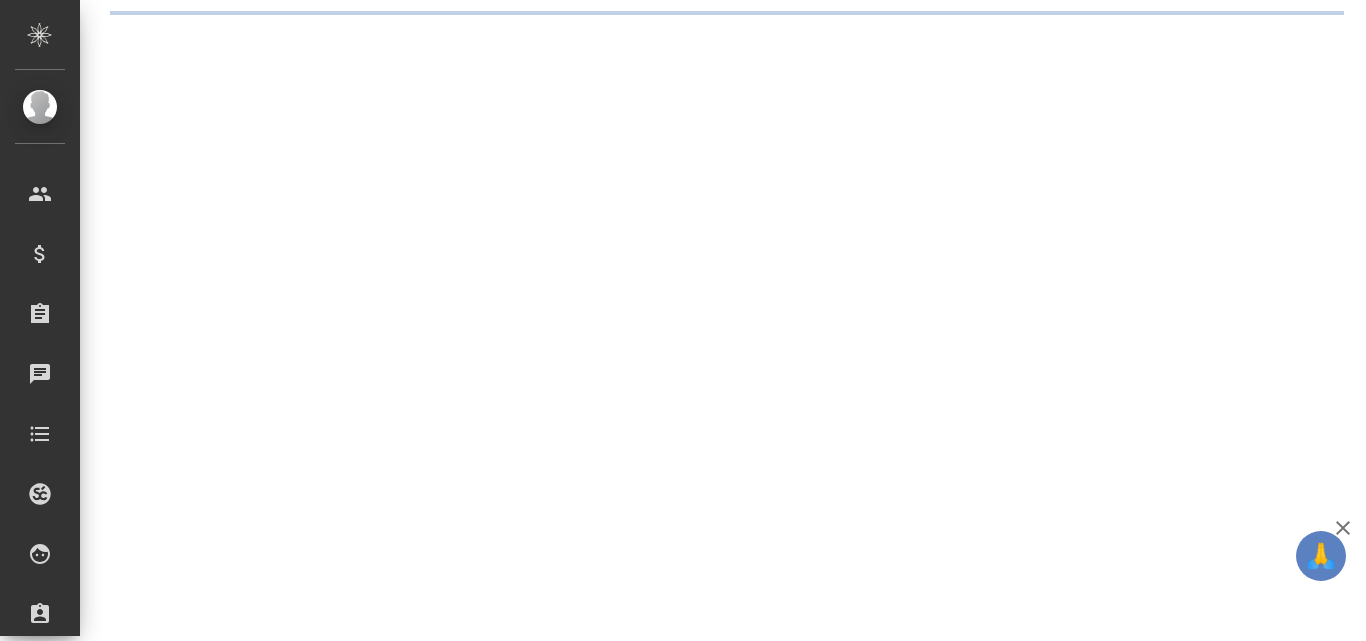 scroll, scrollTop: 0, scrollLeft: 0, axis: both 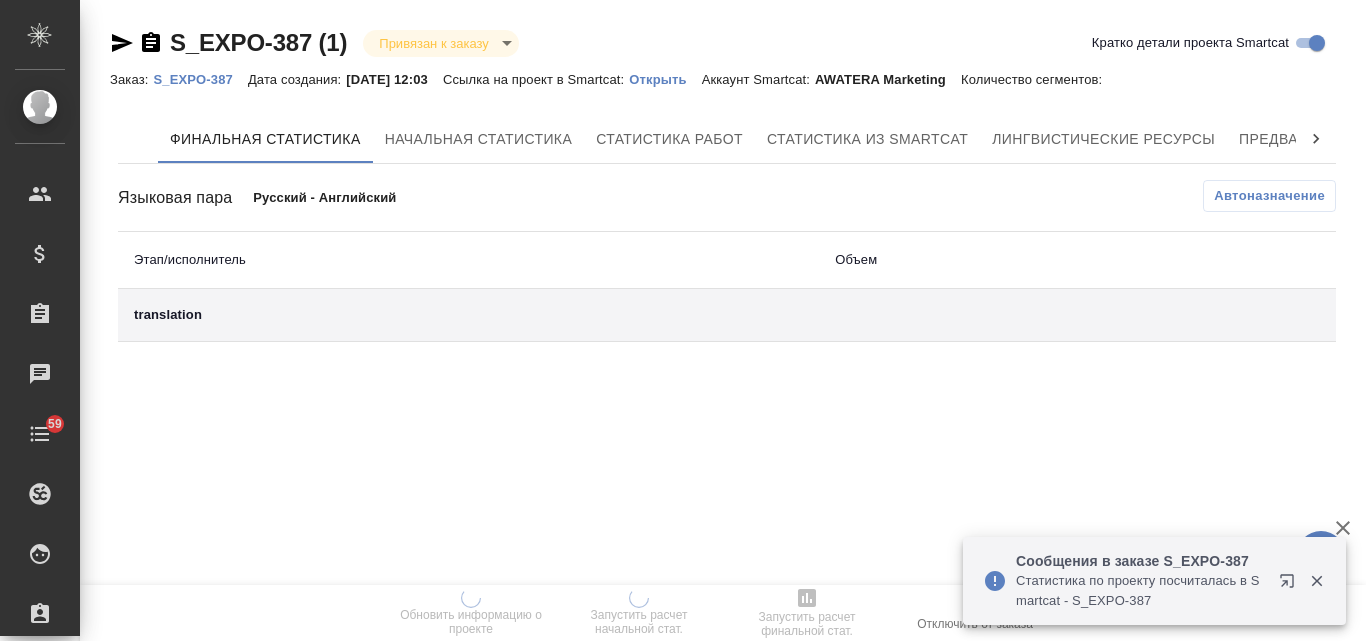 click on "Открыть" at bounding box center [665, 79] 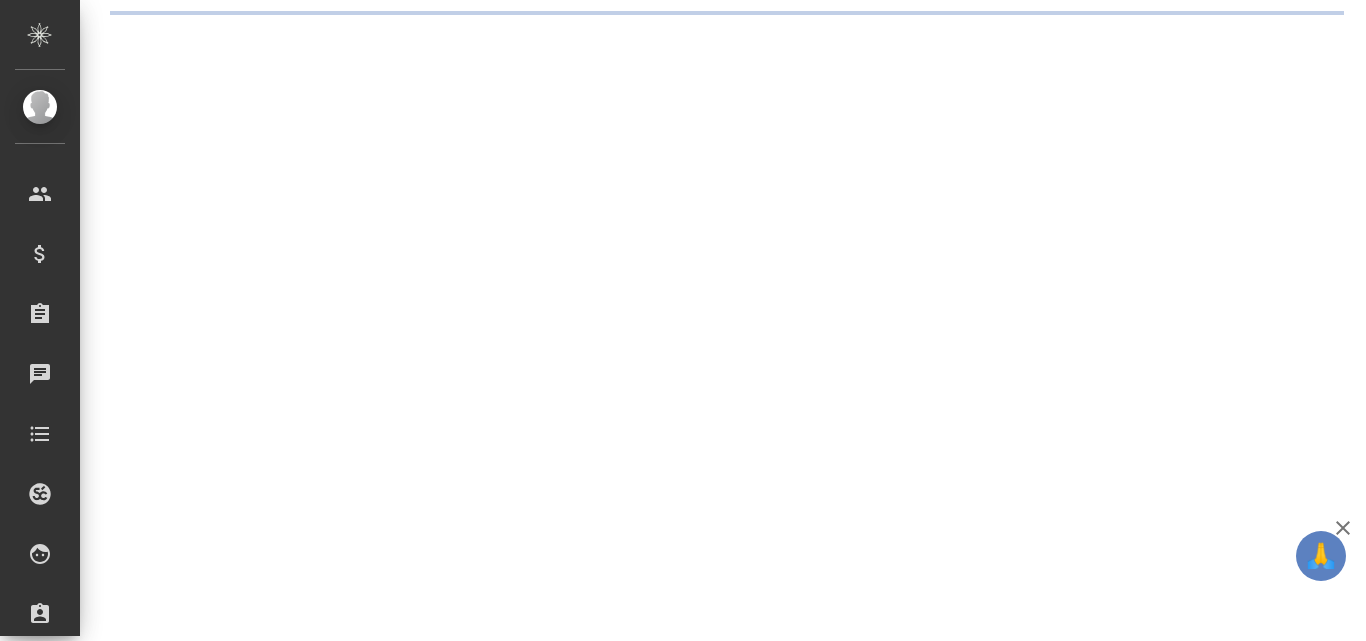 scroll, scrollTop: 0, scrollLeft: 0, axis: both 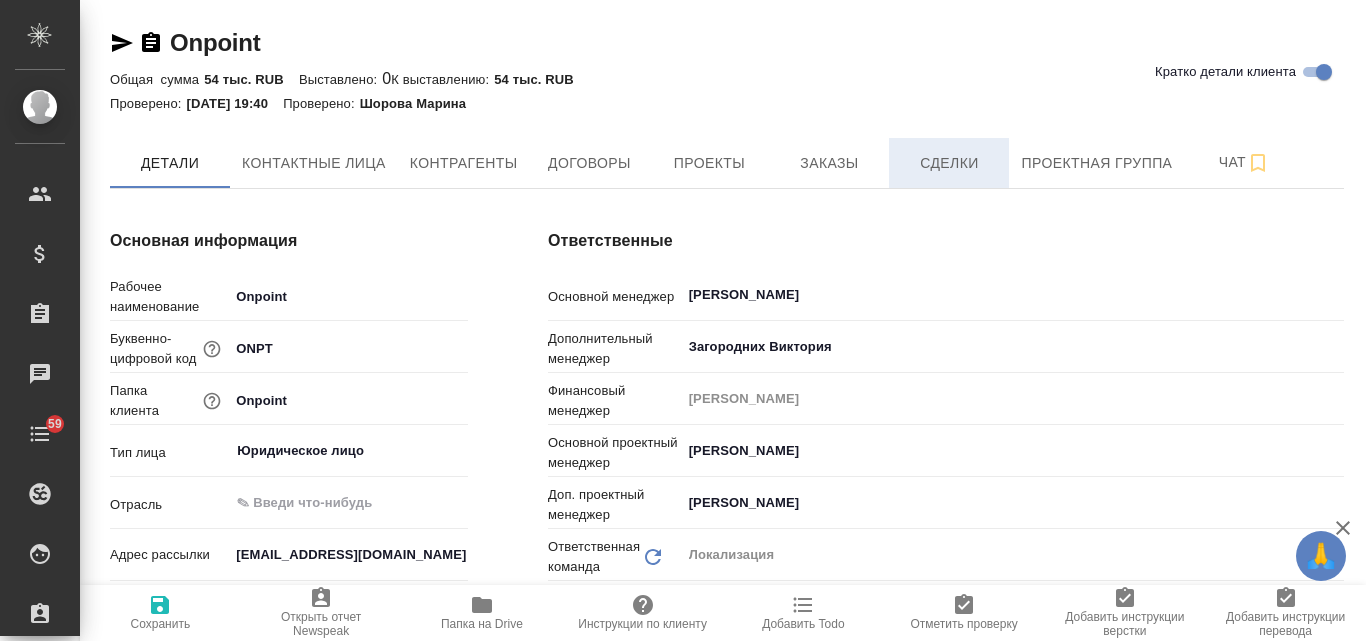 type on "x" 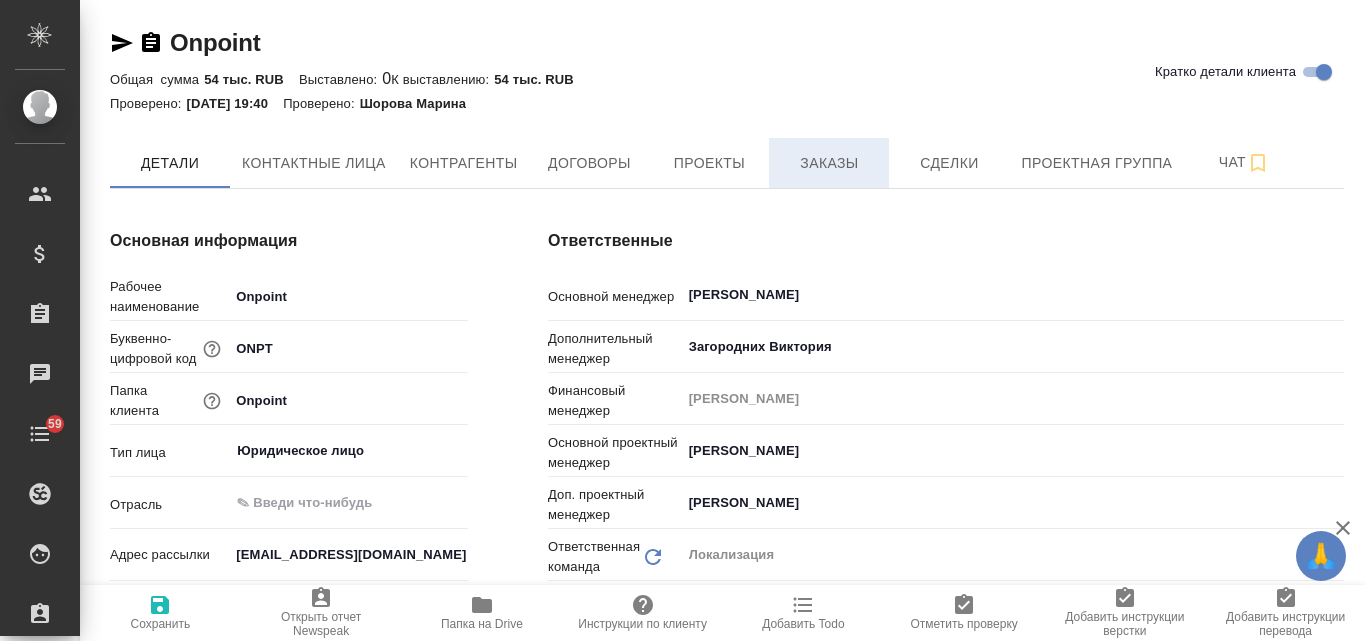 type on "x" 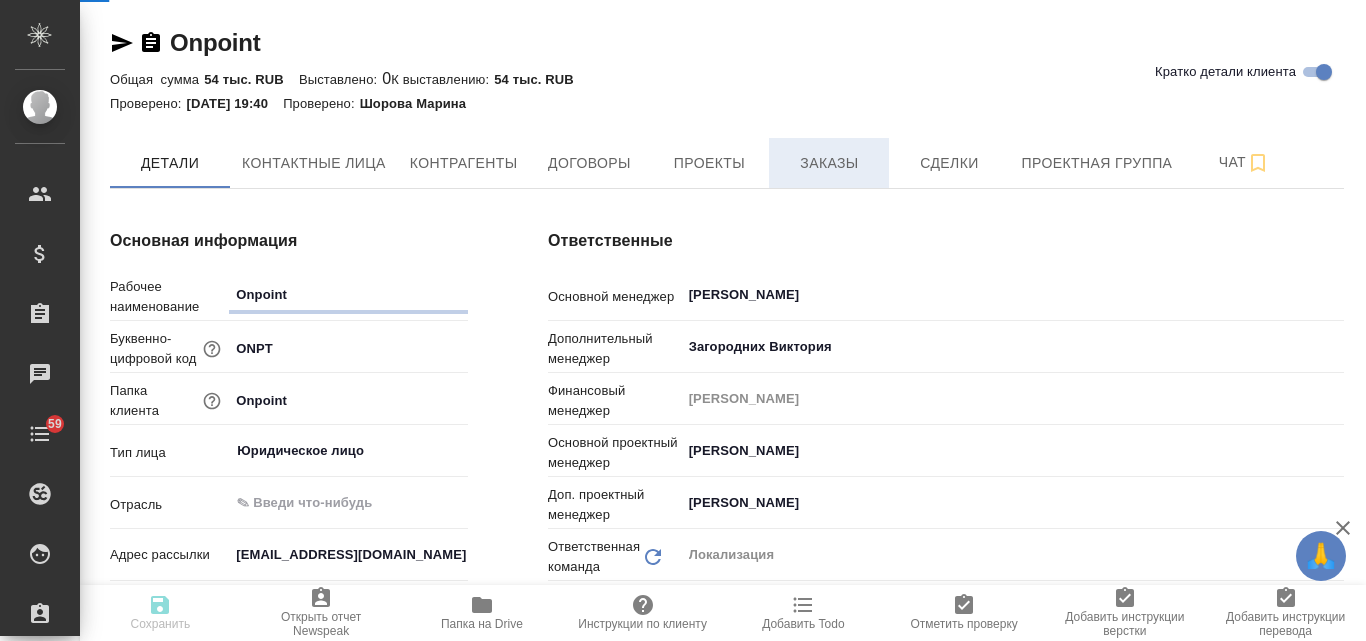 type on "x" 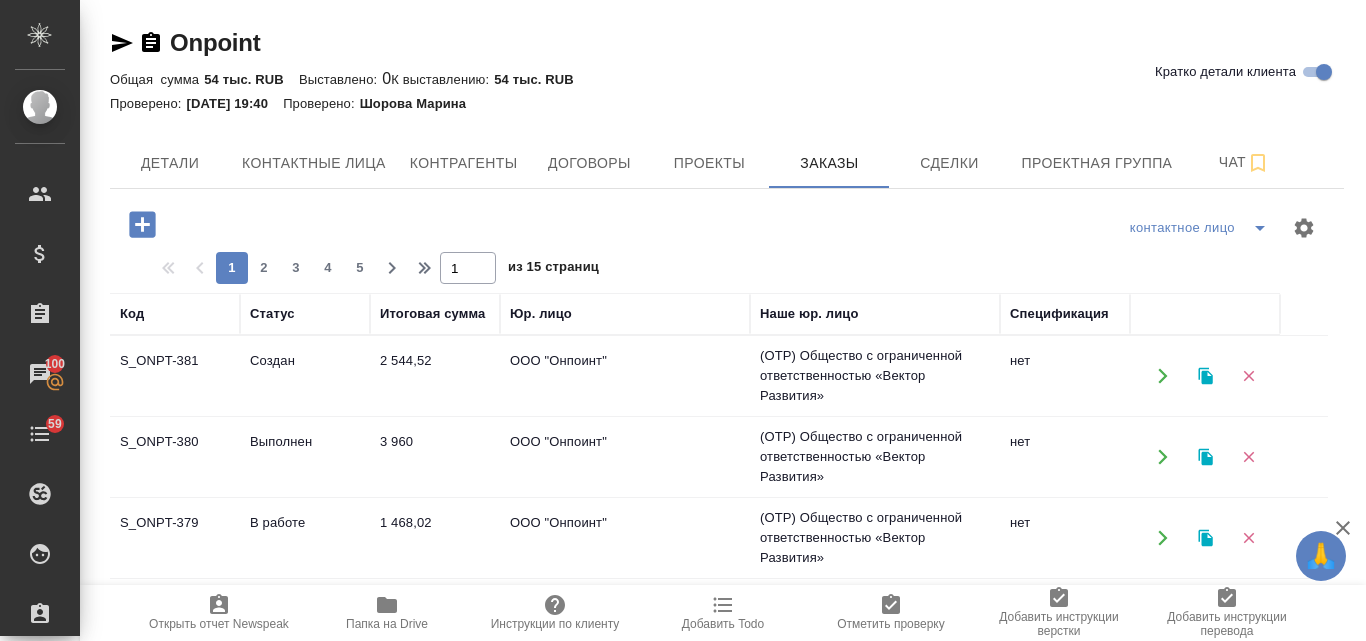 click on "S_ONPT-381" at bounding box center (175, 376) 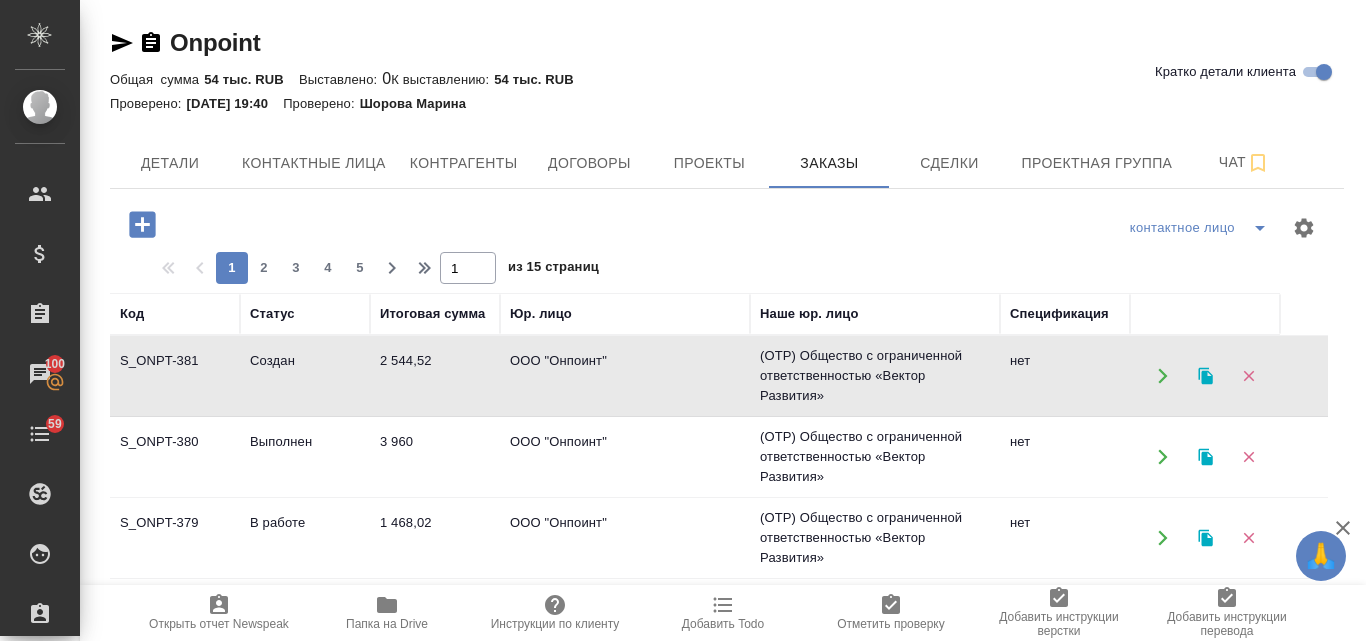 click on "S_ONPT-381" at bounding box center [175, 376] 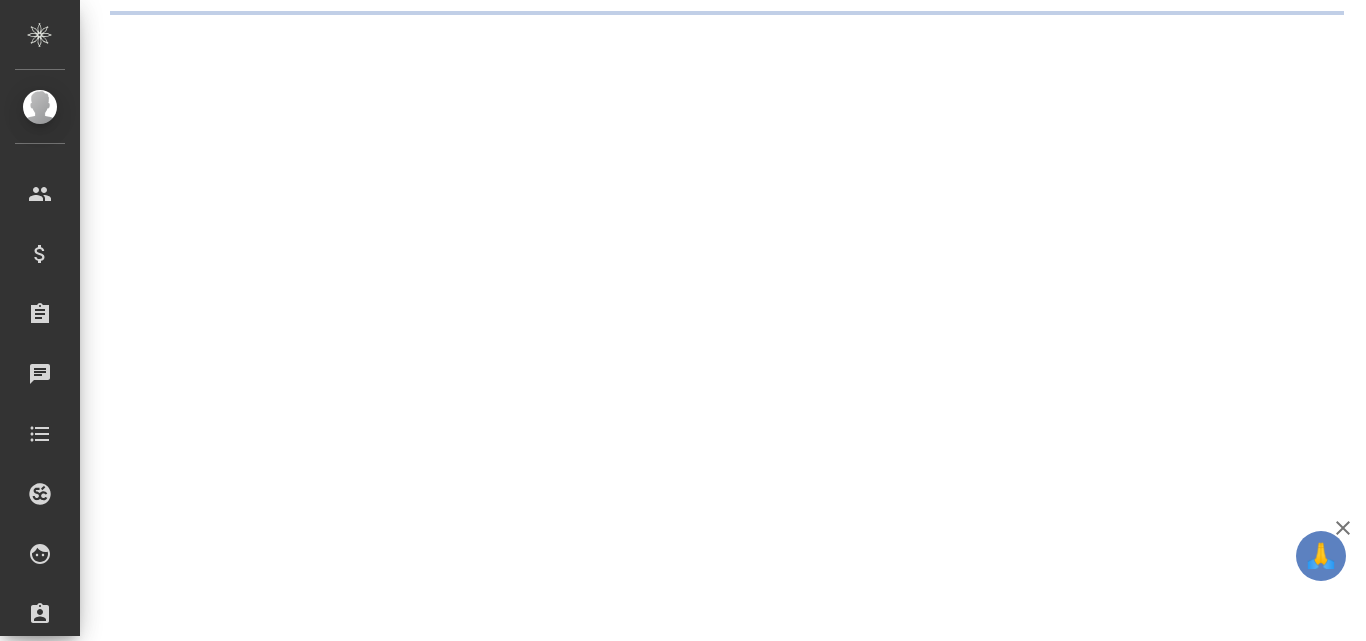 scroll, scrollTop: 0, scrollLeft: 0, axis: both 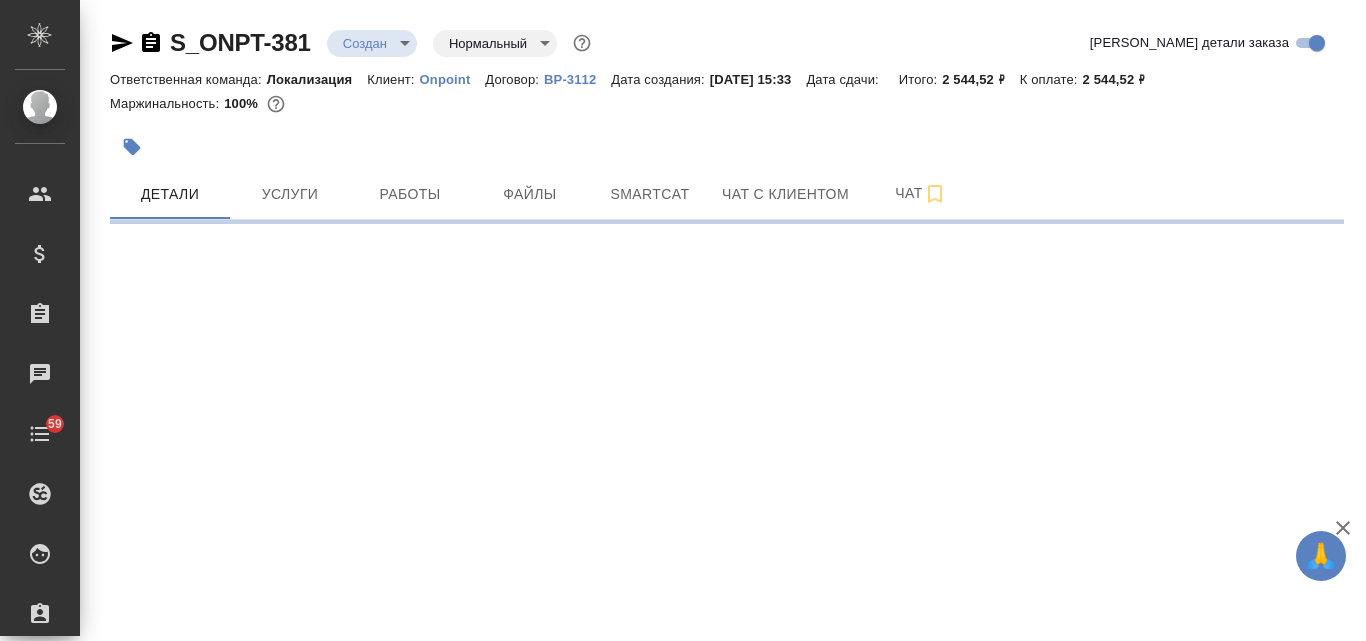 select on "RU" 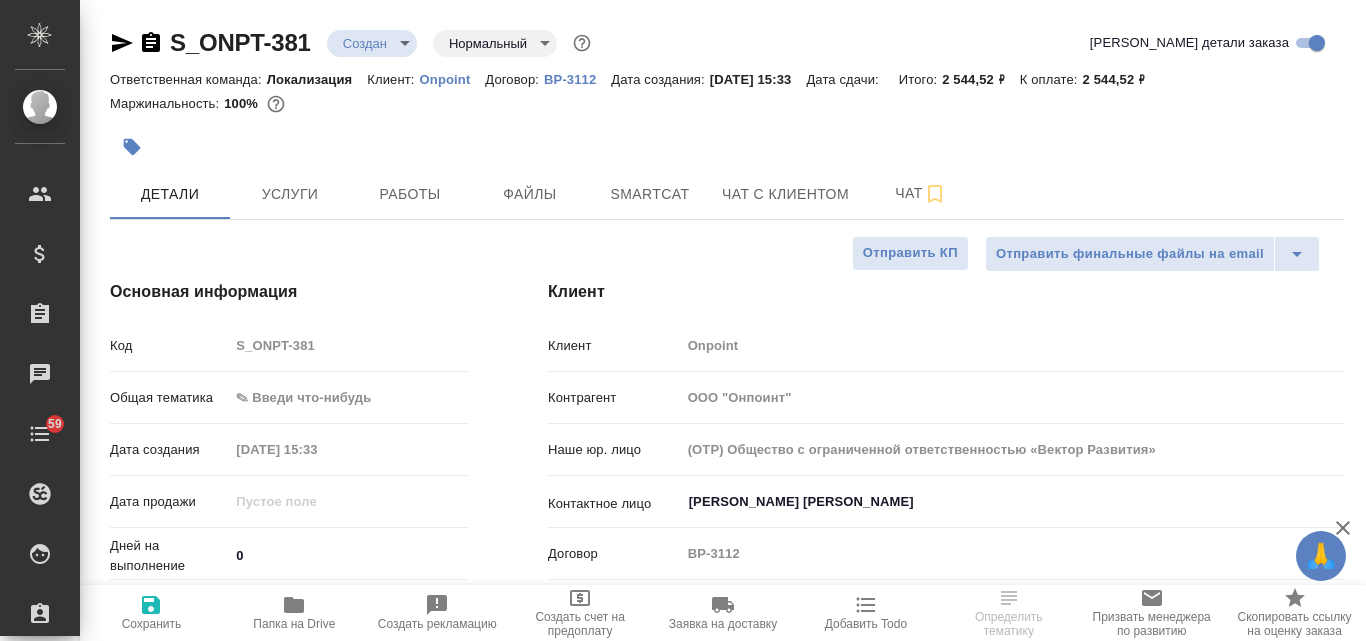 type on "x" 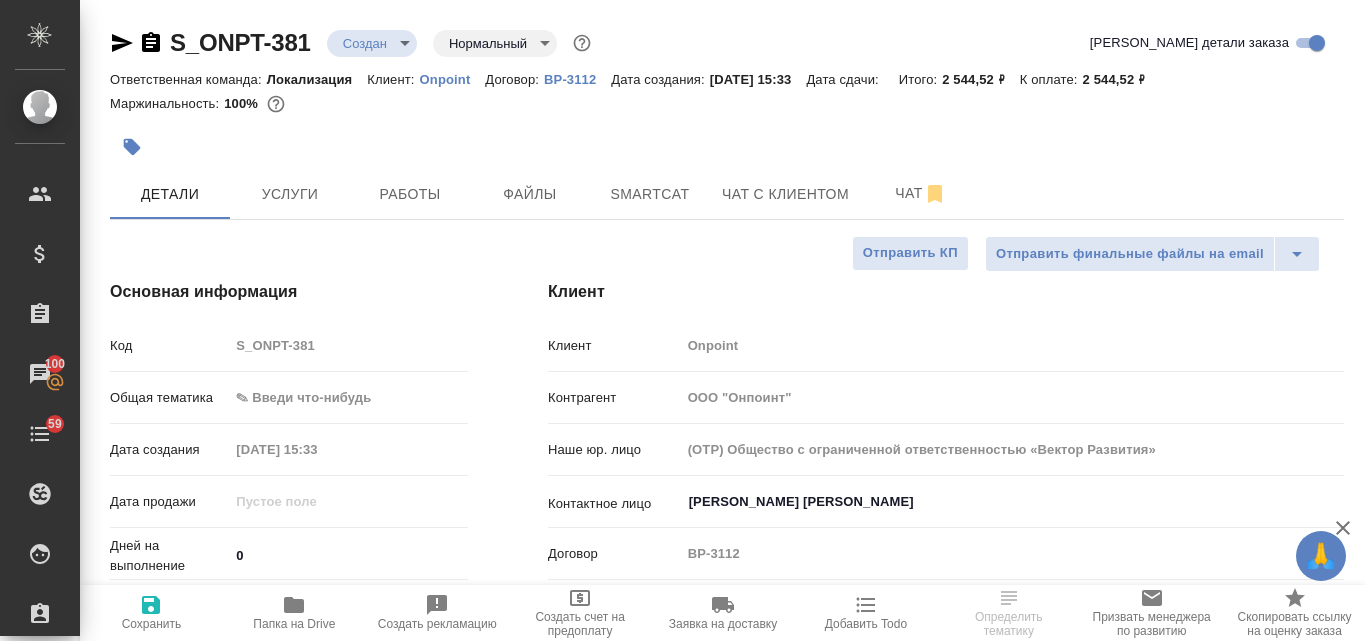 type on "x" 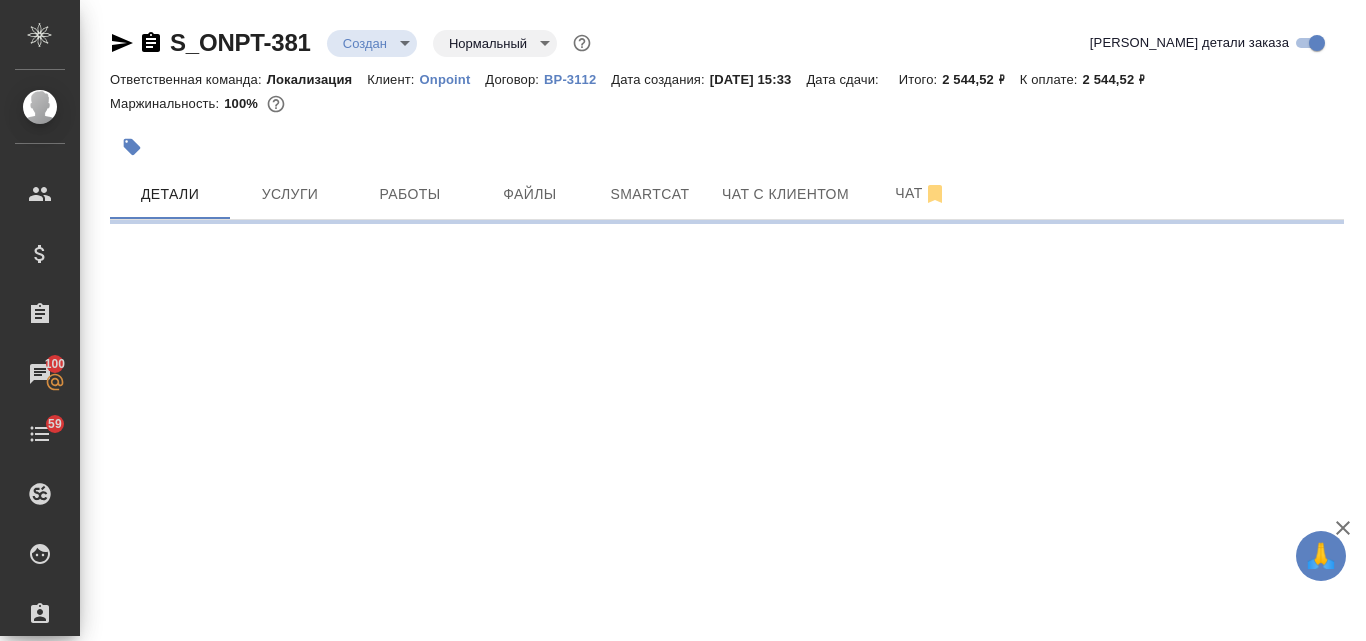 select on "RU" 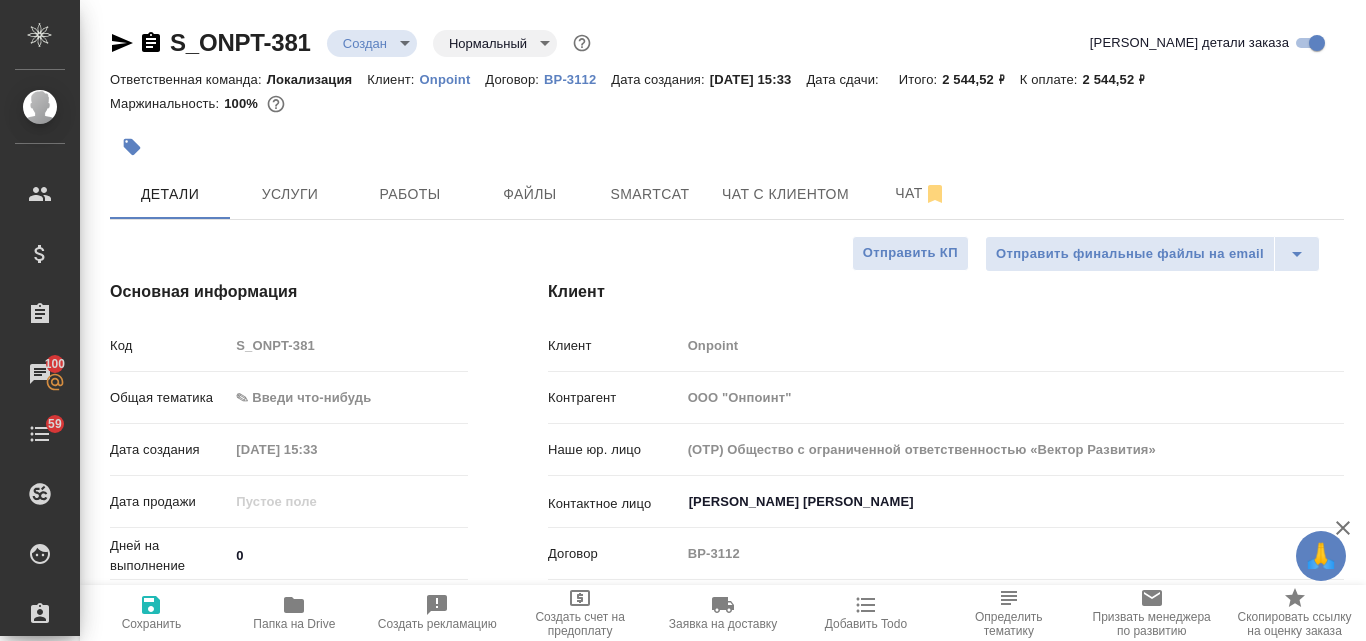 type on "x" 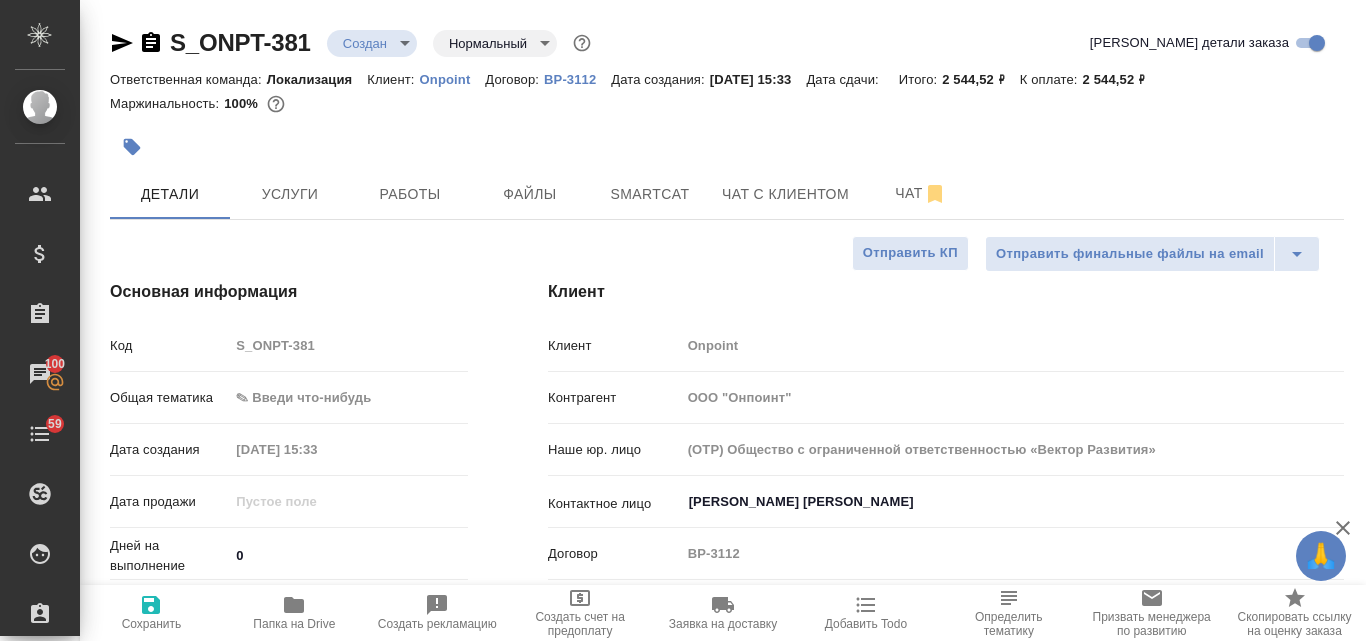 scroll, scrollTop: 500, scrollLeft: 0, axis: vertical 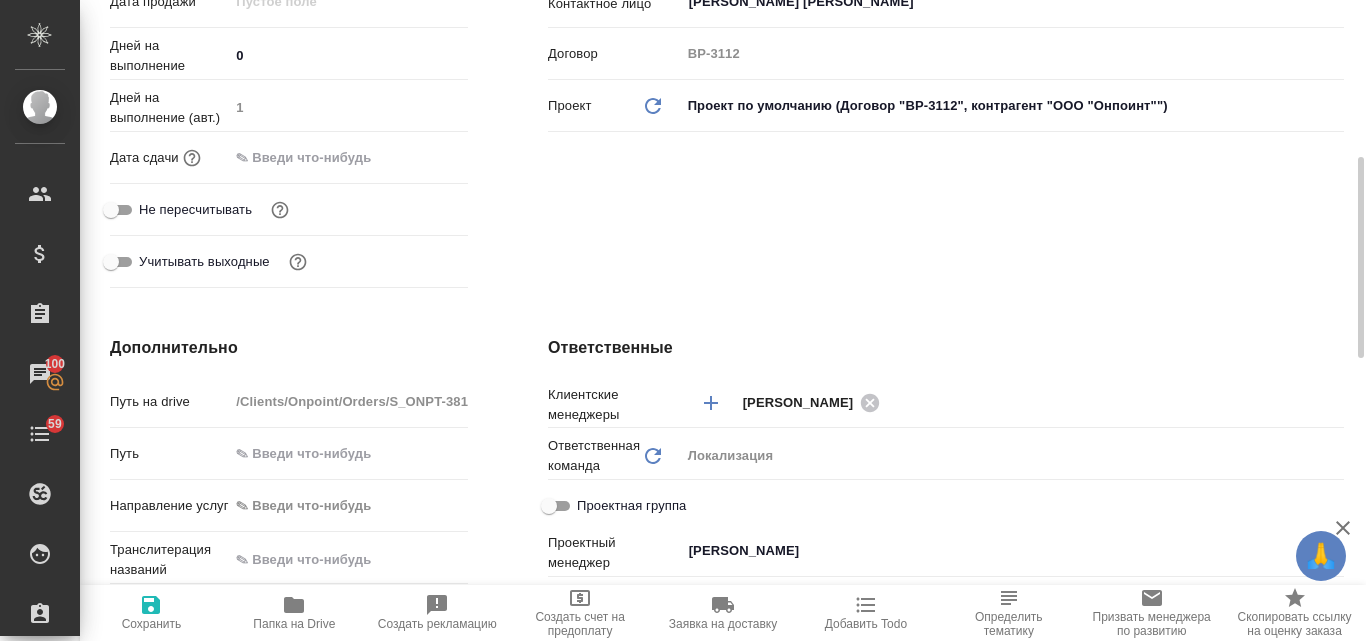 click at bounding box center (316, 157) 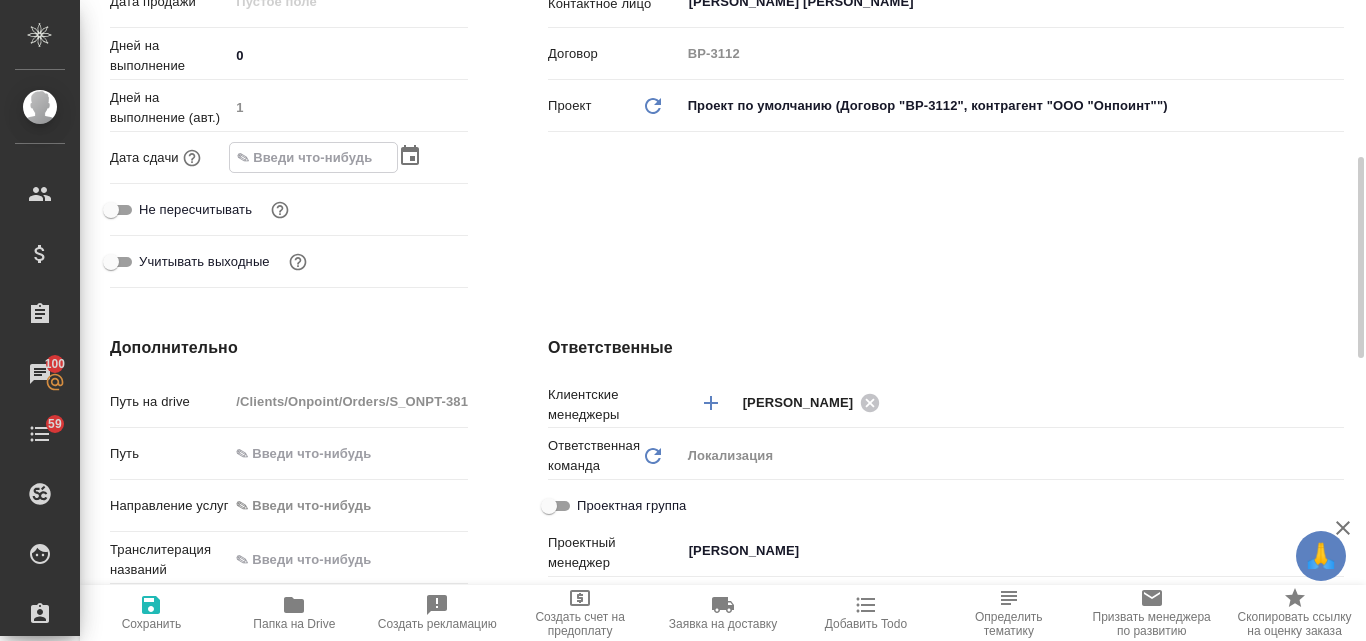 click 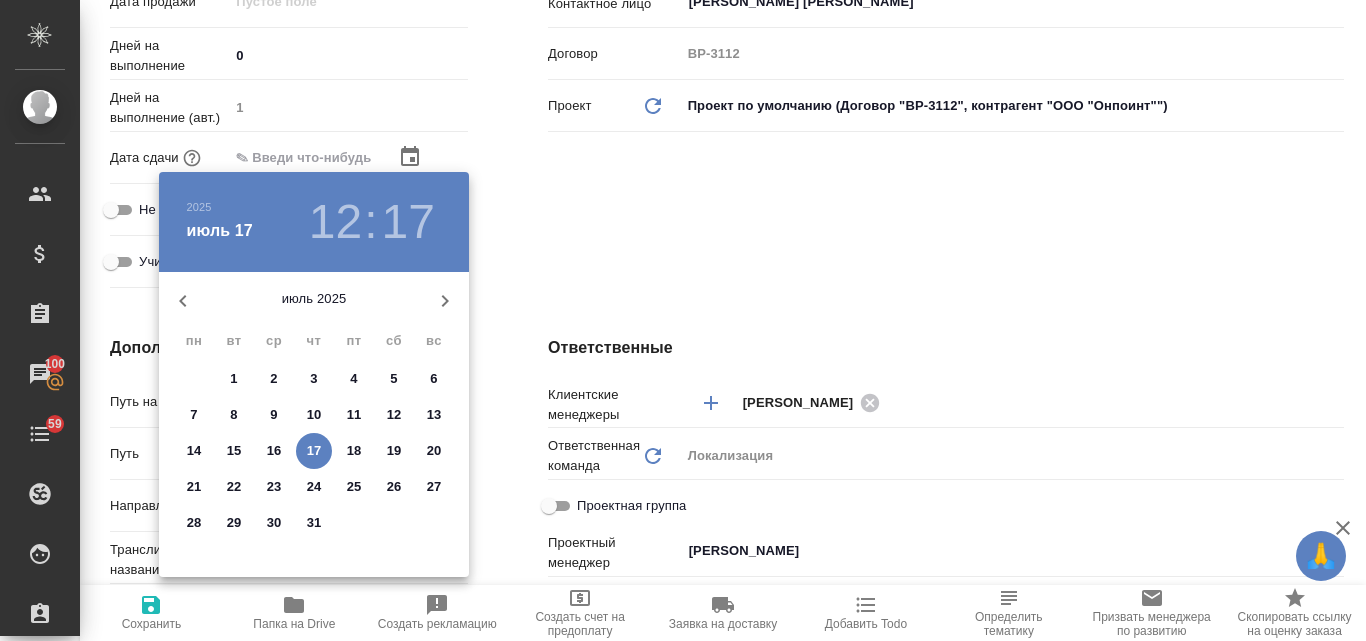 click on "21" at bounding box center [194, 487] 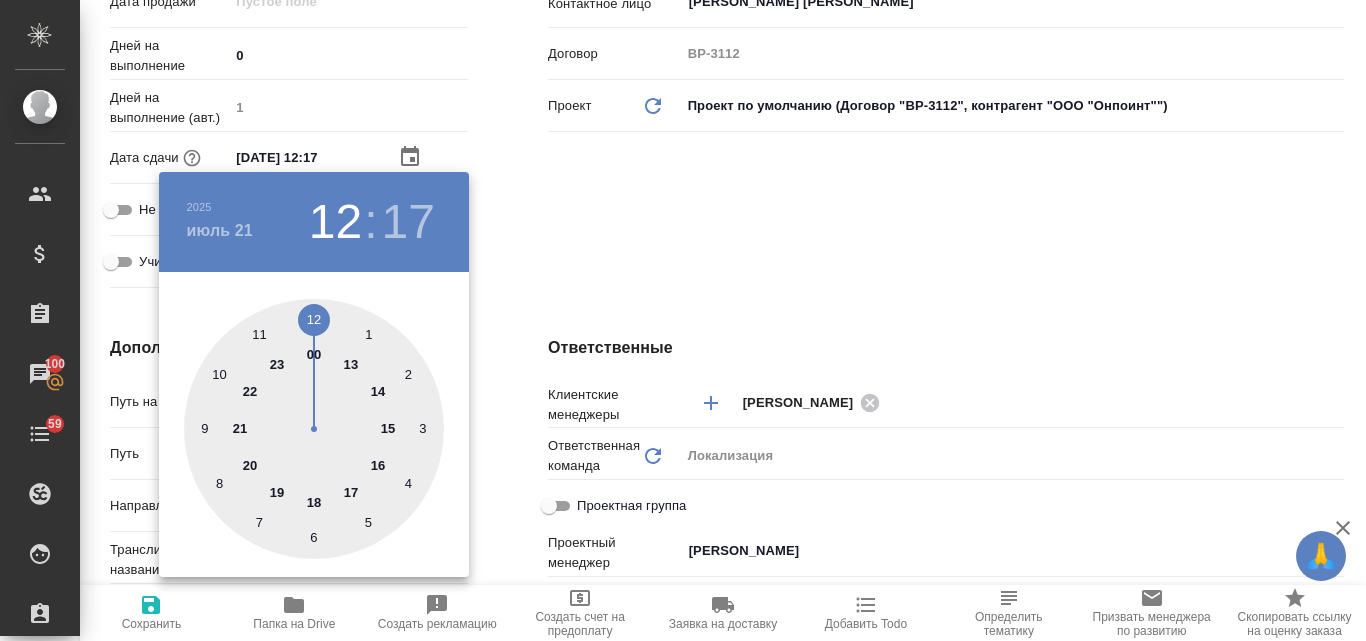 drag, startPoint x: 383, startPoint y: 386, endPoint x: 352, endPoint y: 360, distance: 40.459858 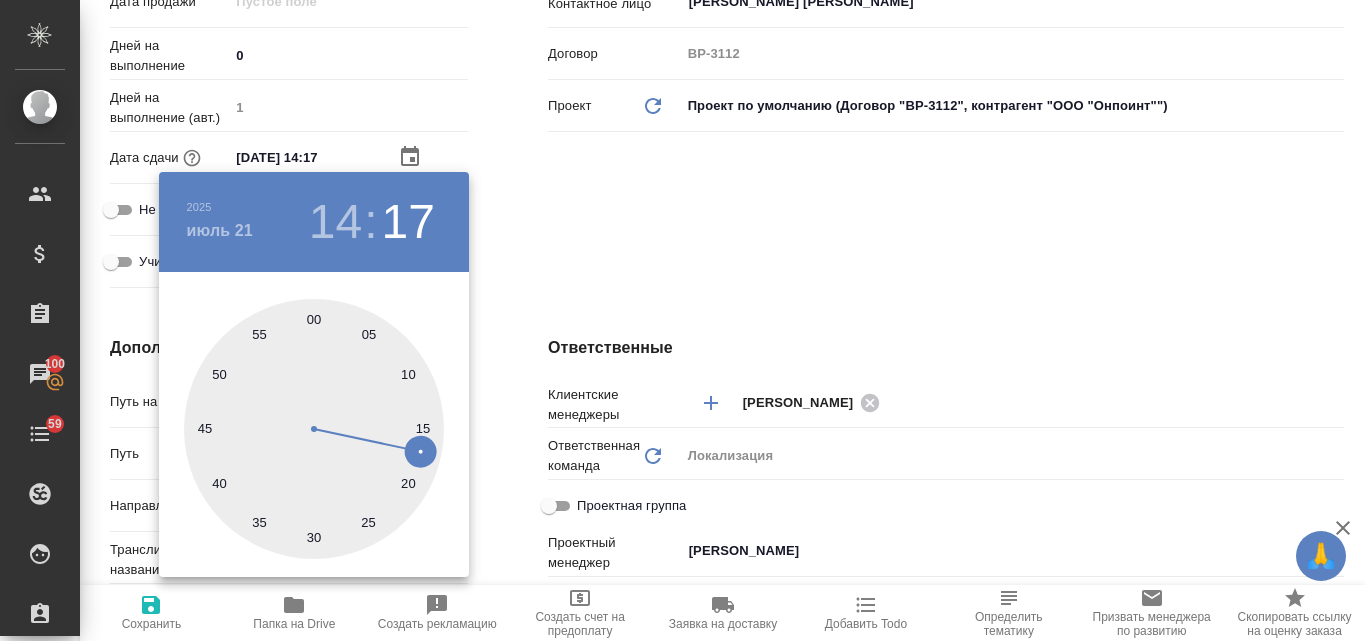 click at bounding box center (314, 429) 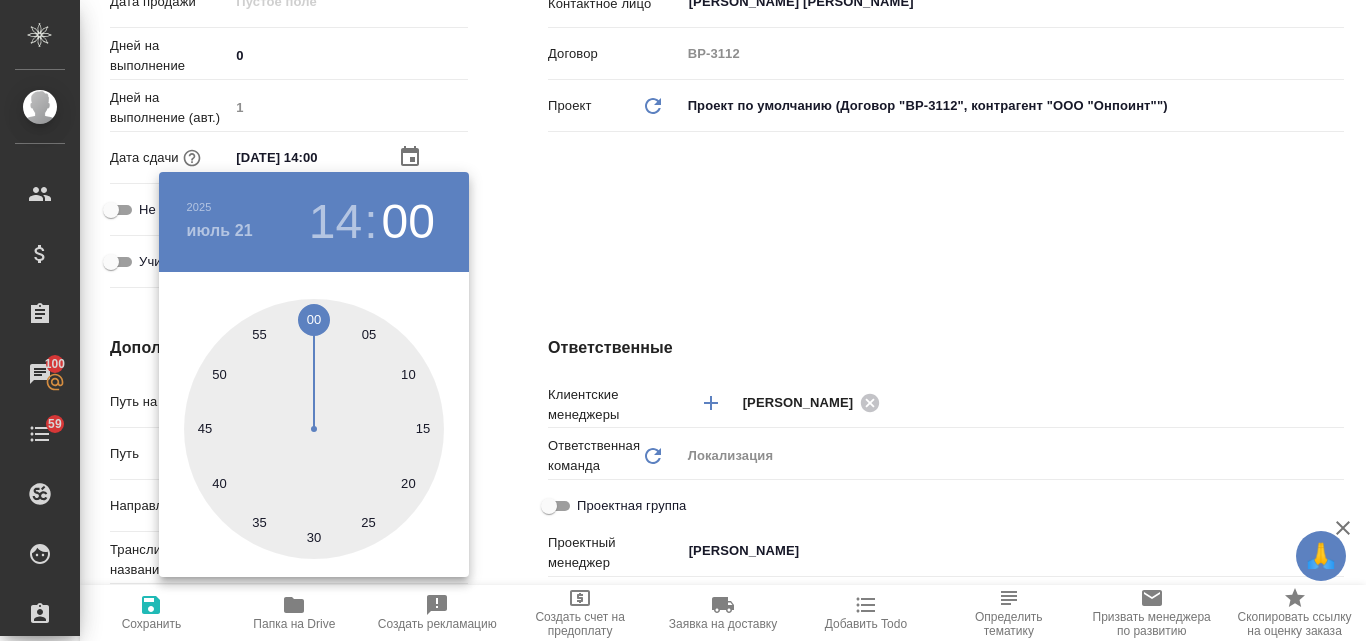 click at bounding box center [683, 320] 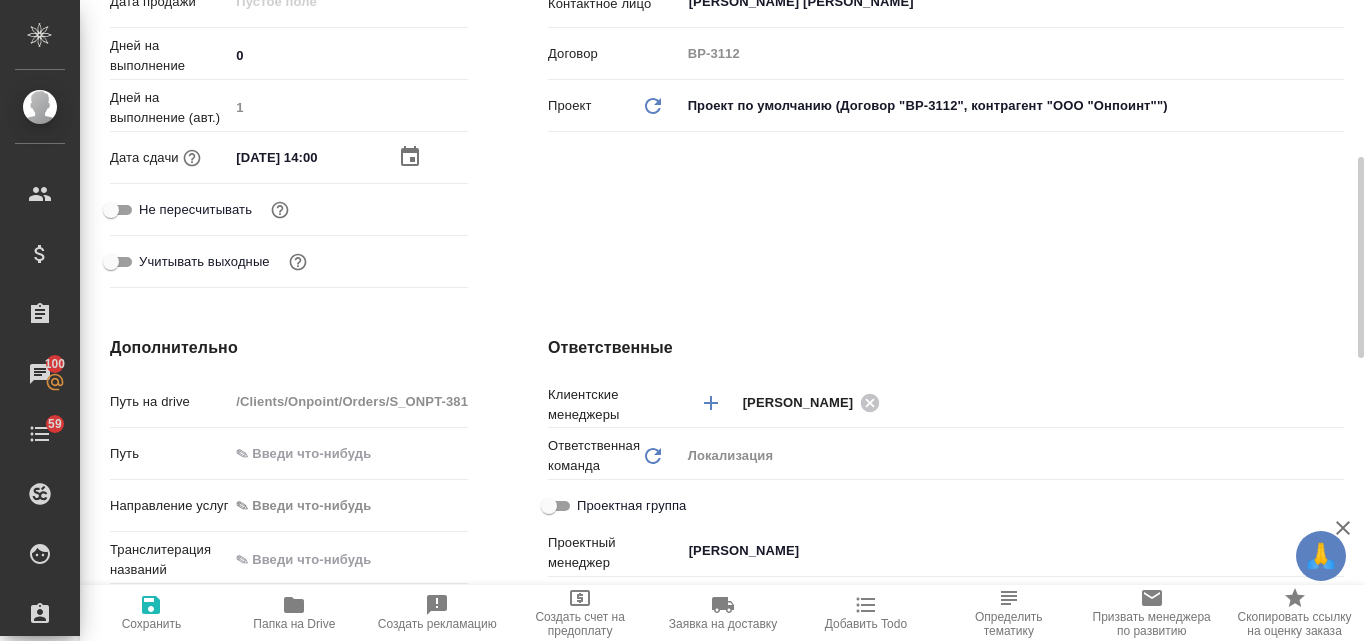 click 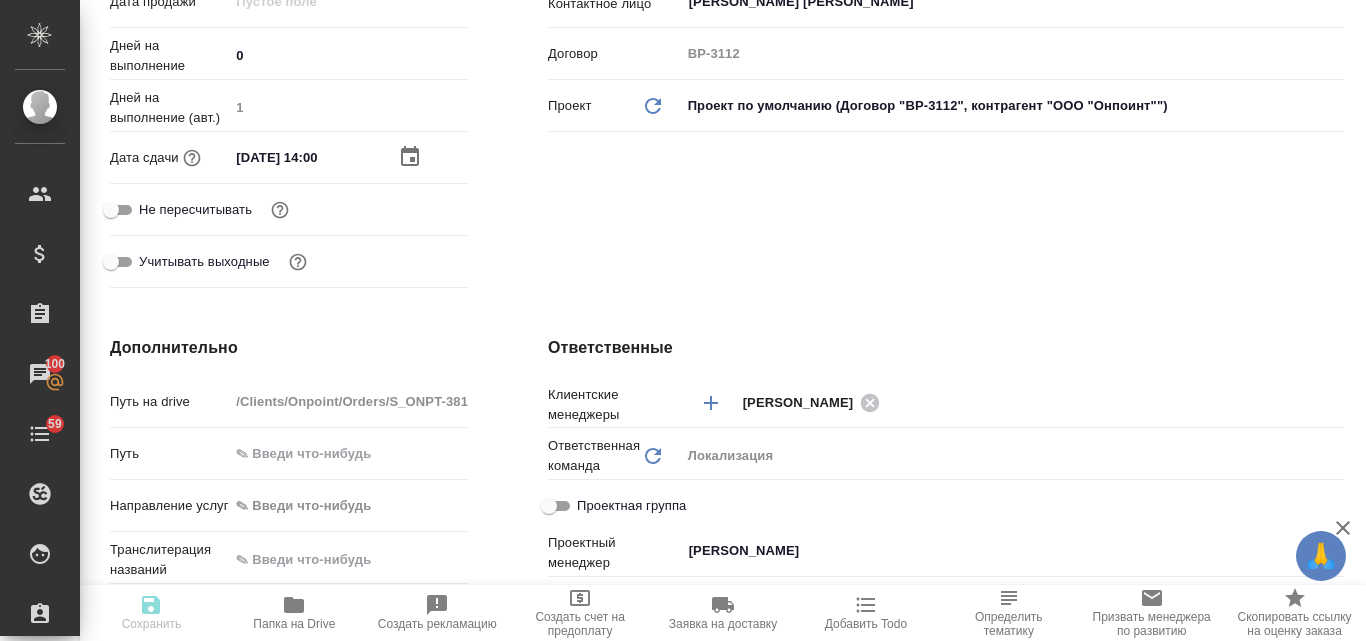 type on "x" 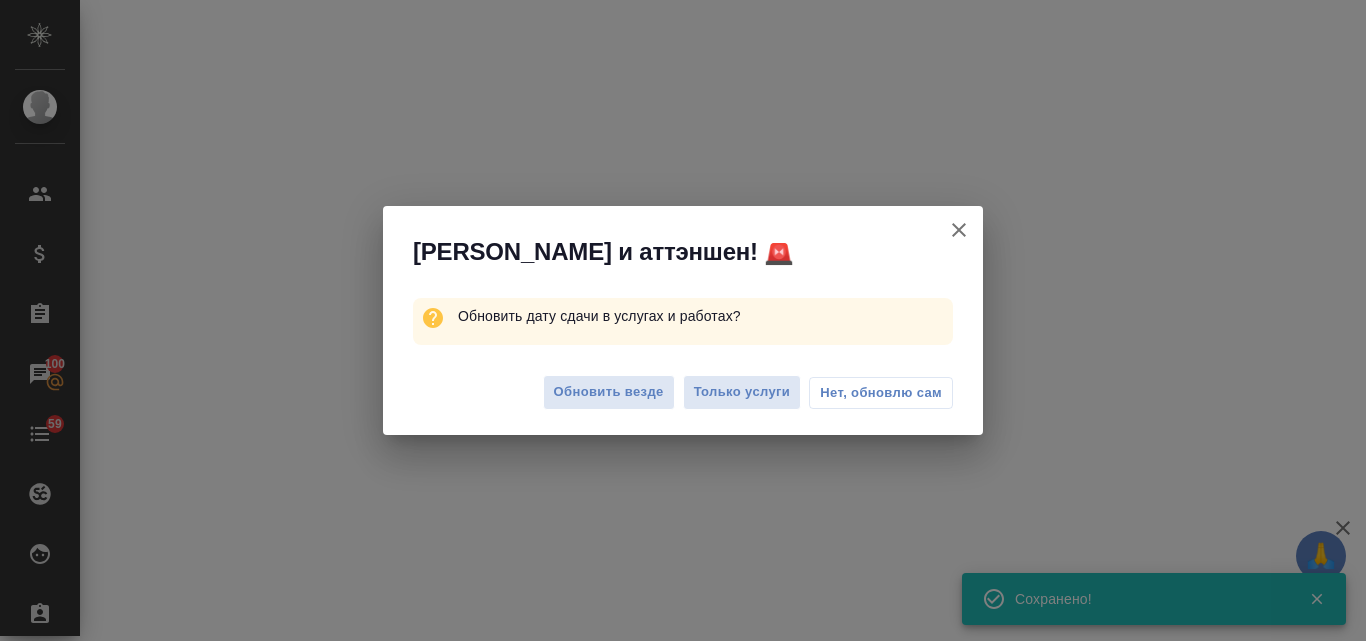 select on "RU" 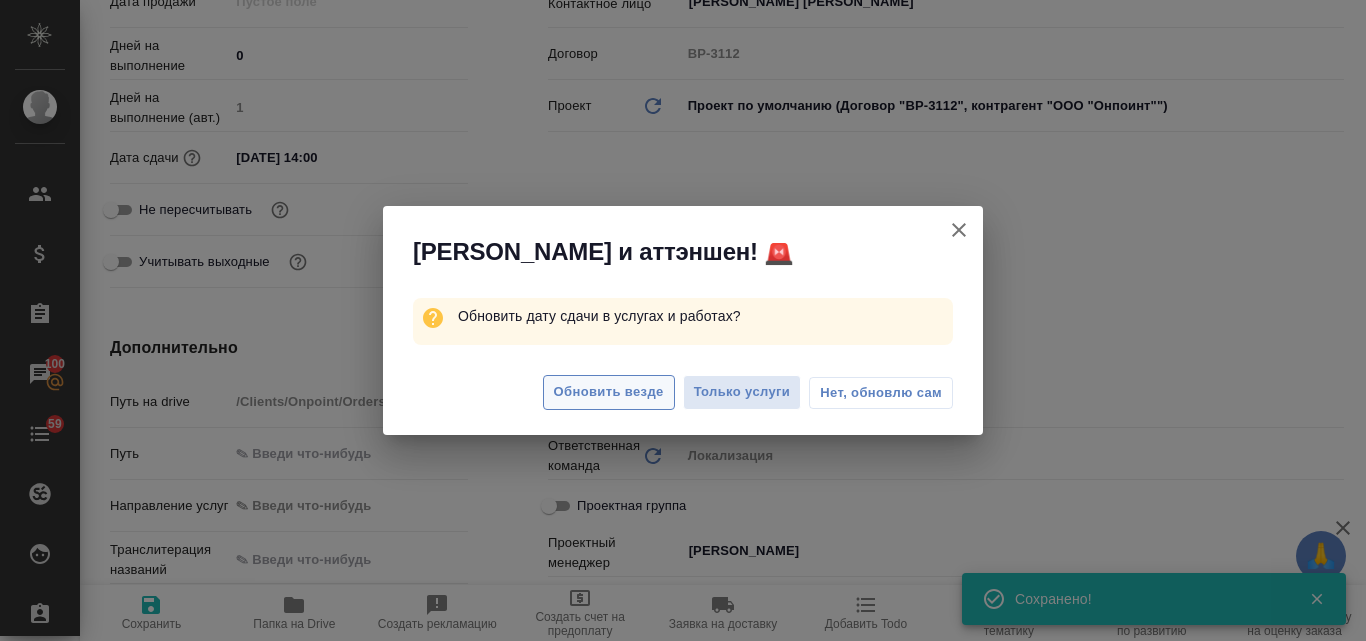 type on "x" 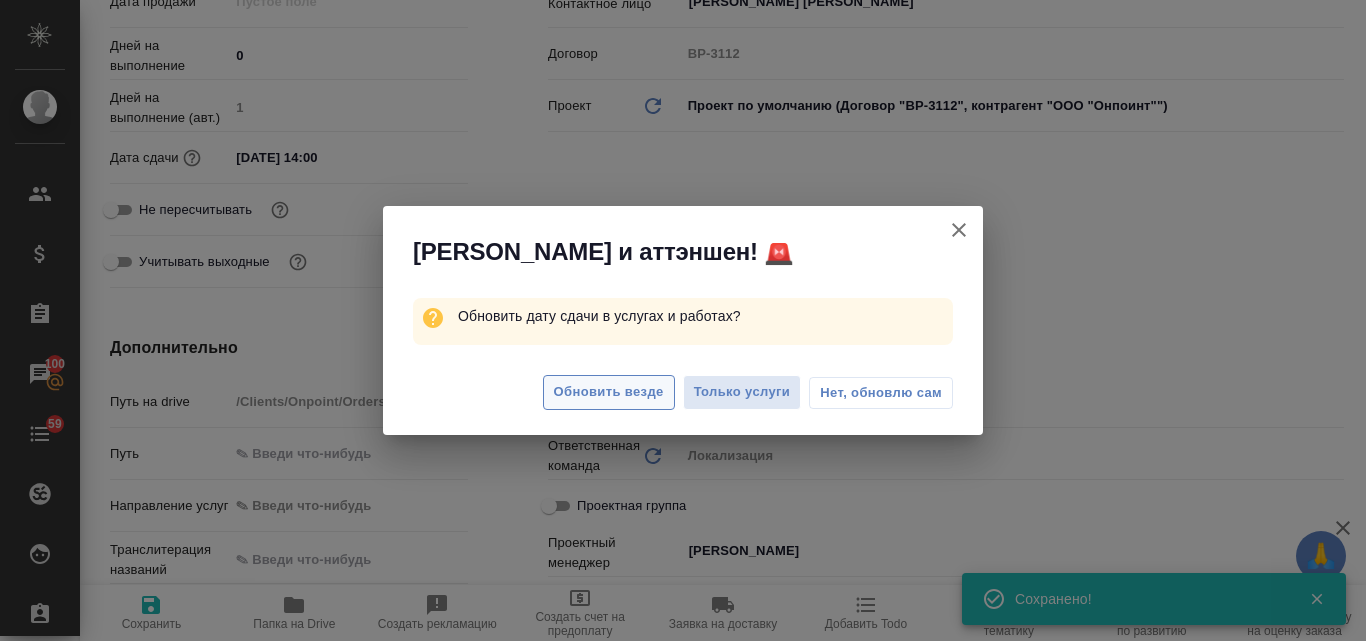 type on "x" 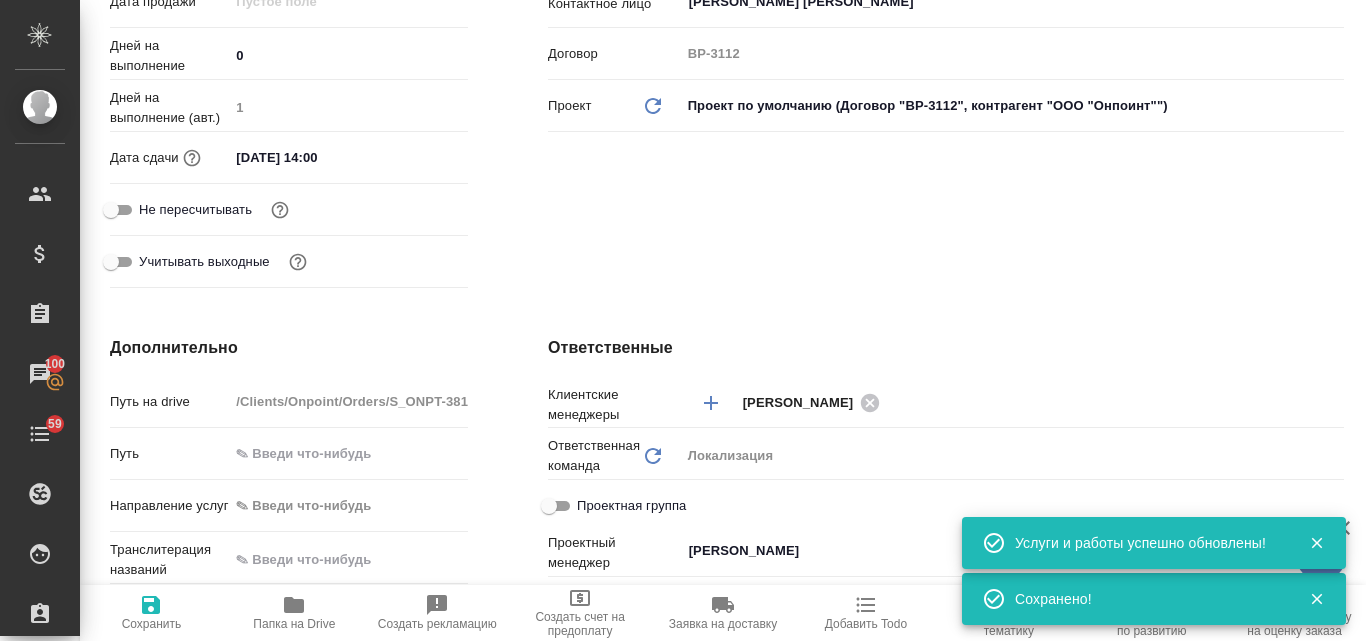 click at bounding box center [683, 372] 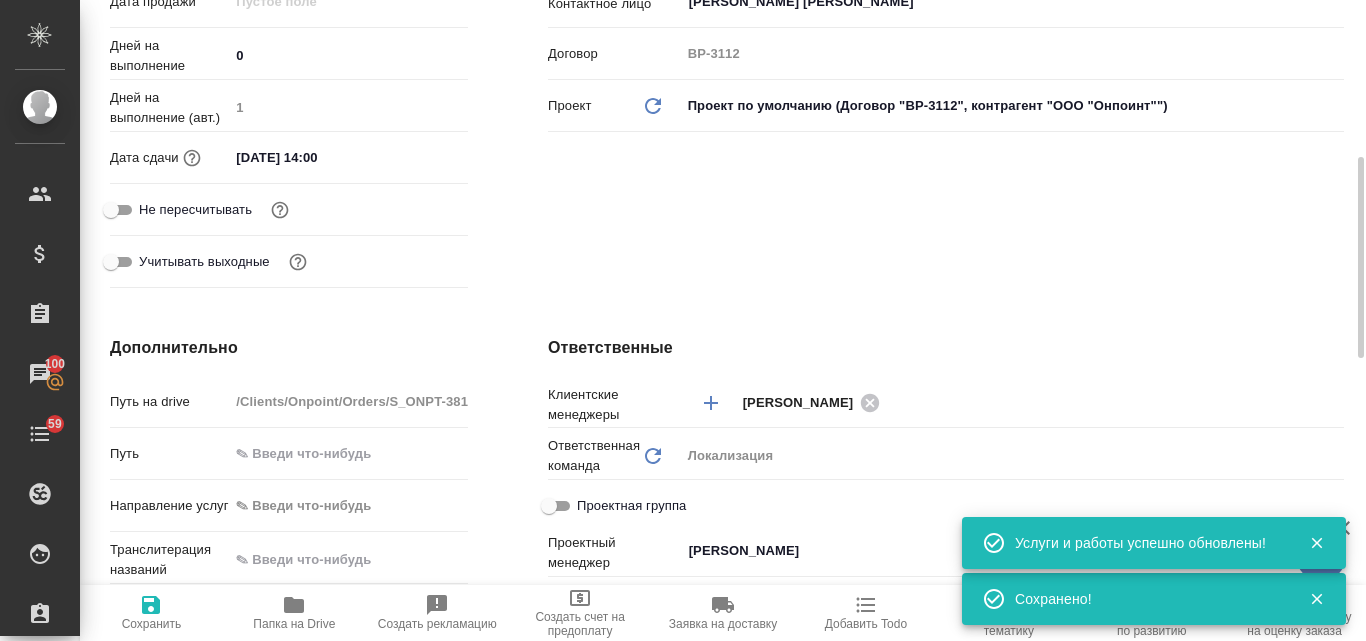 scroll, scrollTop: 100, scrollLeft: 0, axis: vertical 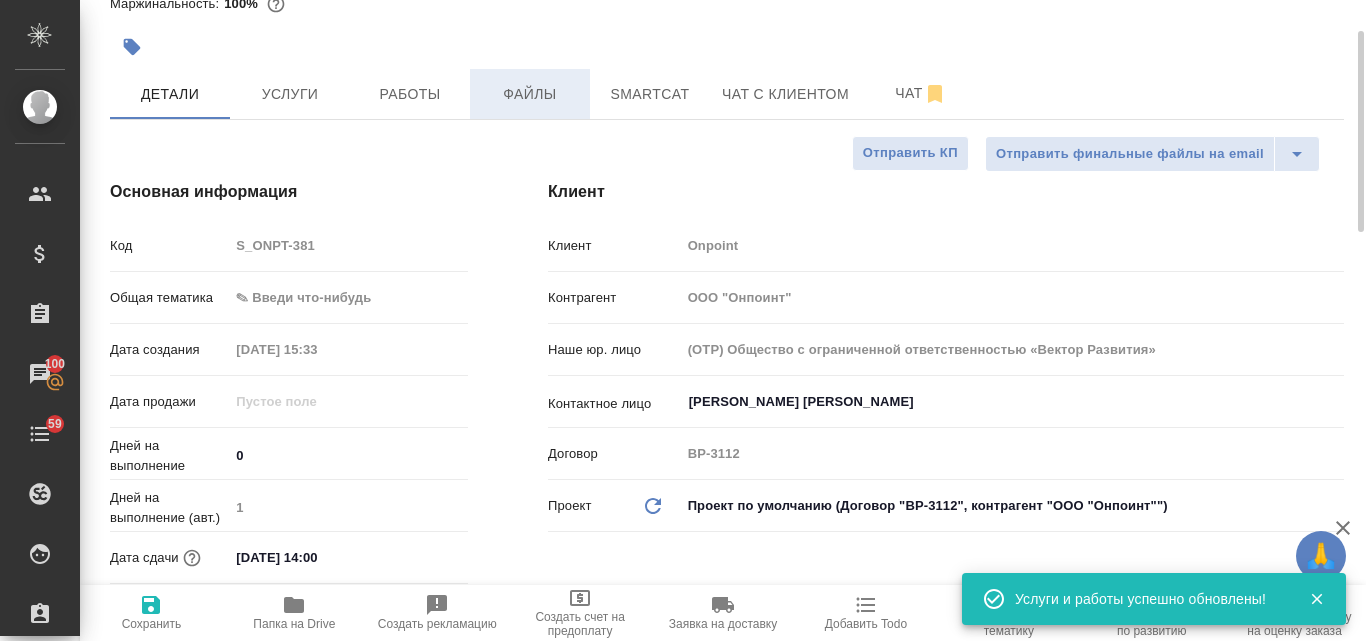 click on "Файлы" at bounding box center (530, 94) 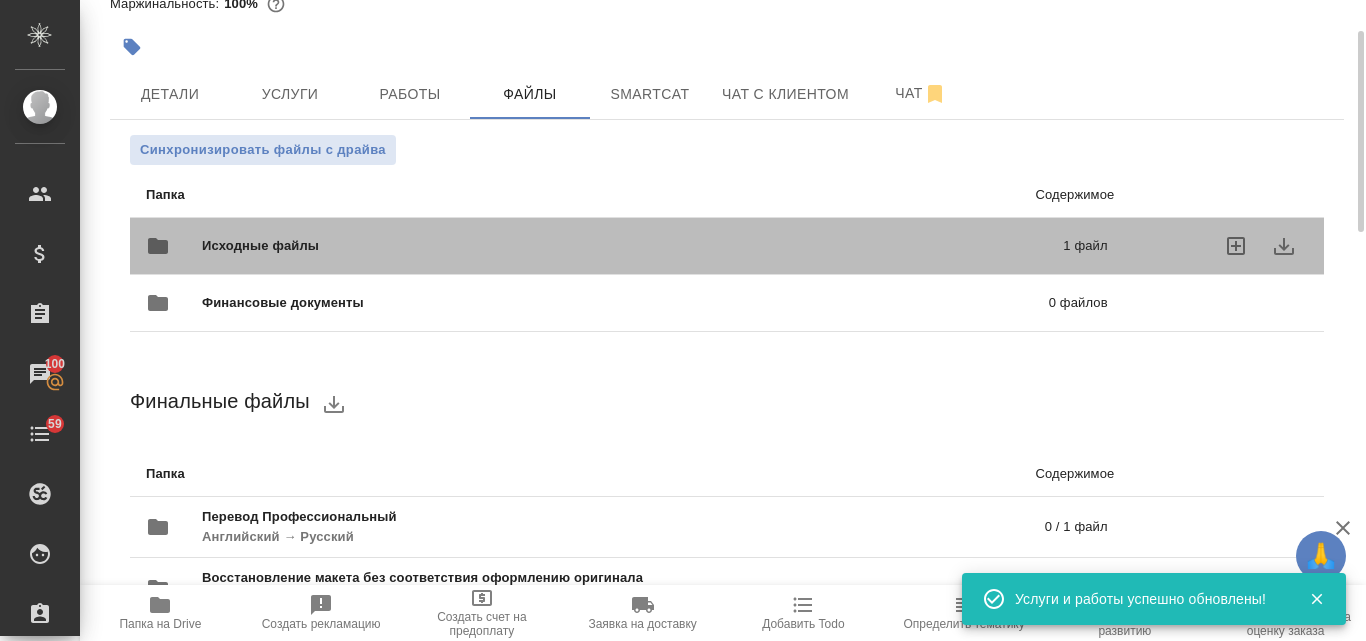 click on "Исходные файлы 1 файл" at bounding box center [627, 246] 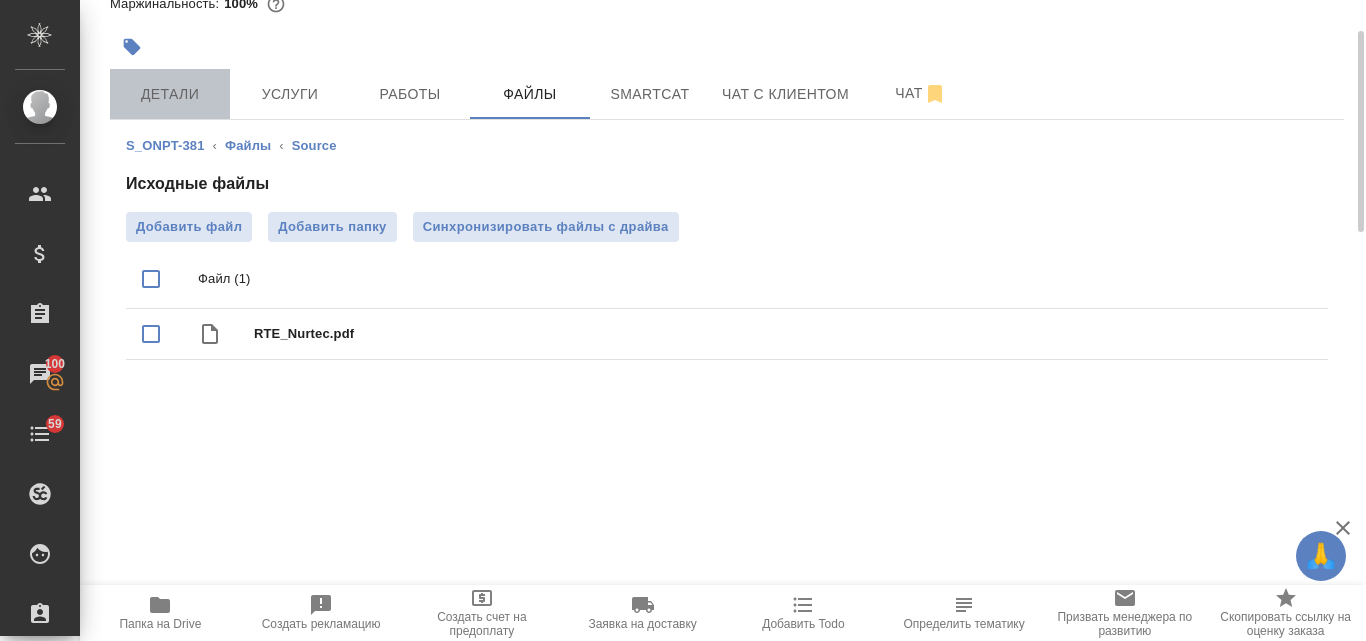 click on "Детали" at bounding box center [170, 94] 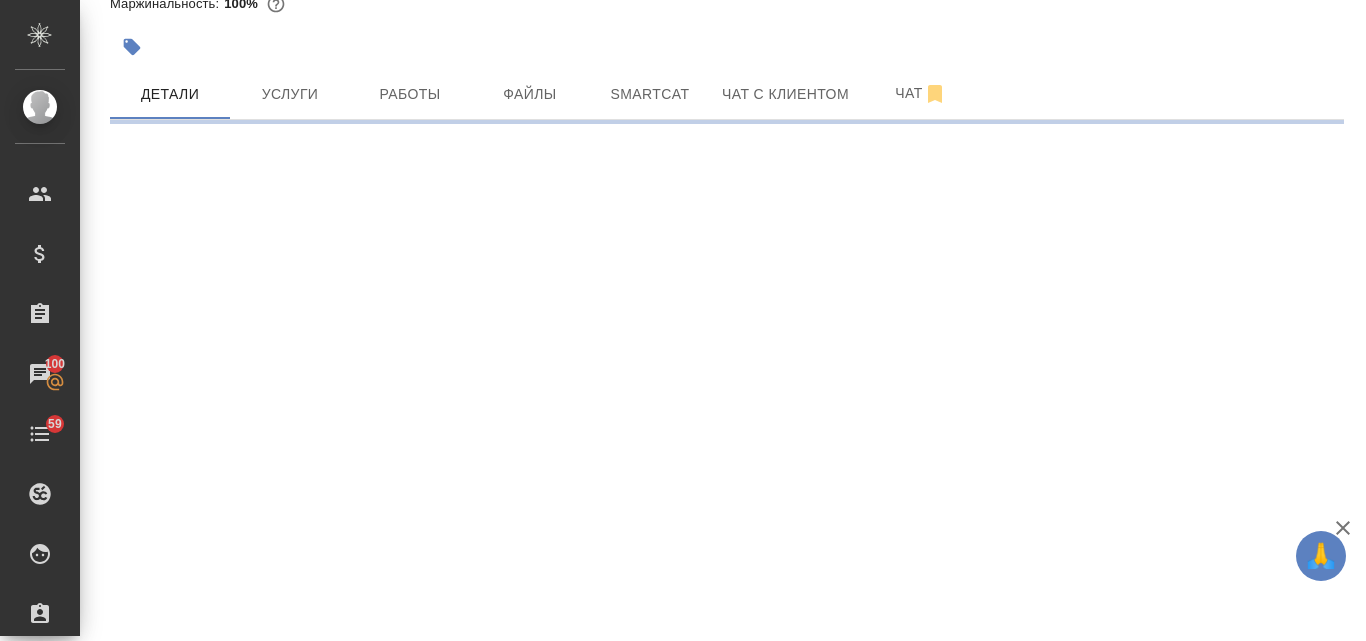 select on "RU" 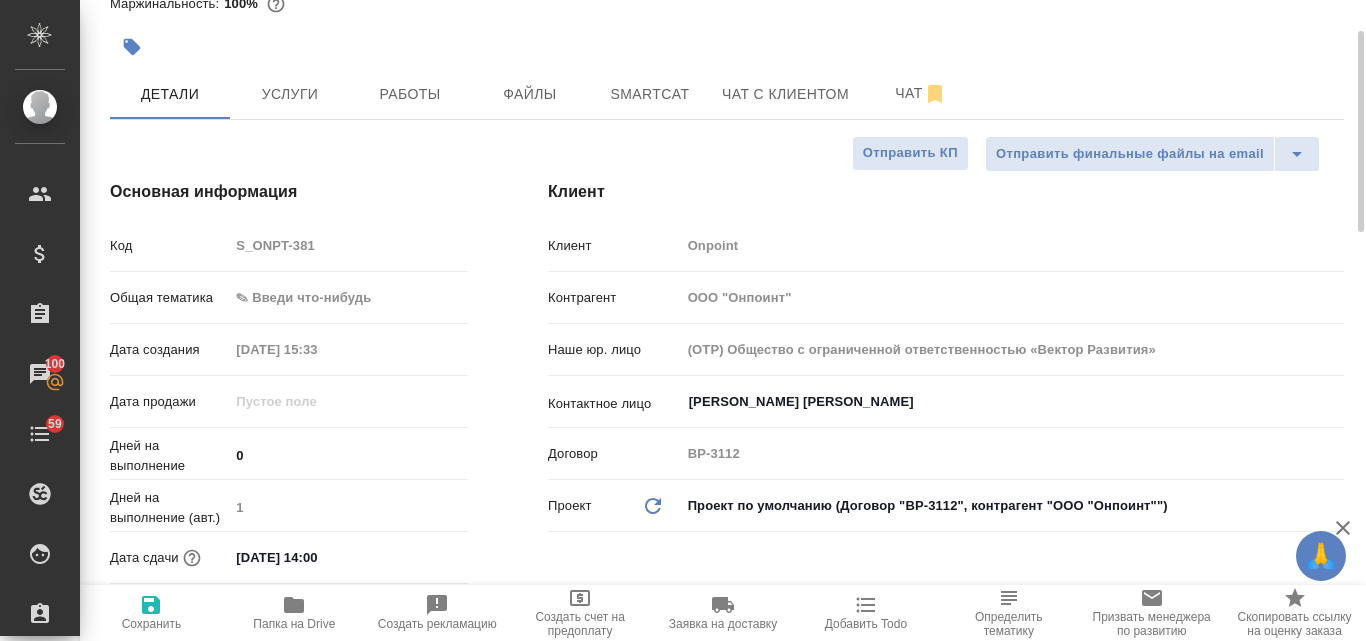 type on "x" 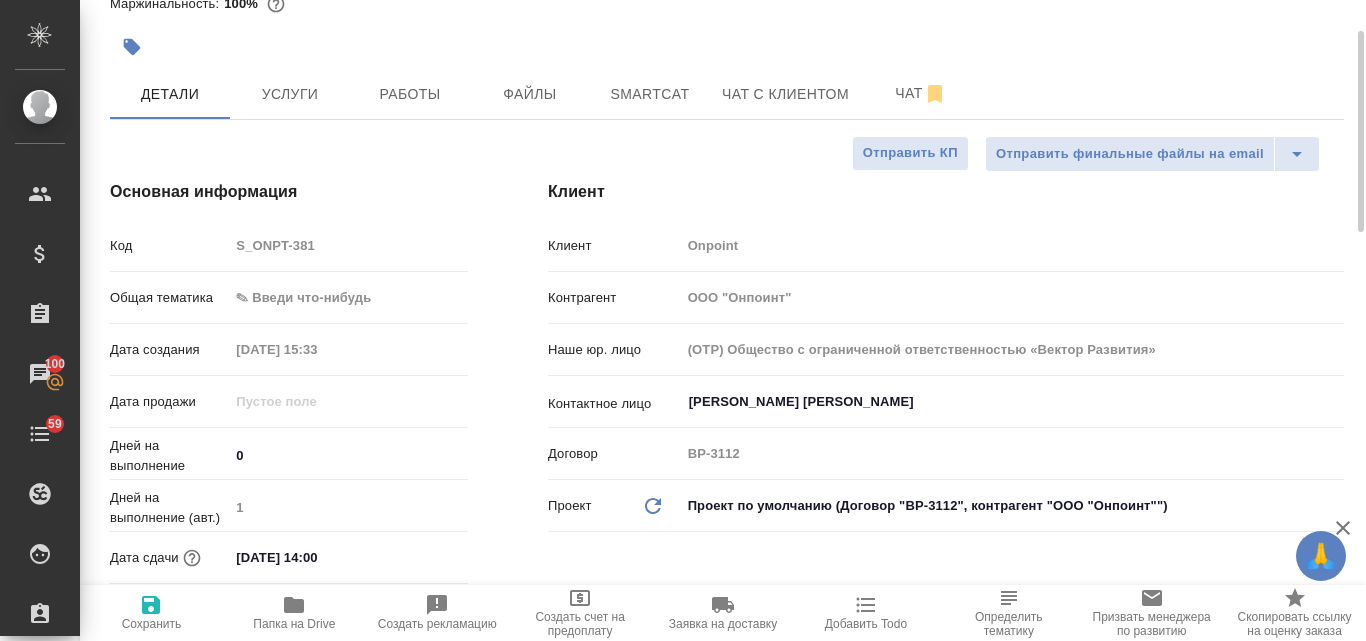 click on "🙏 .cls-1
fill:#fff;
AWATERA Valyaeva Anna Клиенты Спецификации Заказы 100 Чаты 59 Todo Проекты SC Исполнители Кандидаты Работы Входящие заявки Заявки на доставку Рекламации Проекты процессинга Конференции Выйти S_ONPT-381 Создан new Нормальный normal Кратко детали заказа Ответственная команда: Локализация Клиент: Onpoint Договор: ВР-3112 Дата создания: 15.07.2025, 15:33 Дата сдачи: 21.07.2025, 14:00 Итого: 2 544,52 ₽ К оплате: 2 544,52 ₽ Маржинальность: 100% Детали Услуги Работы Файлы Smartcat Чат с клиентом Чат Отправить финальные файлы на email Отправить КП Основная информация Код S_ONPT-381 Дата создания" at bounding box center (683, 320) 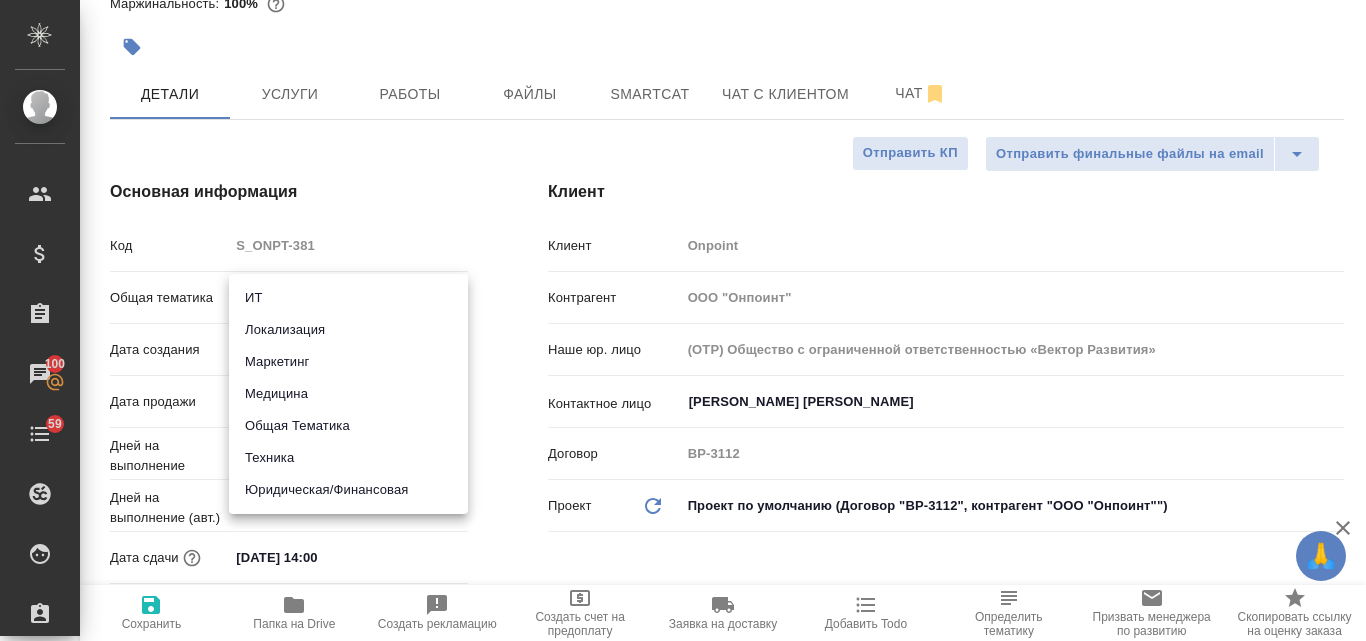 click on "Медицина" at bounding box center [348, 394] 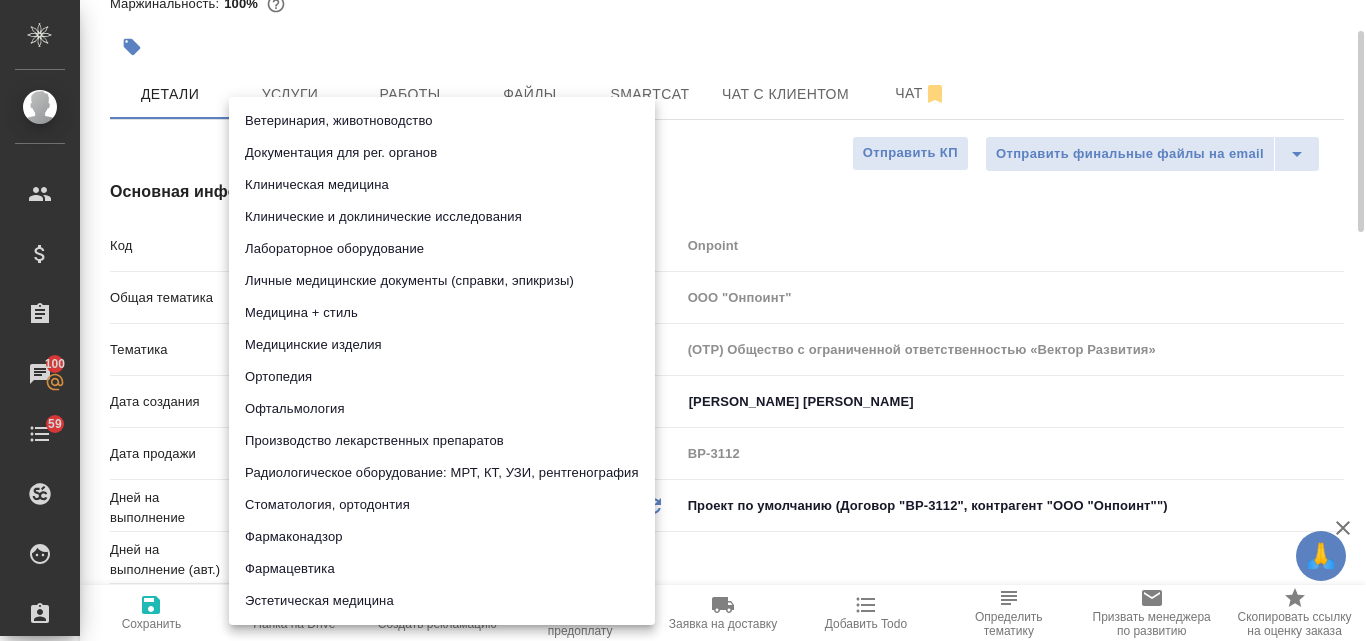 click on "🙏 .cls-1
fill:#fff;
AWATERA Valyaeva Anna Клиенты Спецификации Заказы 100 Чаты 59 Todo Проекты SC Исполнители Кандидаты Работы Входящие заявки Заявки на доставку Рекламации Проекты процессинга Конференции Выйти S_ONPT-381 Создан new Нормальный normal Кратко детали заказа Ответственная команда: Локализация Клиент: Onpoint Договор: ВР-3112 Дата создания: 15.07.2025, 15:33 Дата сдачи: 21.07.2025, 14:00 Итого: 2 544,52 ₽ К оплате: 2 544,52 ₽ Маржинальность: 100% Детали Услуги Работы Файлы Smartcat Чат с клиентом Чат Отправить финальные файлы на email Отправить КП Основная информация Код S_ONPT-381 Медицина med 0 1" at bounding box center (683, 320) 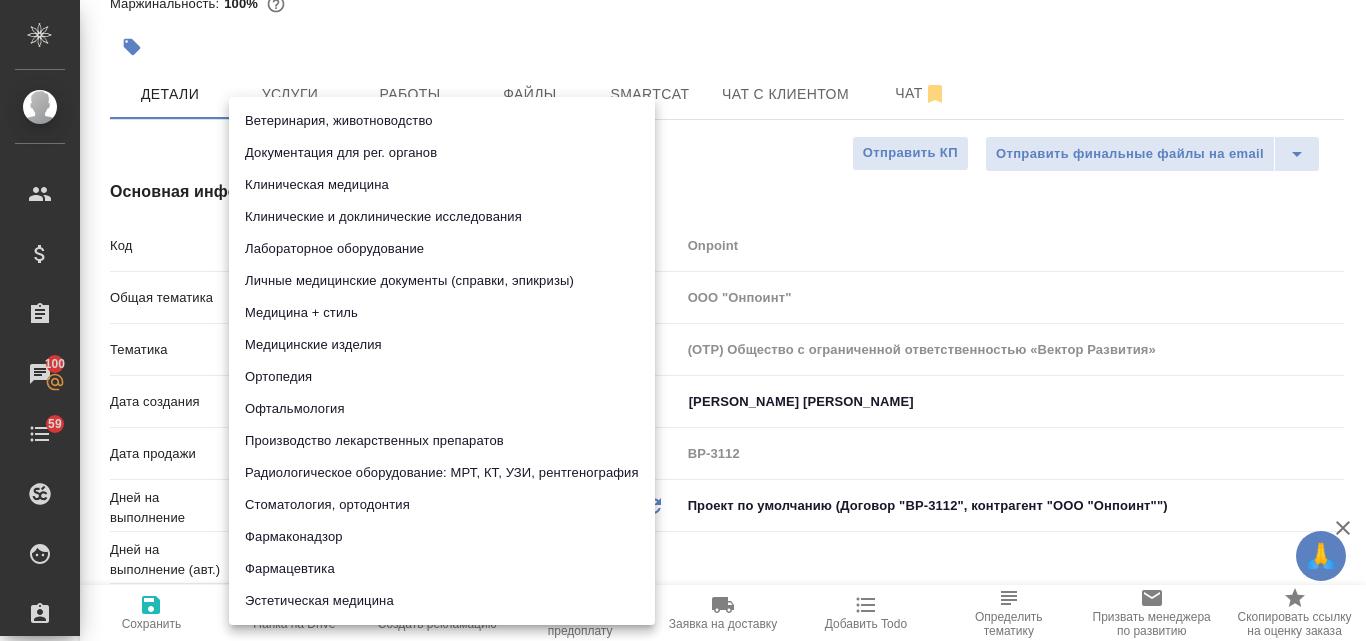 click at bounding box center [683, 320] 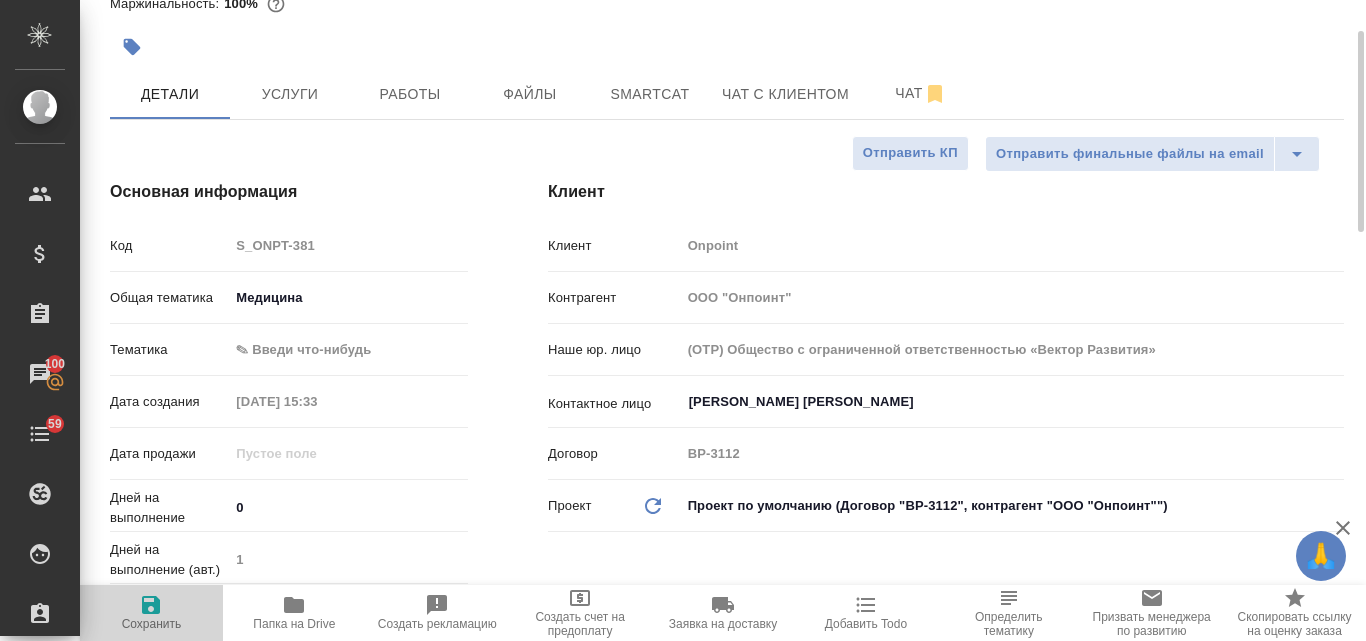 click 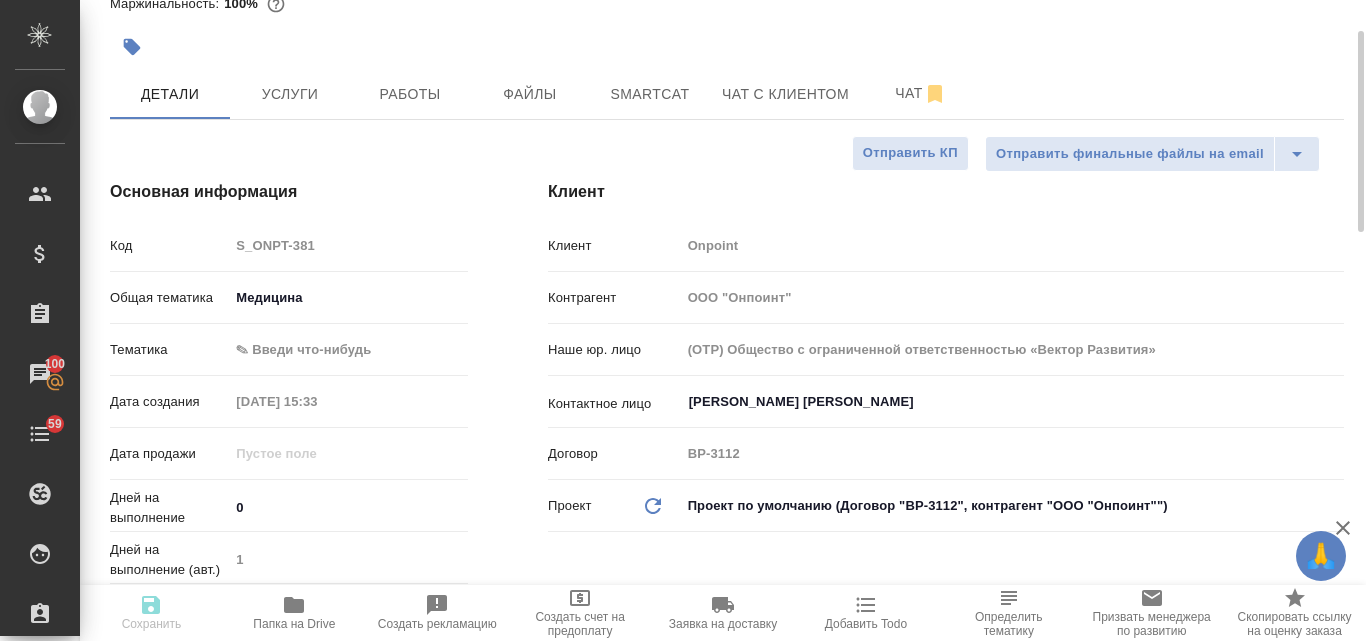 type on "x" 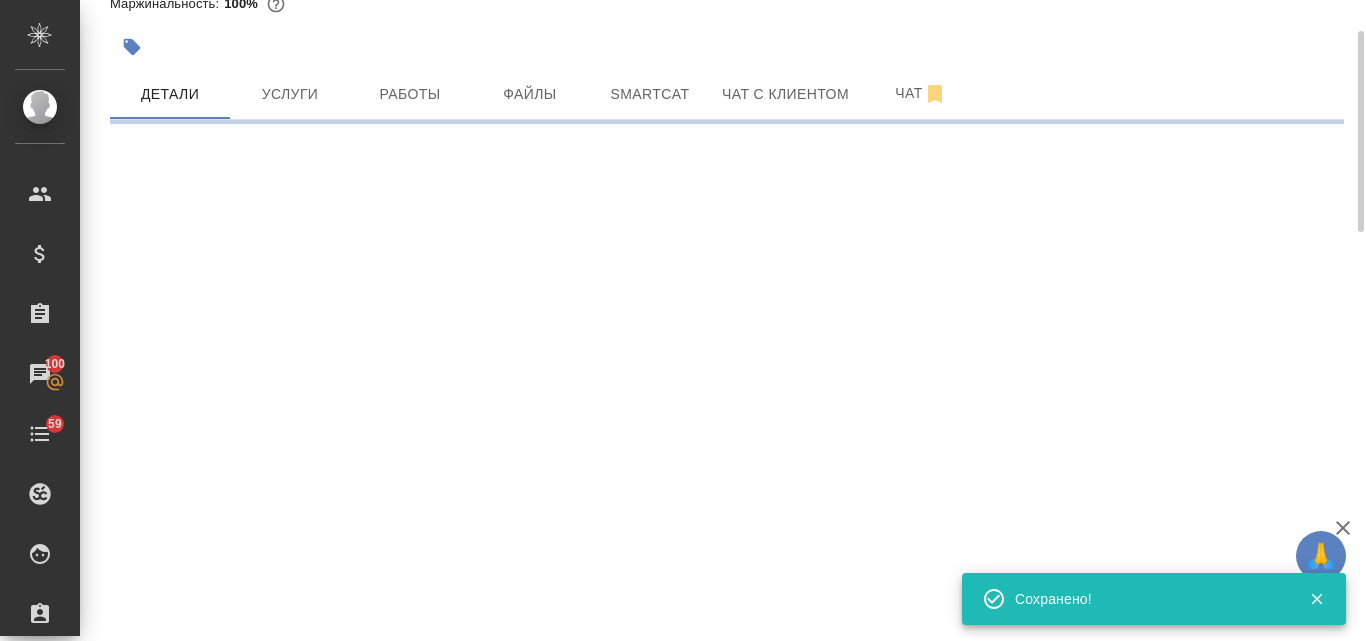 select on "RU" 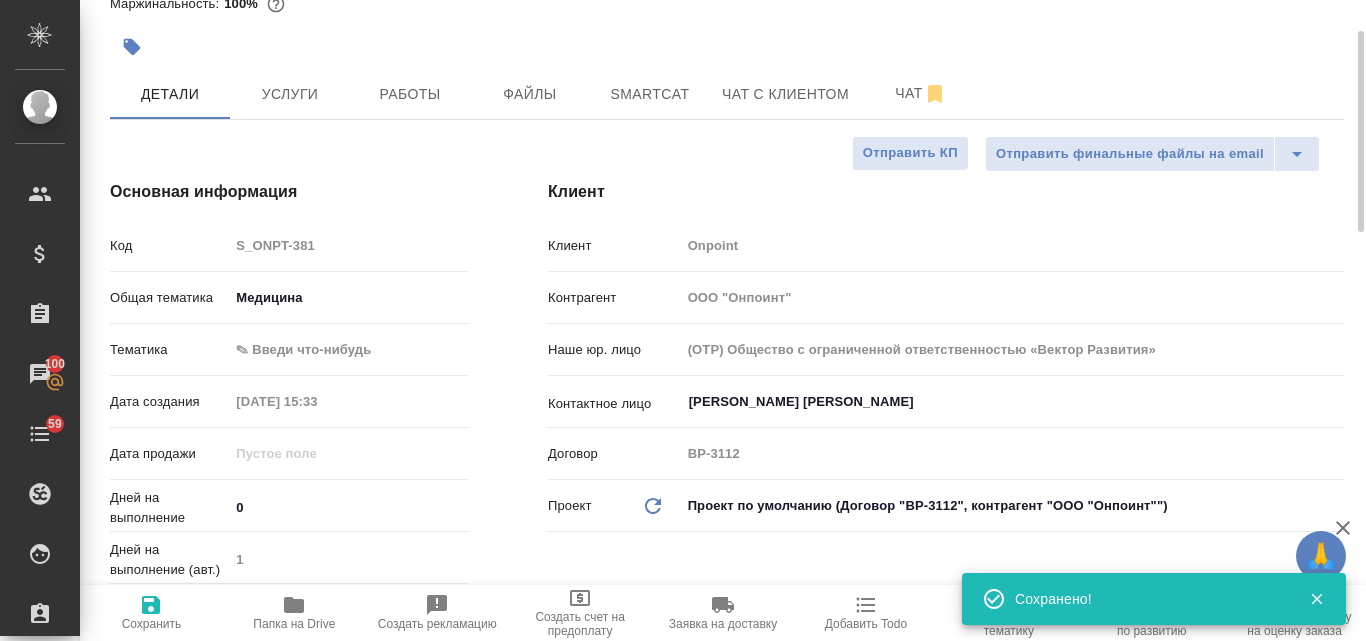 type on "x" 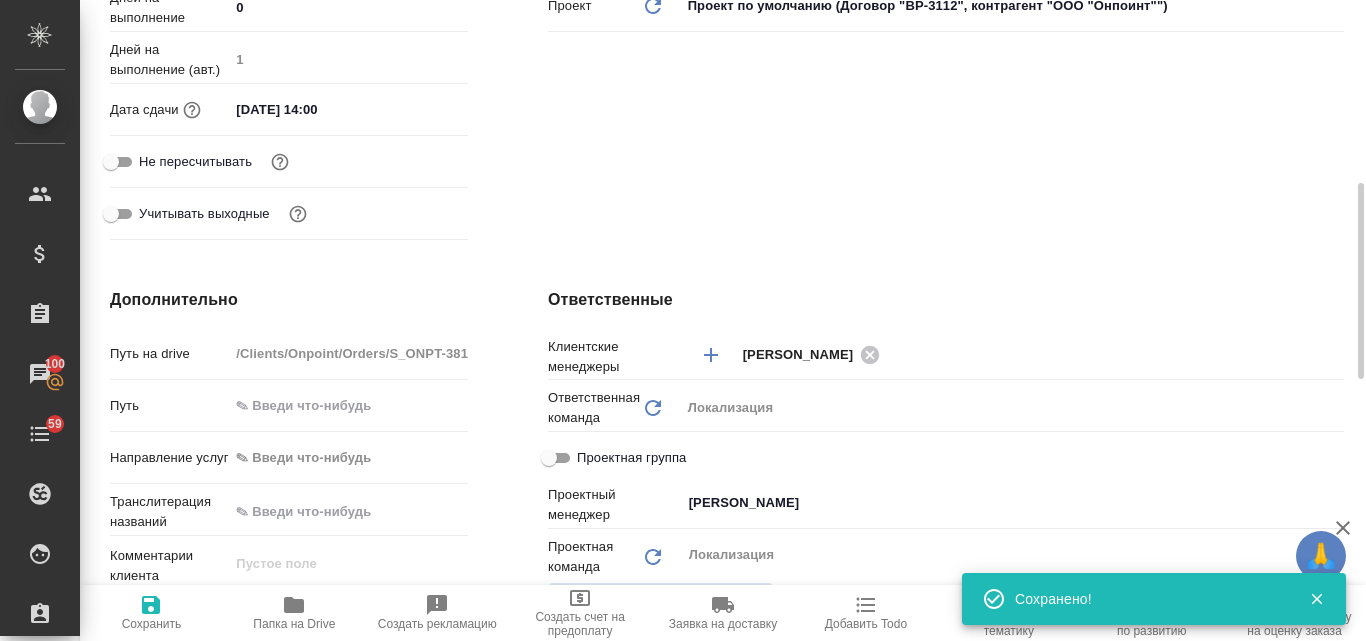 scroll, scrollTop: 800, scrollLeft: 0, axis: vertical 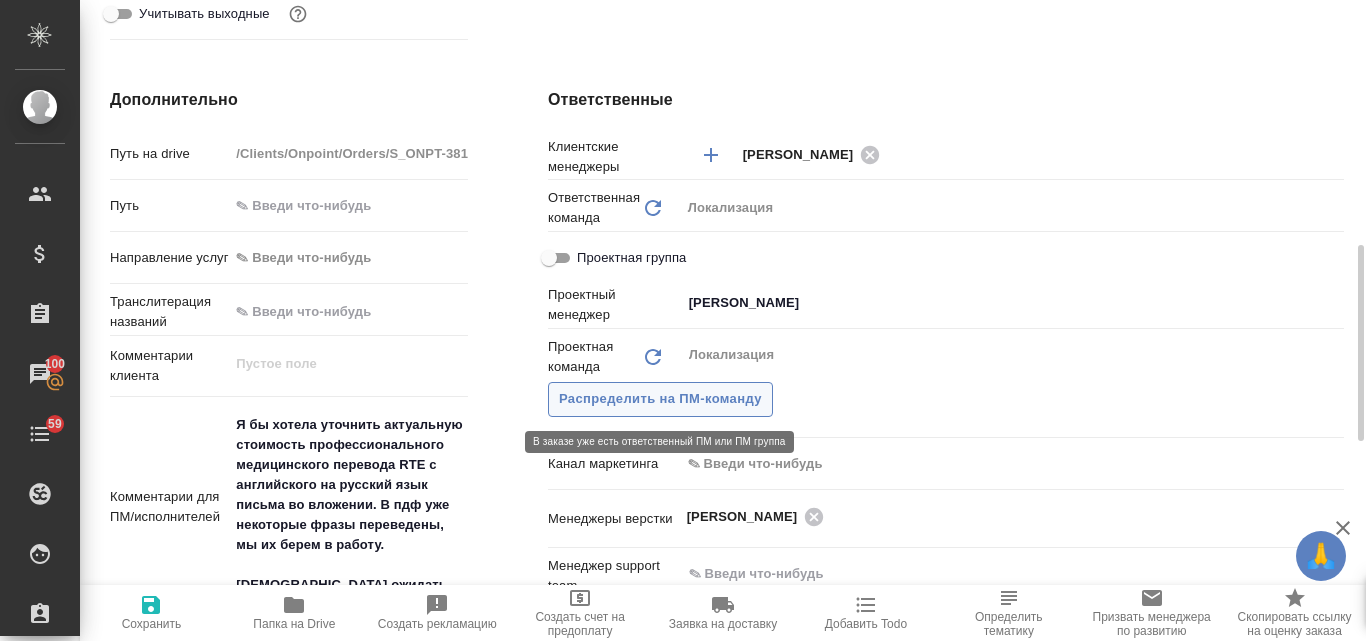 click on "Распределить на ПМ-команду" at bounding box center [660, 399] 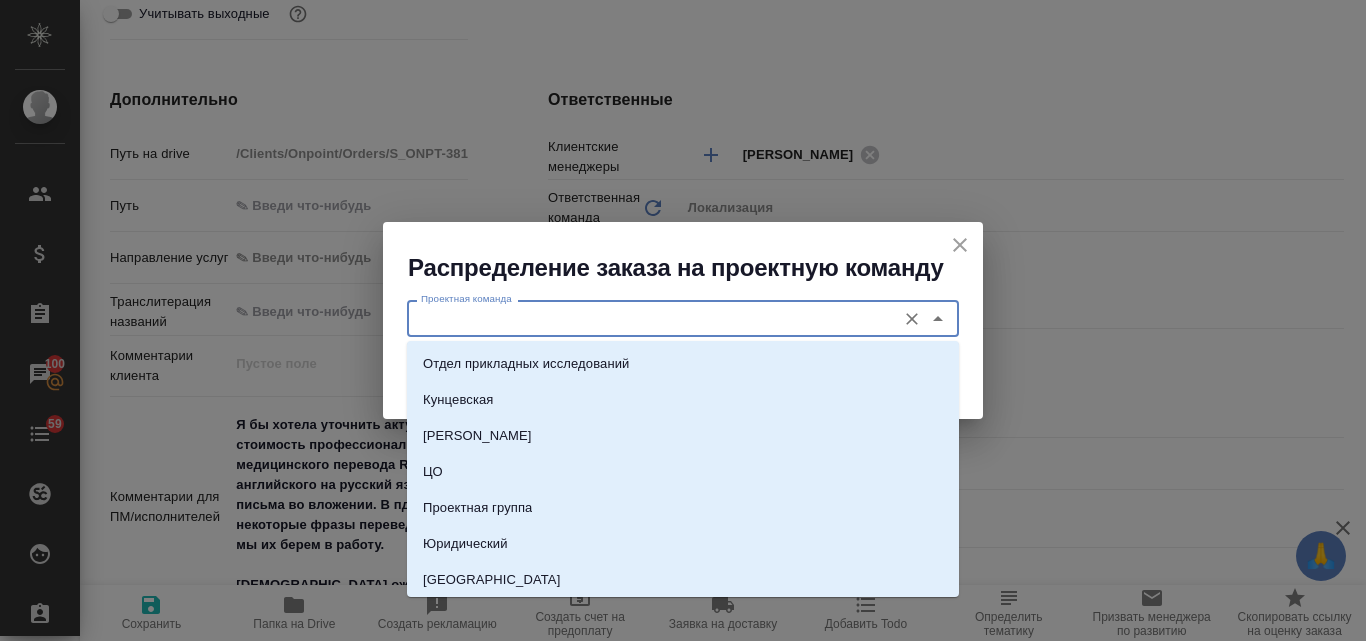 click on "Проектная команда" at bounding box center [649, 318] 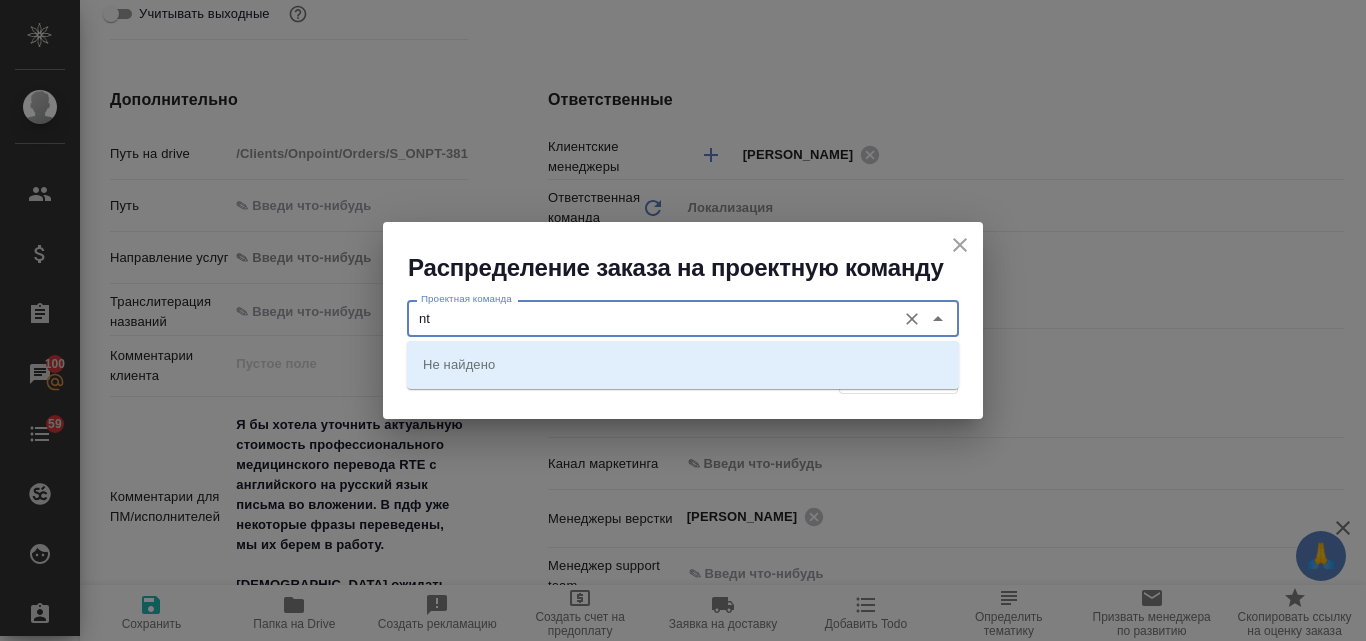 type on "n" 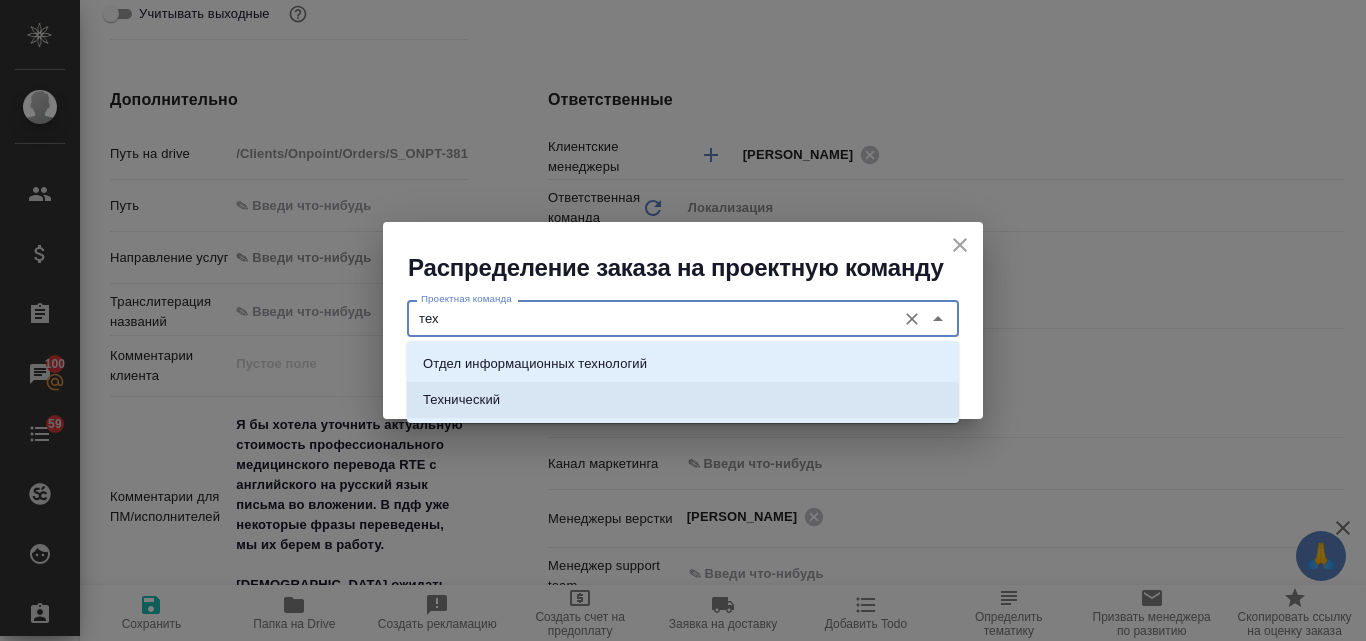 click on "Технический" at bounding box center [683, 400] 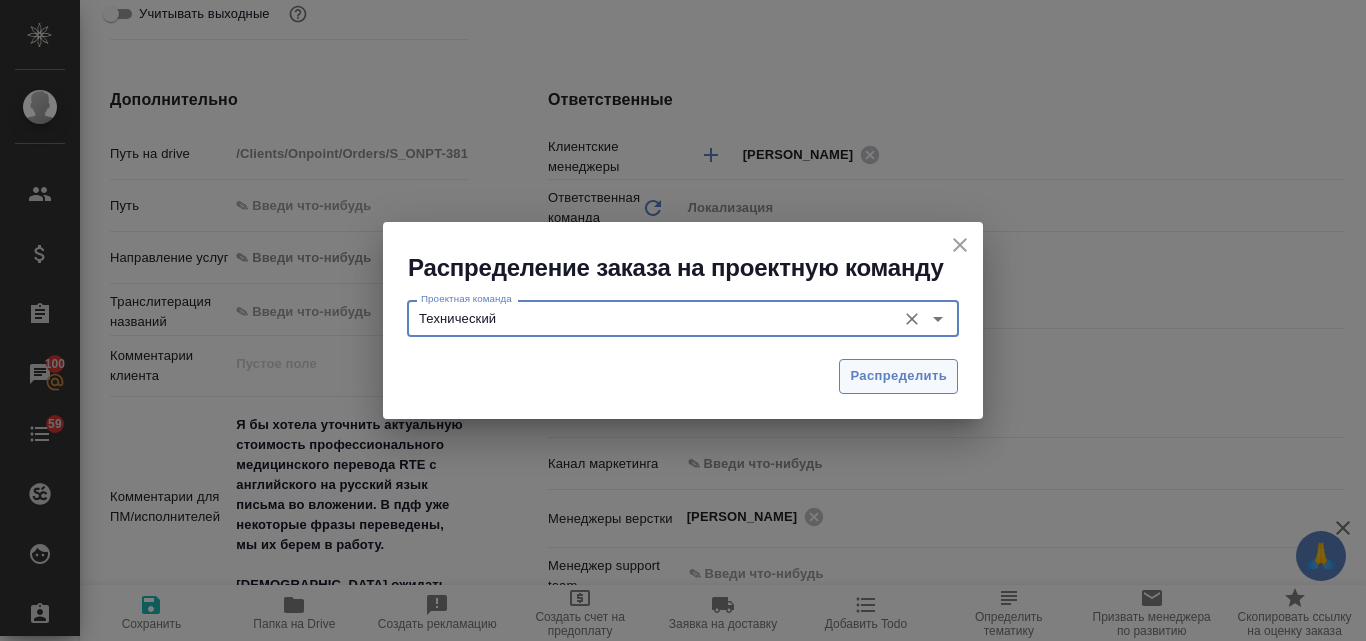 type on "Технический" 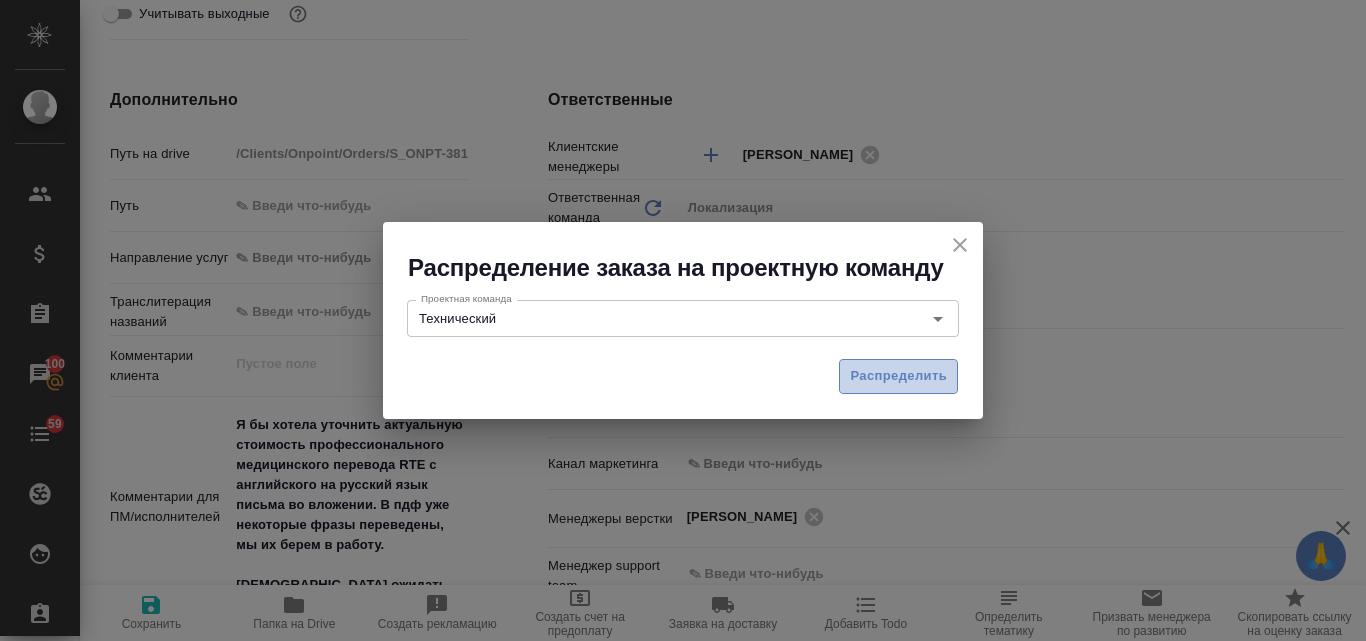 click on "Распределить" at bounding box center (898, 376) 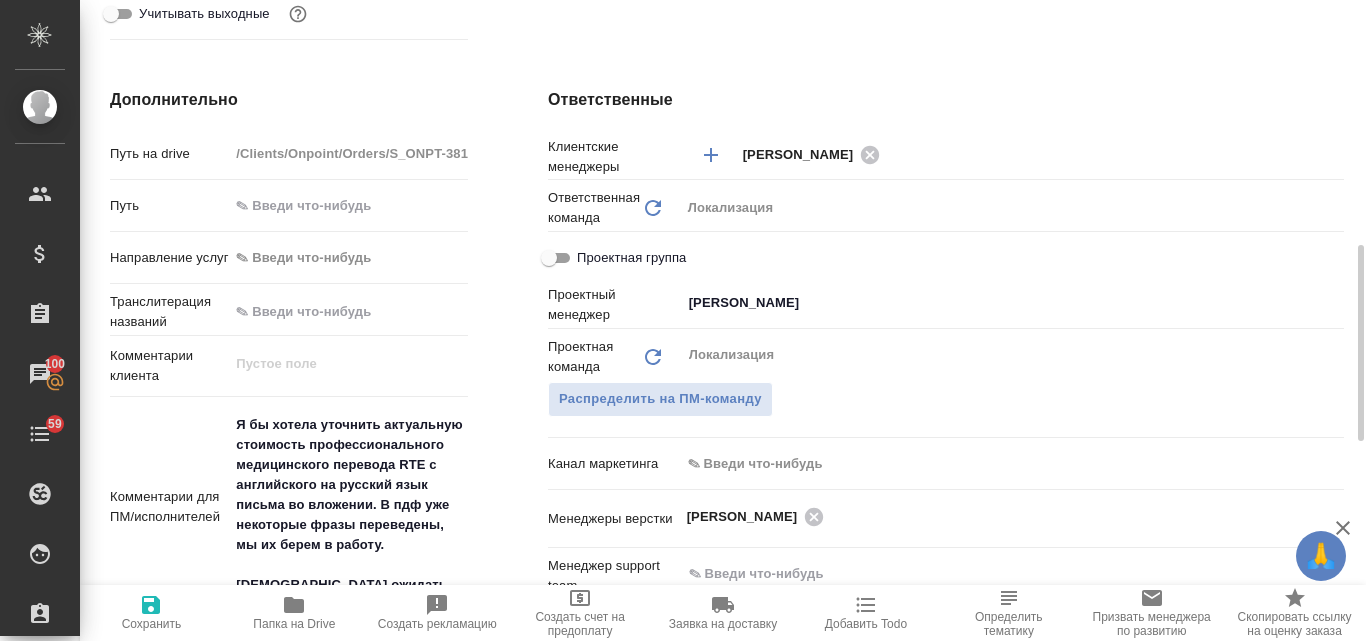 type on "x" 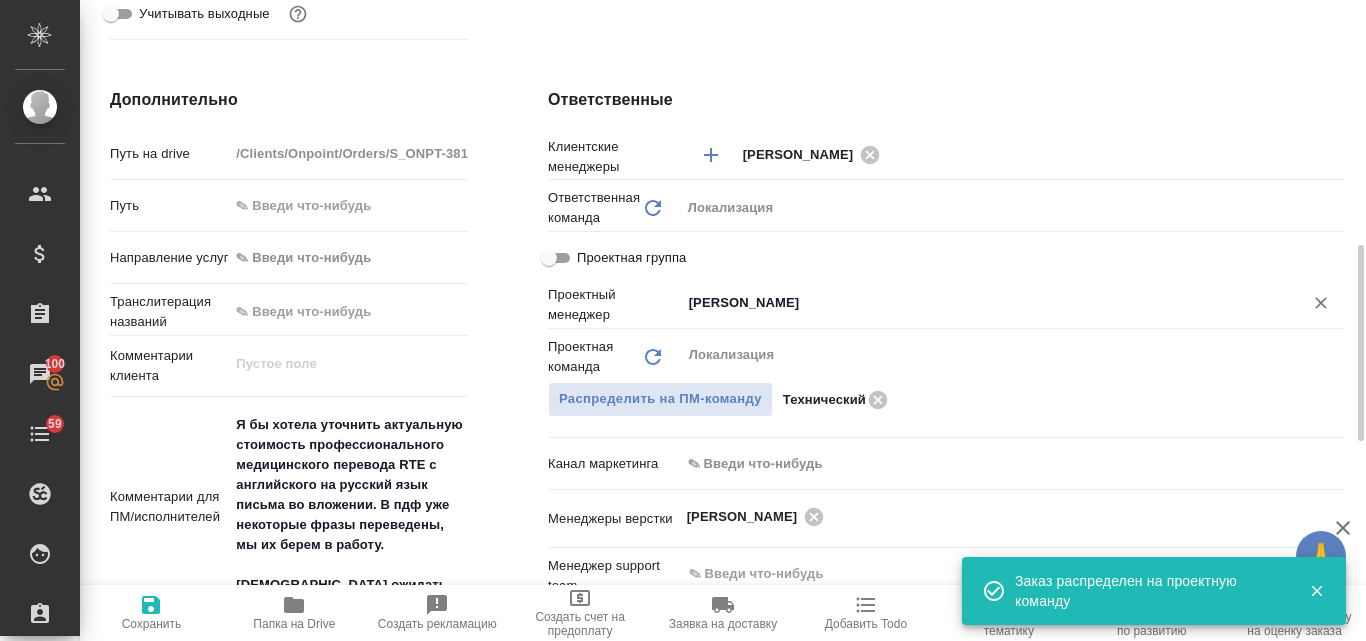 click 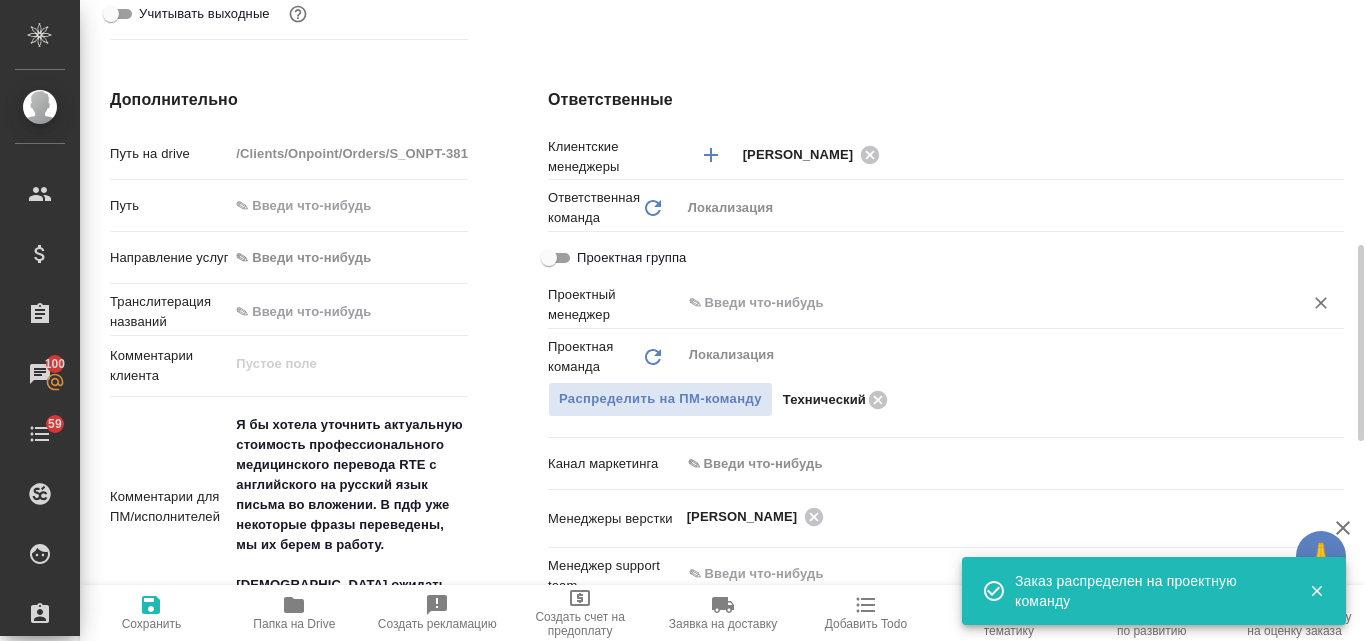 click on "Сохранить" at bounding box center (152, 624) 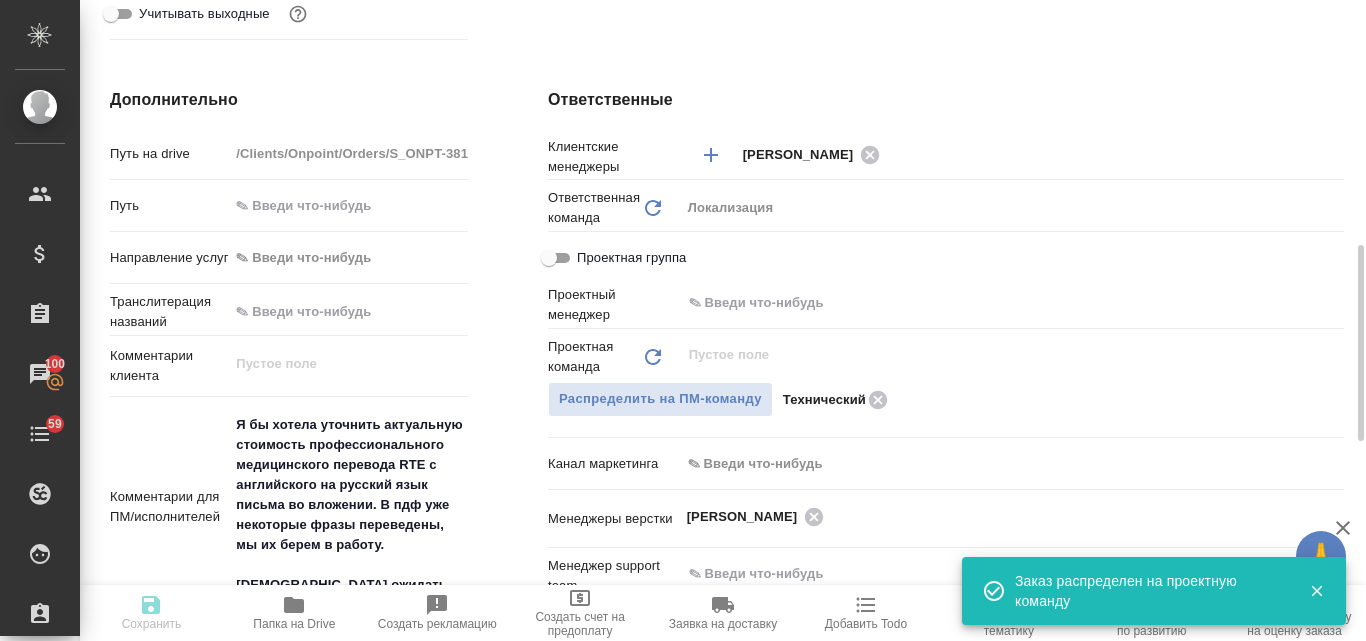 type on "x" 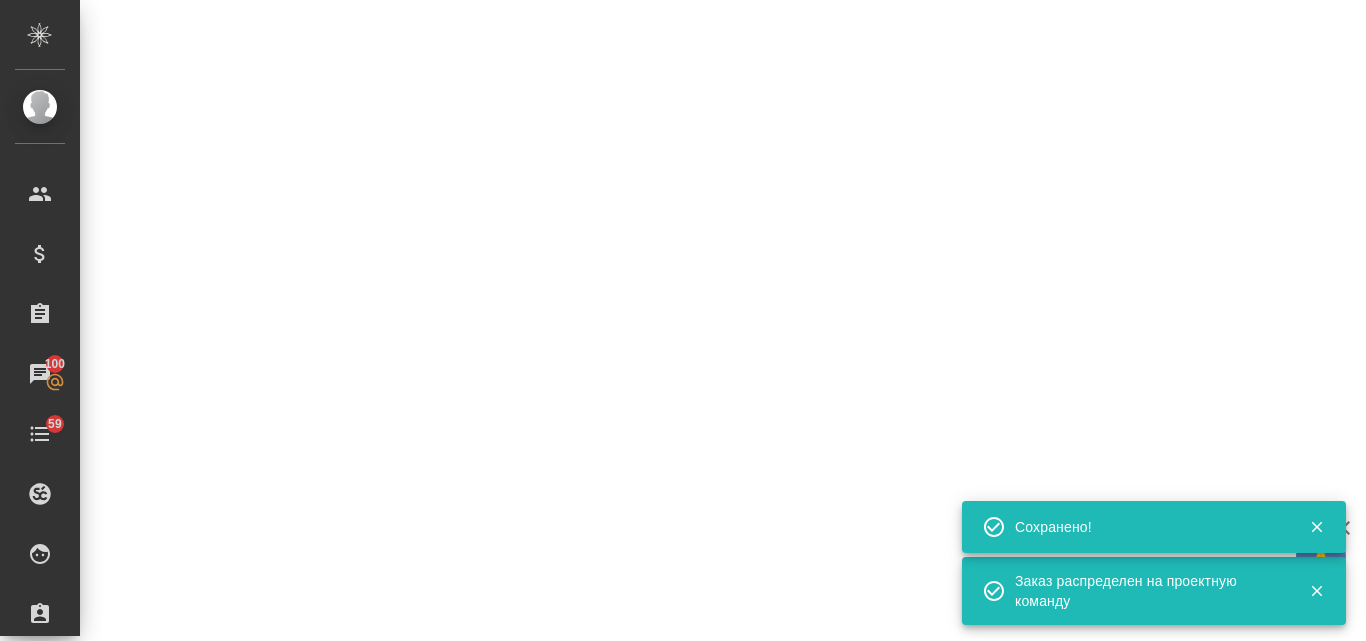 select on "RU" 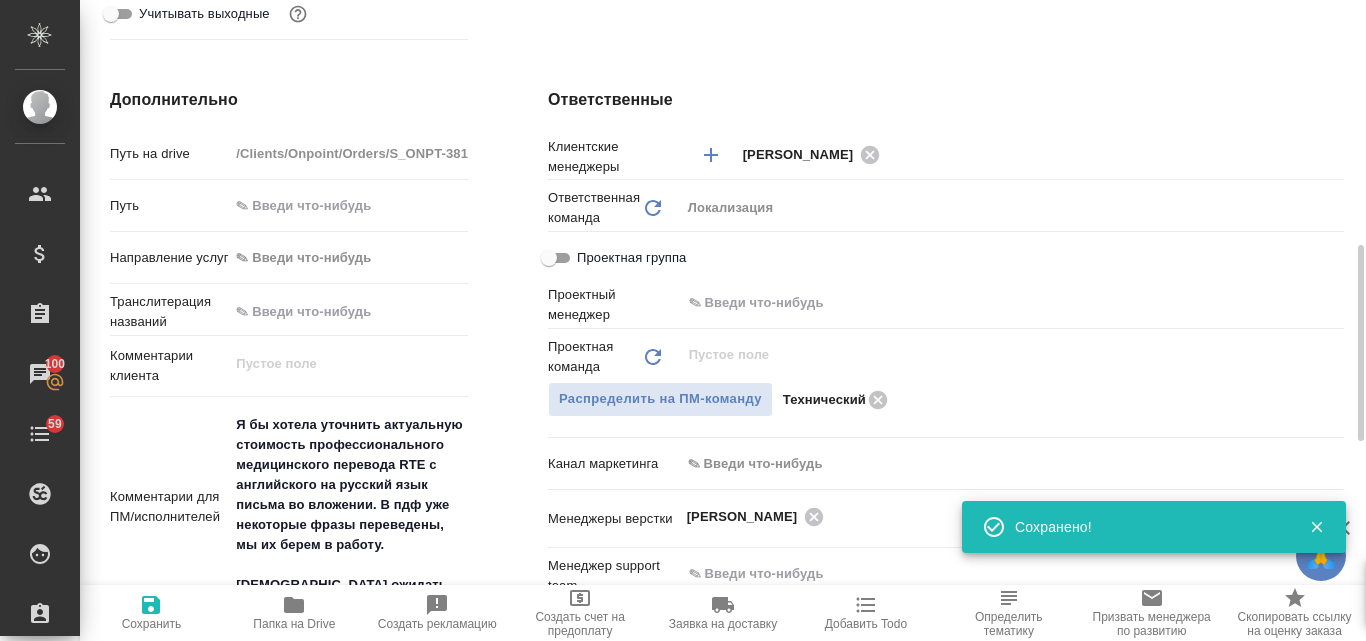 type on "x" 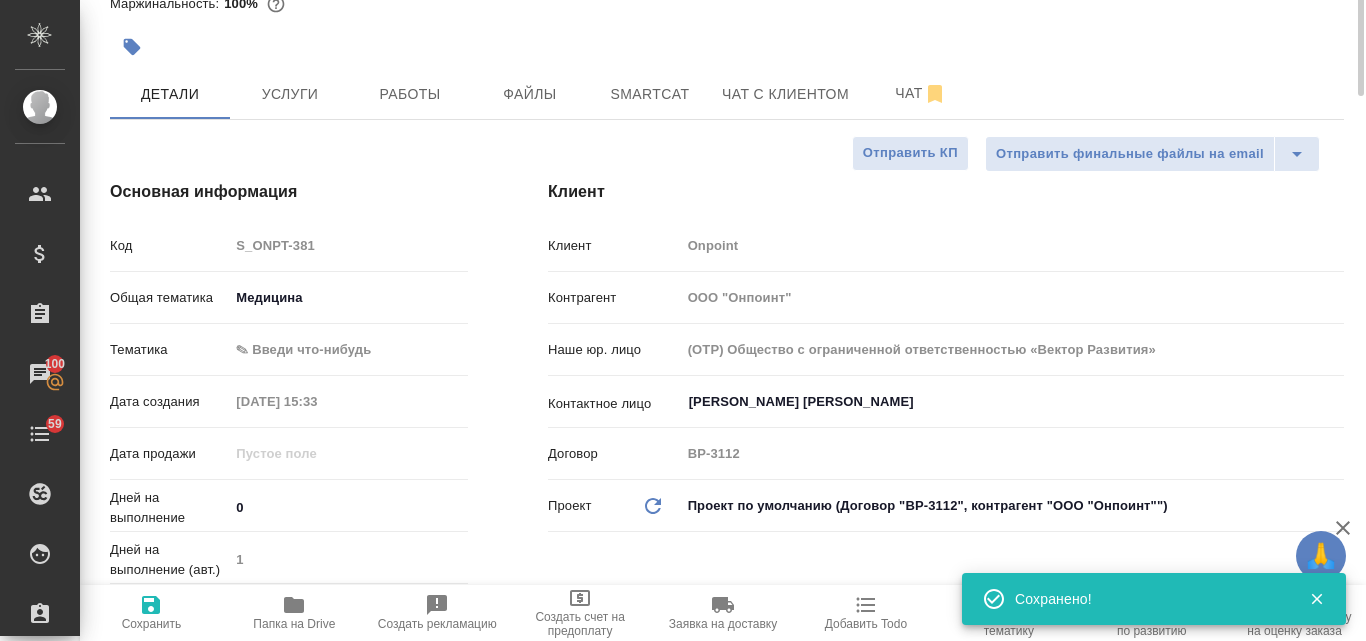 scroll, scrollTop: 0, scrollLeft: 0, axis: both 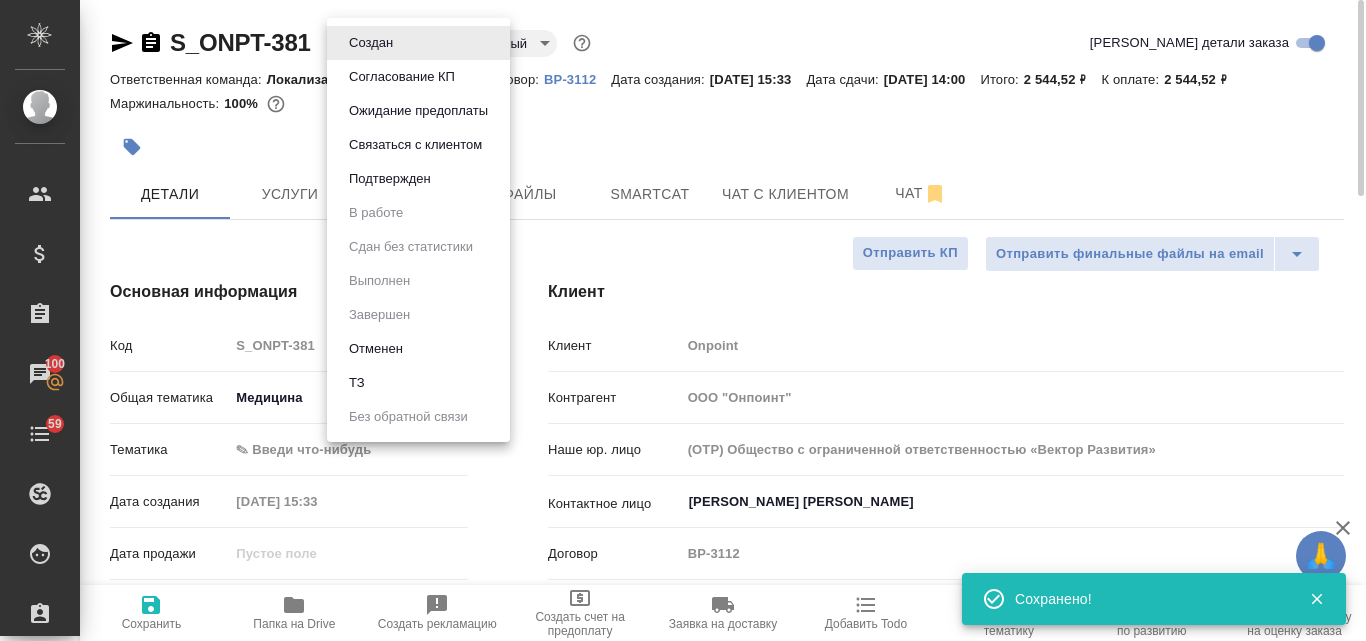 click on "🙏 .cls-1
fill:#fff;
AWATERA Valyaeva Anna Клиенты Спецификации Заказы 100 Чаты 59 Todo Проекты SC Исполнители Кандидаты Работы Входящие заявки Заявки на доставку Рекламации Проекты процессинга Конференции Выйти S_ONPT-381 Создан new Нормальный normal Кратко детали заказа Ответственная команда: Локализация Клиент: Onpoint Договор: ВР-3112 Дата создания: 15.07.2025, 15:33 Дата сдачи: 21.07.2025, 14:00 Итого: 2 544,52 ₽ К оплате: 2 544,52 ₽ Маржинальность: 100% Детали Услуги Работы Файлы Smartcat Чат с клиентом Чат Отправить финальные файлы на email Отправить КП Основная информация Код S_ONPT-381 Медицина med 0 1" at bounding box center [683, 320] 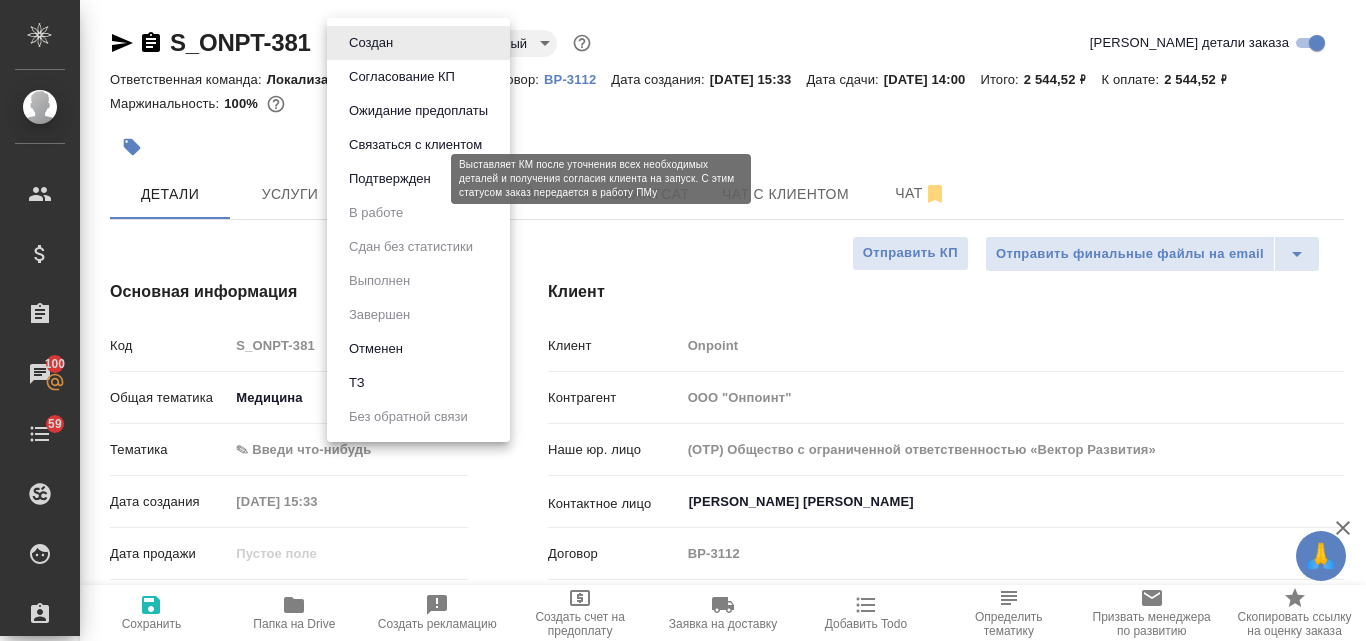 click on "Подтвержден" at bounding box center (390, 179) 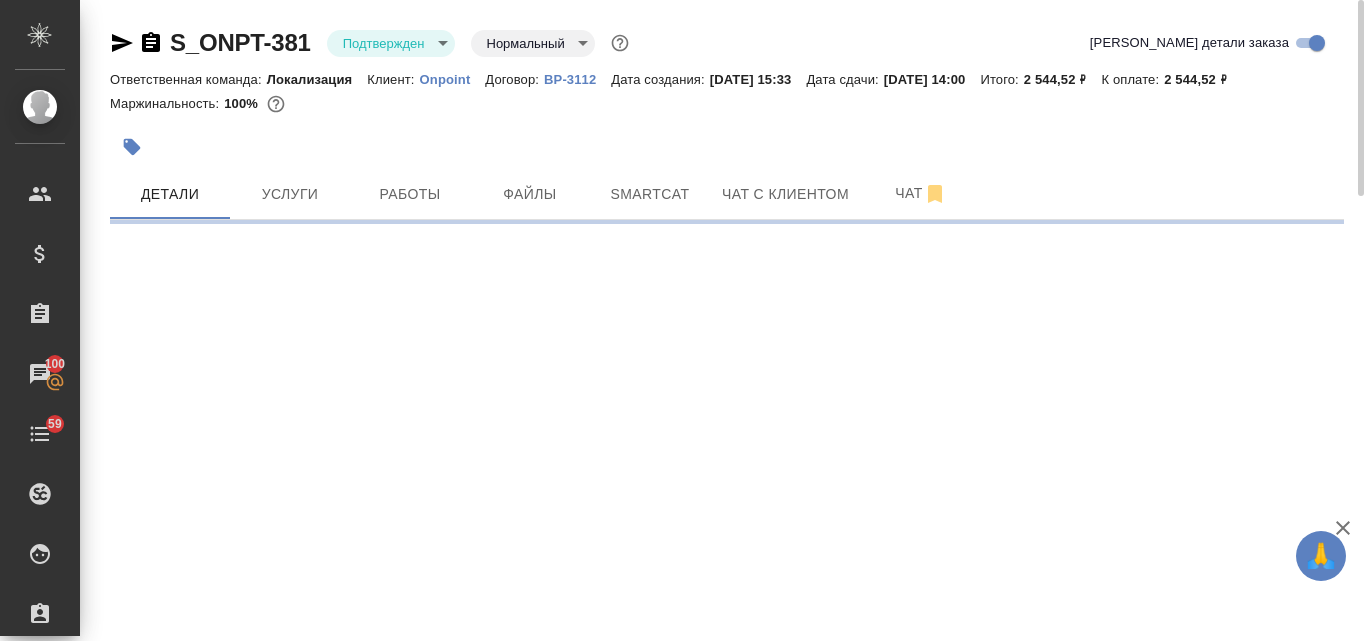 select on "RU" 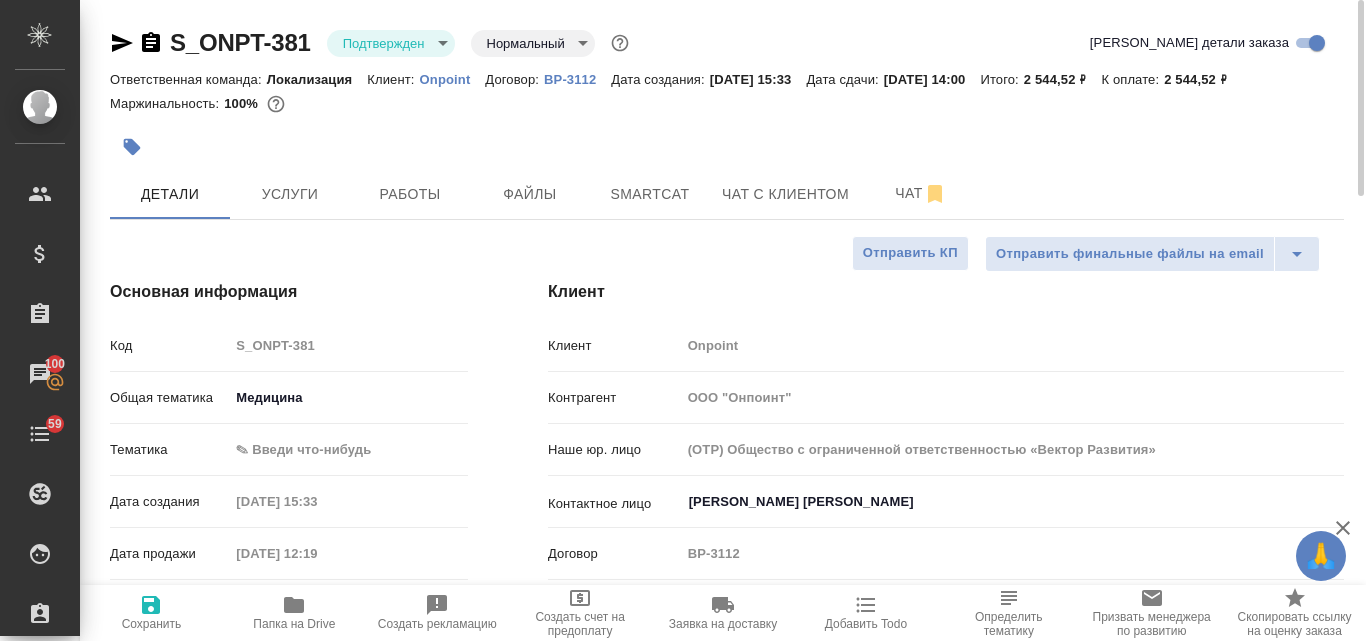 type on "x" 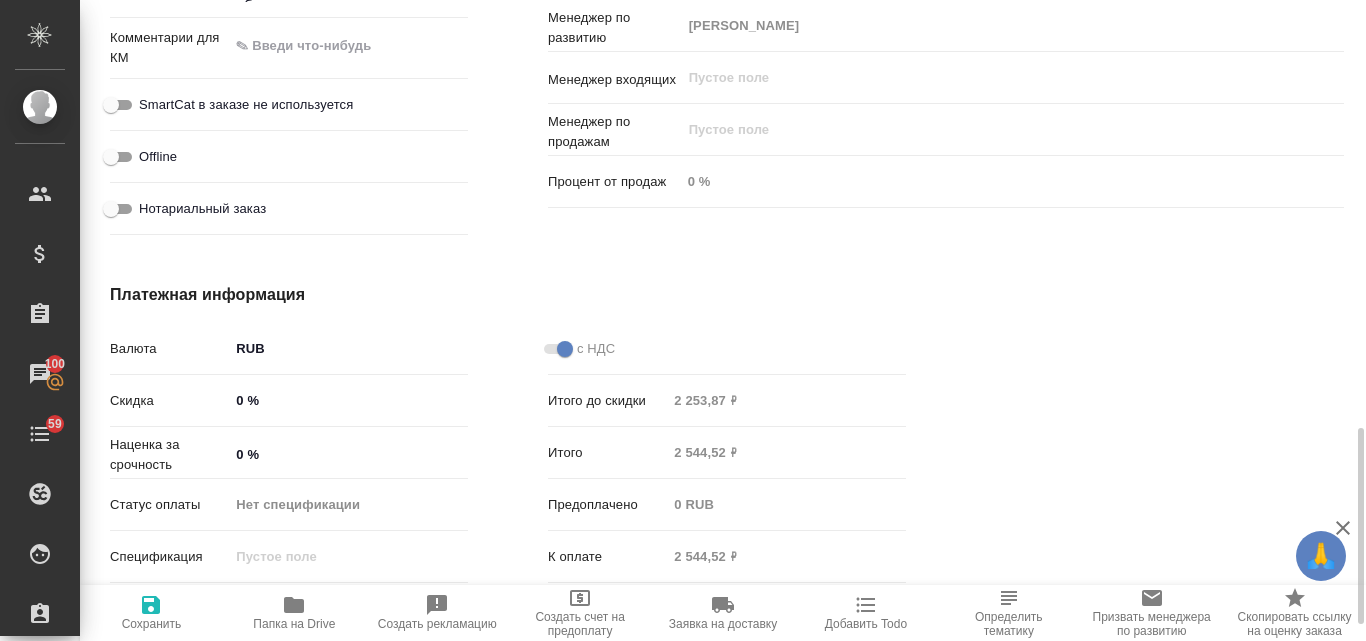 scroll, scrollTop: 1300, scrollLeft: 0, axis: vertical 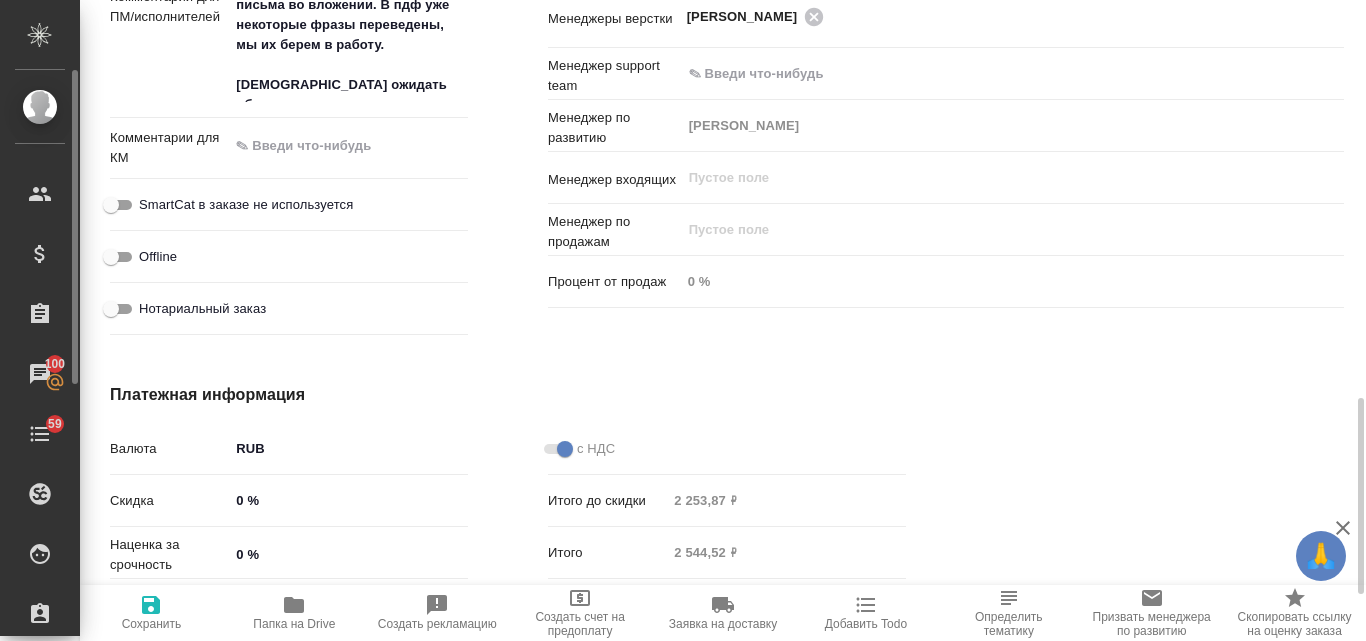 type on "x" 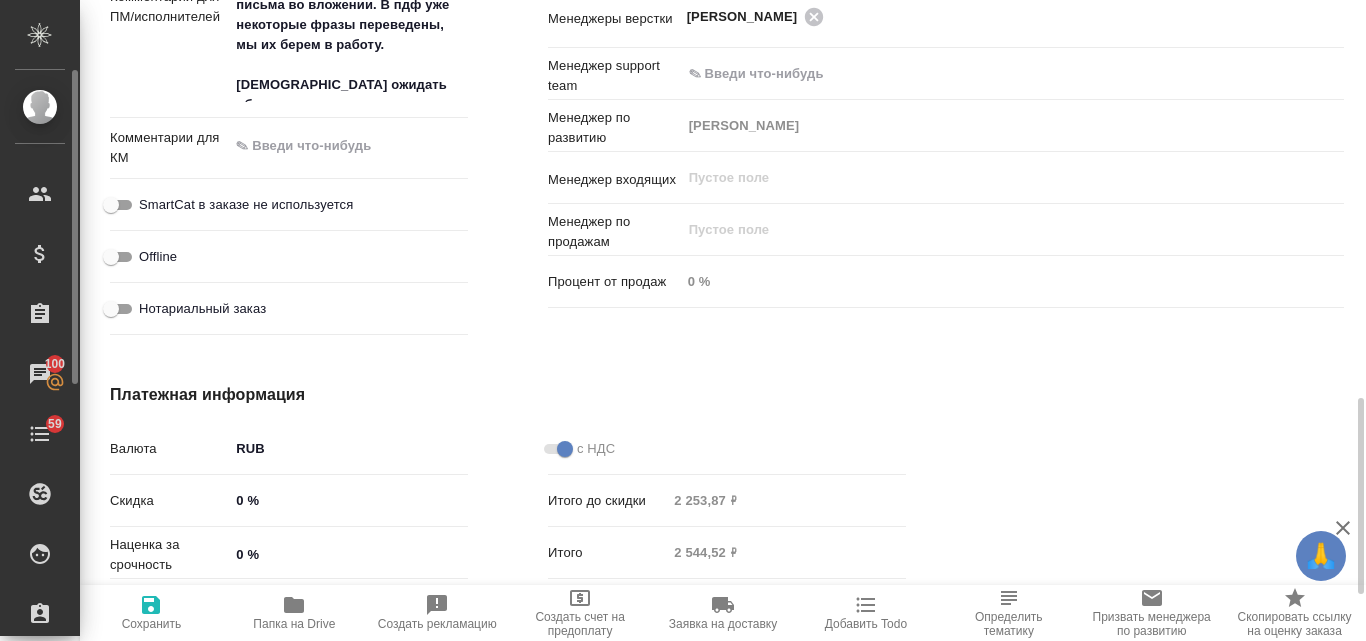 type on "x" 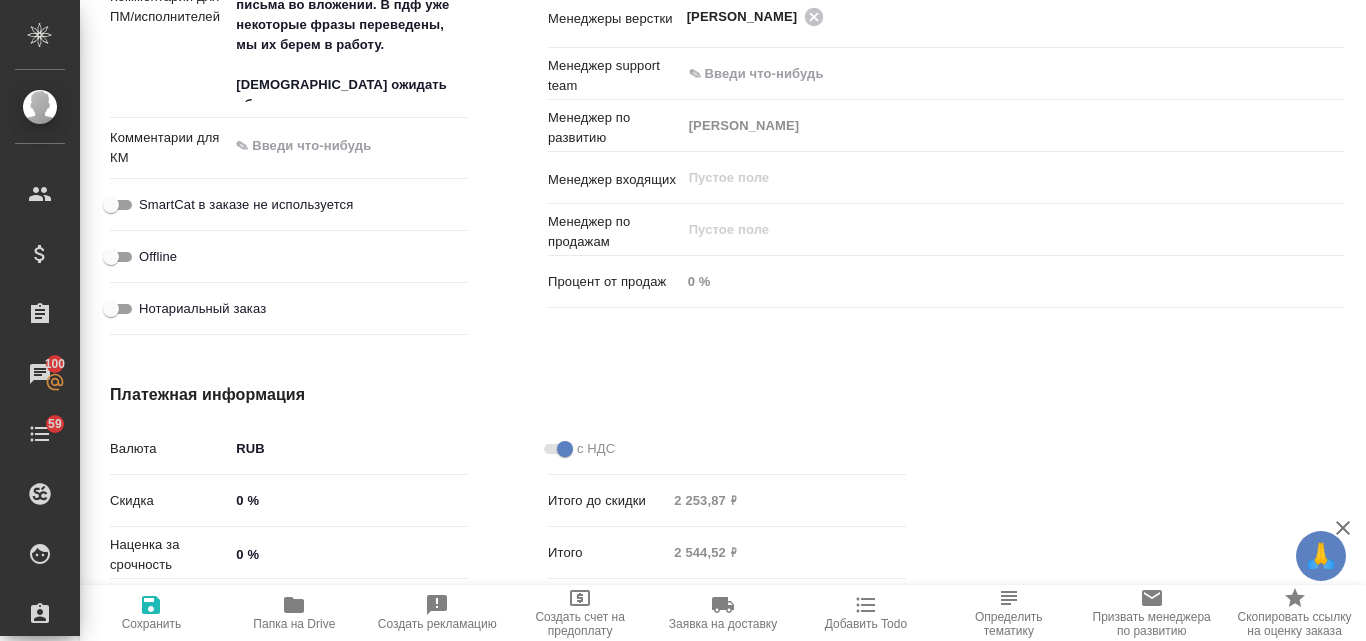 type on "x" 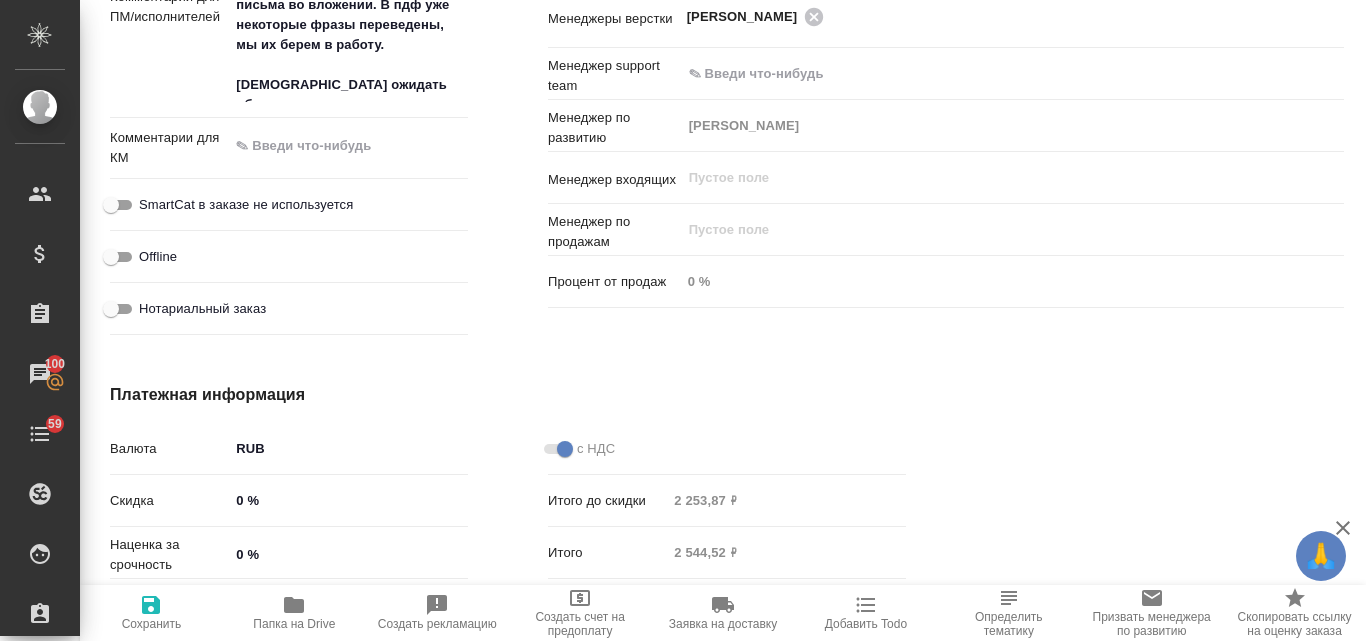 type on "x" 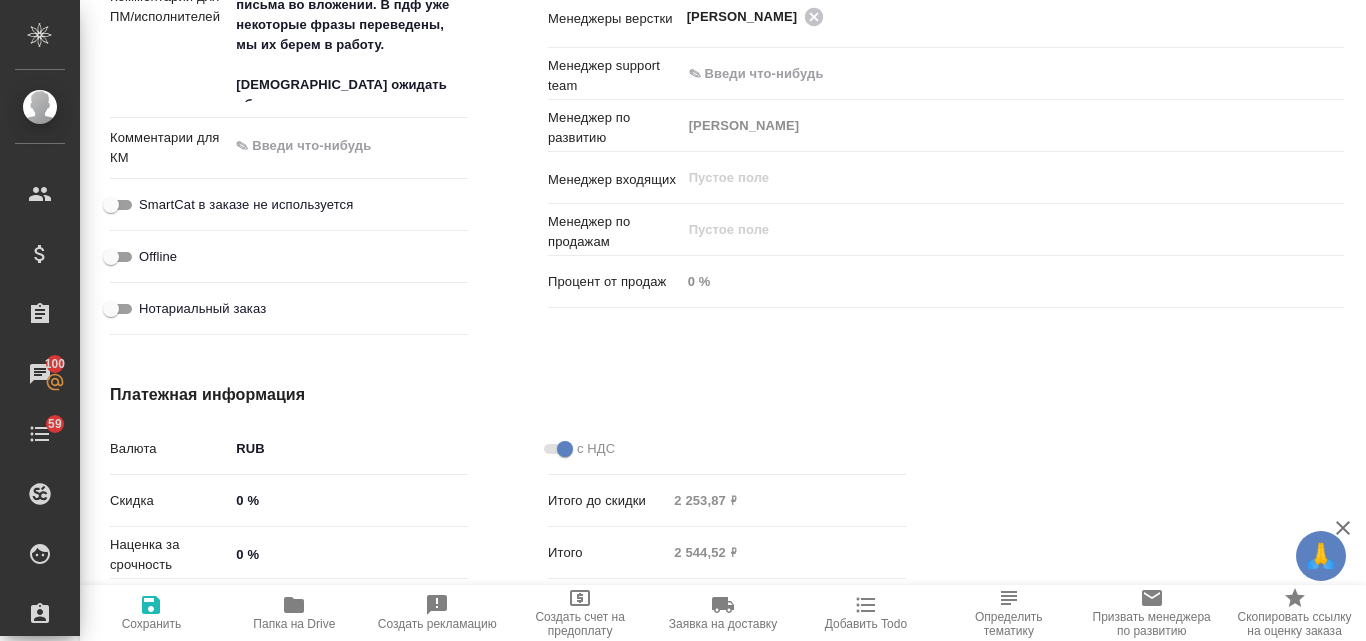 click 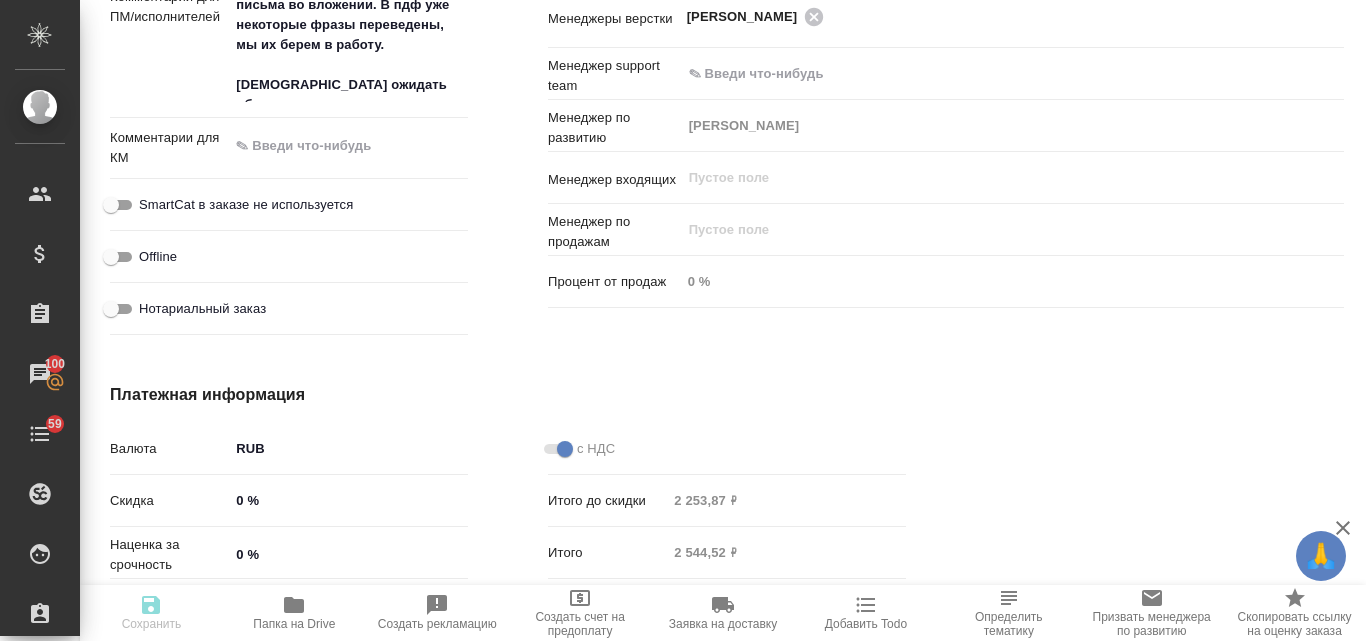 type on "x" 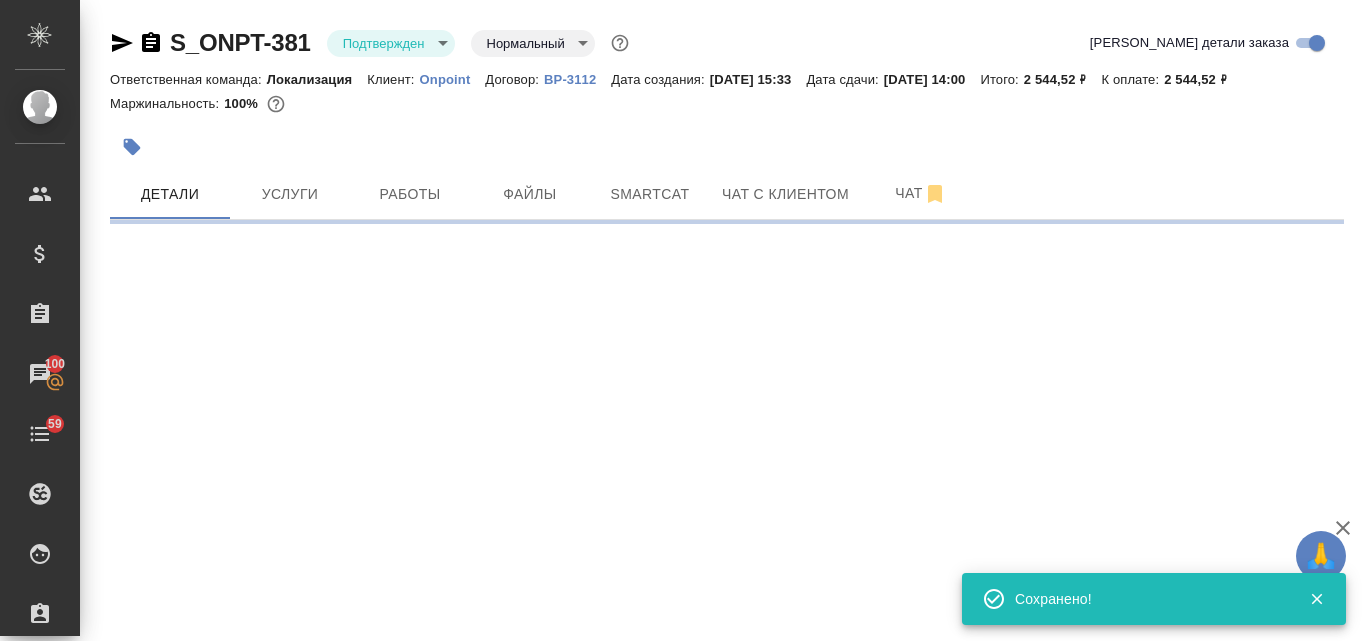 scroll, scrollTop: 0, scrollLeft: 0, axis: both 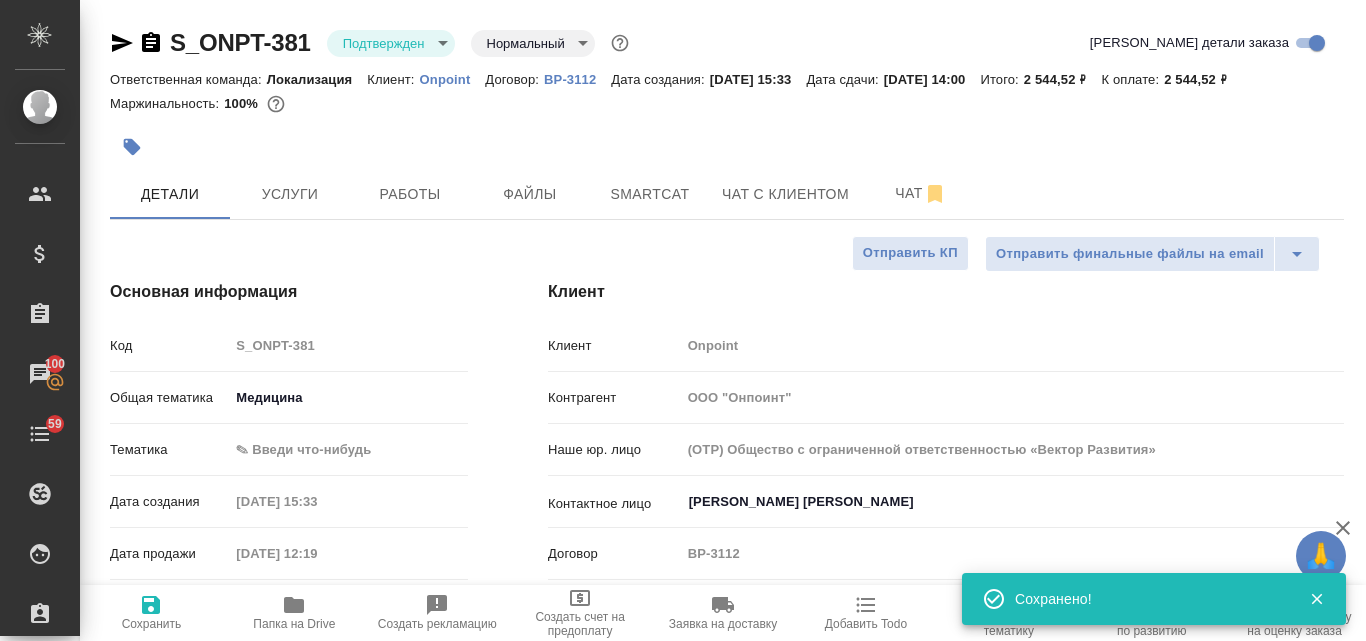 type on "x" 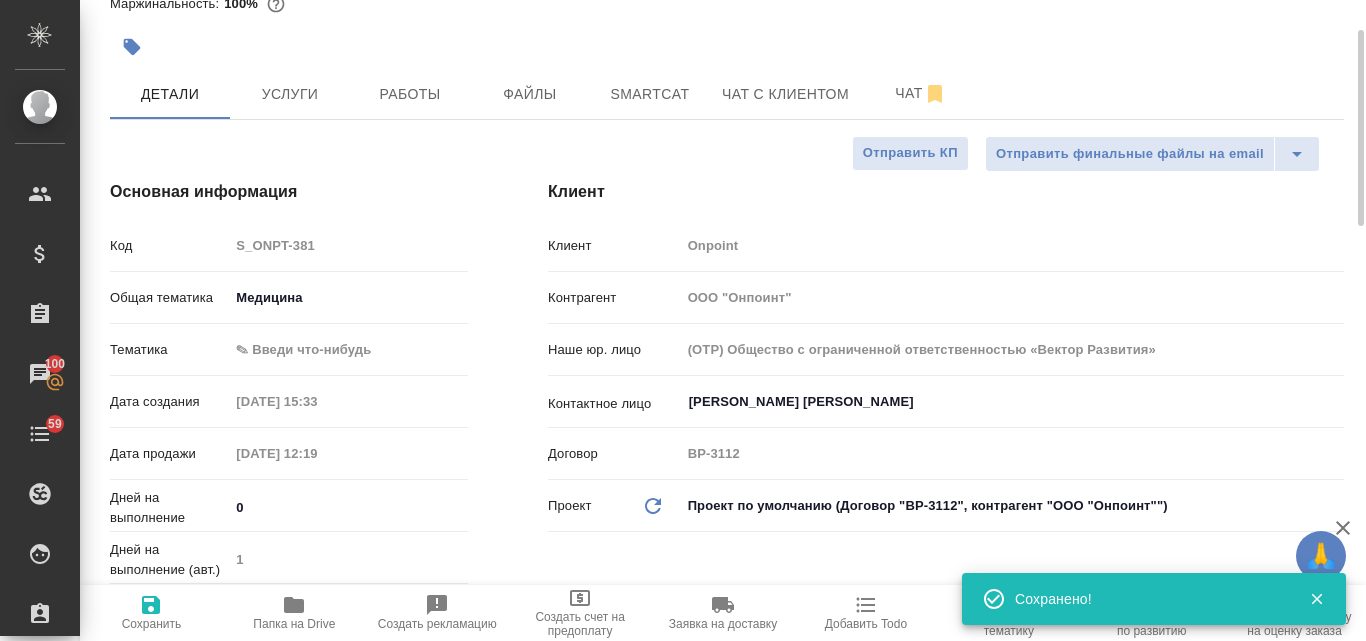 scroll, scrollTop: 0, scrollLeft: 0, axis: both 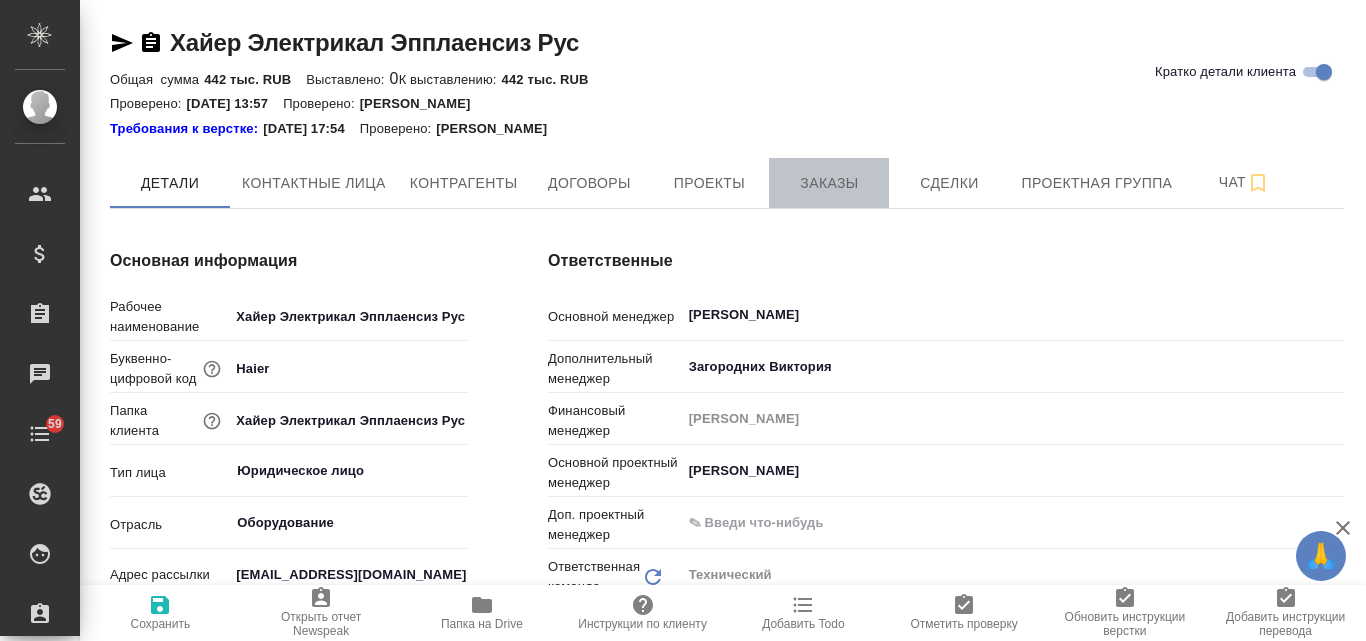 click on "Заказы" at bounding box center [829, 183] 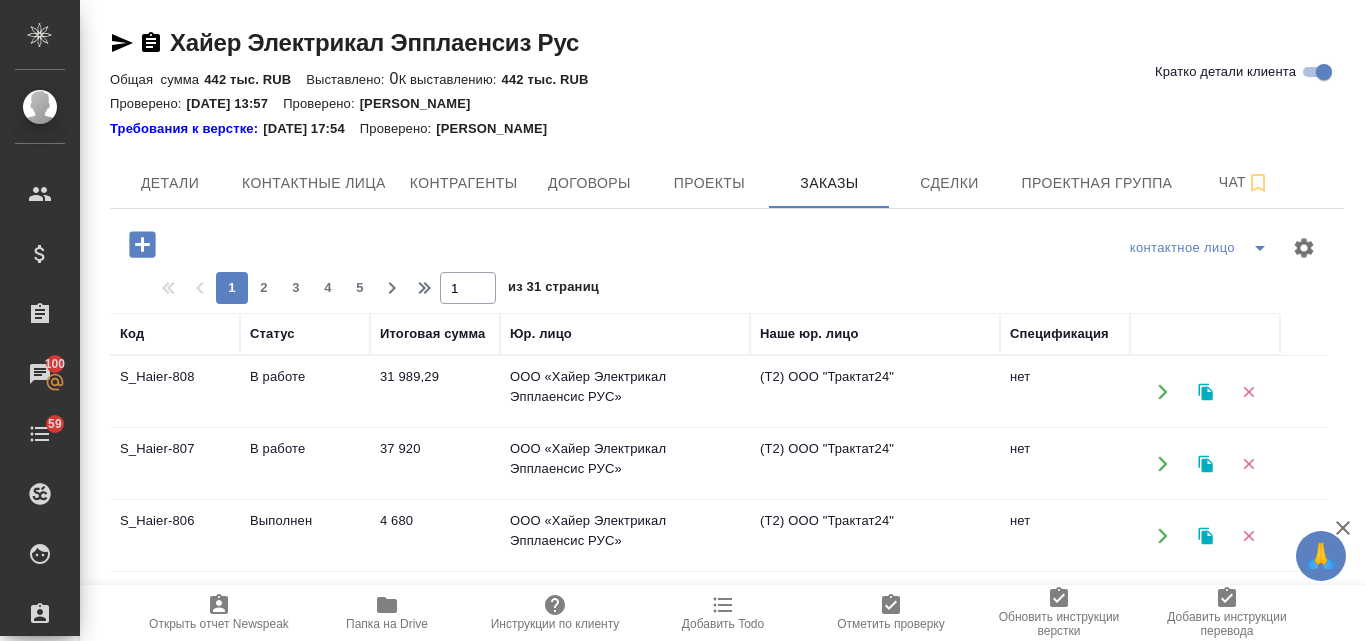 click on "ООО «Хайер Электрикал Эпплаенсис РУС»" at bounding box center [625, 392] 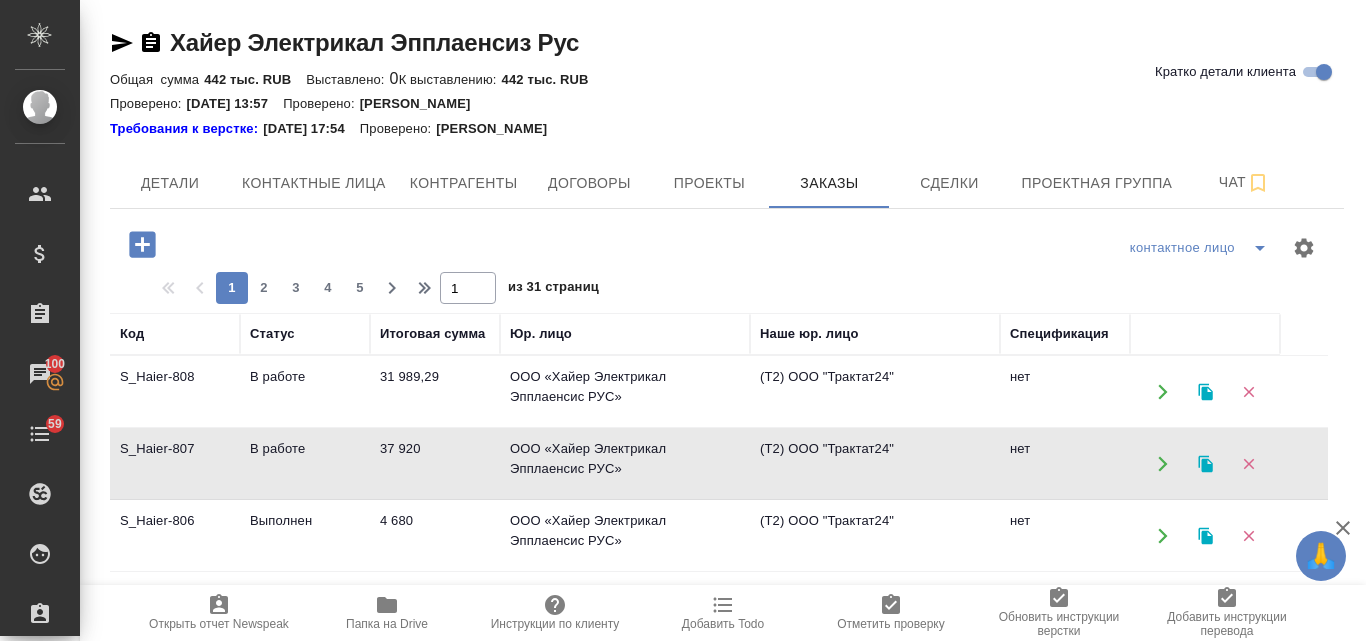 click on "ООО «Хайер Электрикал Эпплаенсис РУС»" at bounding box center (625, 392) 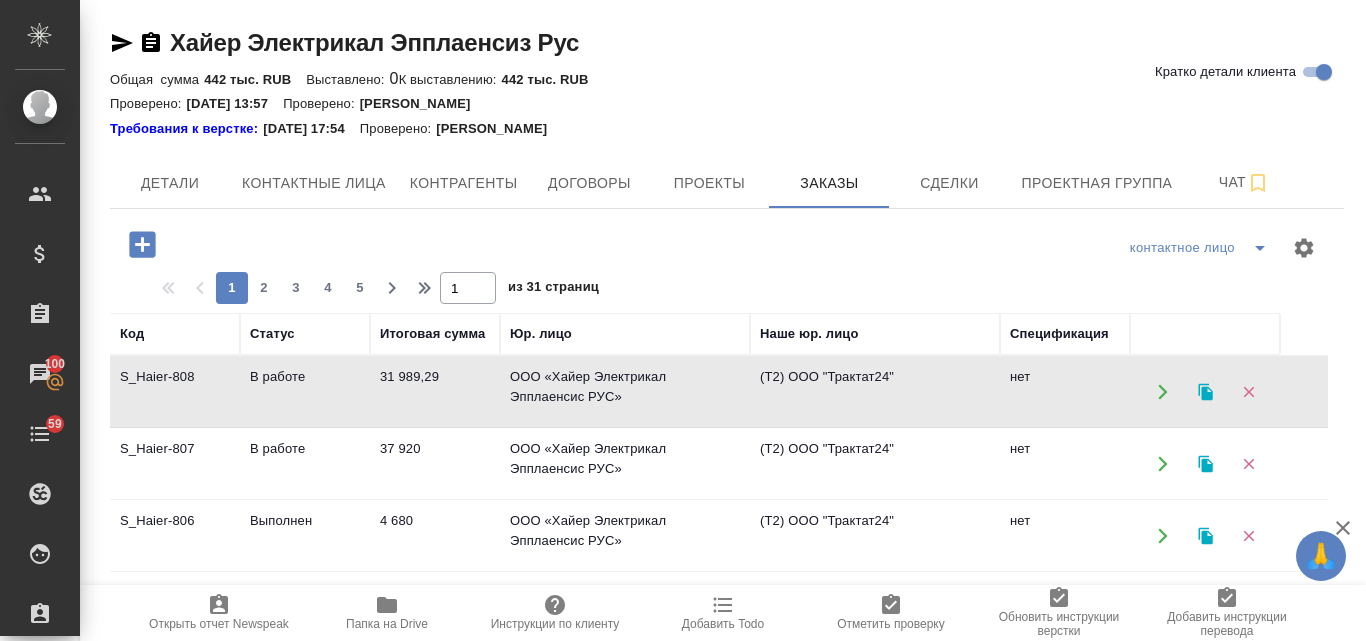 click on "ООО «Хайер Электрикал Эпплаенсис РУС»" at bounding box center [625, 392] 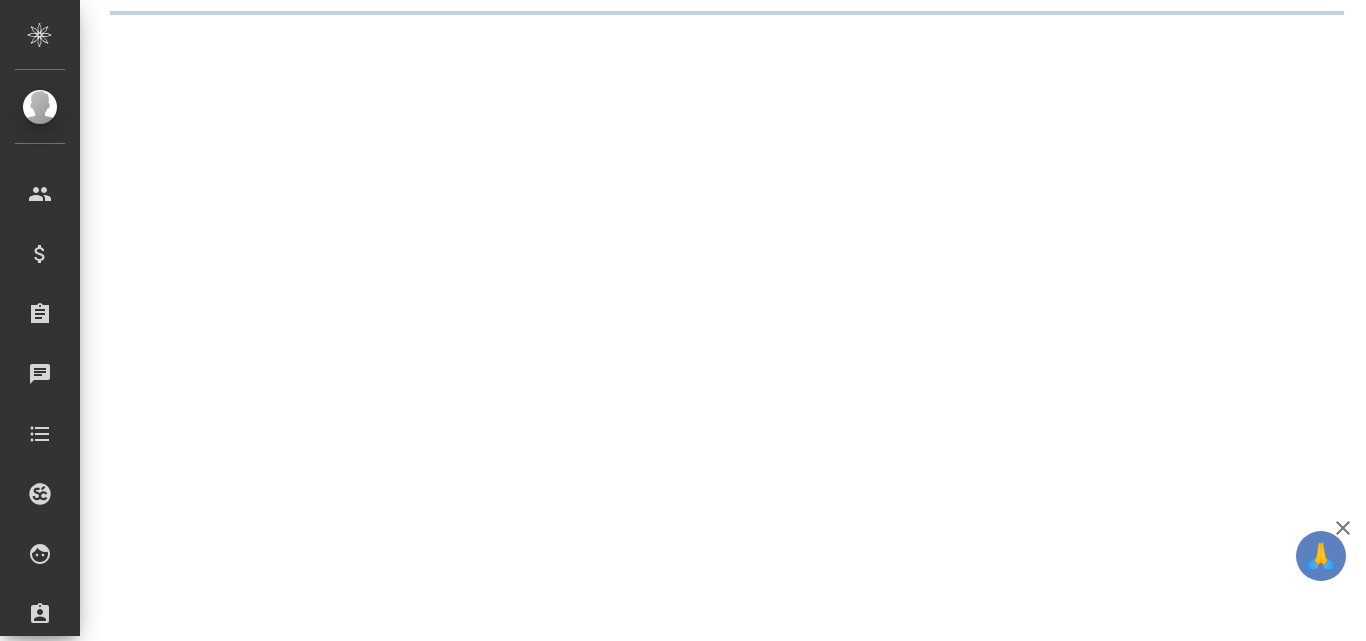 scroll, scrollTop: 0, scrollLeft: 0, axis: both 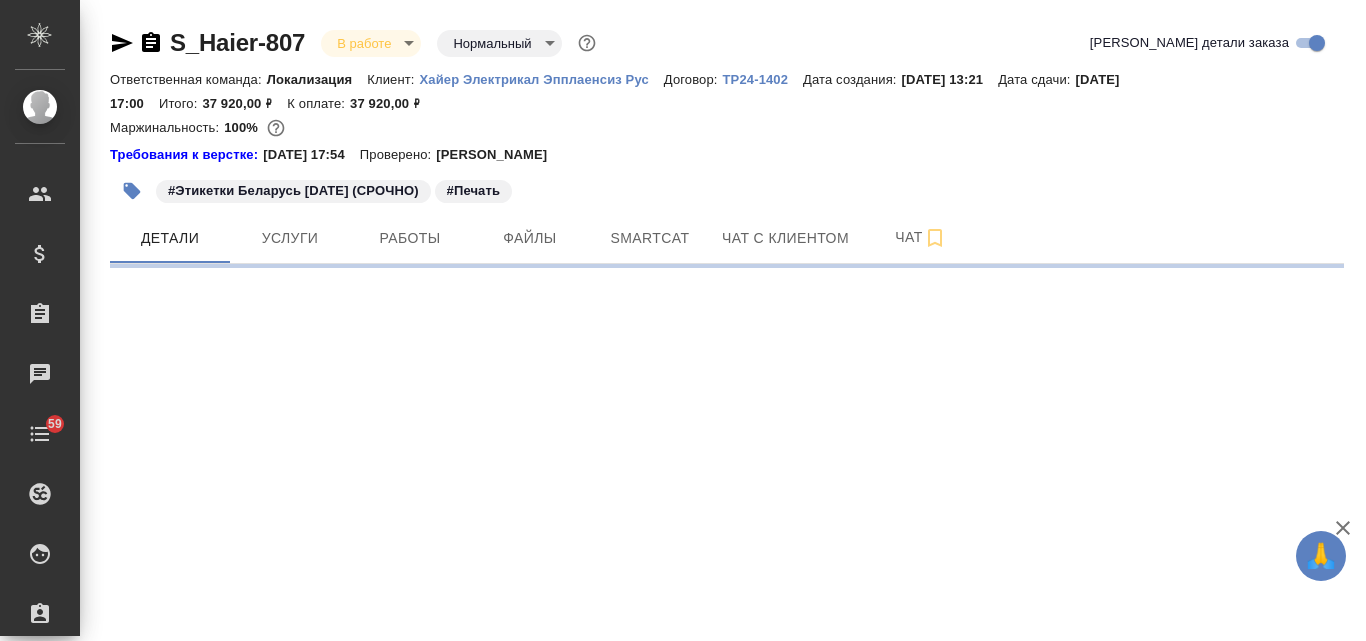 select on "RU" 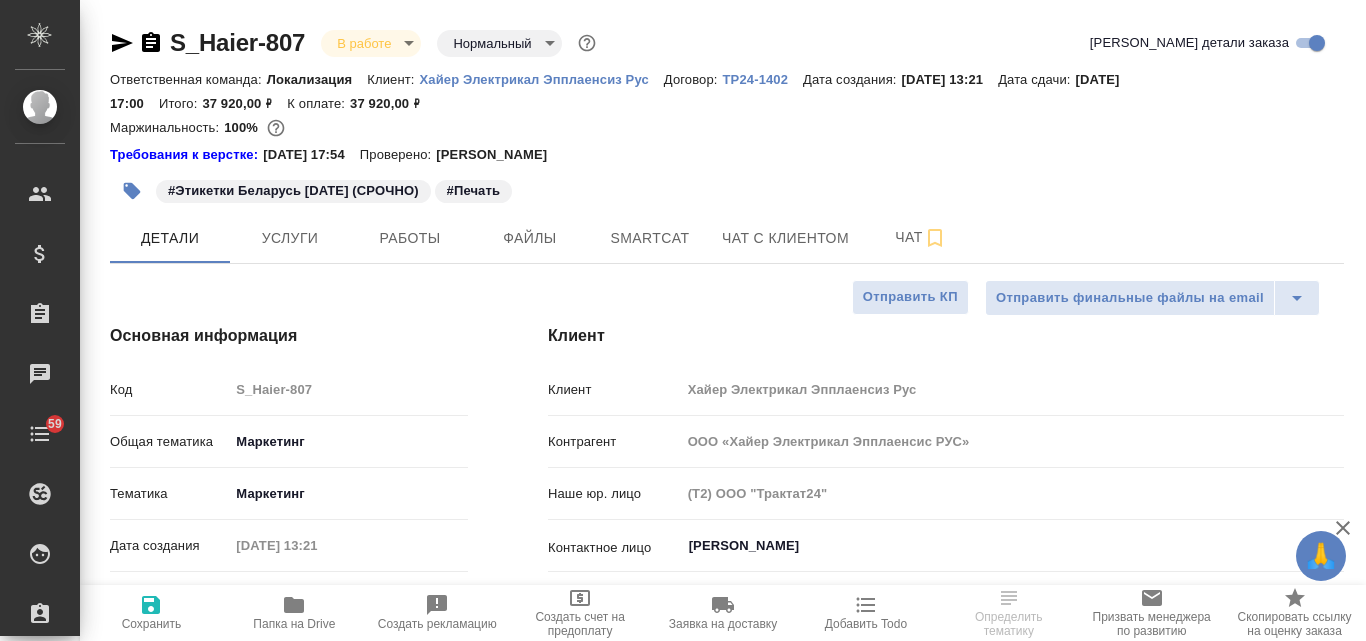 type on "x" 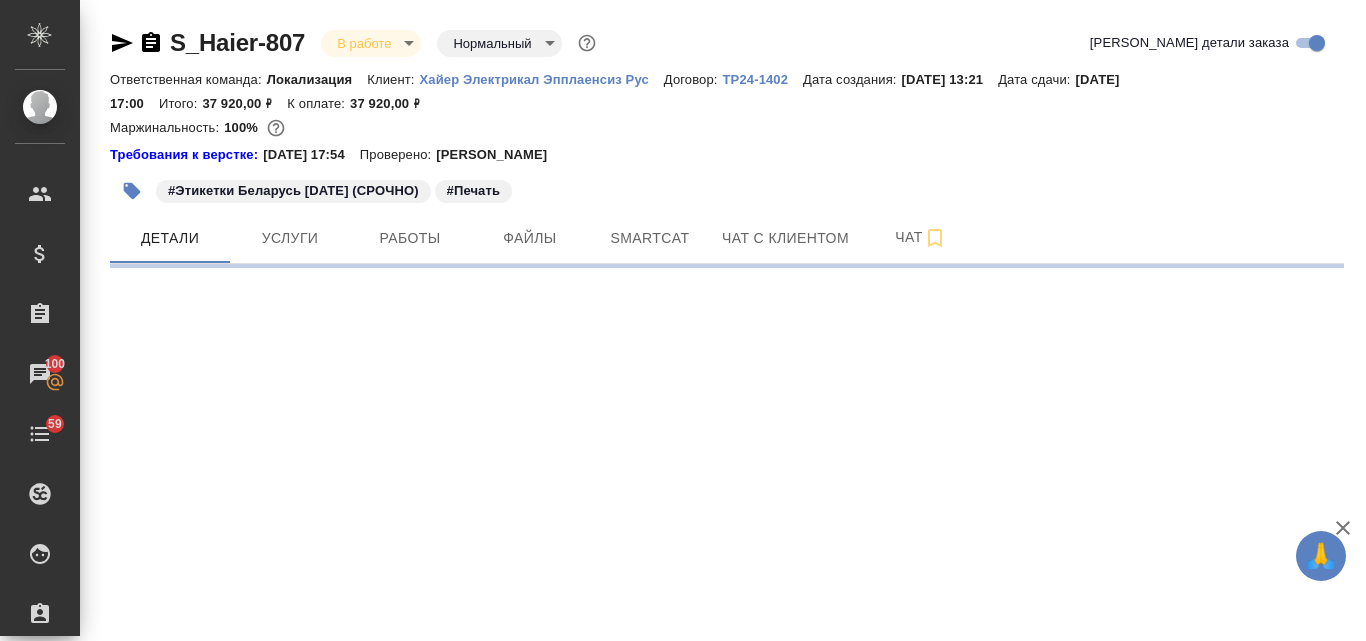 select on "RU" 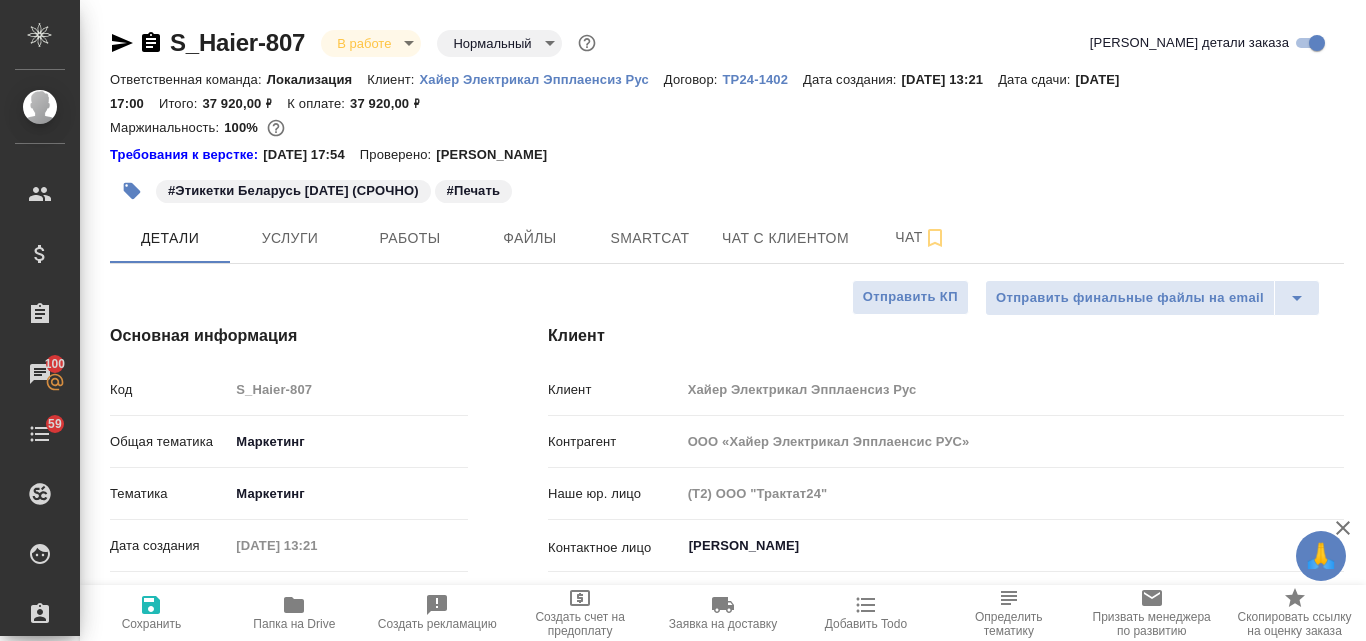 type on "x" 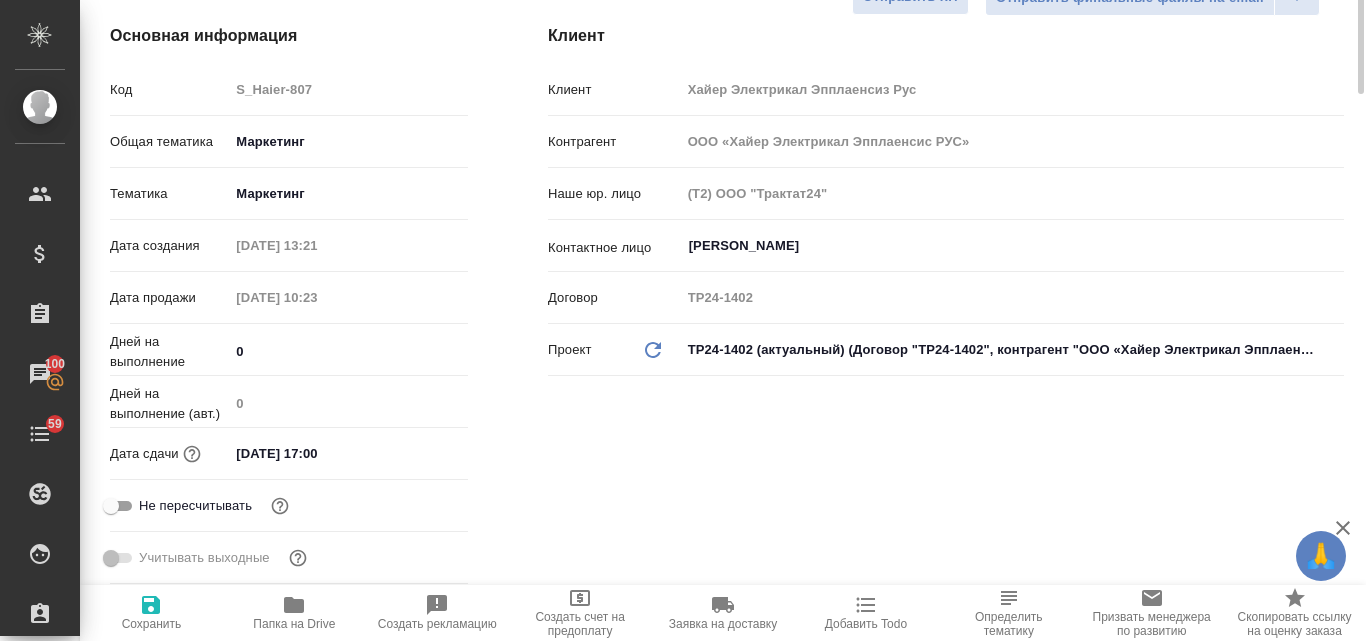 scroll, scrollTop: 0, scrollLeft: 0, axis: both 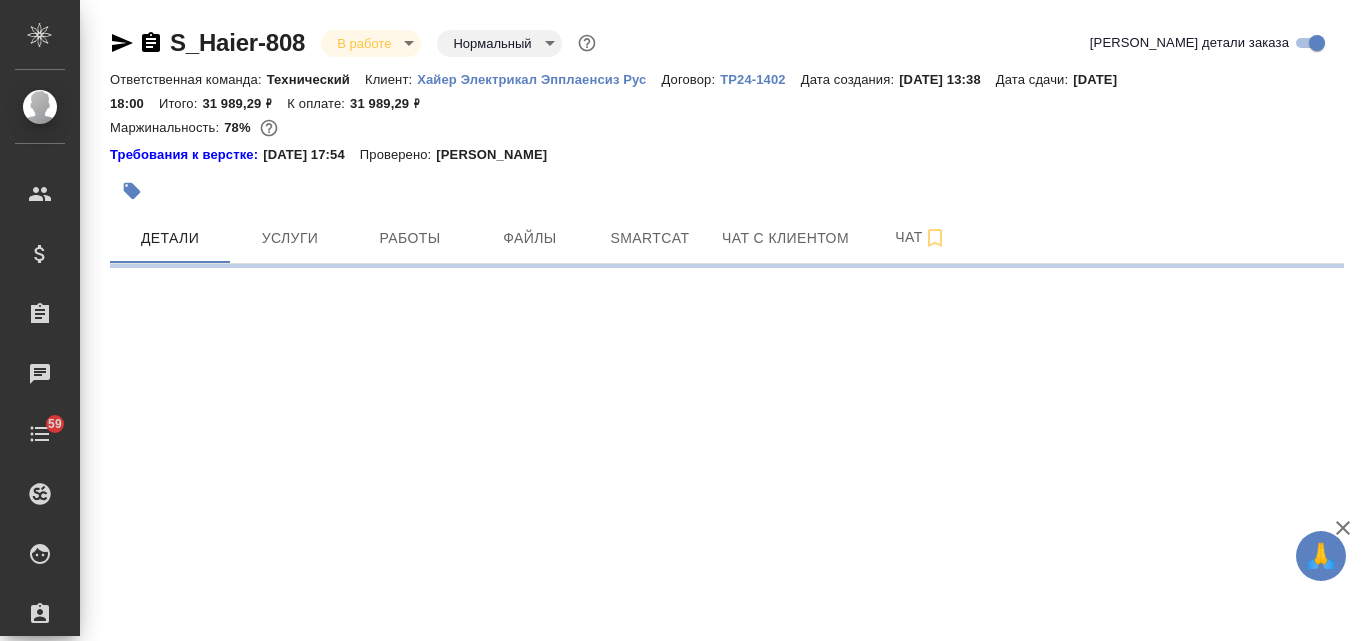 select on "RU" 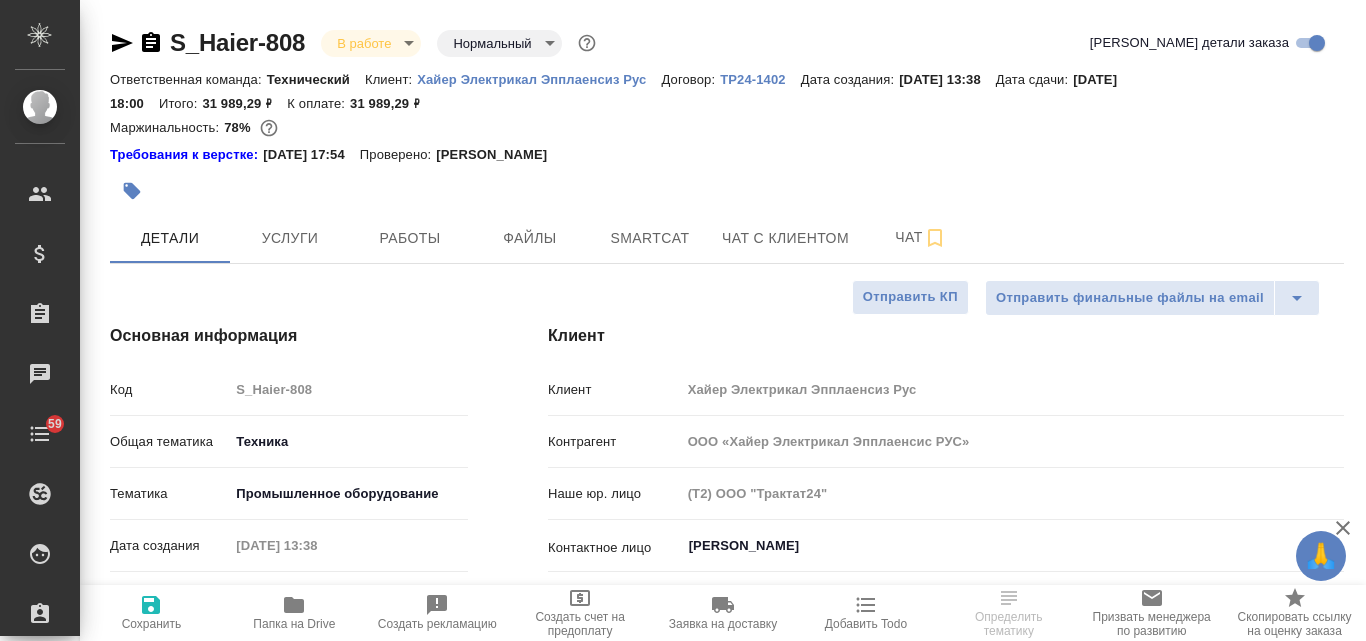 type on "x" 